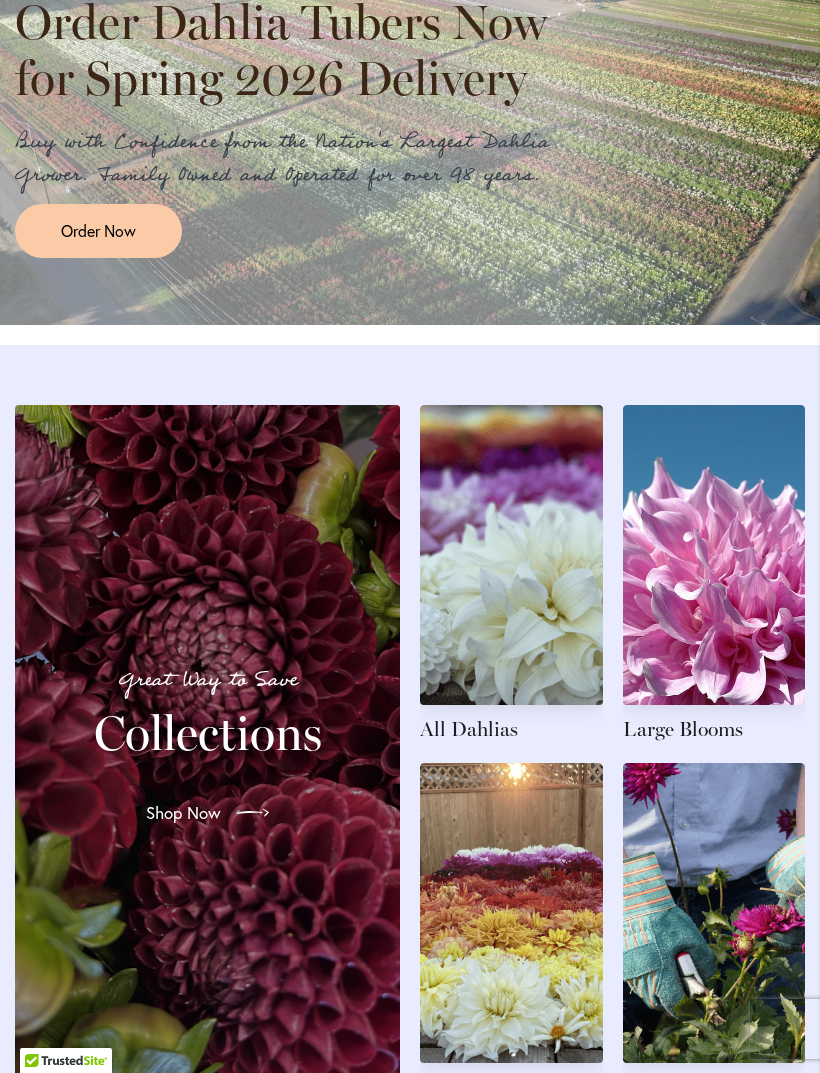 scroll, scrollTop: 1887, scrollLeft: 0, axis: vertical 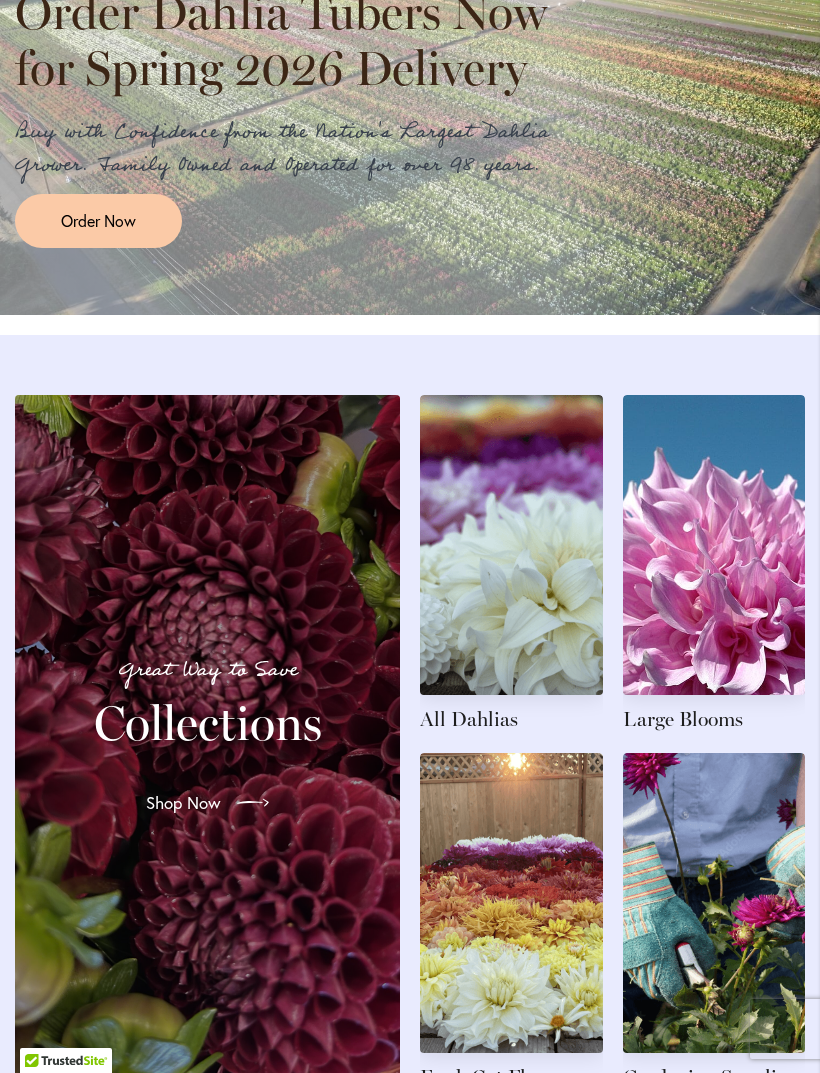 click at bounding box center (511, 564) 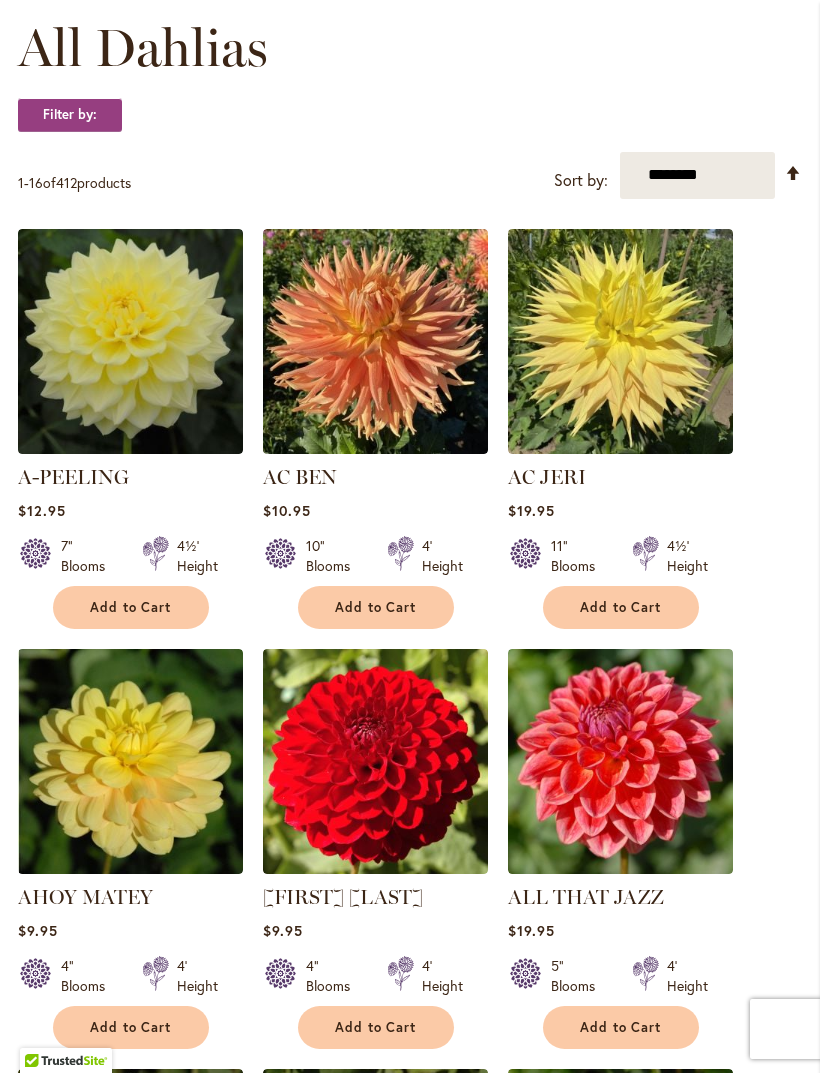 scroll, scrollTop: 587, scrollLeft: 0, axis: vertical 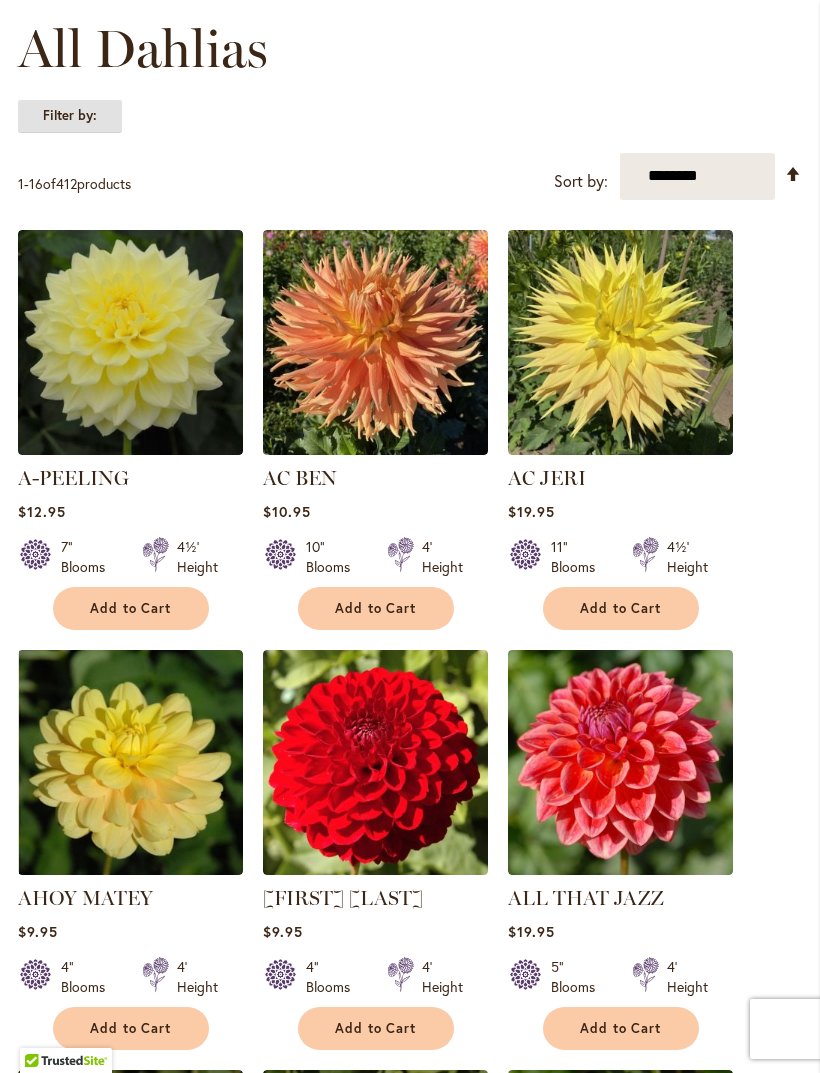 click on "Filter by:" at bounding box center [70, 116] 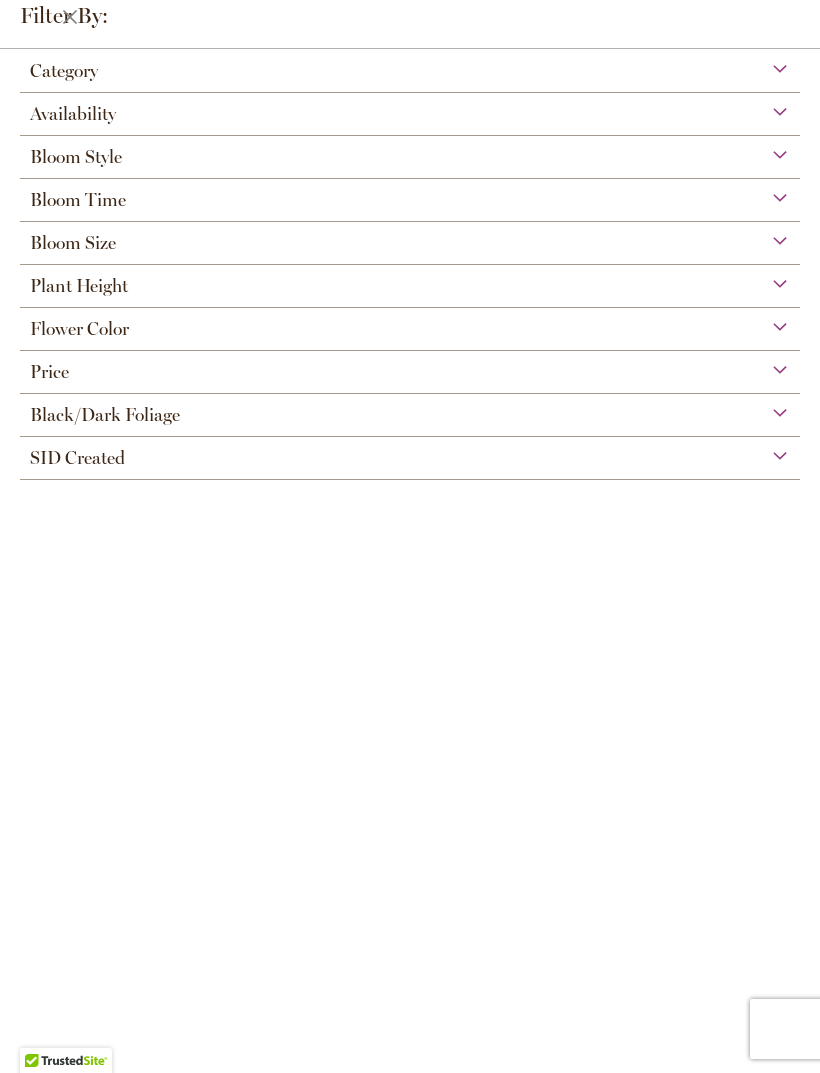 scroll, scrollTop: 163, scrollLeft: 0, axis: vertical 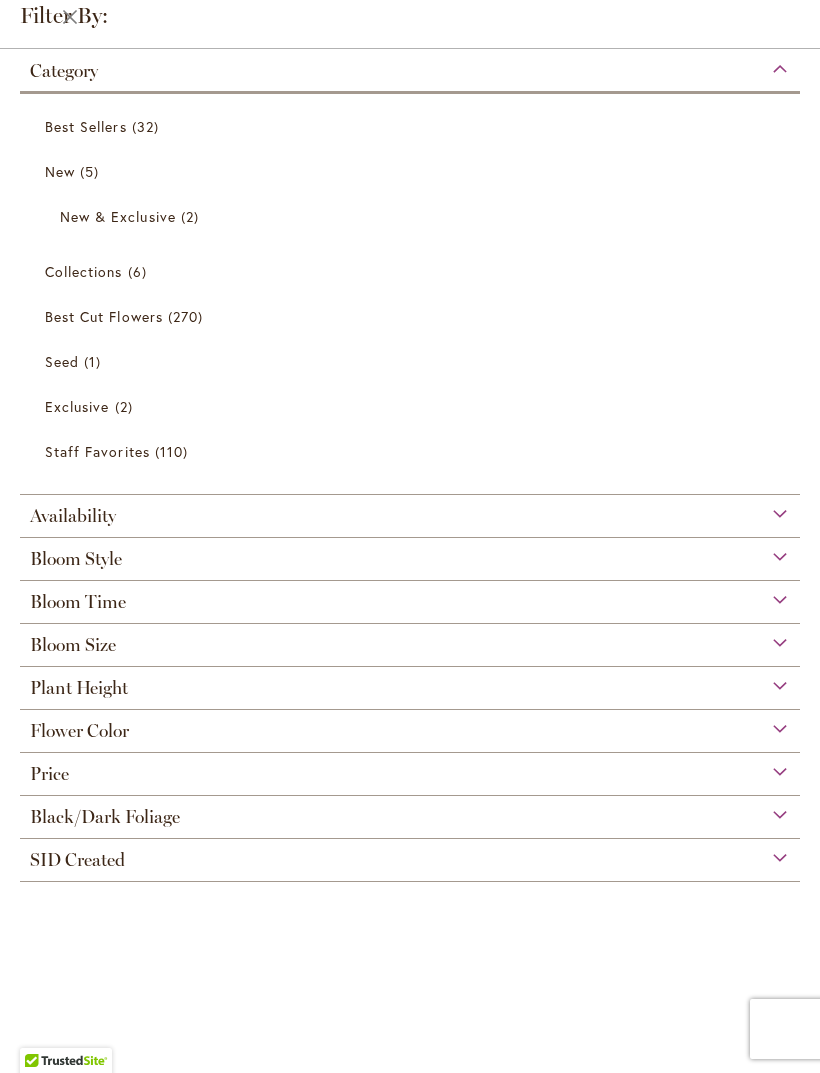click on "Availability" at bounding box center [73, 516] 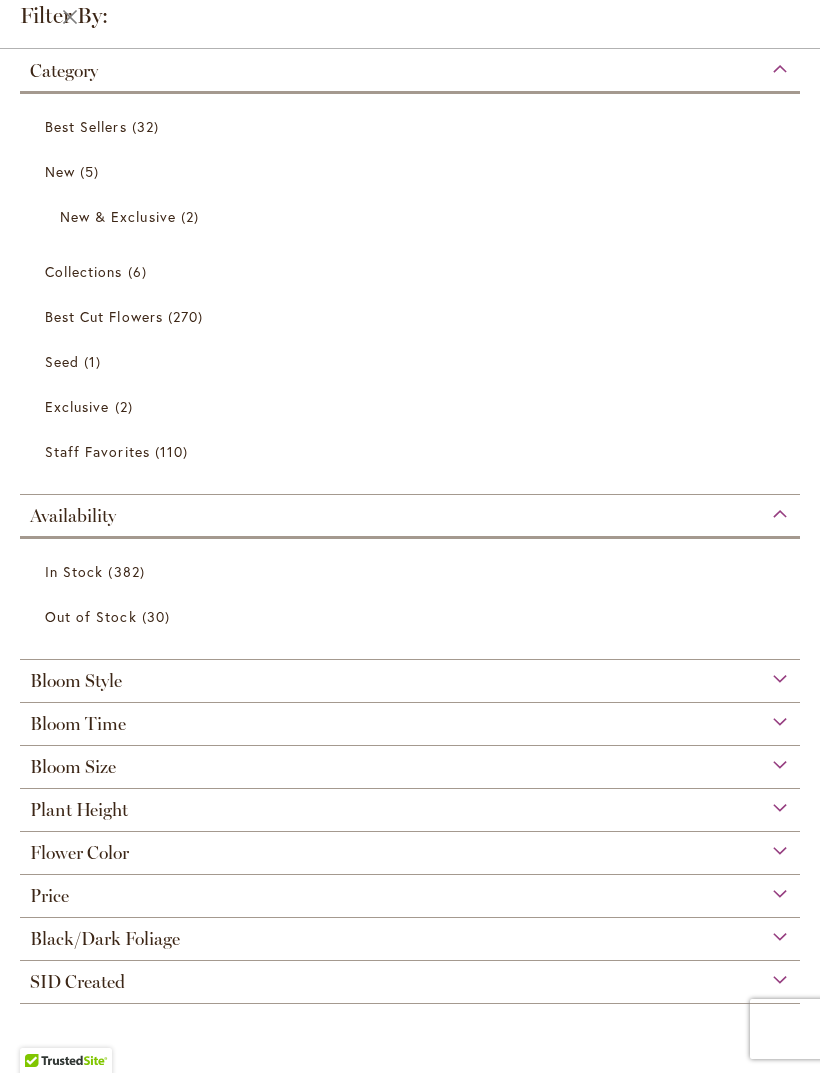 click on "In Stock" at bounding box center (74, 571) 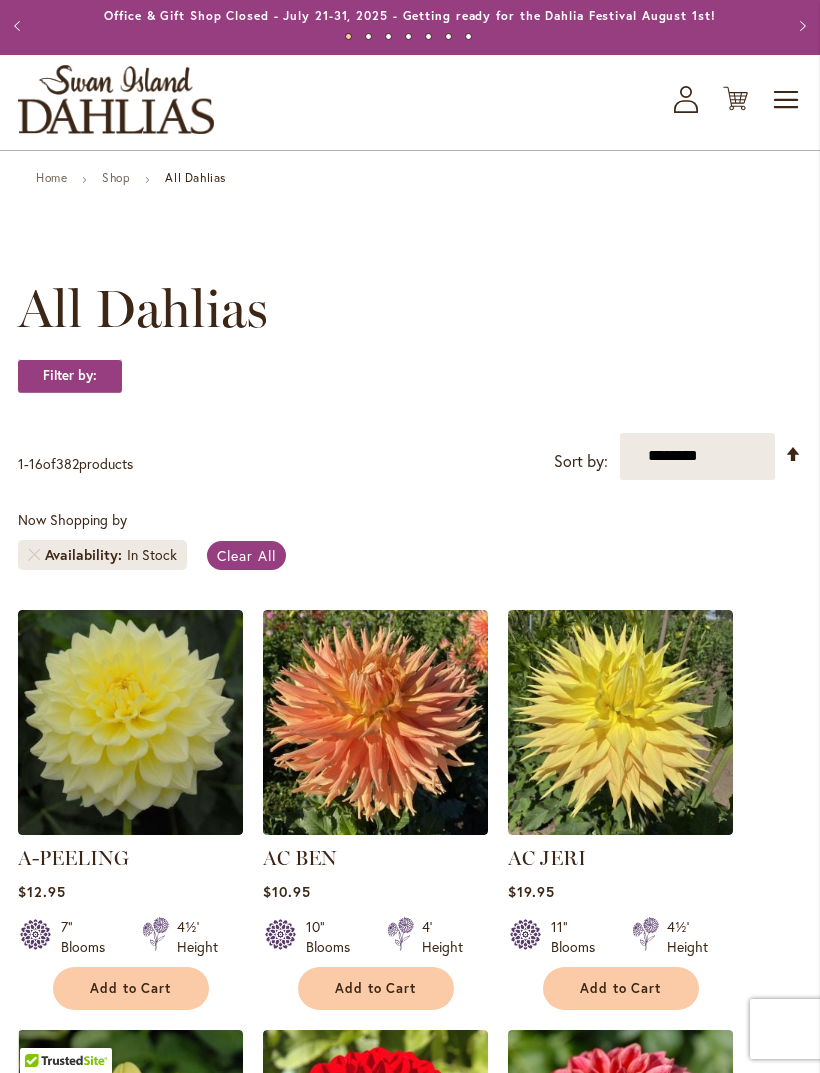 scroll, scrollTop: 49, scrollLeft: 0, axis: vertical 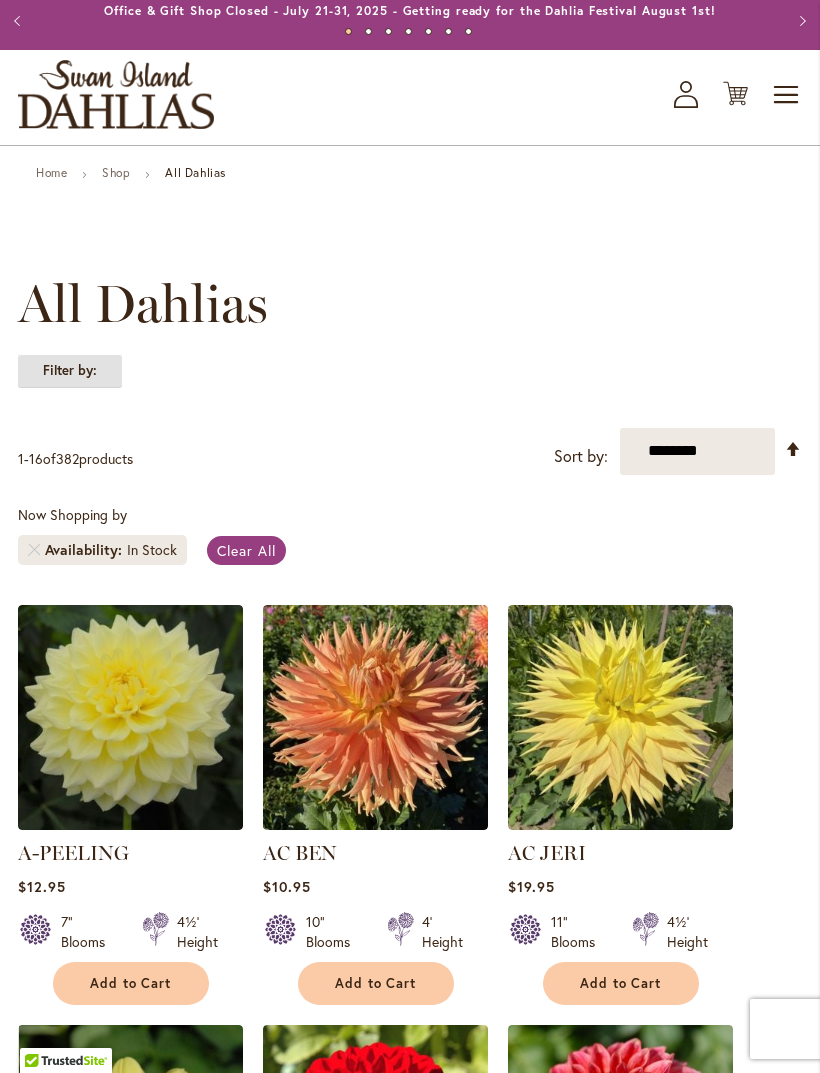click on "Filter by:" at bounding box center (70, 371) 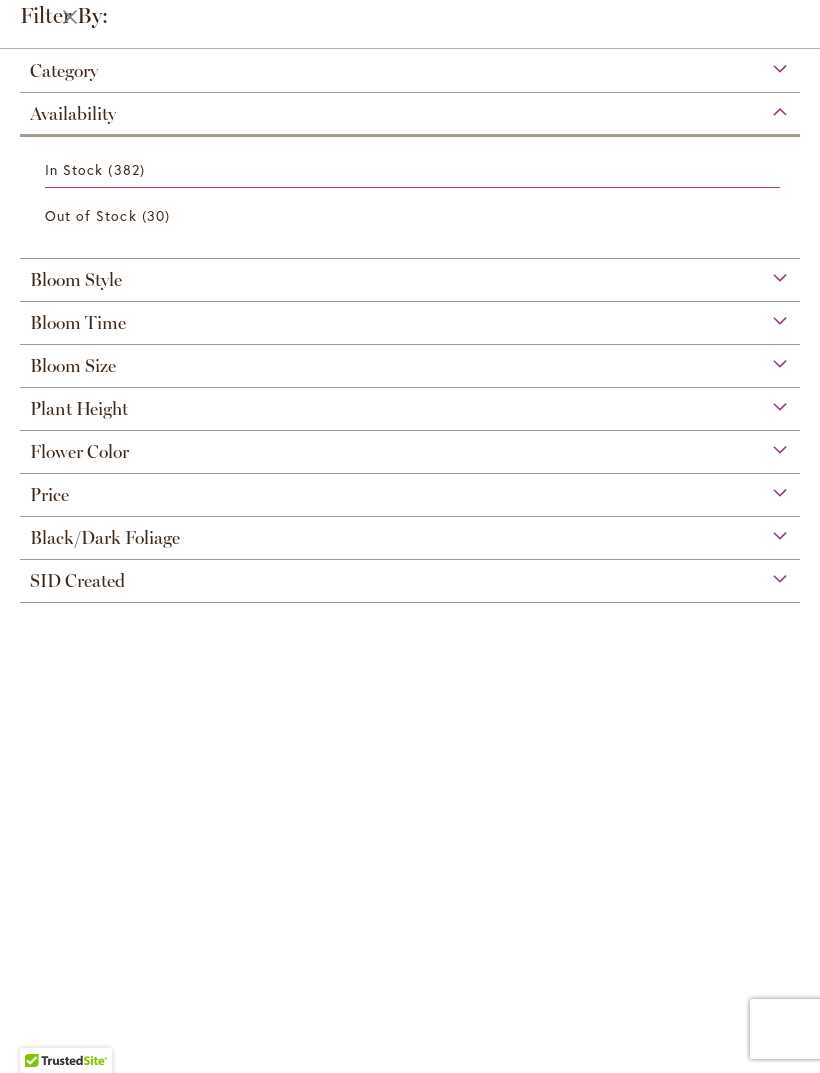 click on "SID Created" at bounding box center (77, 581) 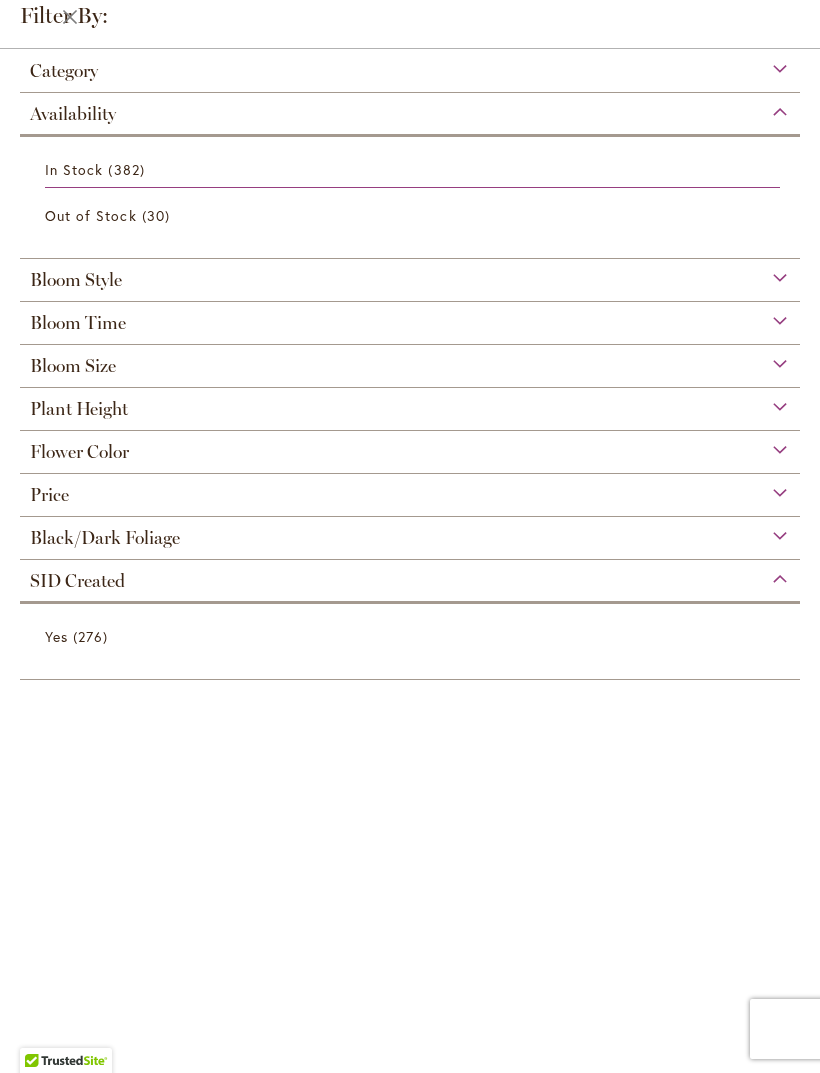 click on "Black/Dark Foliage" at bounding box center (105, 538) 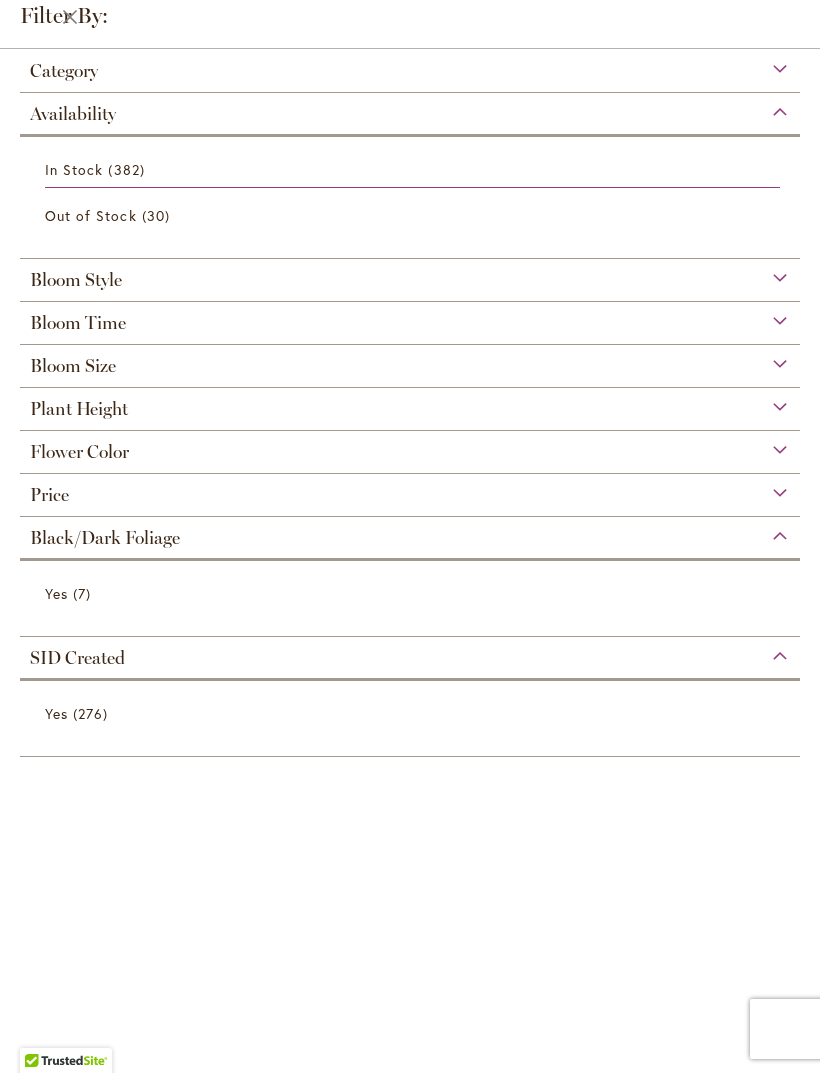 click on "Flower Color" at bounding box center (79, 452) 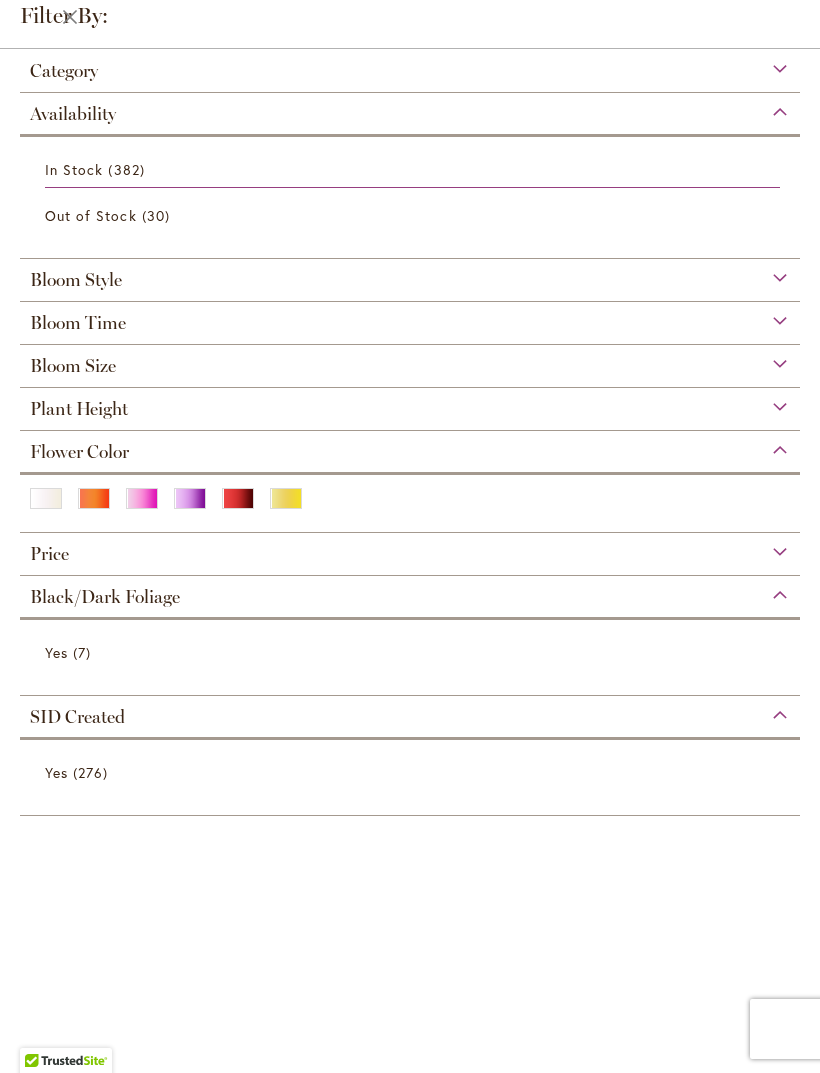 click on "Plant Height" at bounding box center [79, 409] 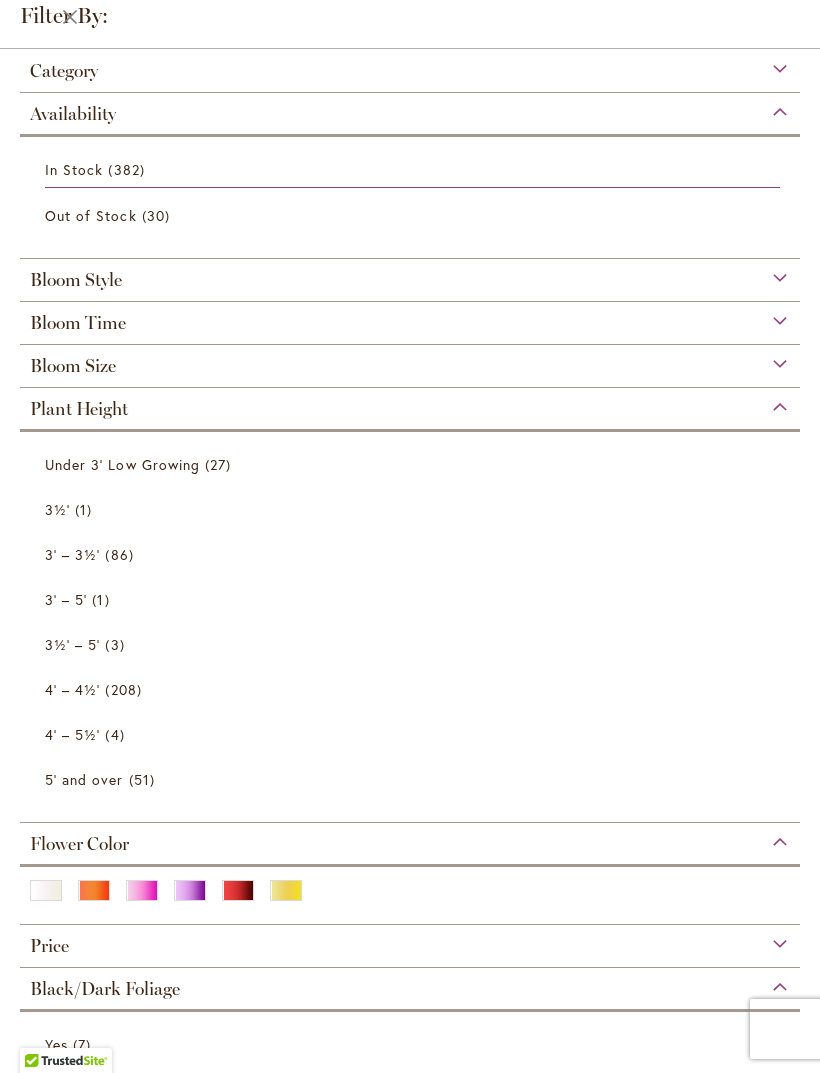 click on "Bloom Size" at bounding box center (73, 366) 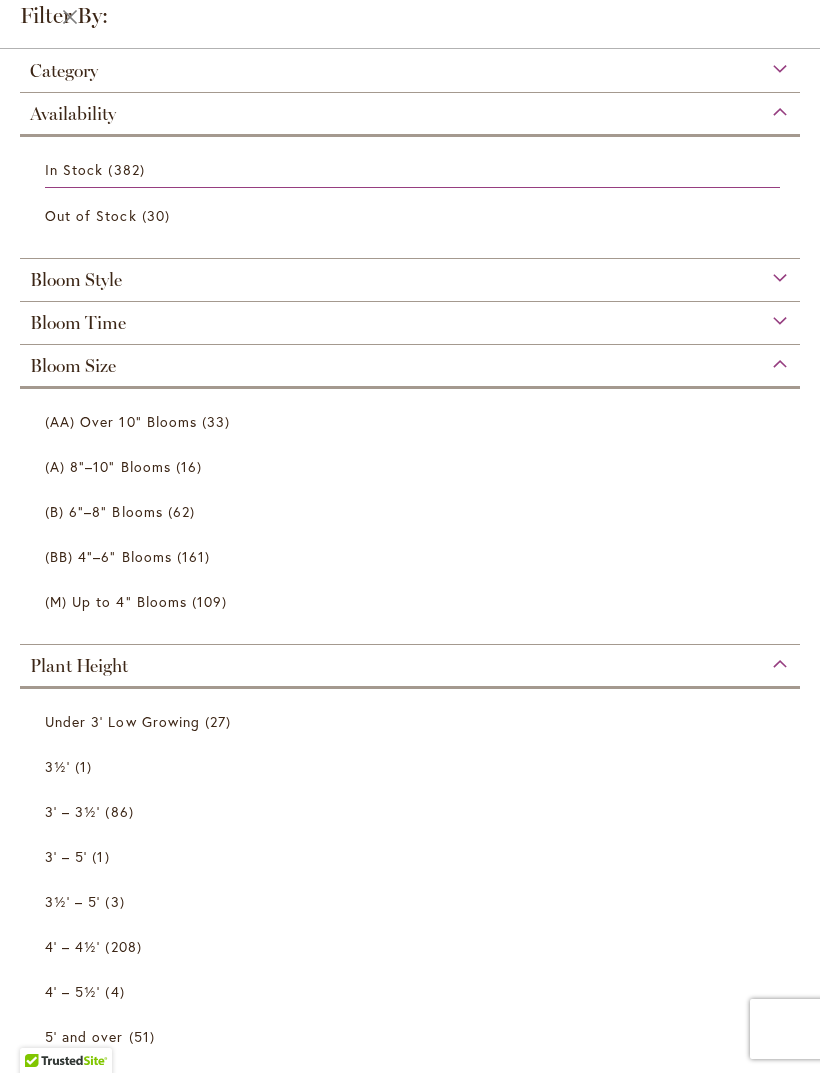 click on "Bloom Style" at bounding box center (76, 280) 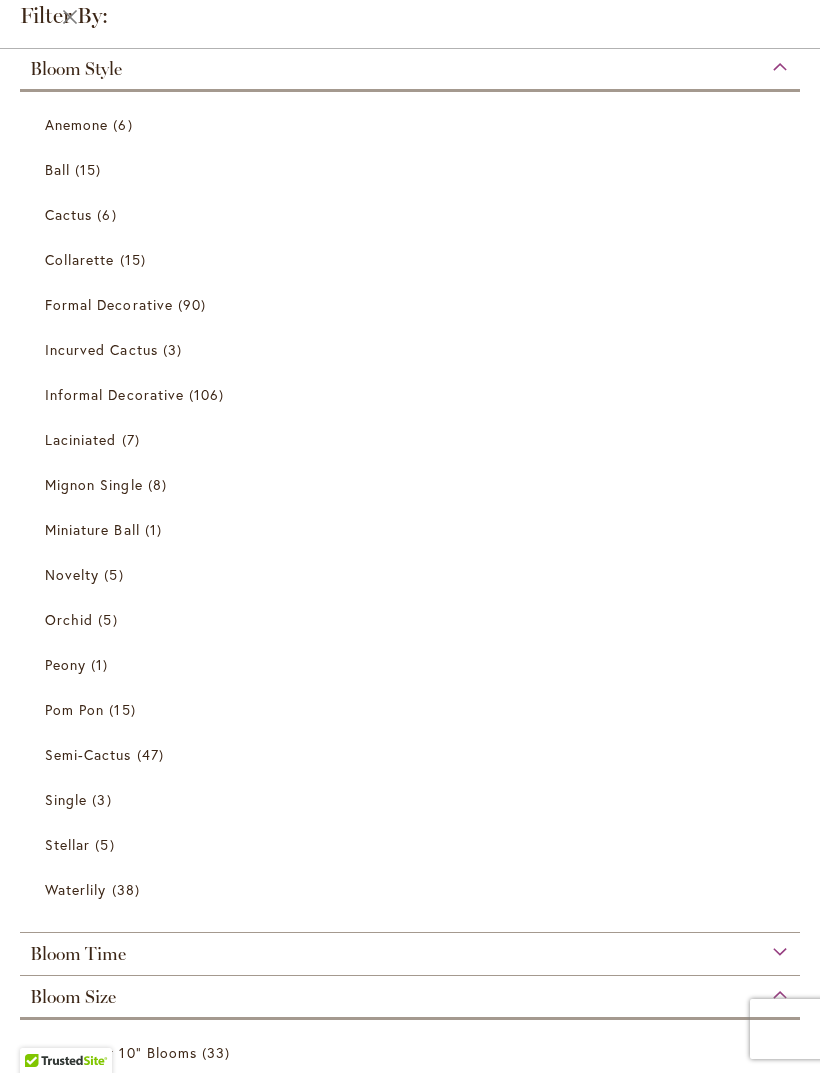 click on "Waterlily" at bounding box center (75, 889) 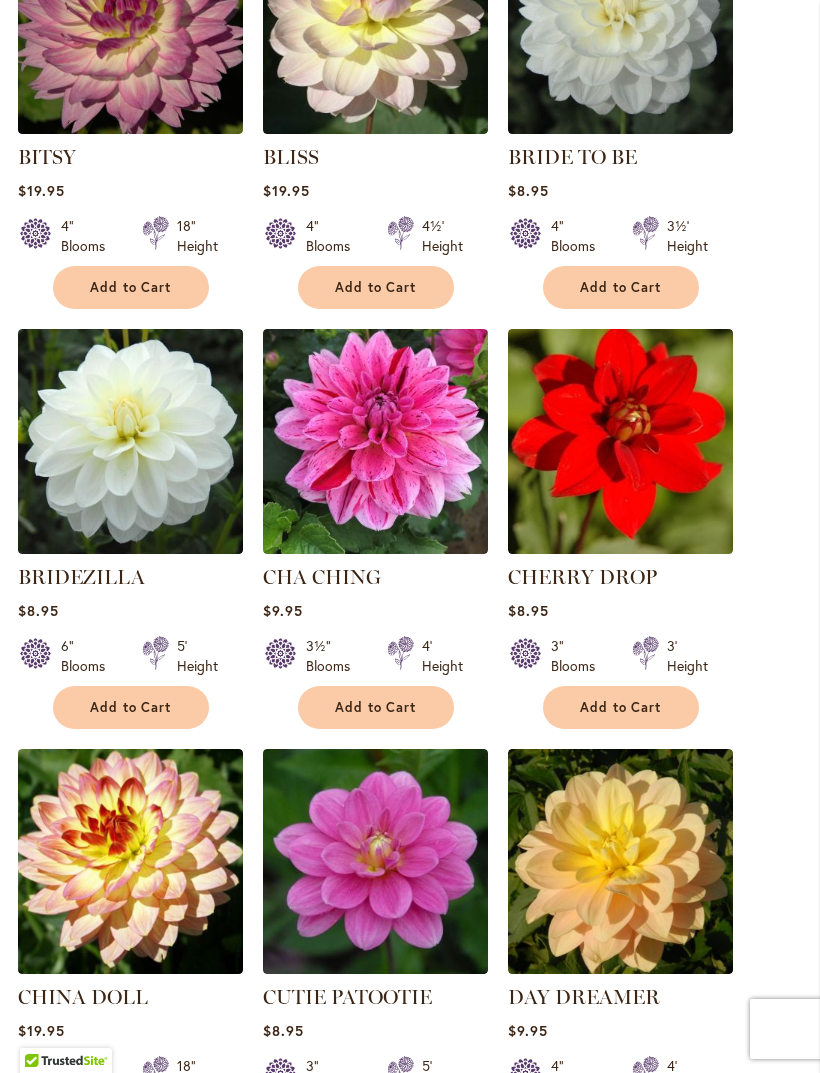 scroll, scrollTop: 1162, scrollLeft: 0, axis: vertical 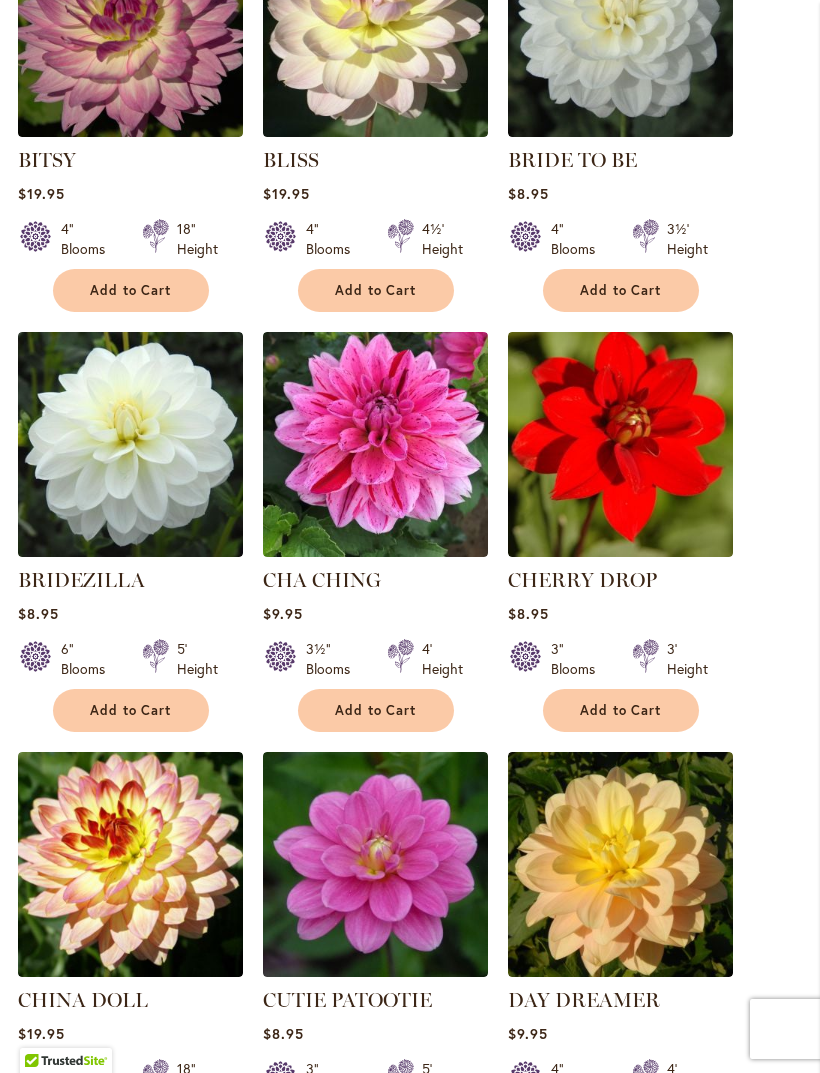 click on "BRIDEZILLA" at bounding box center (81, 580) 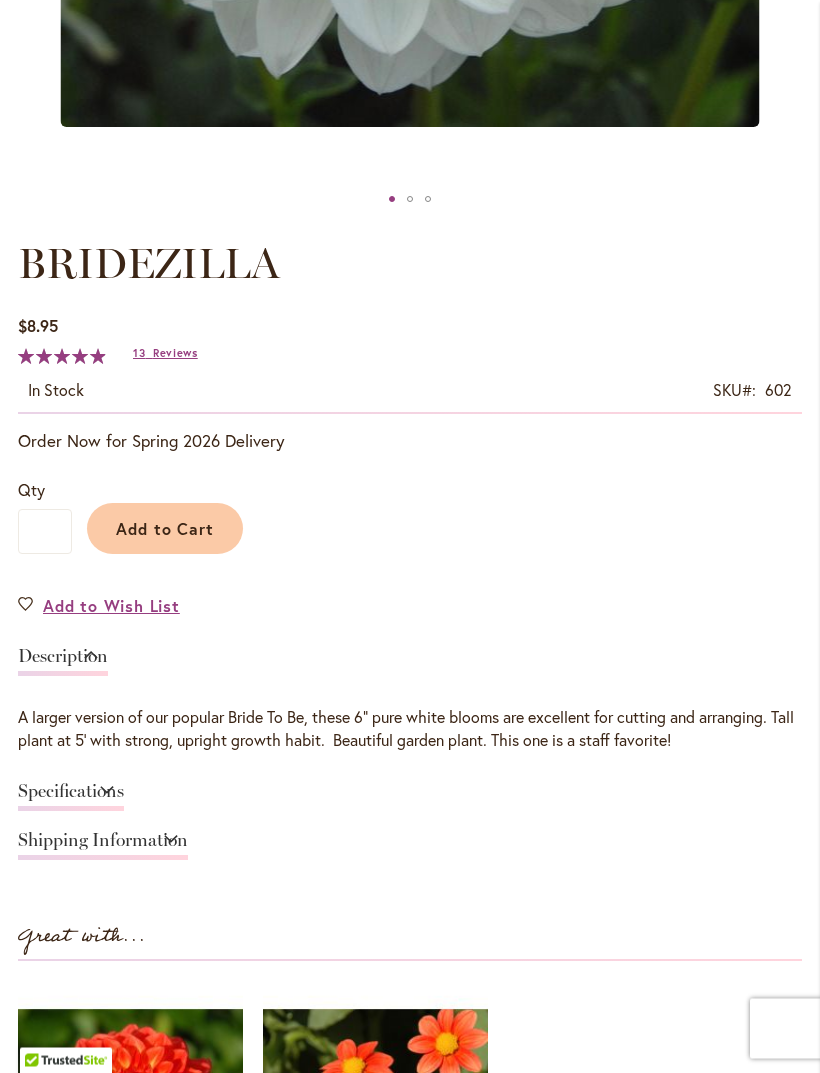 scroll, scrollTop: 895, scrollLeft: 0, axis: vertical 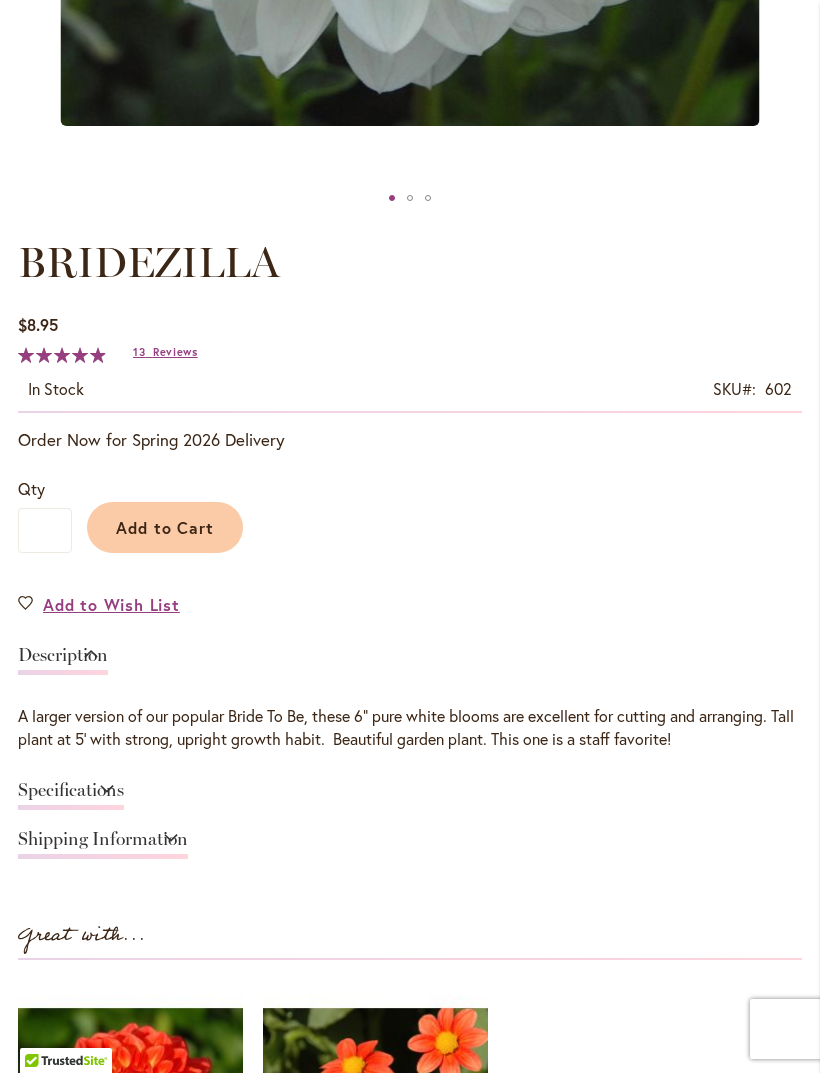 click on "Specifications" at bounding box center [71, 795] 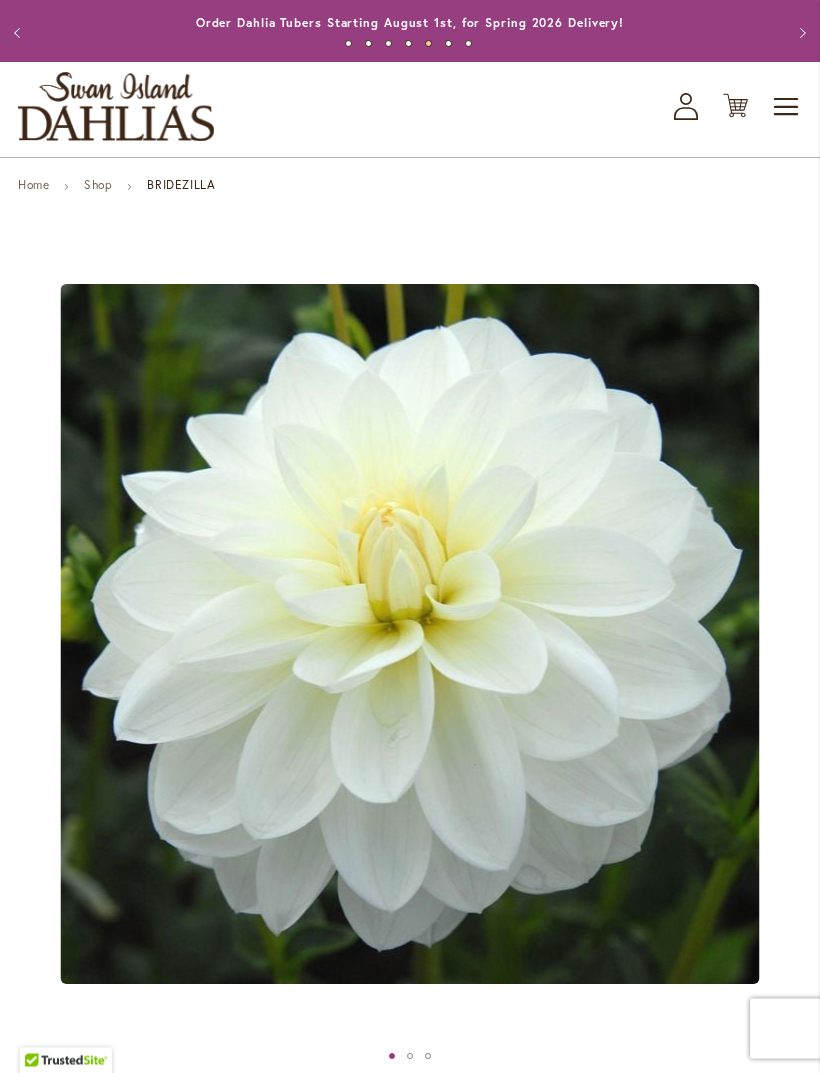 scroll, scrollTop: 0, scrollLeft: 0, axis: both 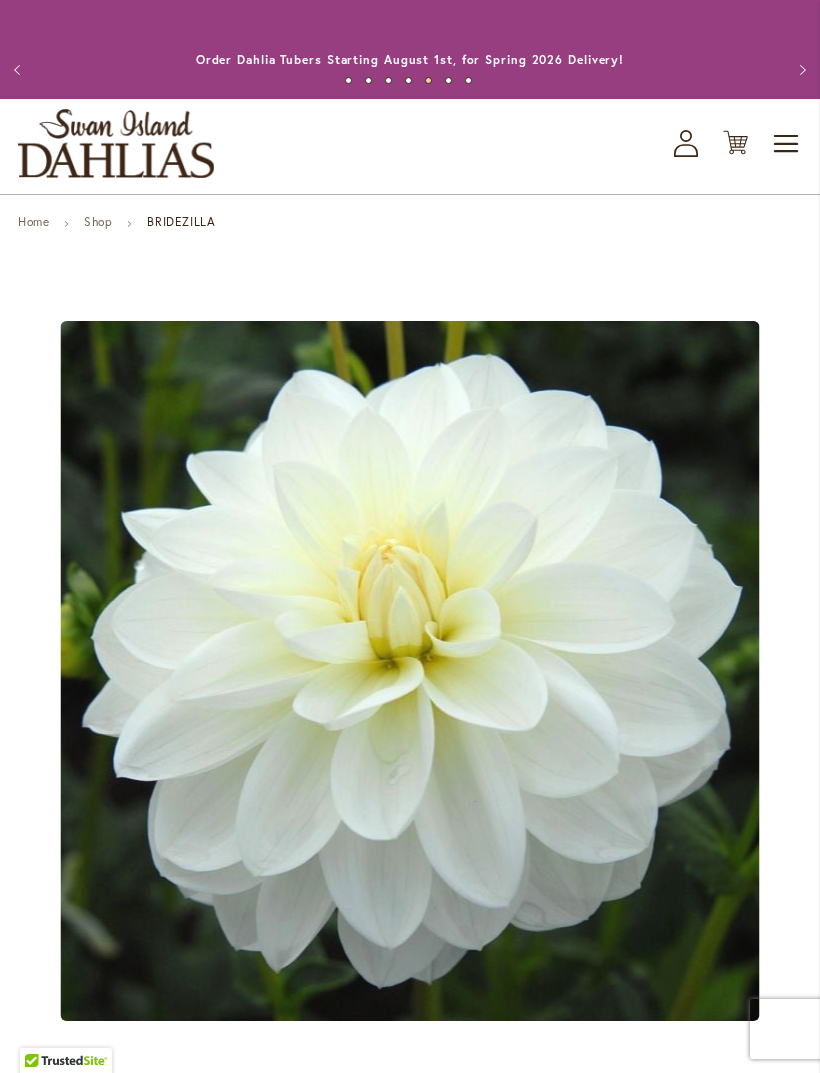 click on "Previous" at bounding box center [20, 70] 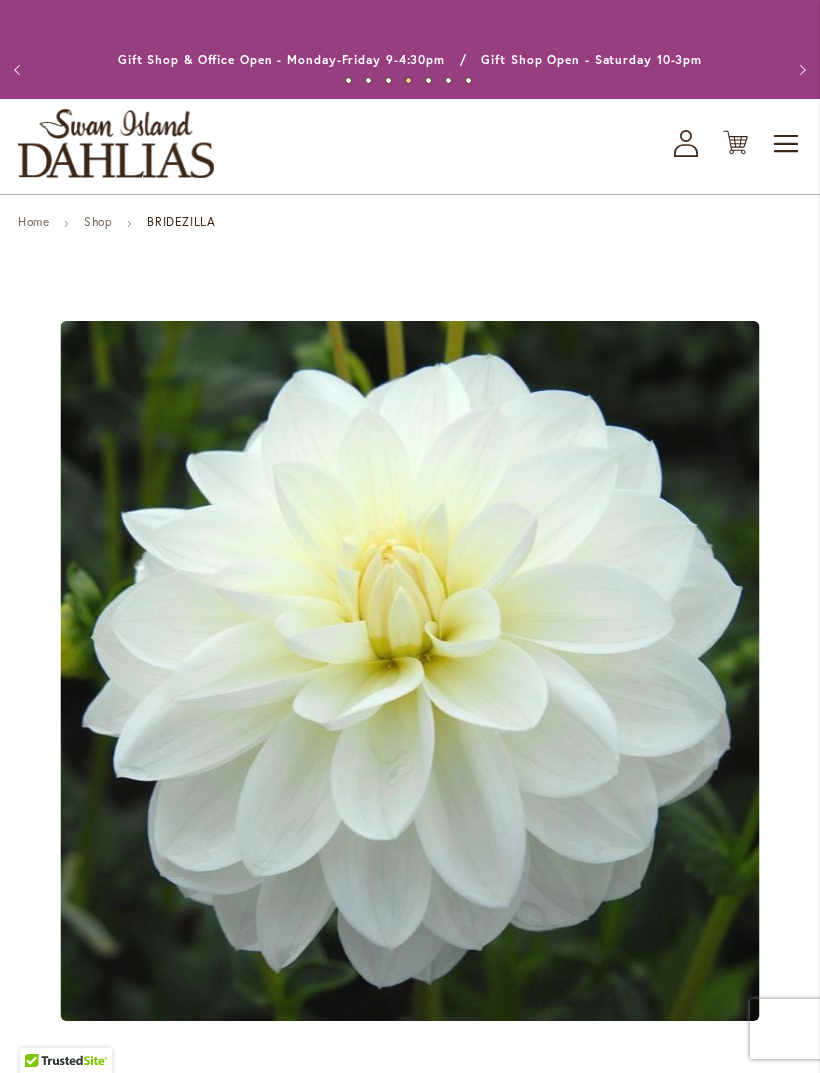 click on "Shop" at bounding box center (98, 221) 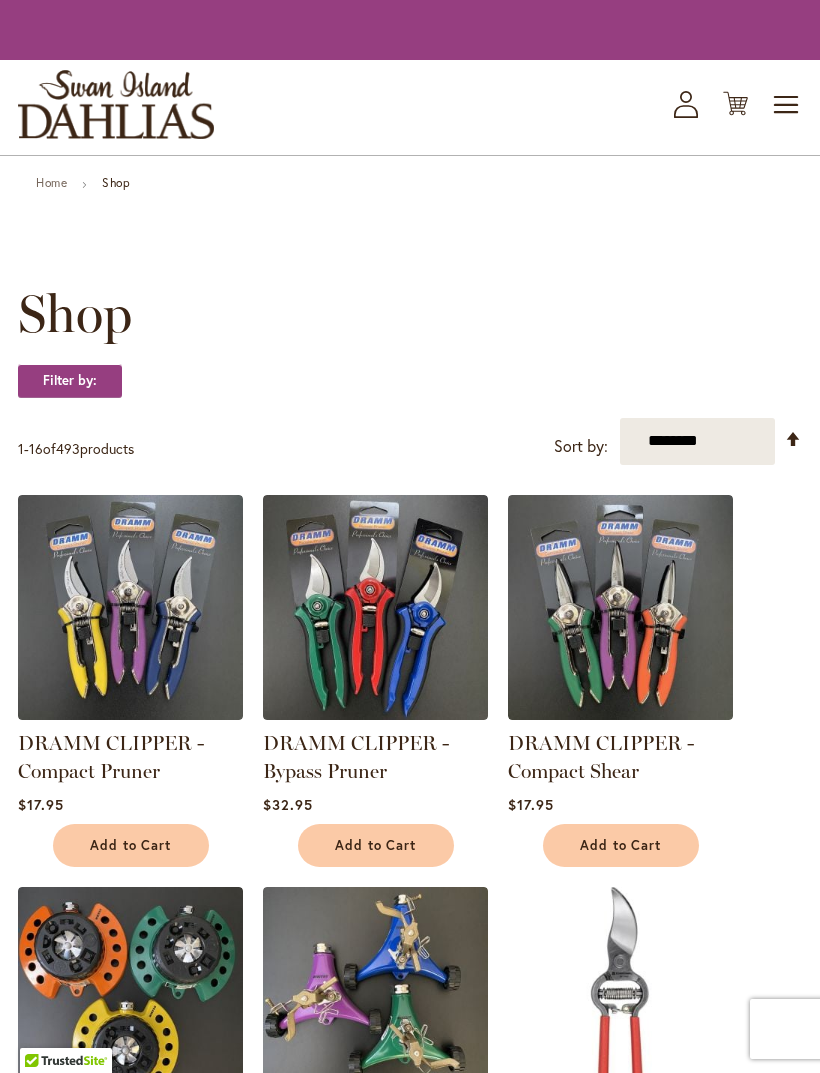 scroll, scrollTop: 0, scrollLeft: 0, axis: both 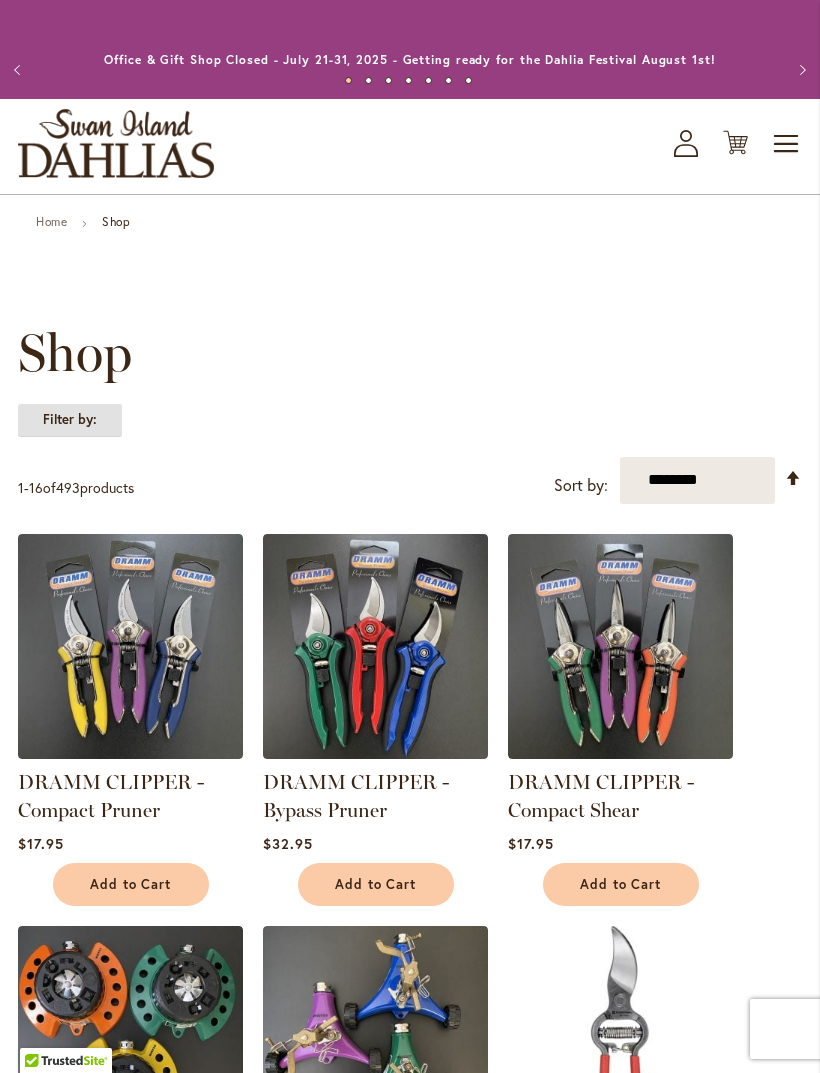click on "Filter by:" at bounding box center (70, 420) 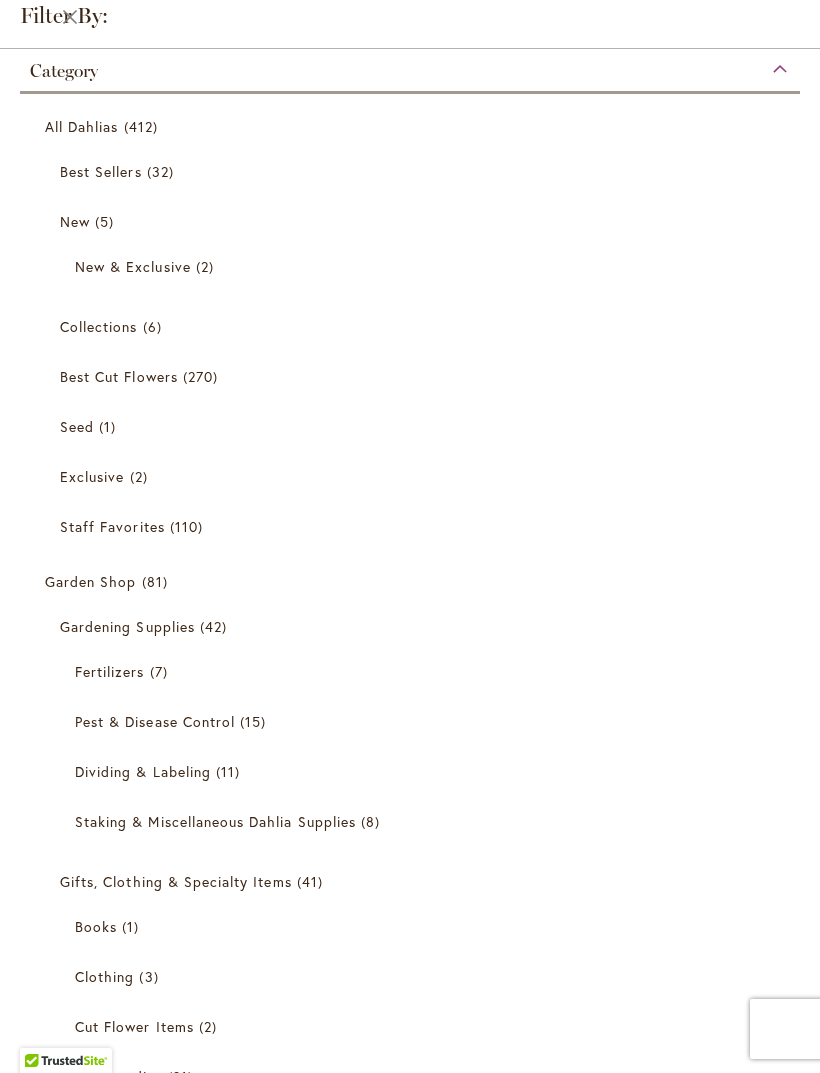 scroll, scrollTop: 0, scrollLeft: 0, axis: both 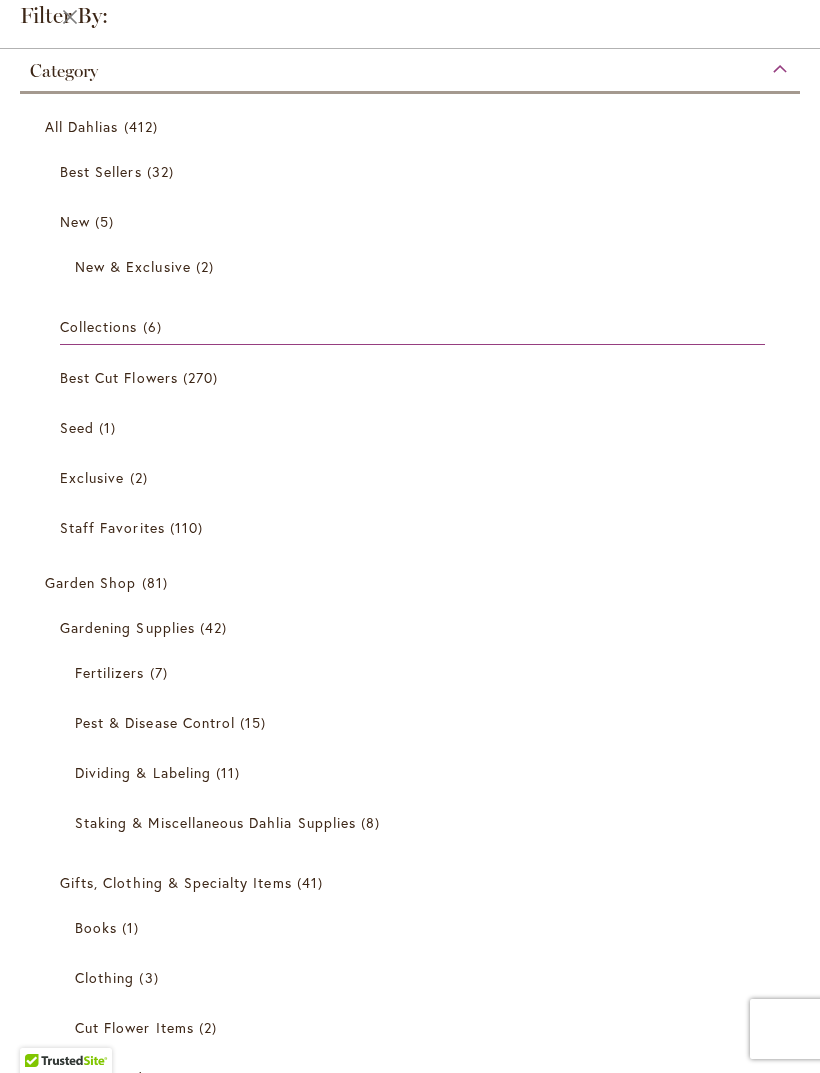 click on "Collections" at bounding box center (99, 326) 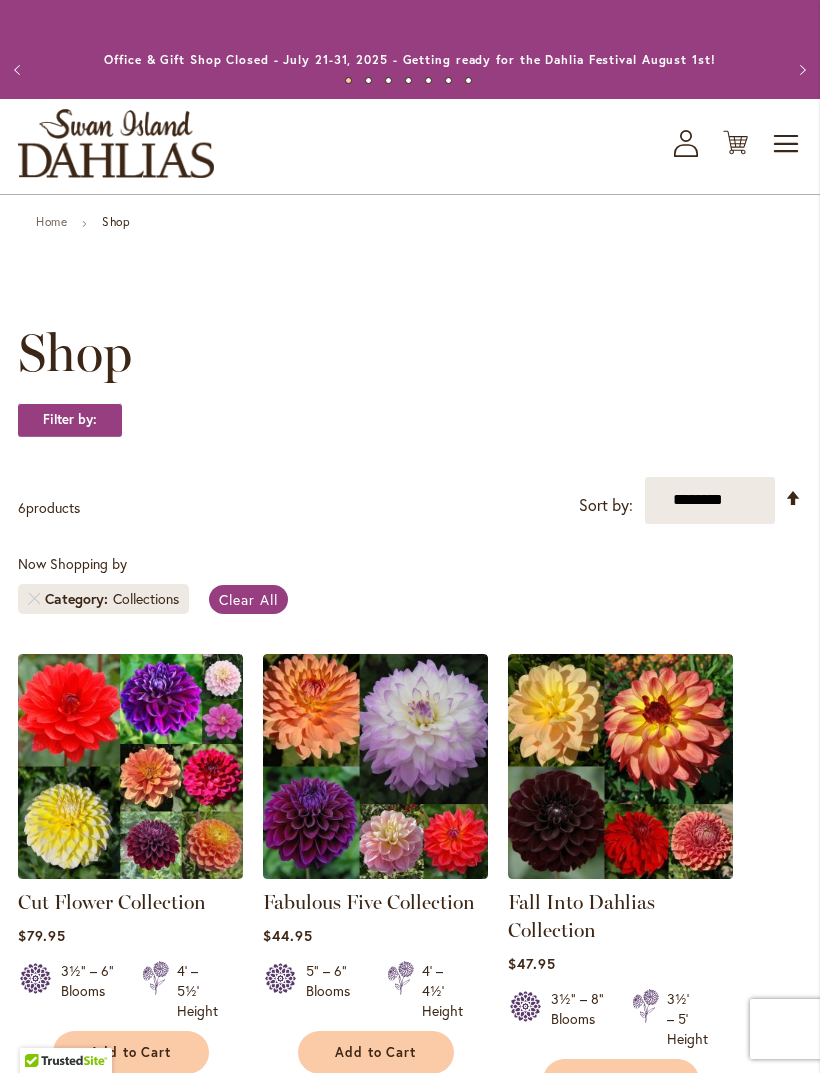 scroll, scrollTop: 0, scrollLeft: 0, axis: both 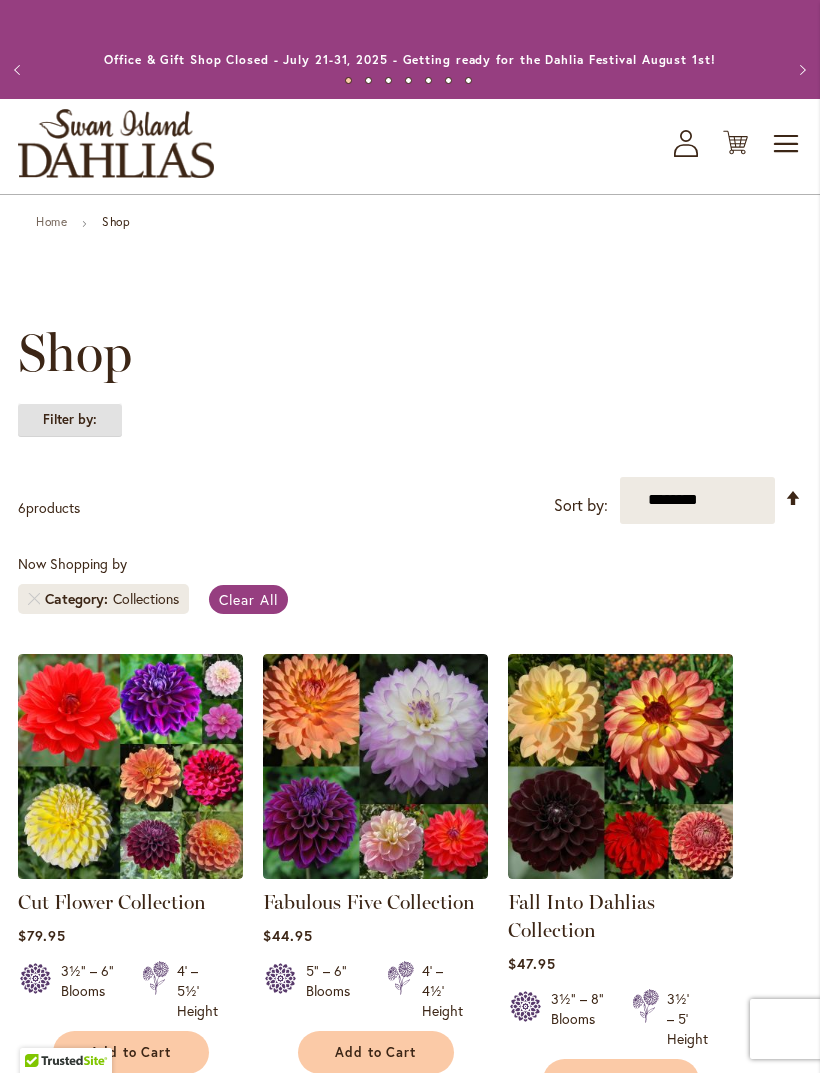 click on "Filter by:" at bounding box center (70, 420) 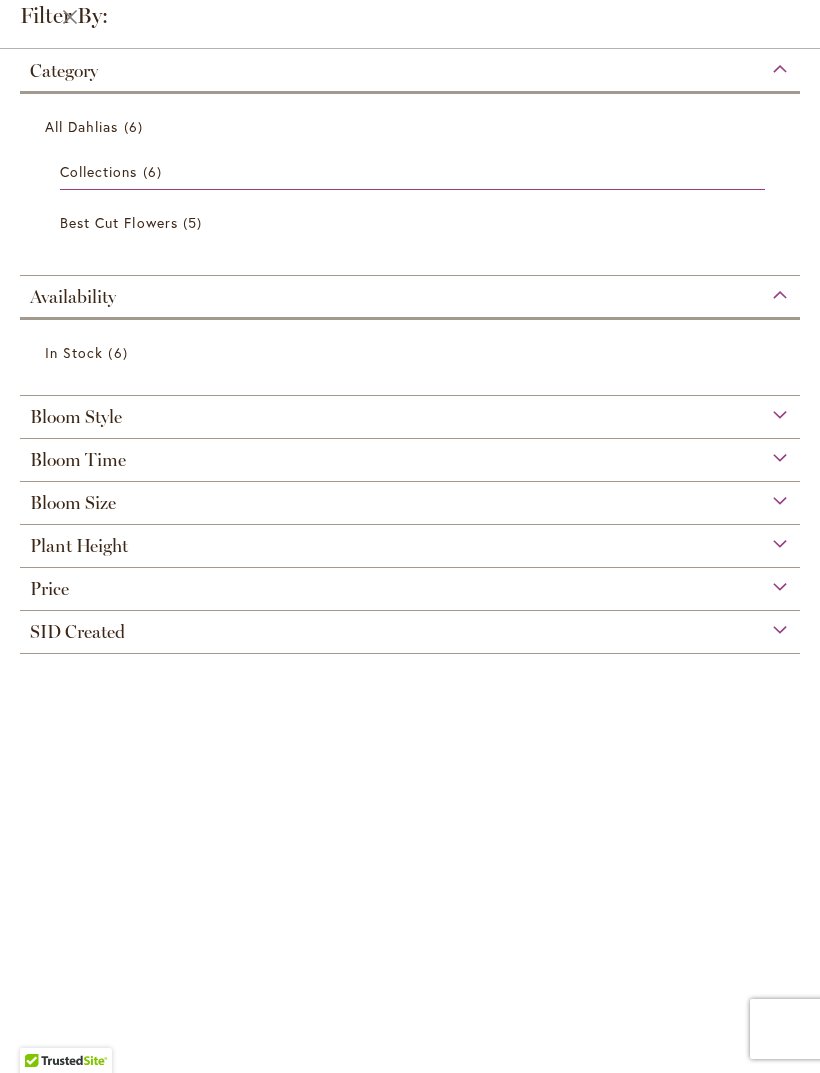 click on "All Dahlias" at bounding box center [82, 126] 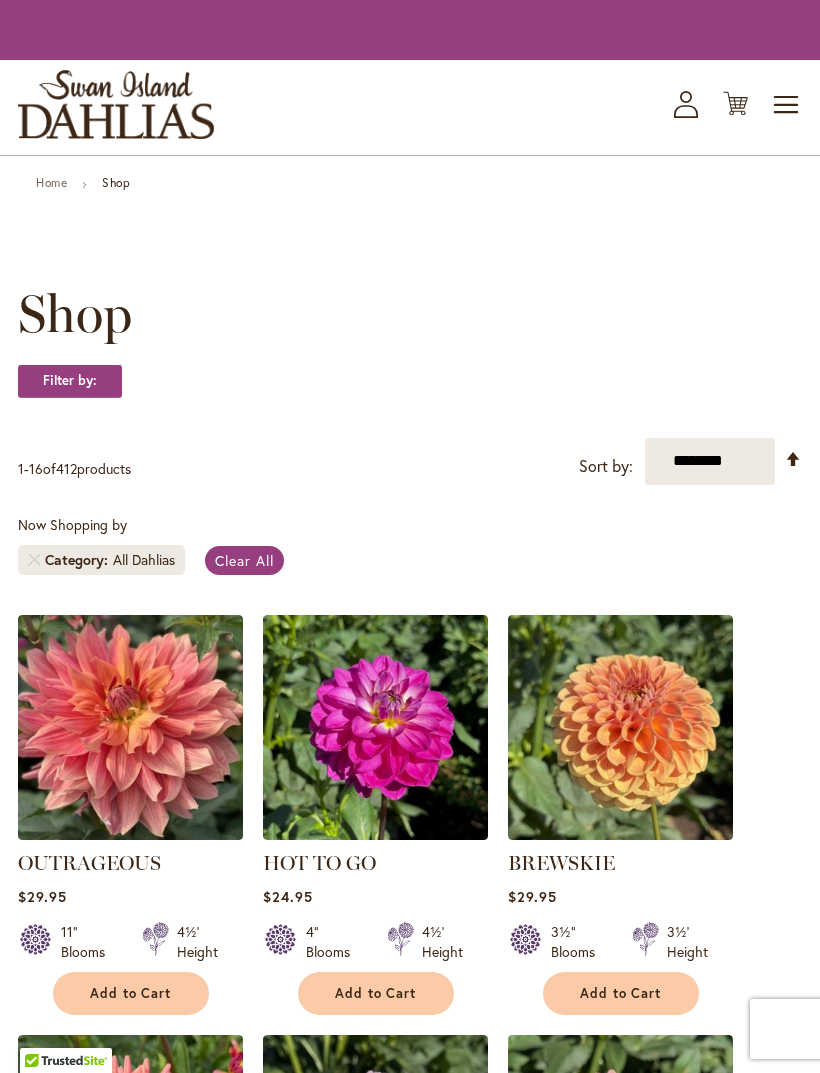 scroll, scrollTop: 0, scrollLeft: 0, axis: both 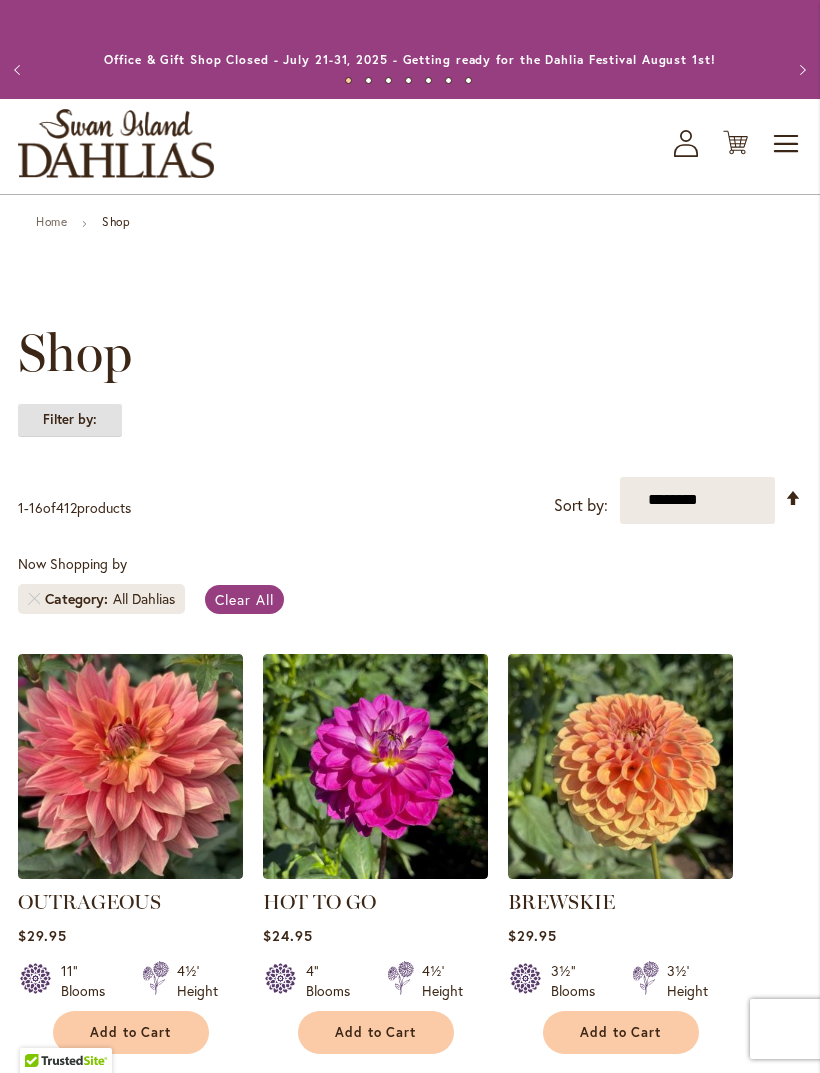 click on "Filter by:" at bounding box center [70, 420] 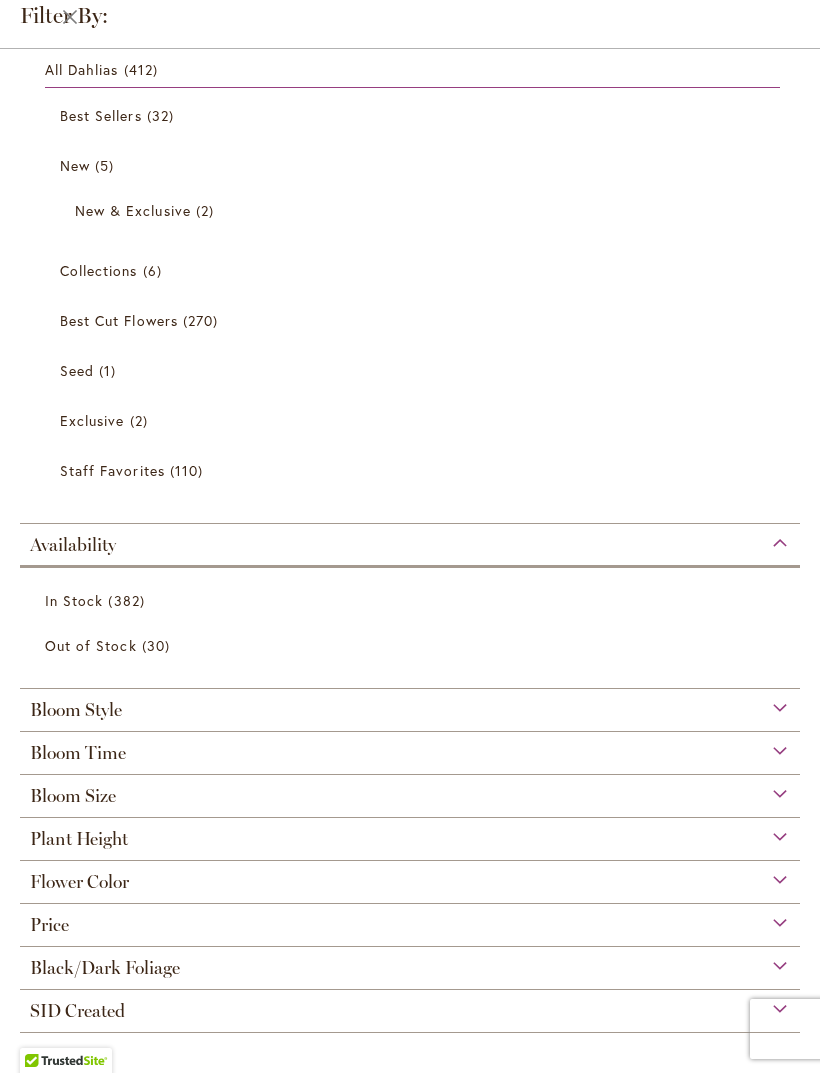 click on "Bloom Style" at bounding box center (76, 710) 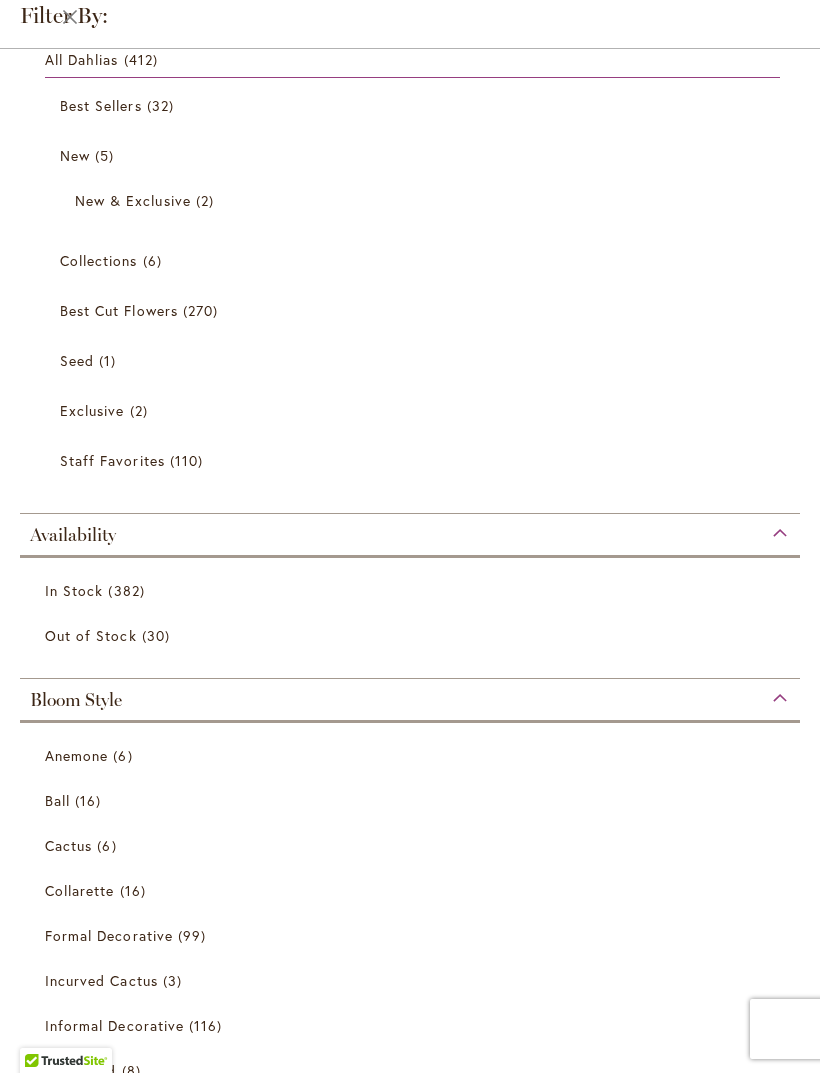 scroll, scrollTop: 698, scrollLeft: 0, axis: vertical 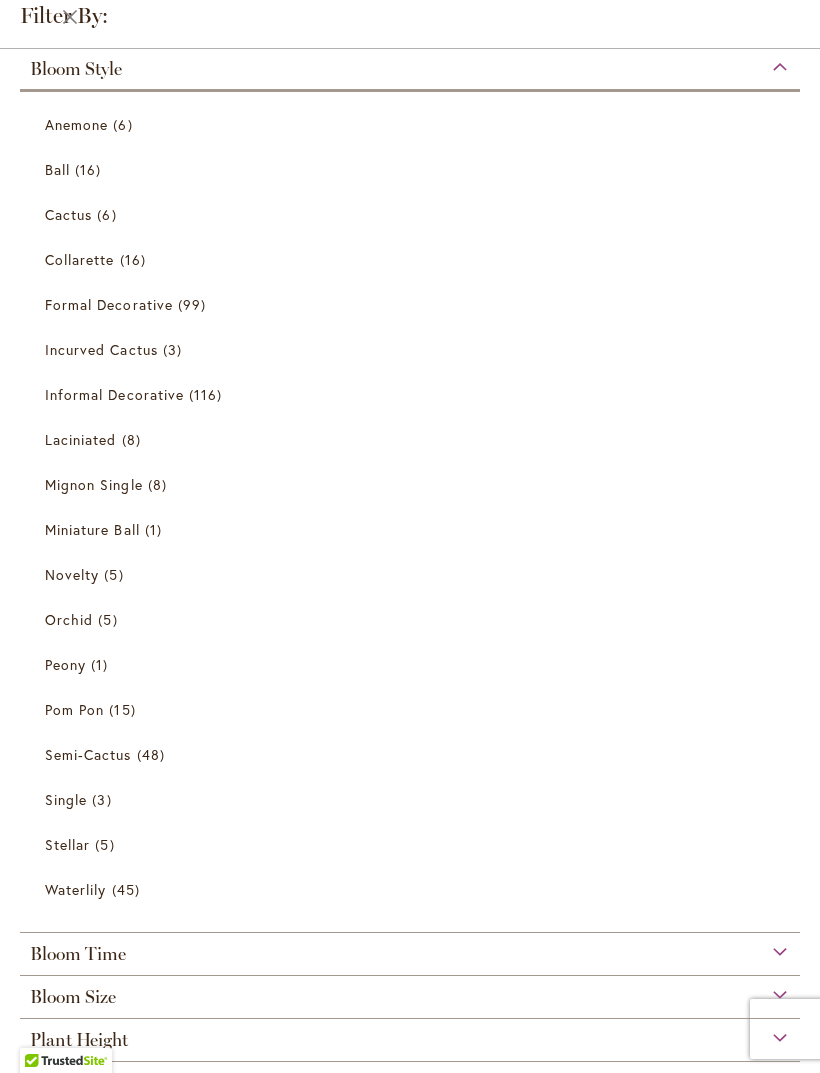 click on "Waterlily" at bounding box center [75, 889] 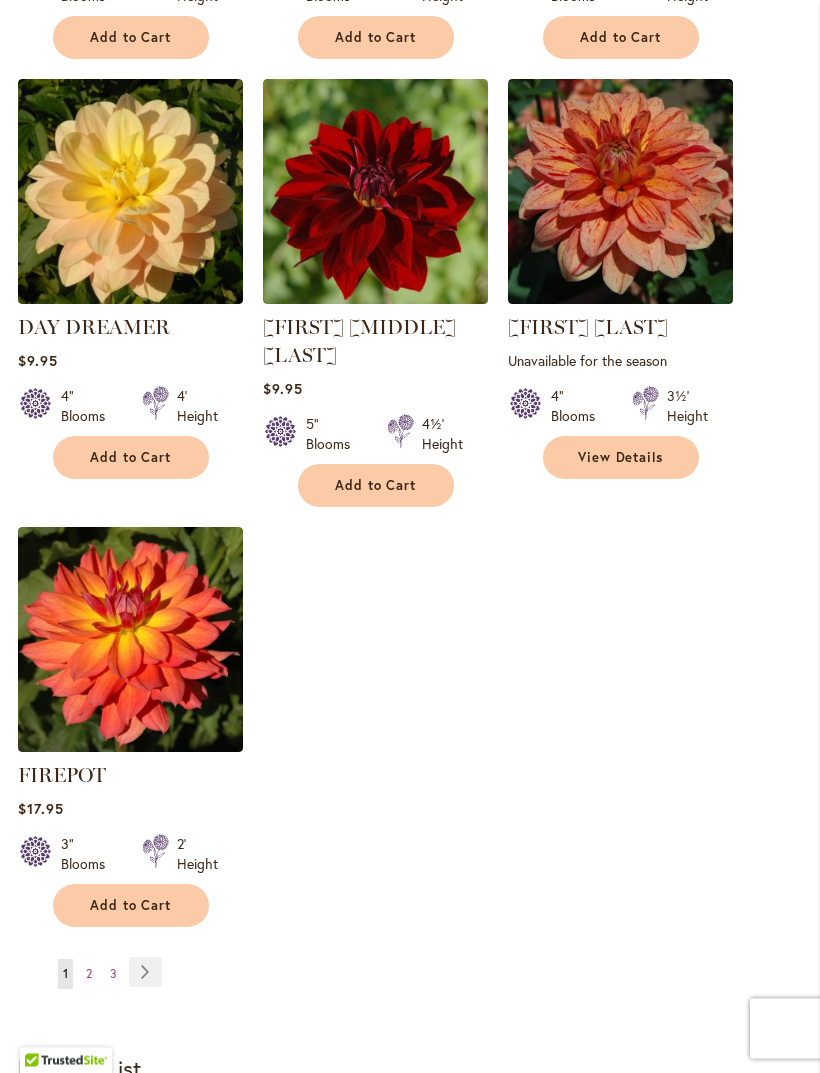 scroll, scrollTop: 2298, scrollLeft: 0, axis: vertical 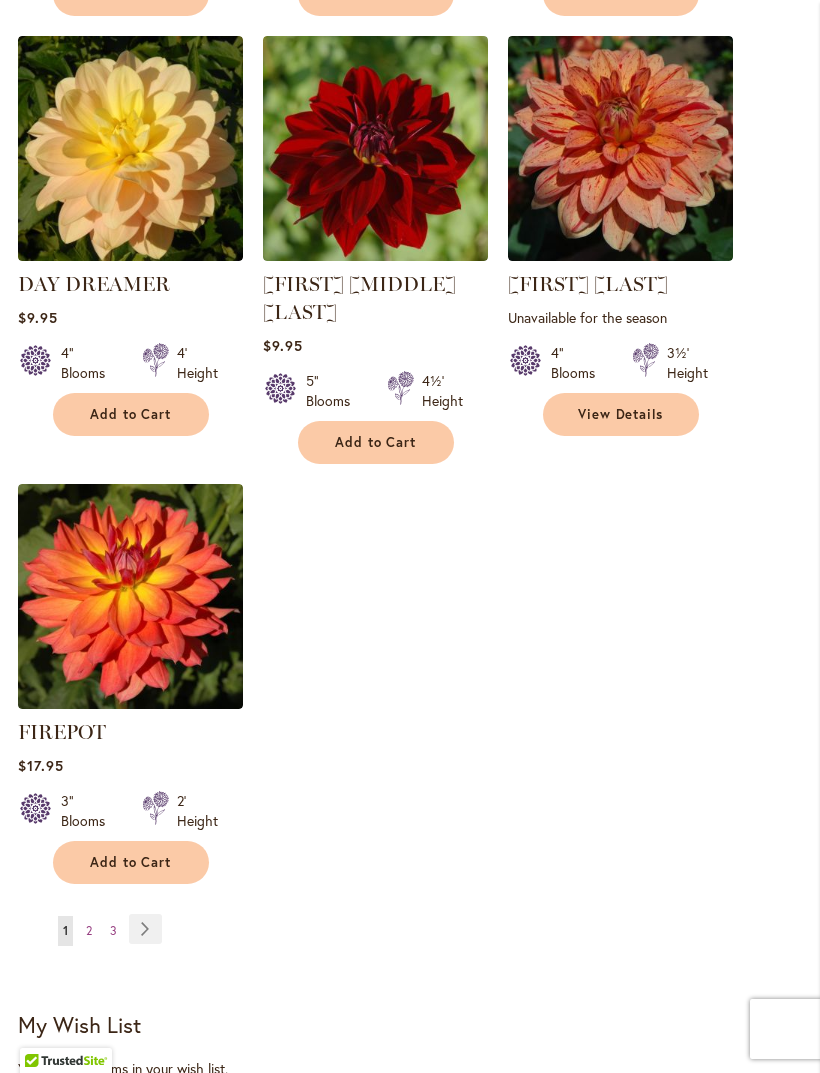 click on "Page
2" at bounding box center [89, 931] 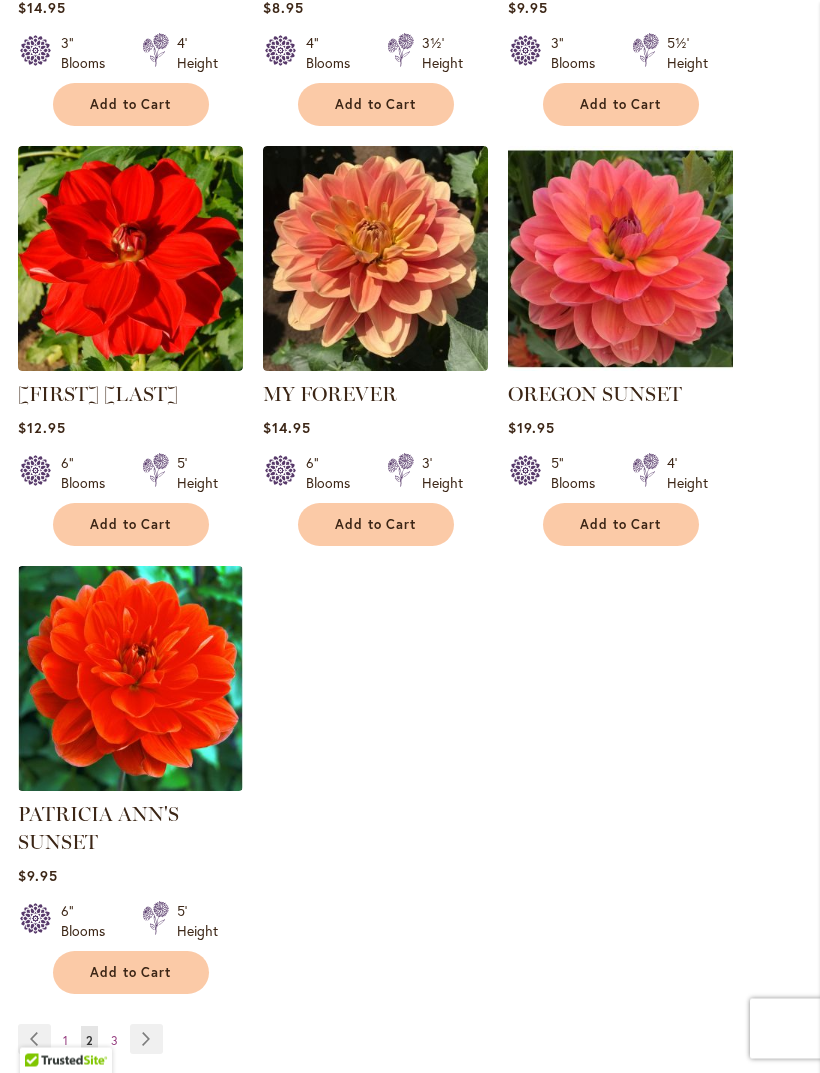 scroll, scrollTop: 2188, scrollLeft: 0, axis: vertical 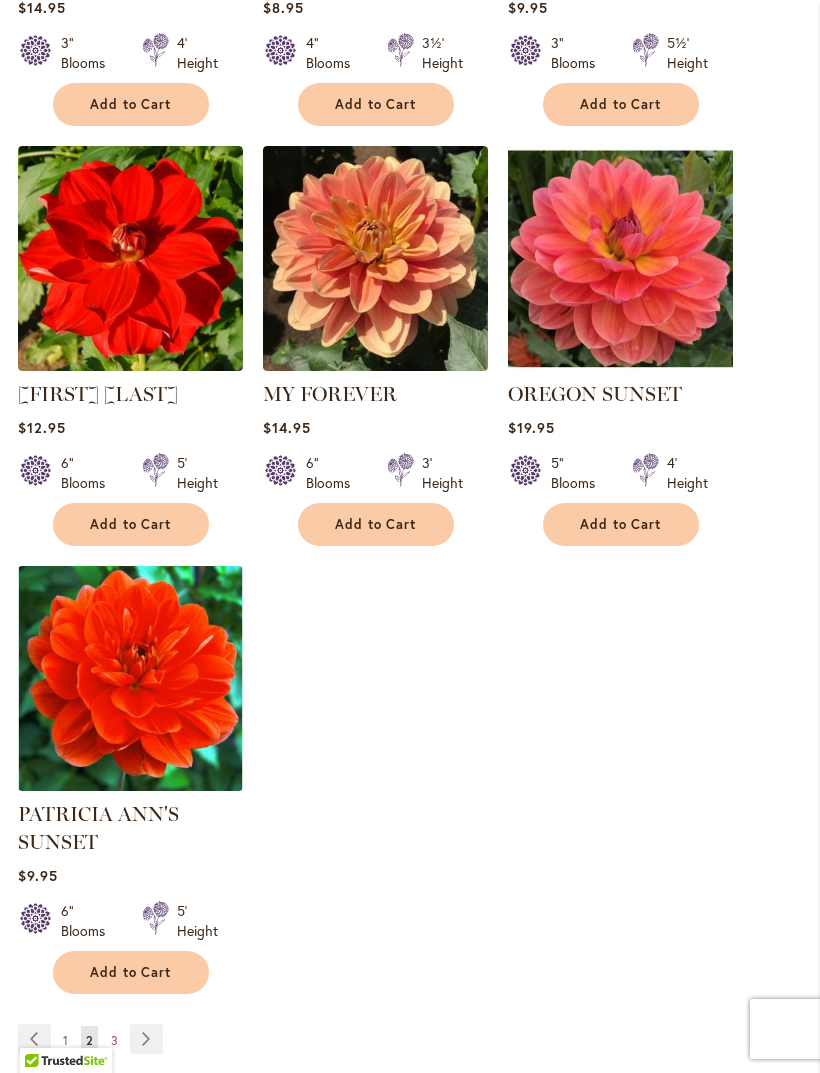 click on "3" at bounding box center [114, 1040] 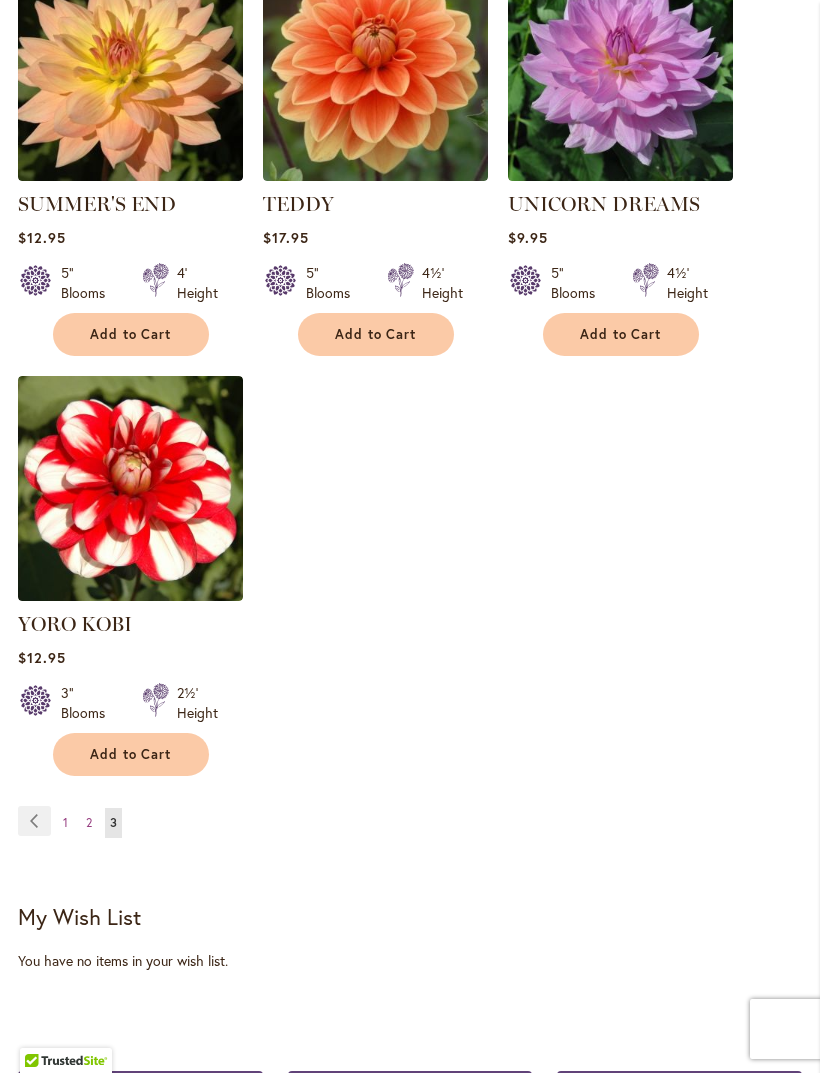 scroll, scrollTop: 1980, scrollLeft: 0, axis: vertical 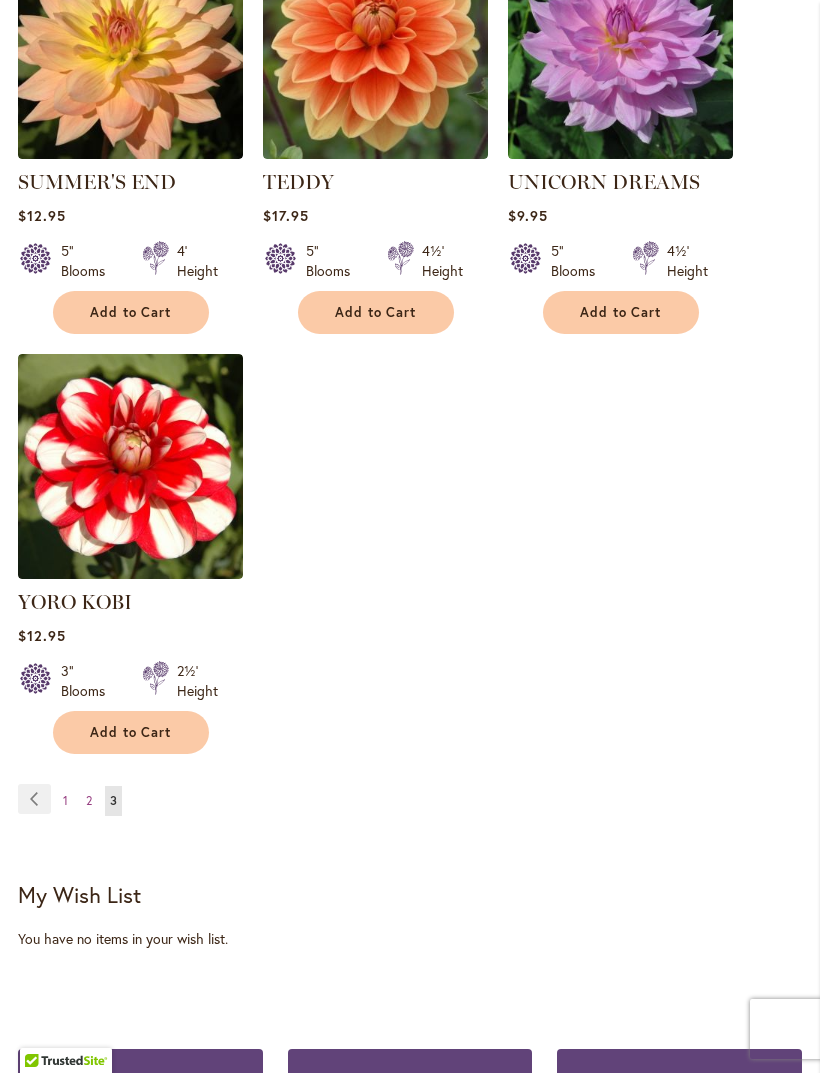 click on "Page
2" at bounding box center [89, 801] 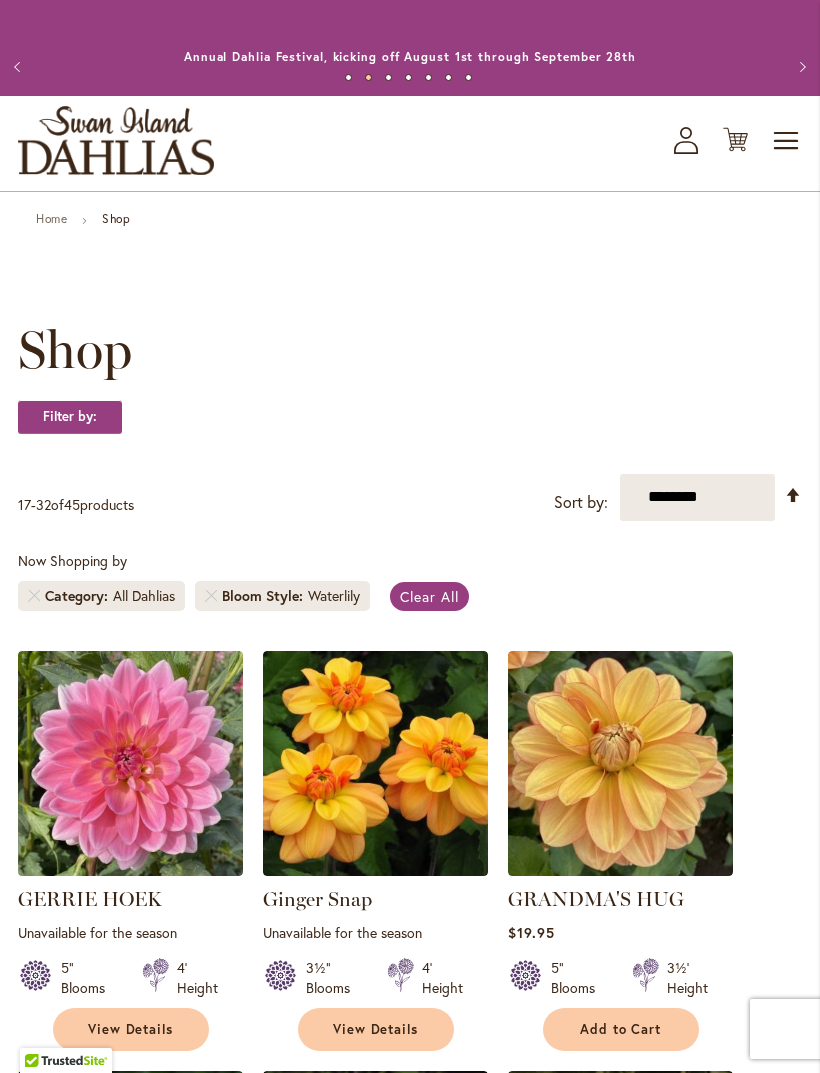 scroll, scrollTop: 0, scrollLeft: 0, axis: both 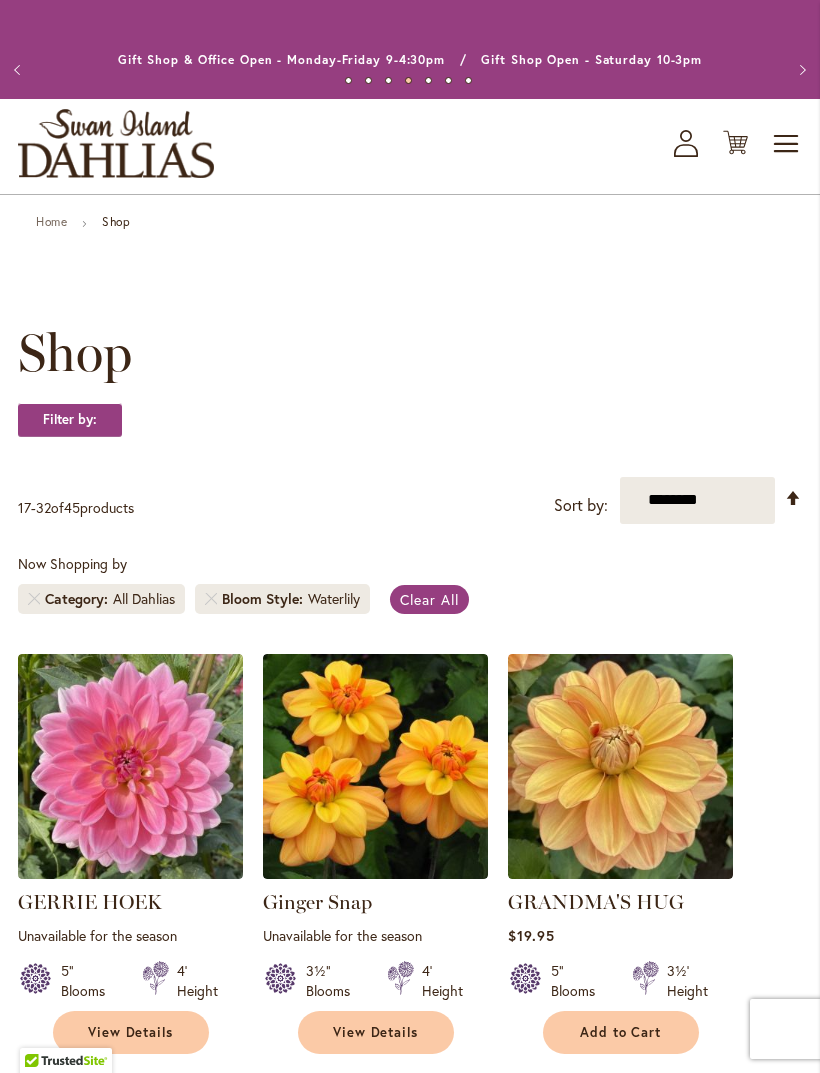 click on "Next" at bounding box center (800, 70) 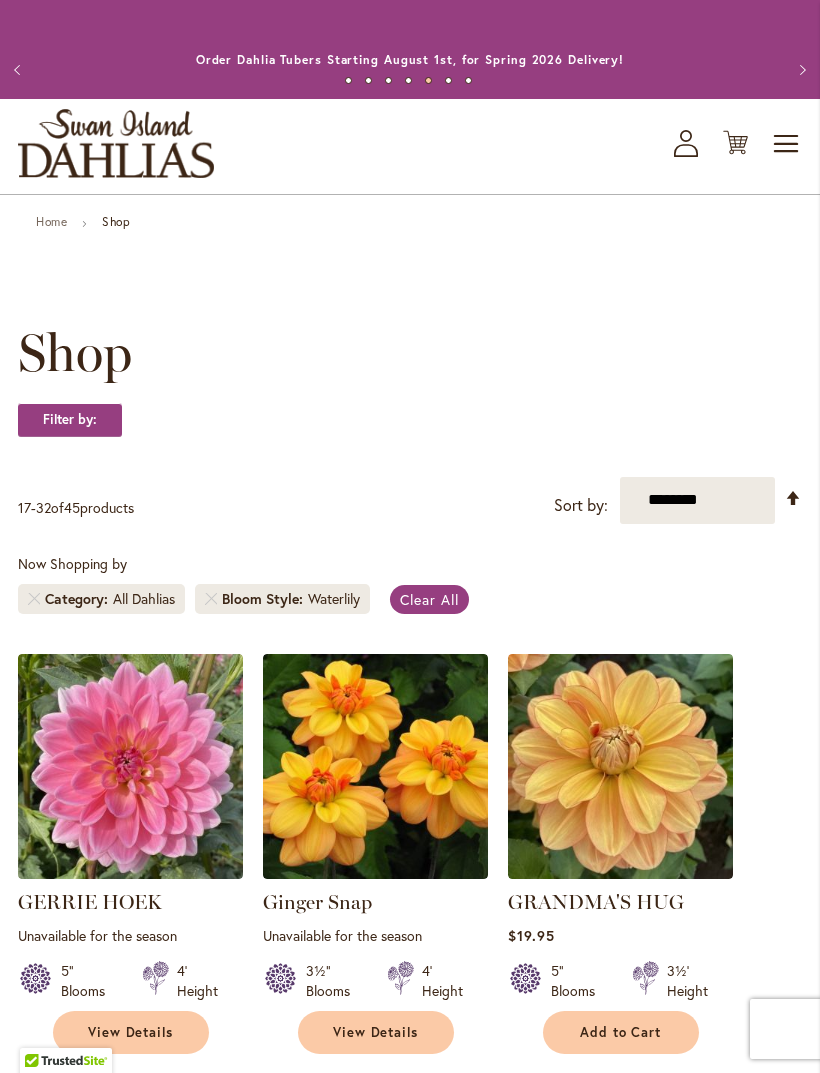 click on "Previous" at bounding box center [20, 70] 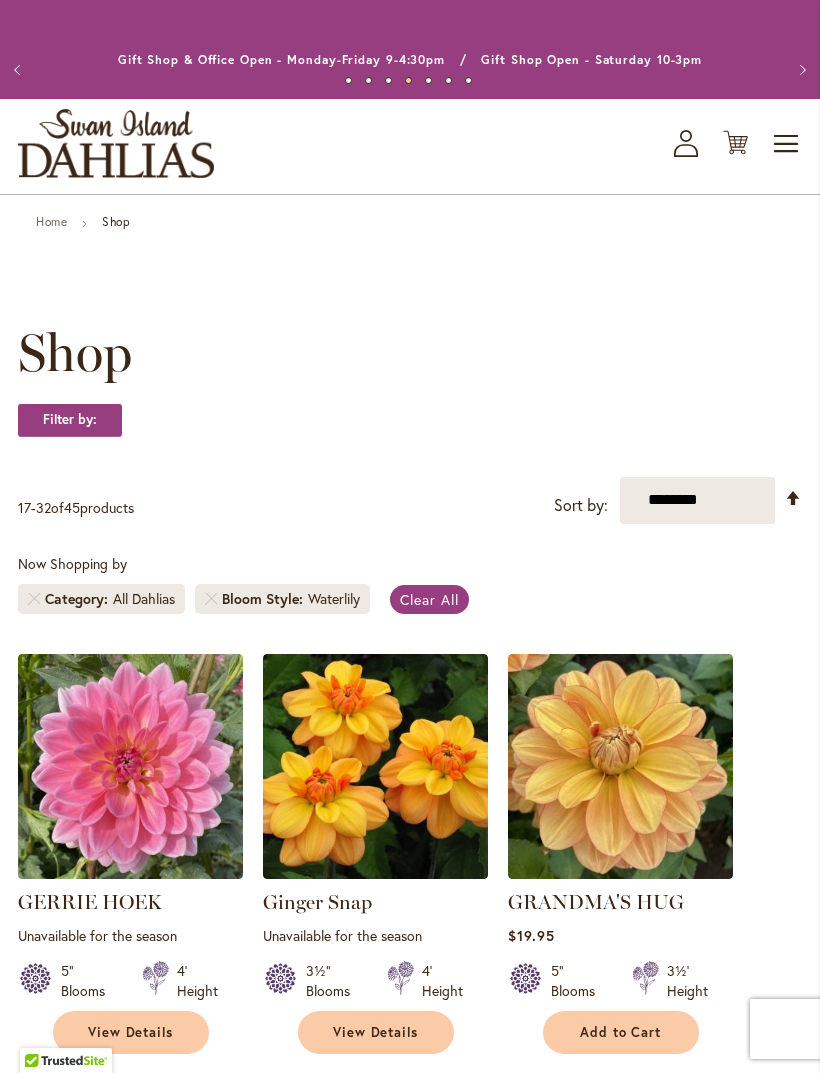 click on "Toggle Nav" at bounding box center (787, 144) 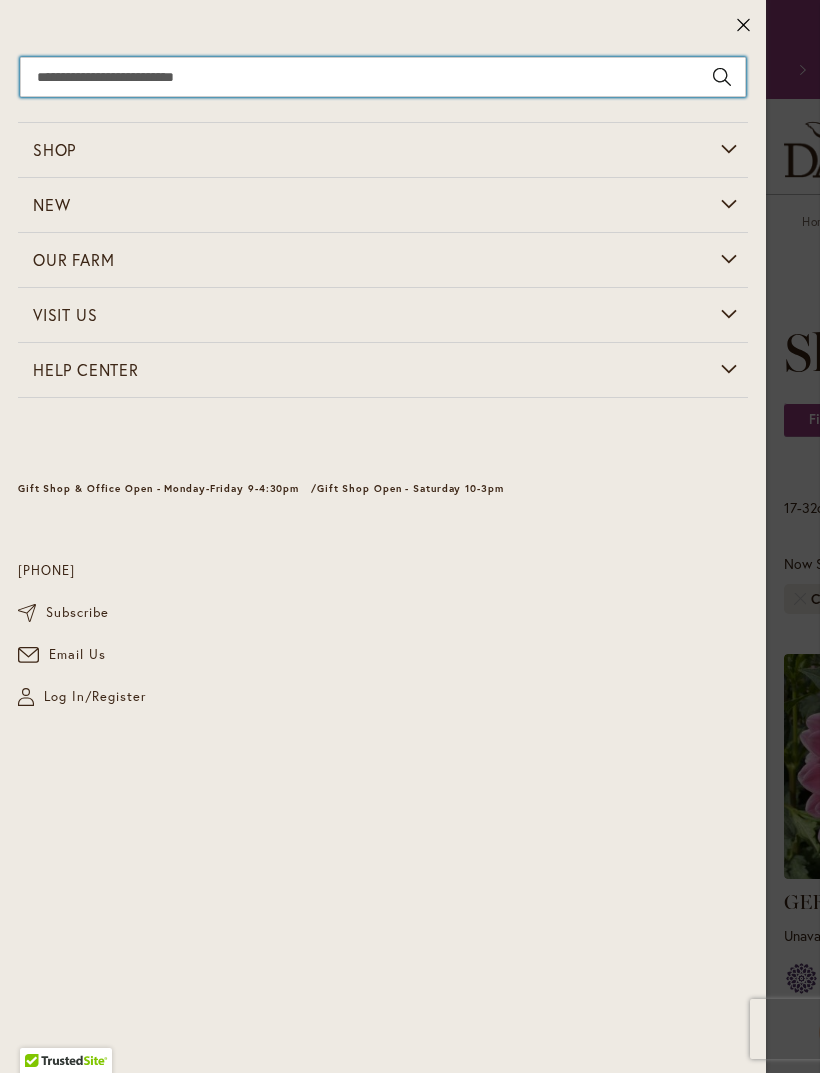 click on "Search" at bounding box center (383, 77) 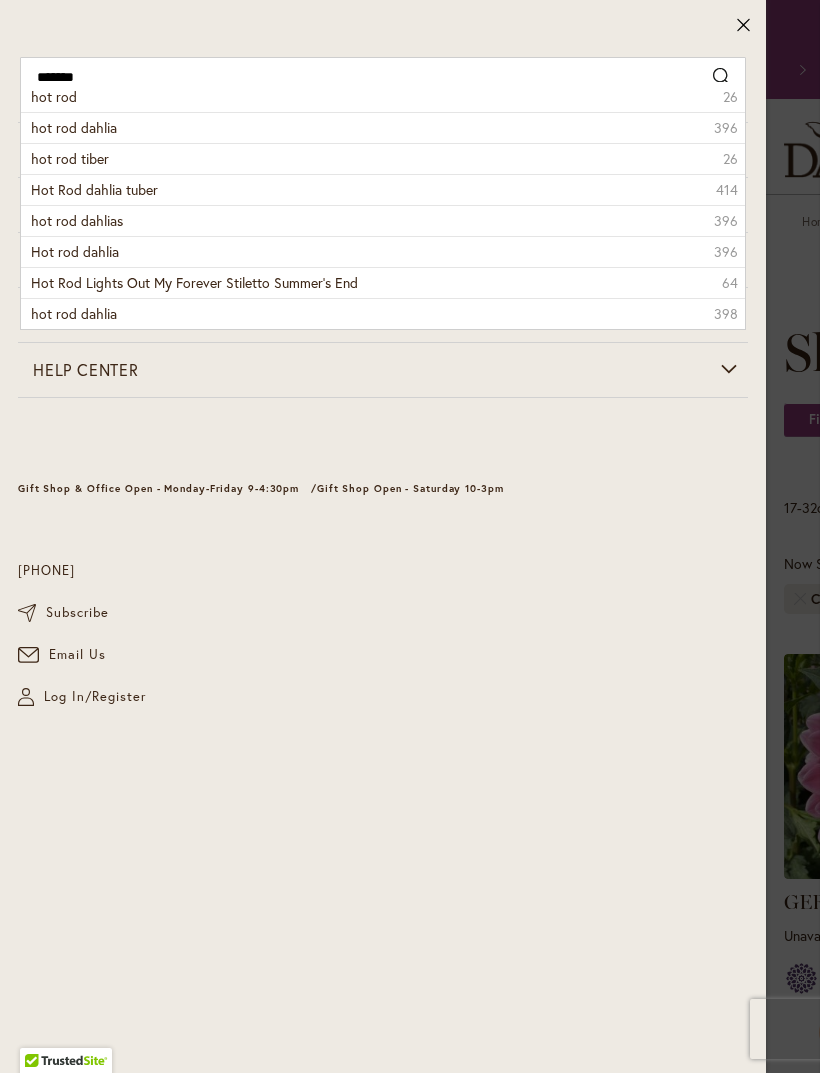 click on "hot rod dahlia" at bounding box center [74, 127] 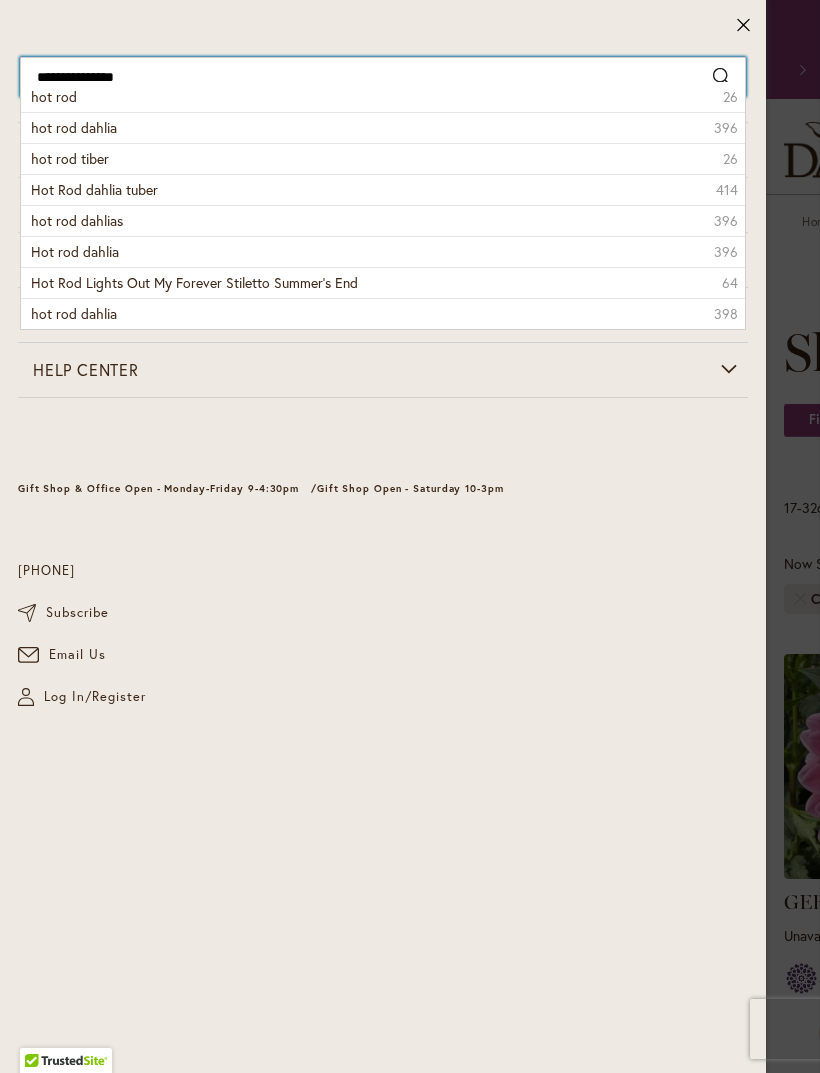 type on "**********" 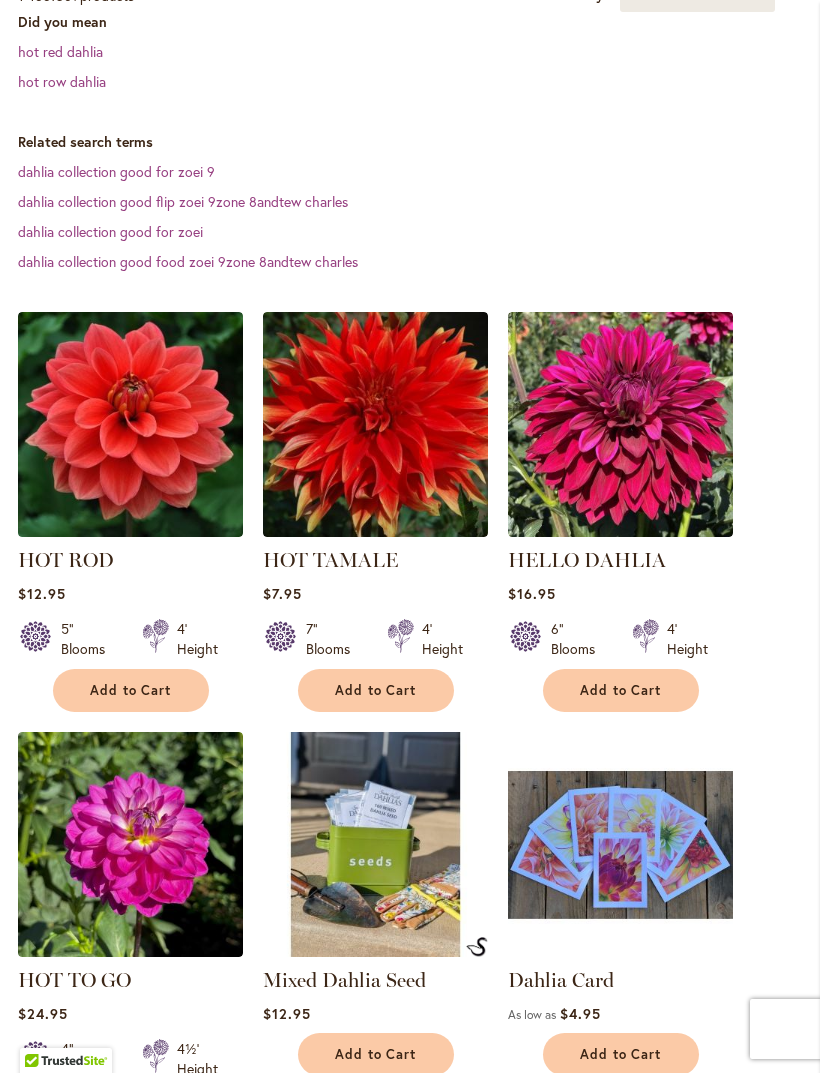 scroll, scrollTop: 494, scrollLeft: 0, axis: vertical 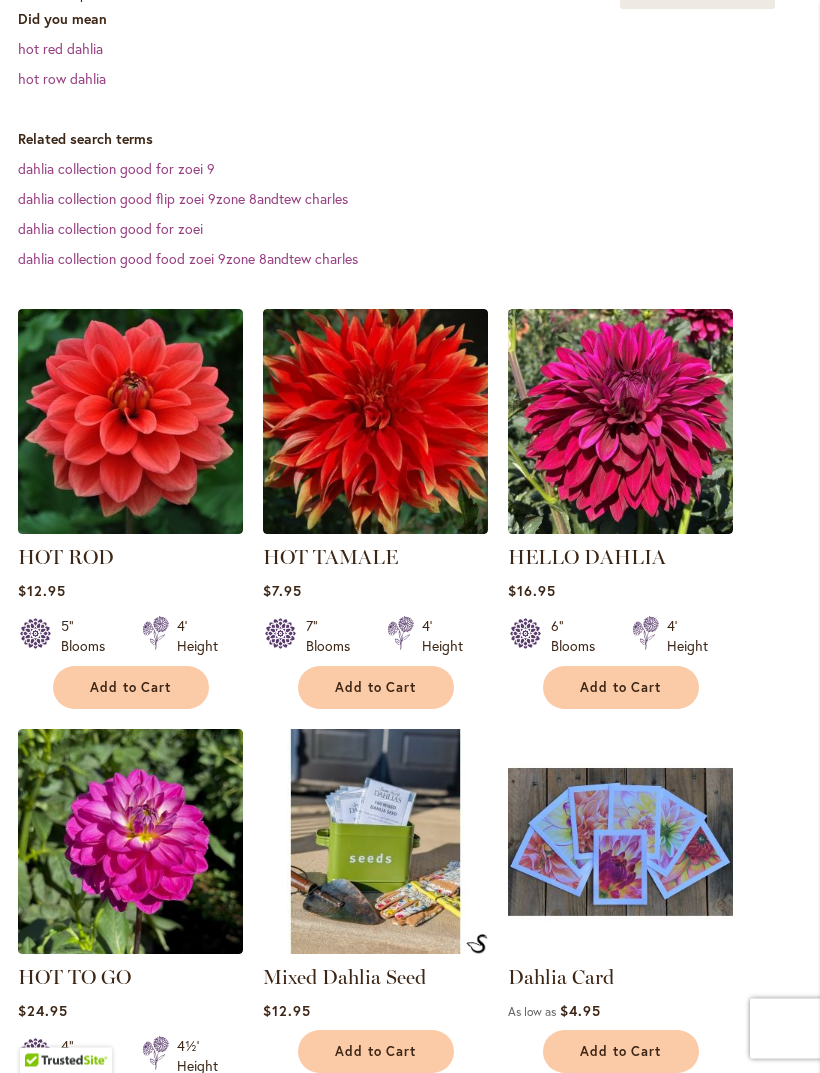 click on "HOT ROD" at bounding box center [66, 558] 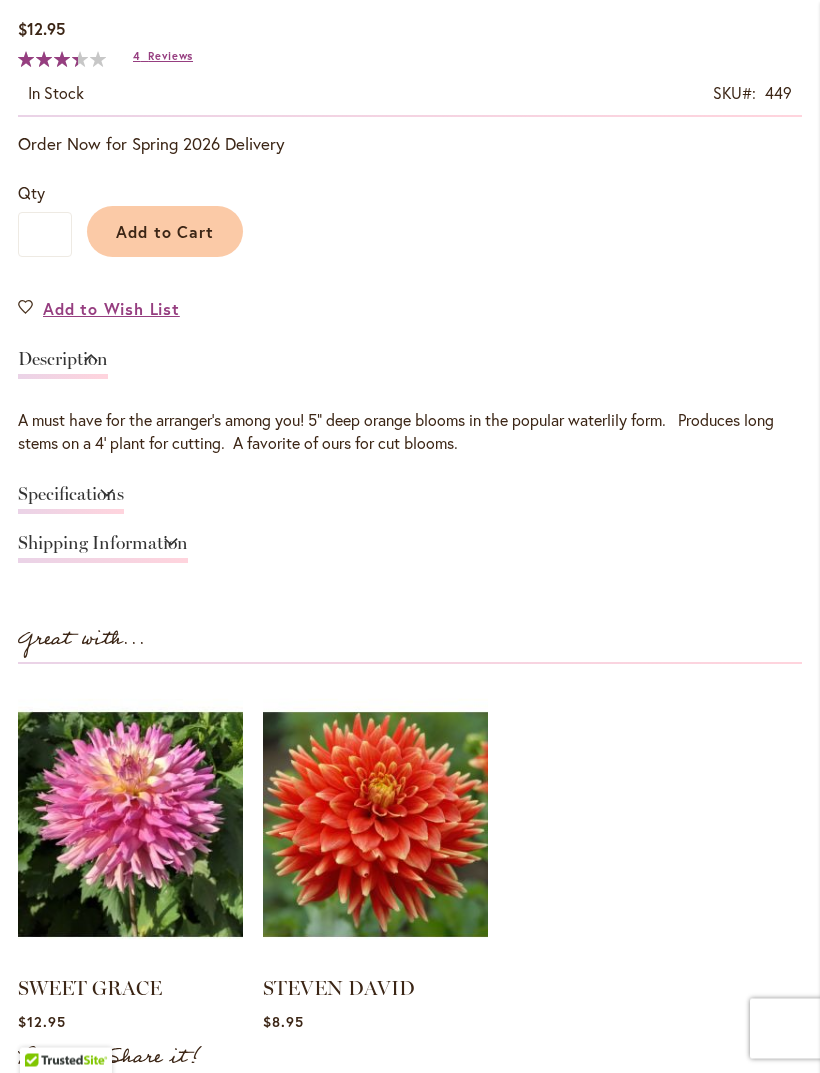scroll, scrollTop: 1199, scrollLeft: 0, axis: vertical 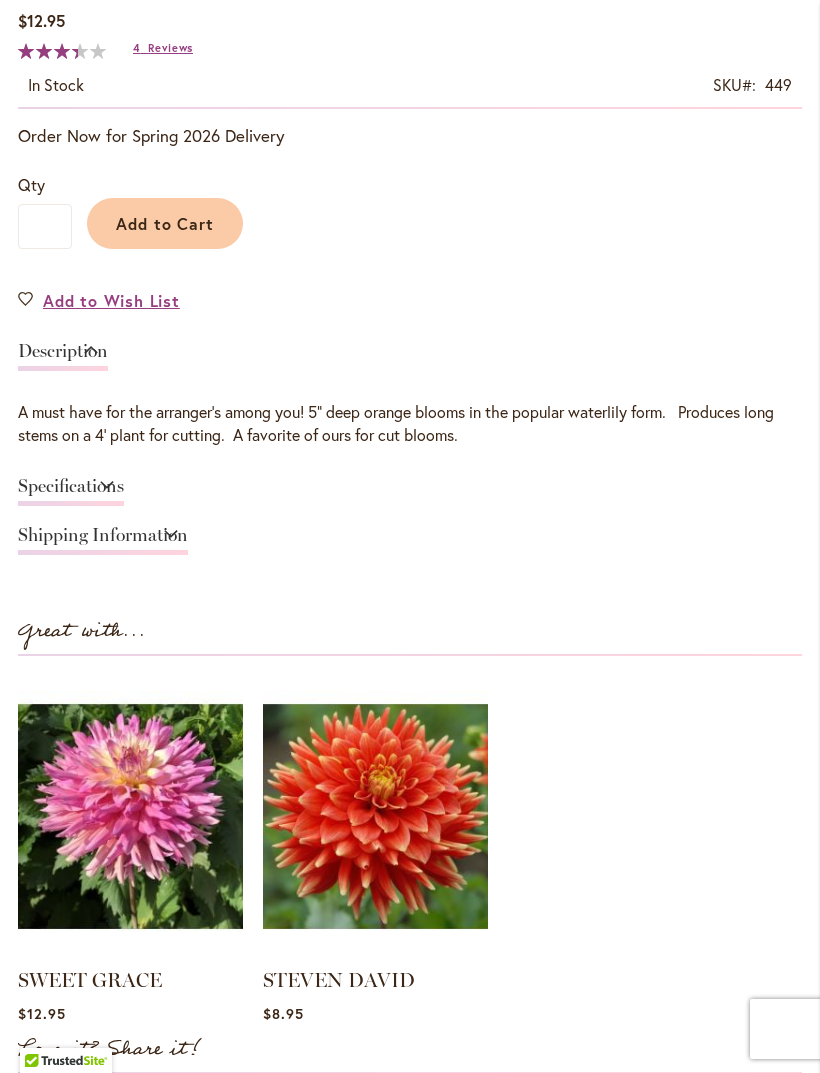 click on "Specifications" at bounding box center (71, 491) 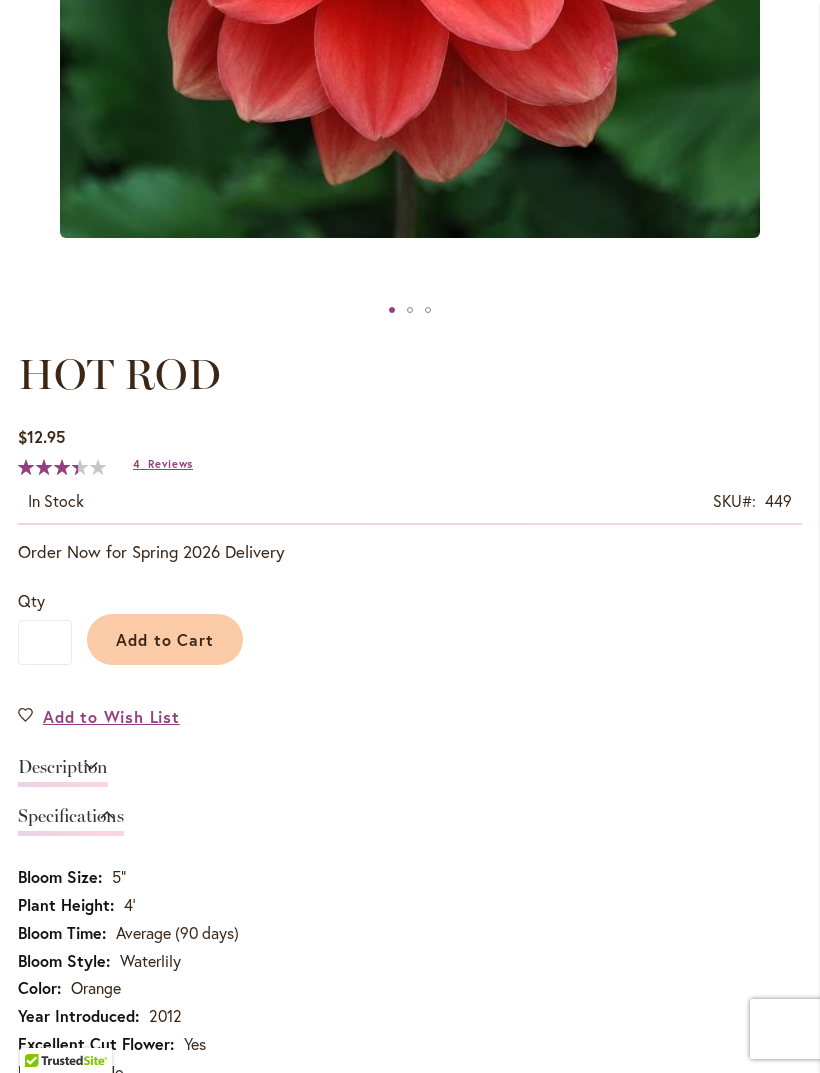scroll, scrollTop: 784, scrollLeft: 0, axis: vertical 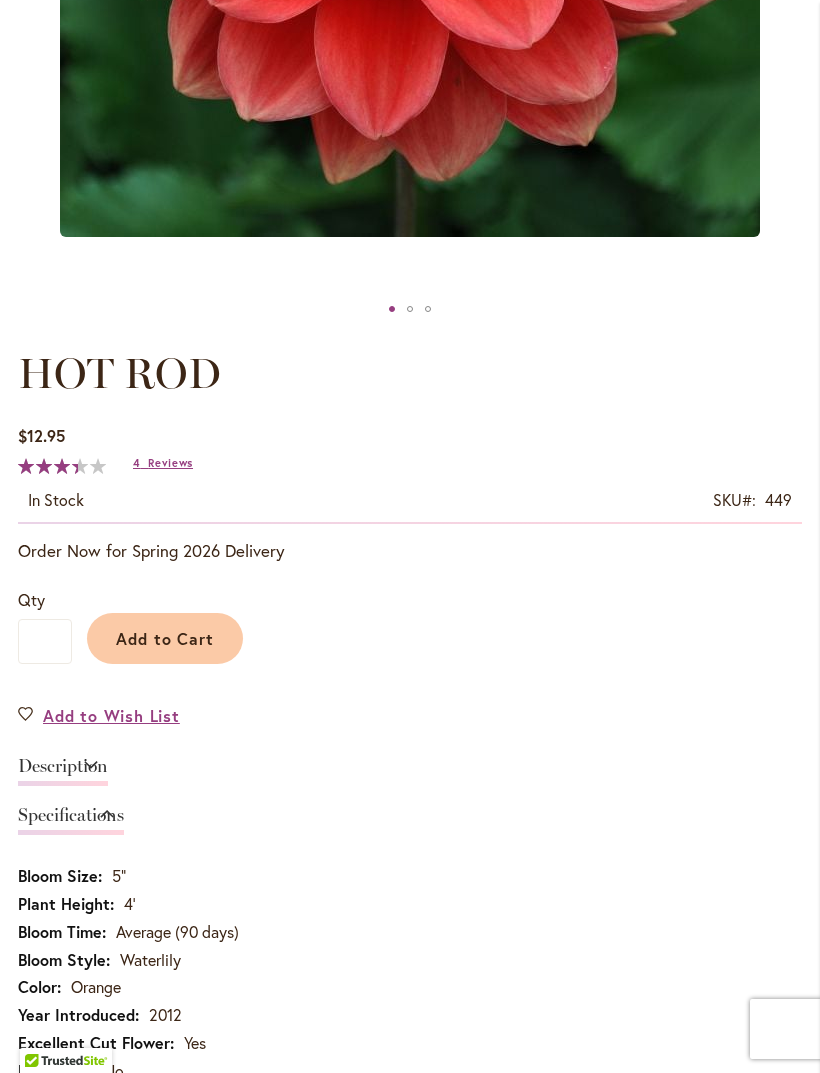 click on "Add to Cart" at bounding box center (165, 638) 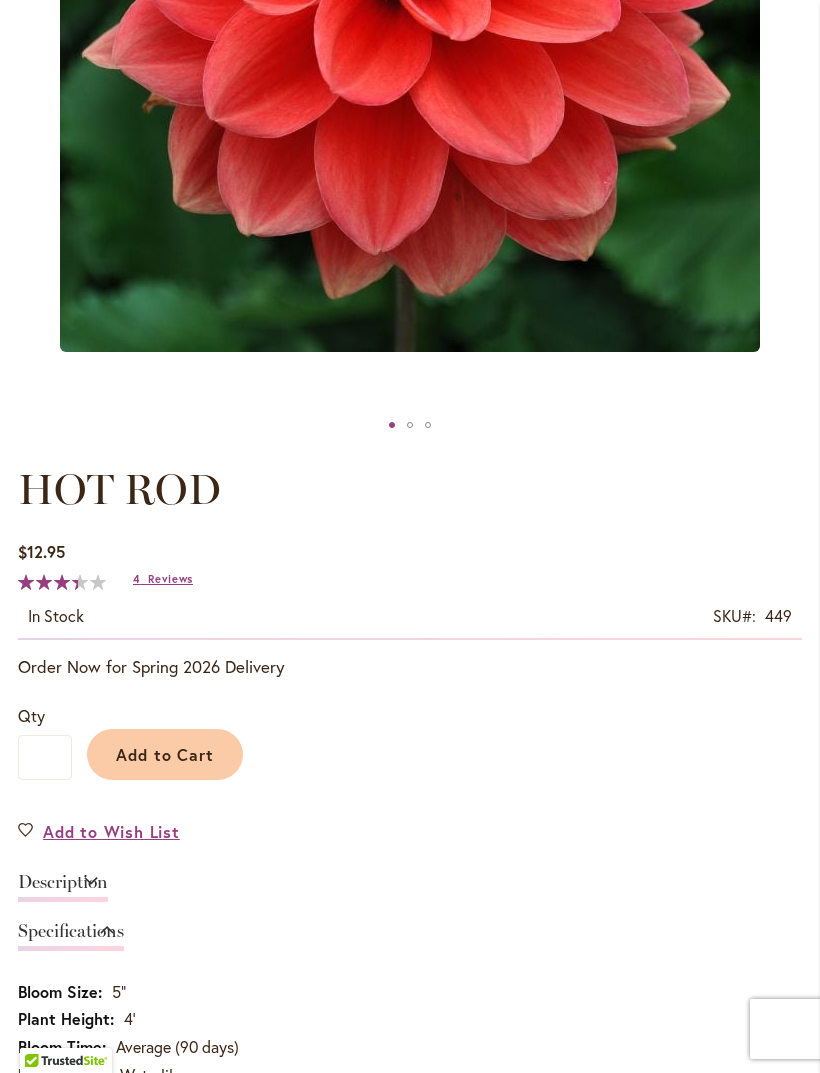 scroll, scrollTop: 720, scrollLeft: 0, axis: vertical 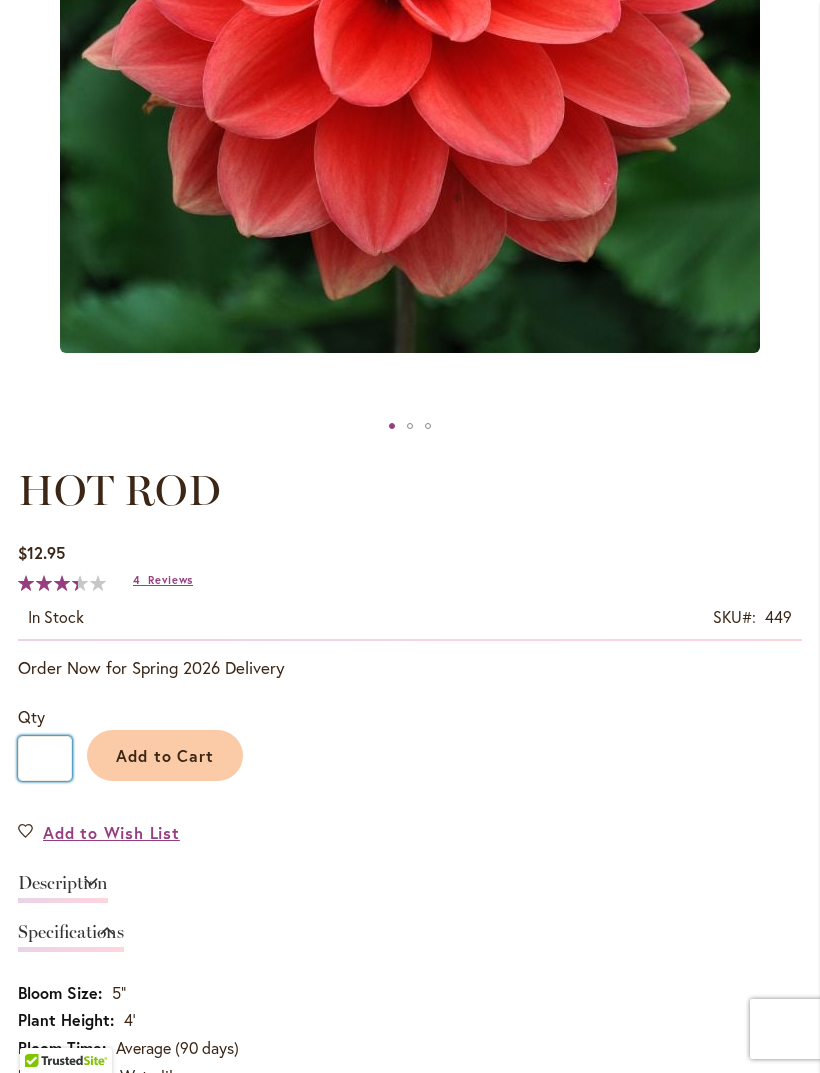 click on "*" at bounding box center (45, 758) 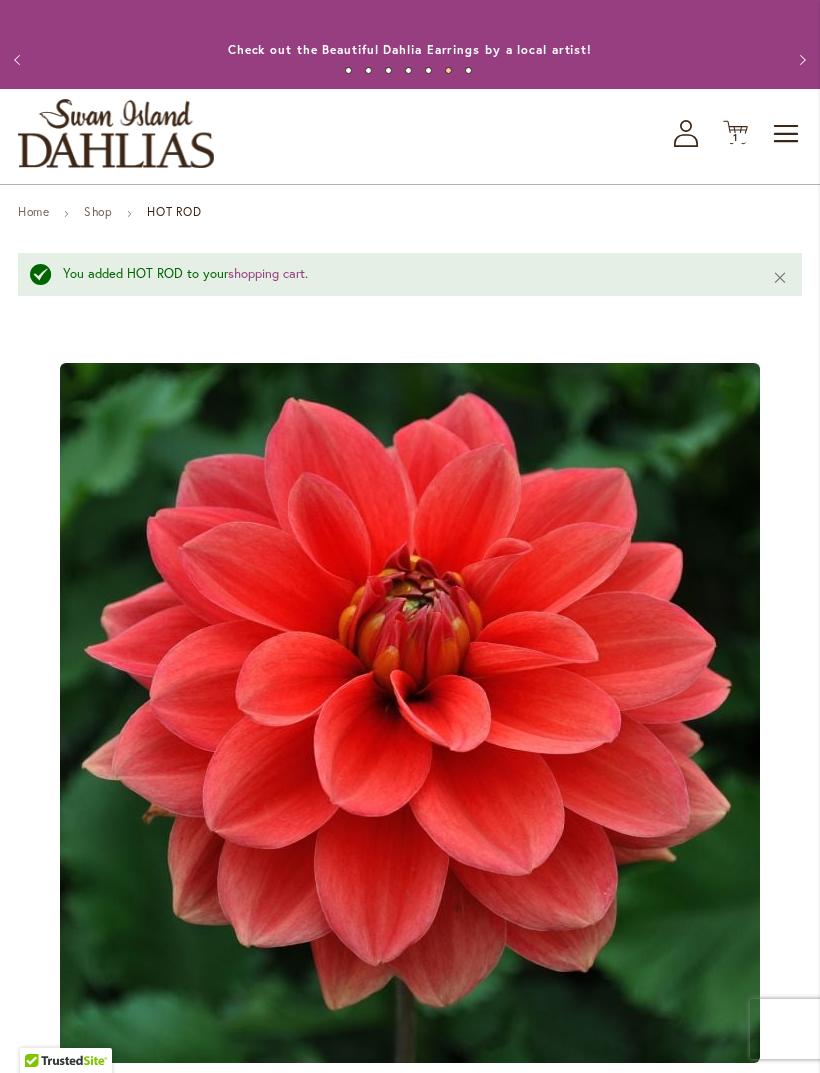 scroll, scrollTop: 8, scrollLeft: 0, axis: vertical 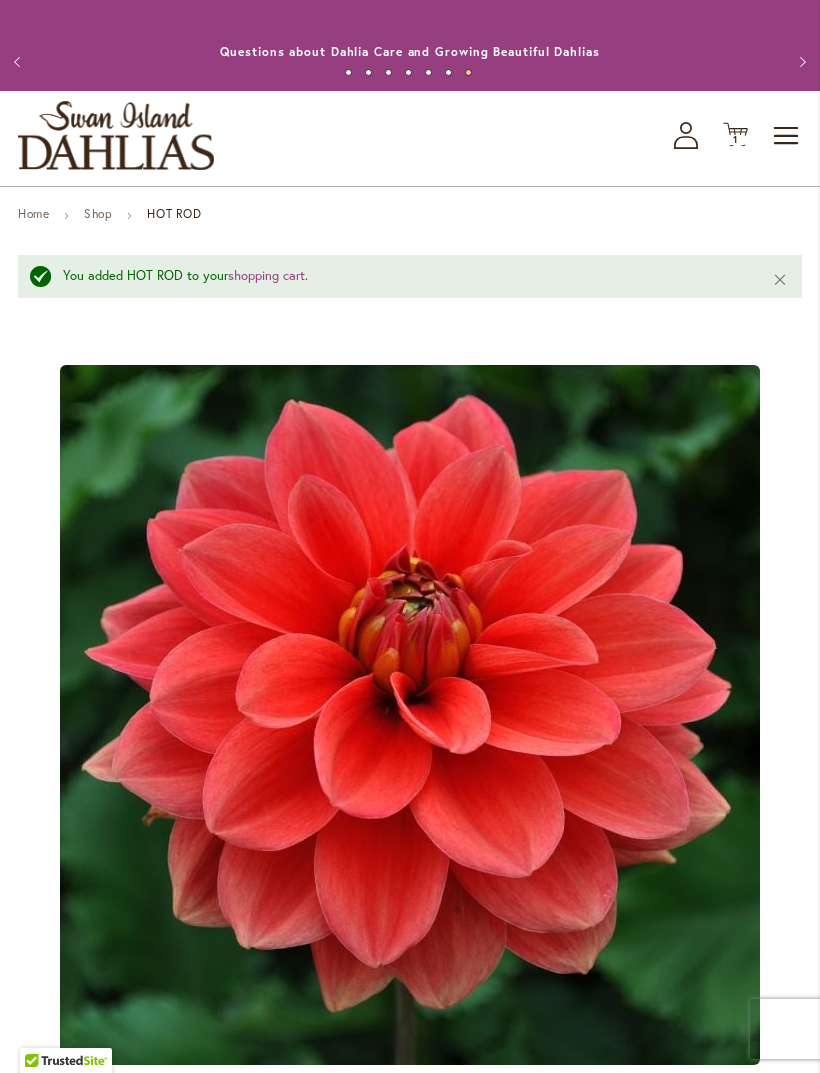 click on "Shop" at bounding box center [98, 213] 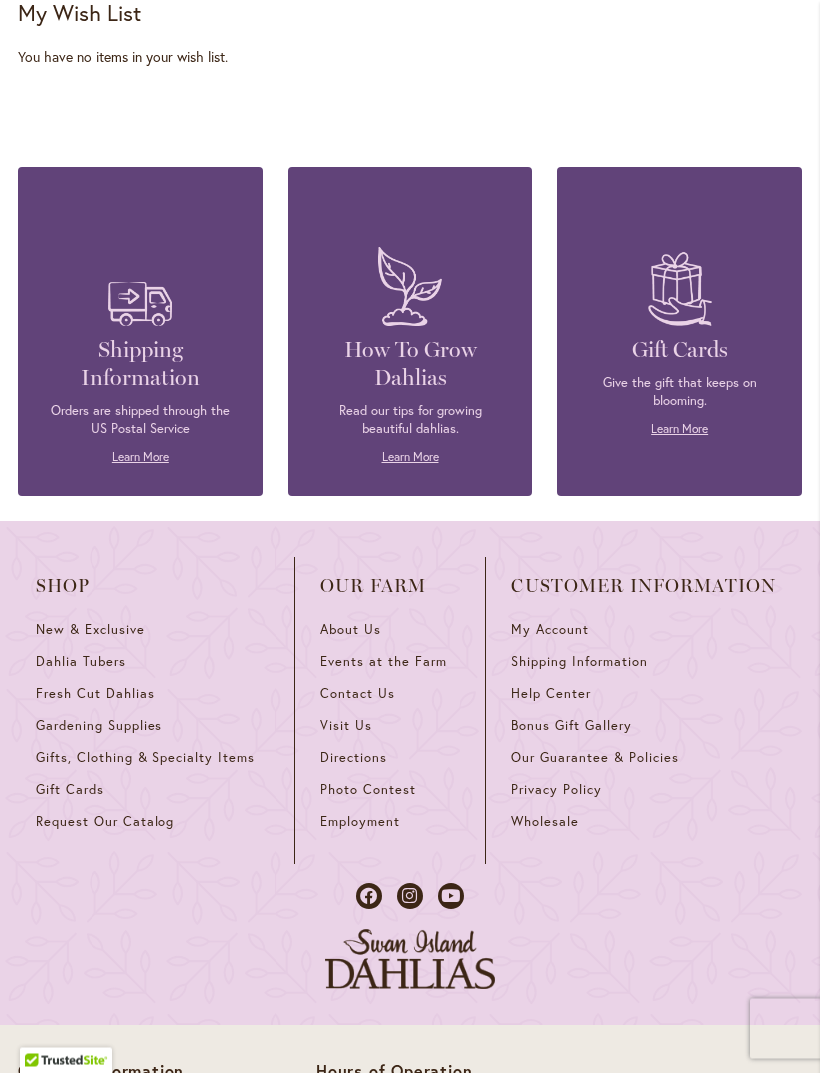 scroll, scrollTop: 3107, scrollLeft: 0, axis: vertical 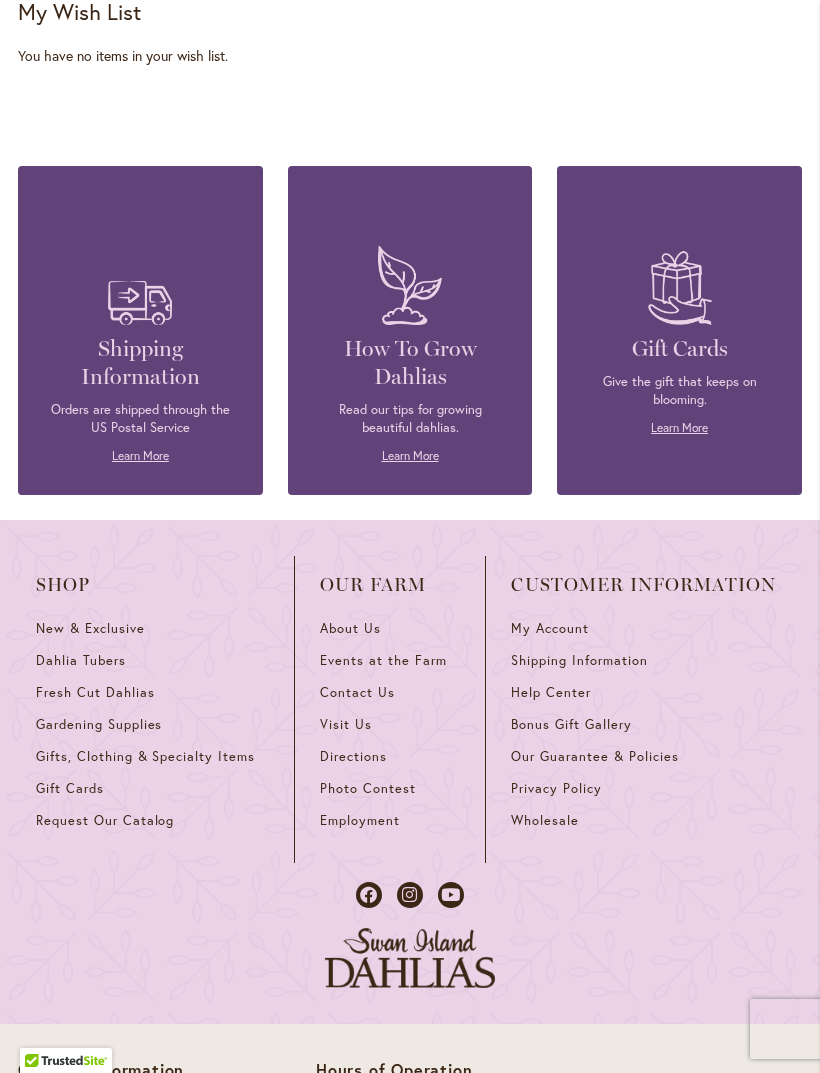 click on "Dahlia Tubers" at bounding box center [81, 660] 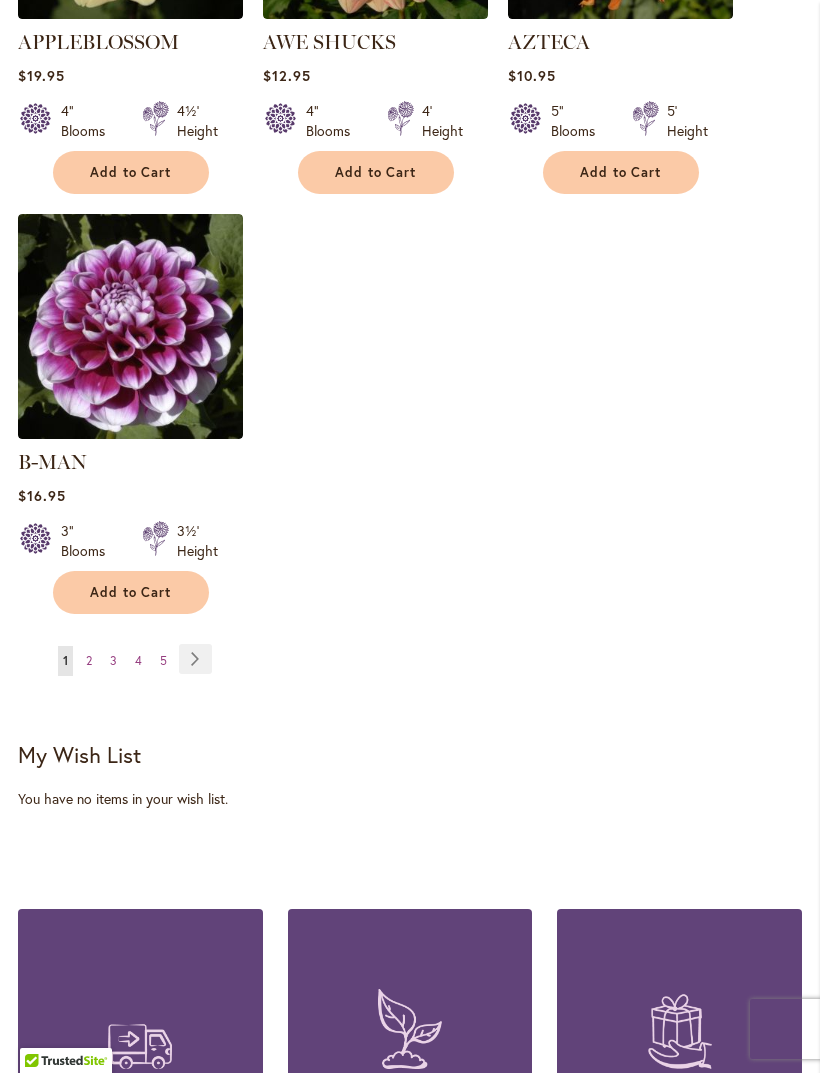 scroll, scrollTop: 2705, scrollLeft: 0, axis: vertical 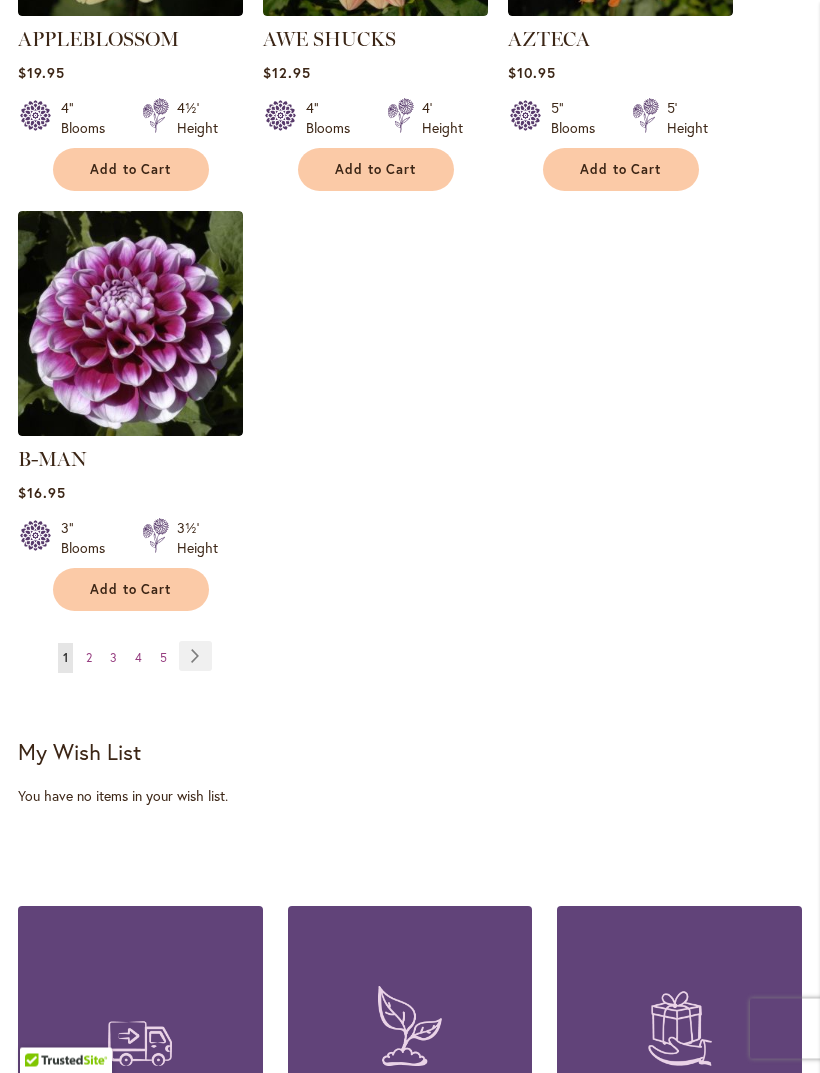 click on "2" at bounding box center (89, 658) 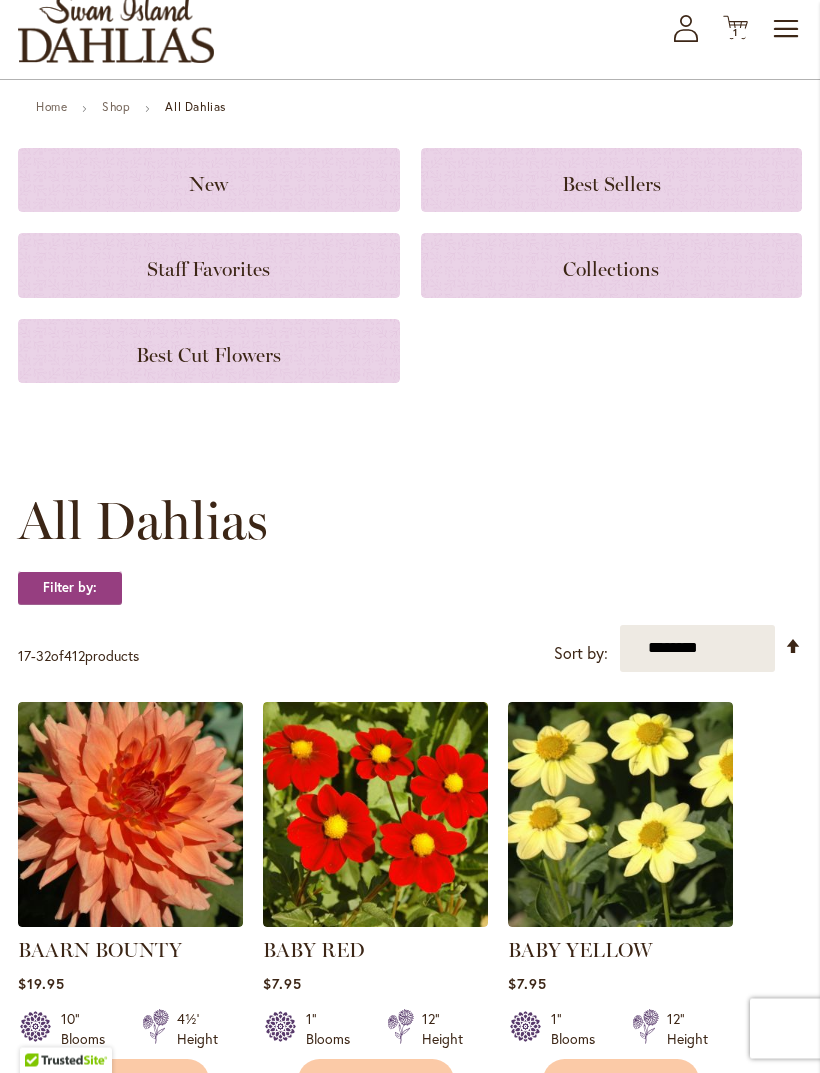 scroll, scrollTop: 0, scrollLeft: 0, axis: both 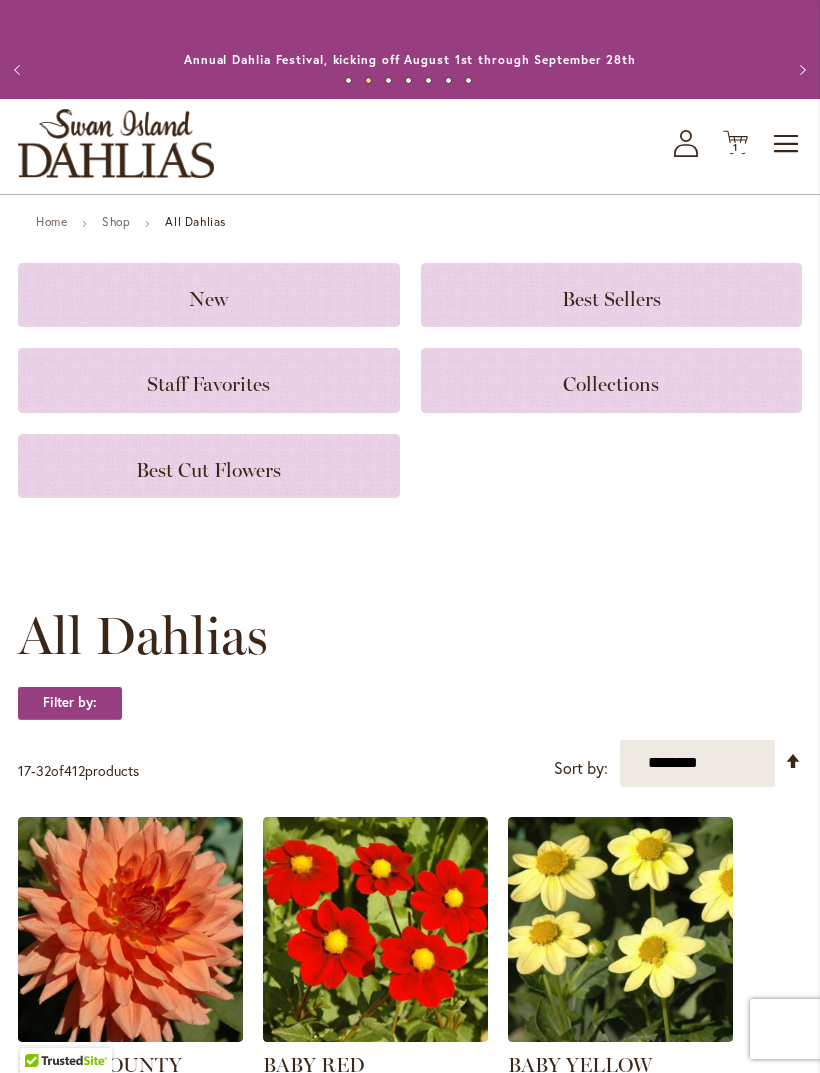 click on "Toggle Nav" at bounding box center (787, 144) 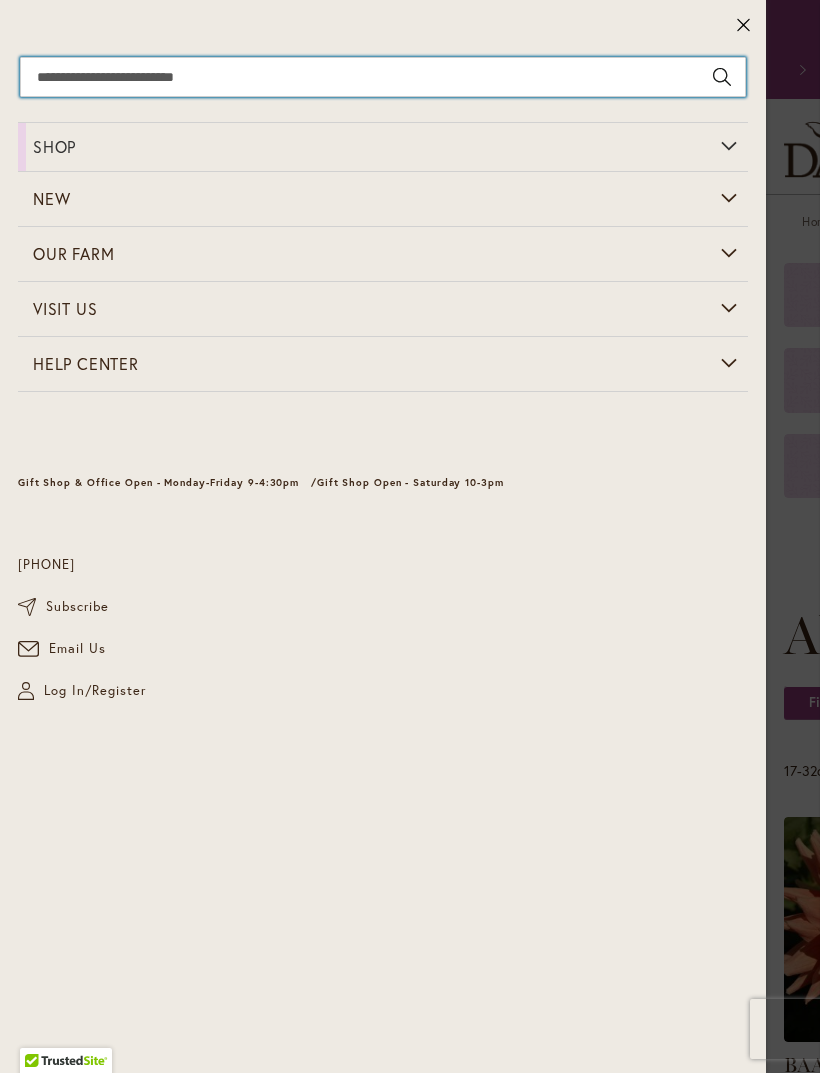 click on "Search" at bounding box center (383, 77) 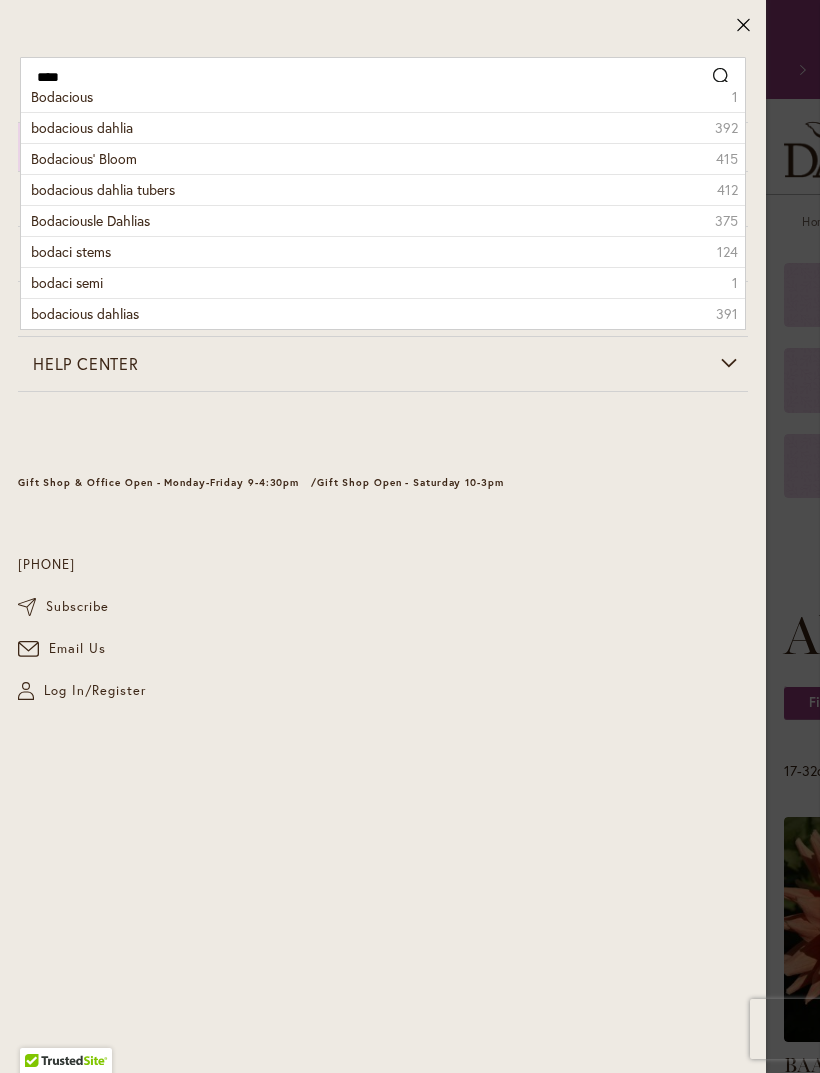 click on "bodacious dahlia 392" at bounding box center [383, 127] 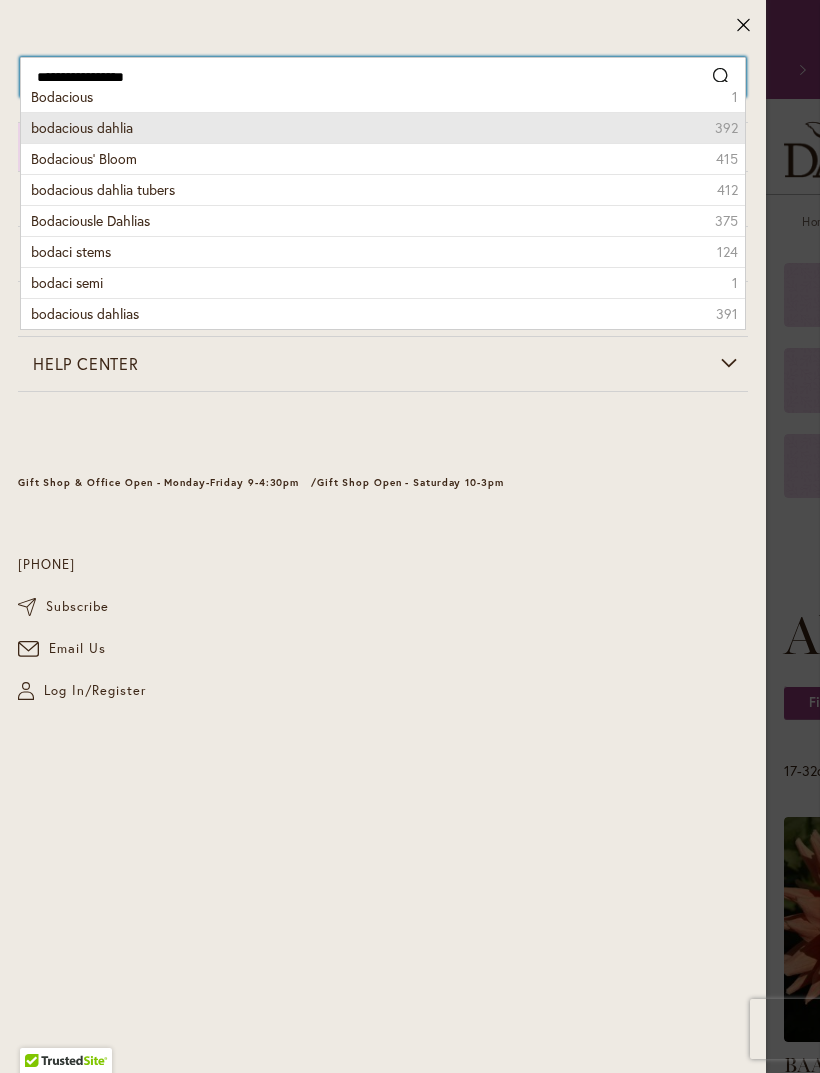 type on "**********" 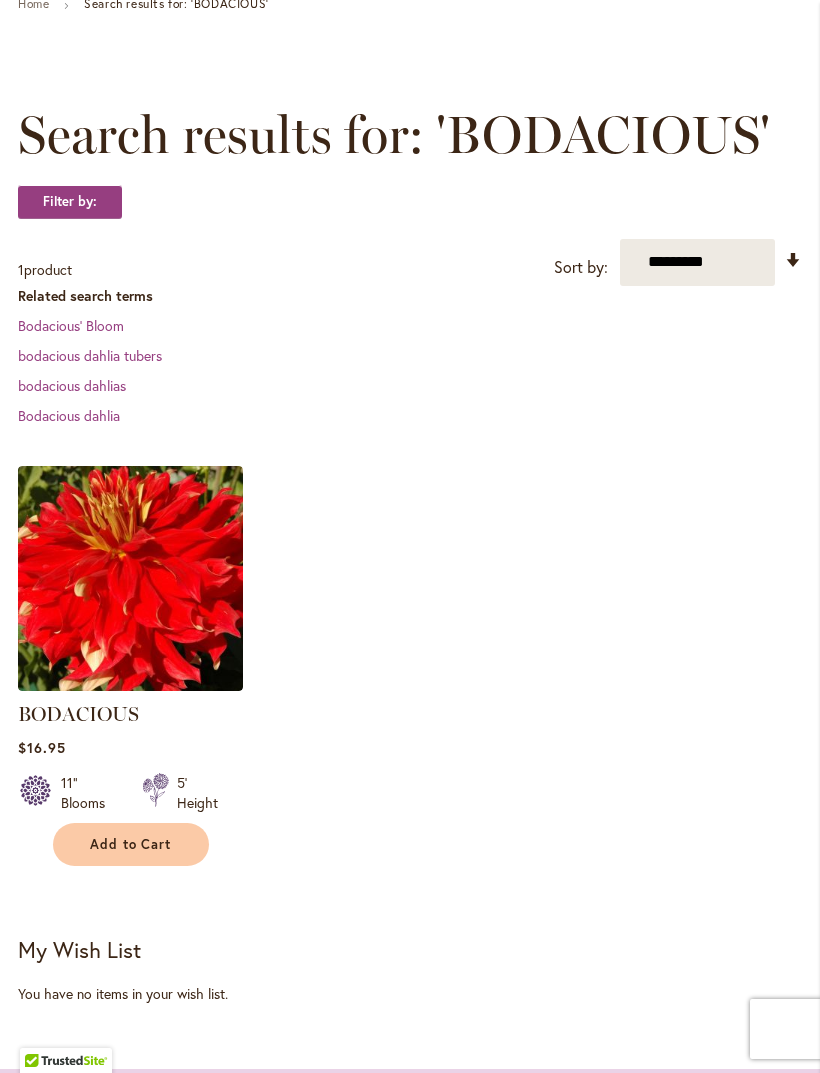 scroll, scrollTop: 220, scrollLeft: 0, axis: vertical 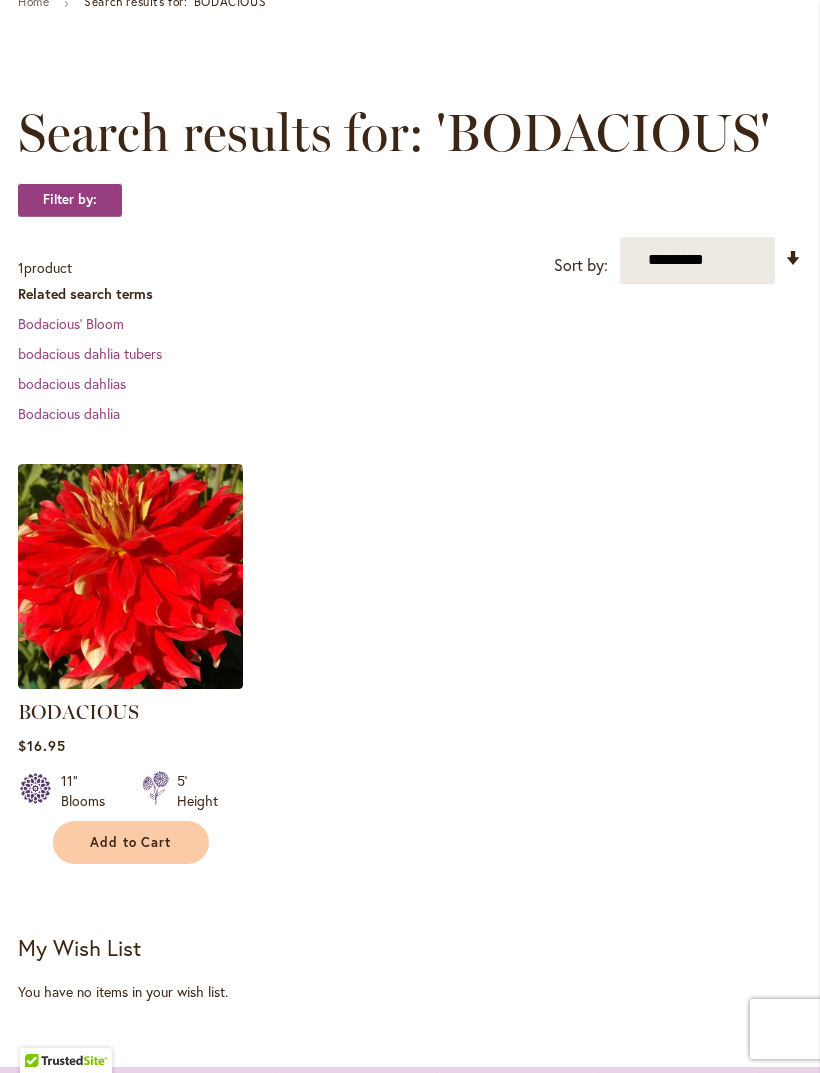 click at bounding box center (130, 576) 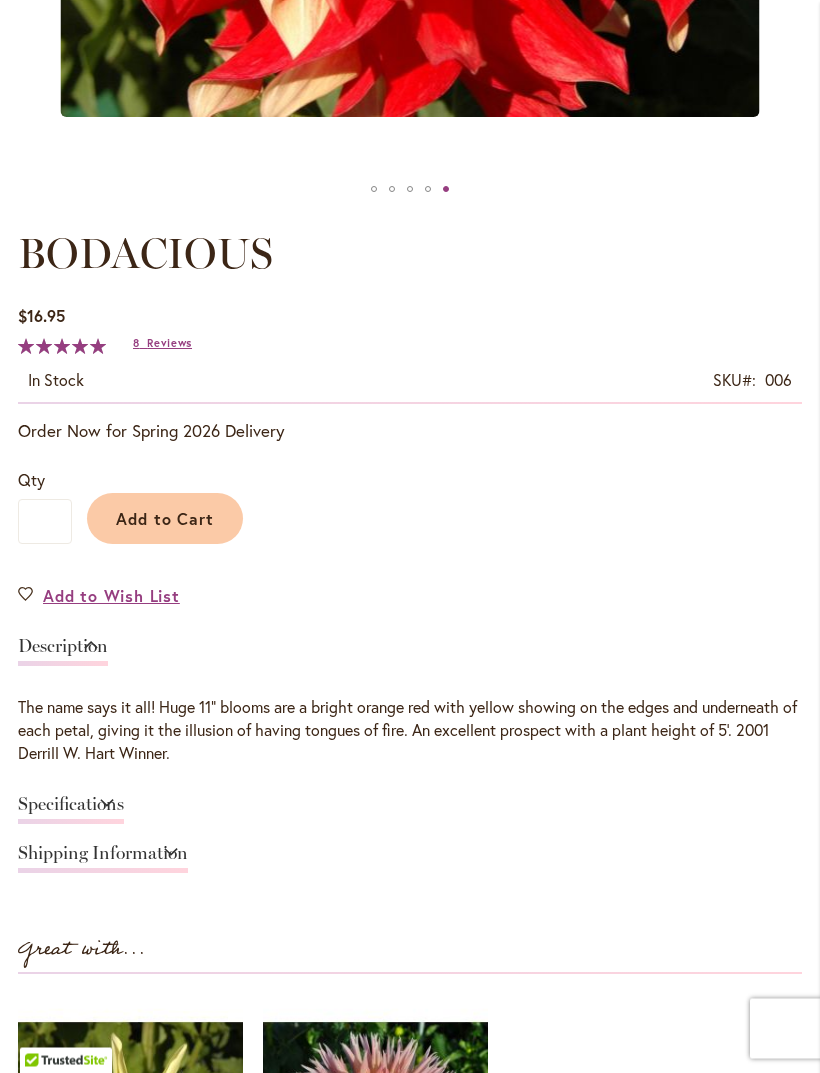 scroll, scrollTop: 907, scrollLeft: 0, axis: vertical 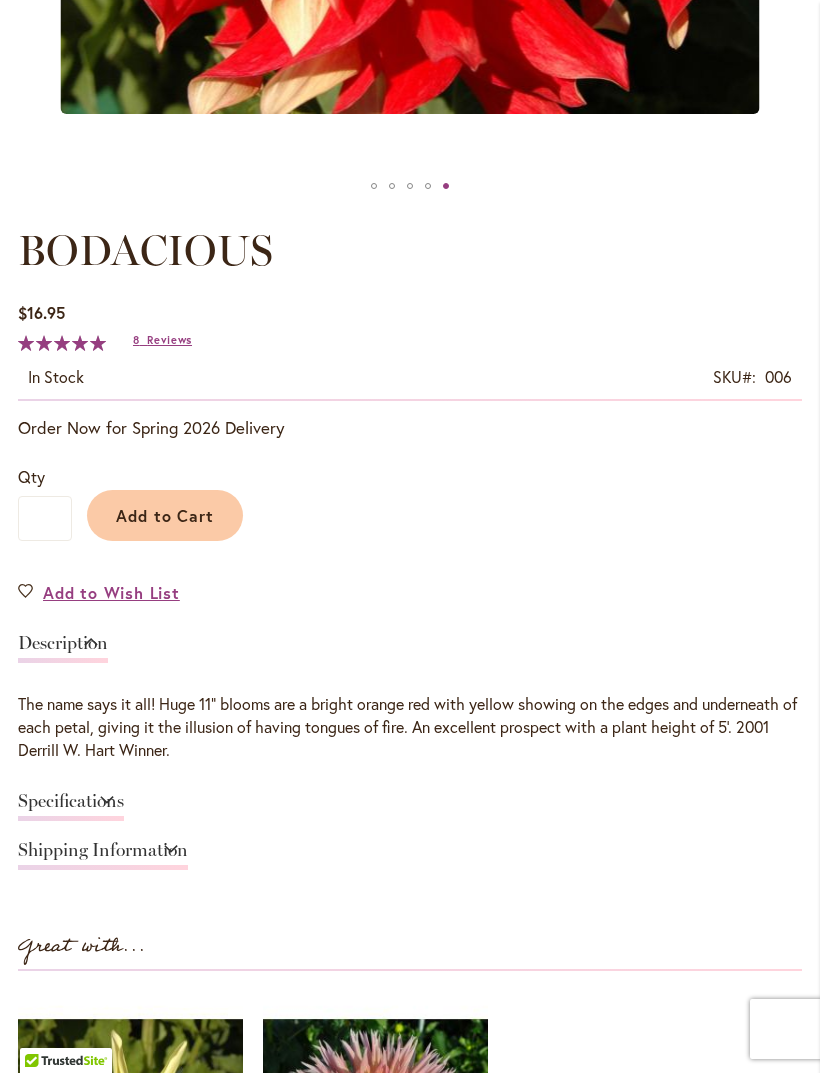 click on "Specifications" at bounding box center [71, 806] 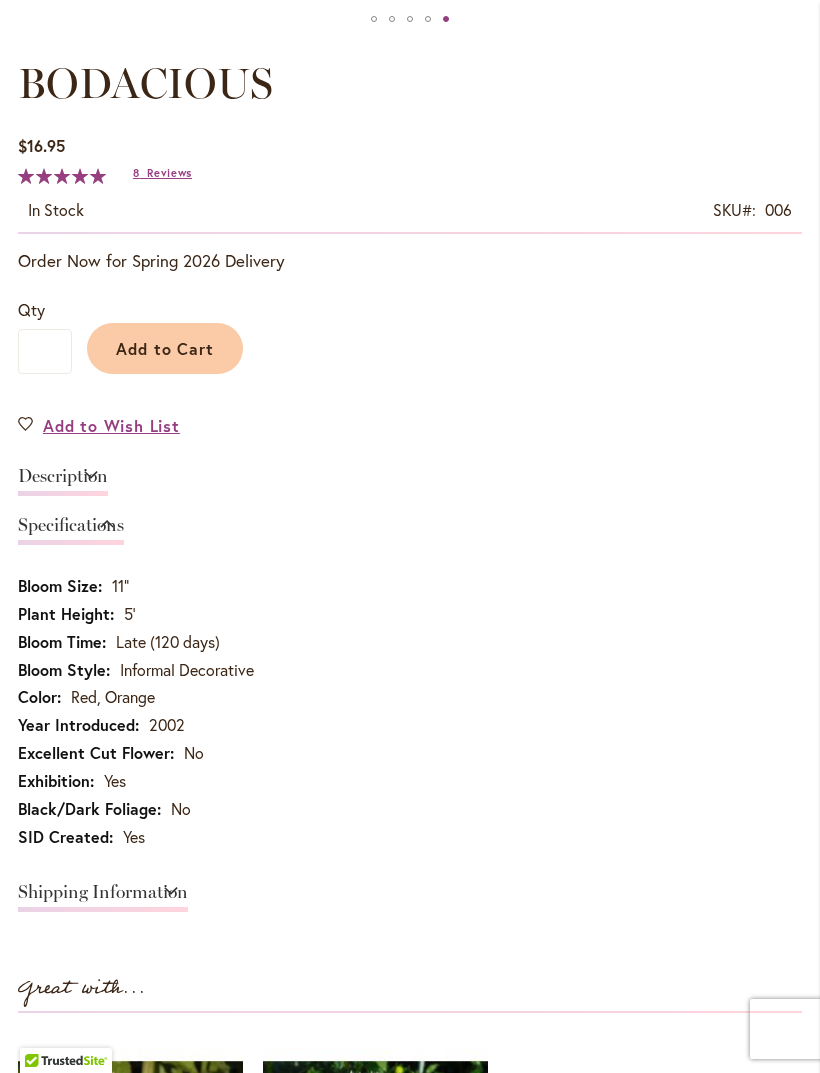 scroll, scrollTop: 1071, scrollLeft: 0, axis: vertical 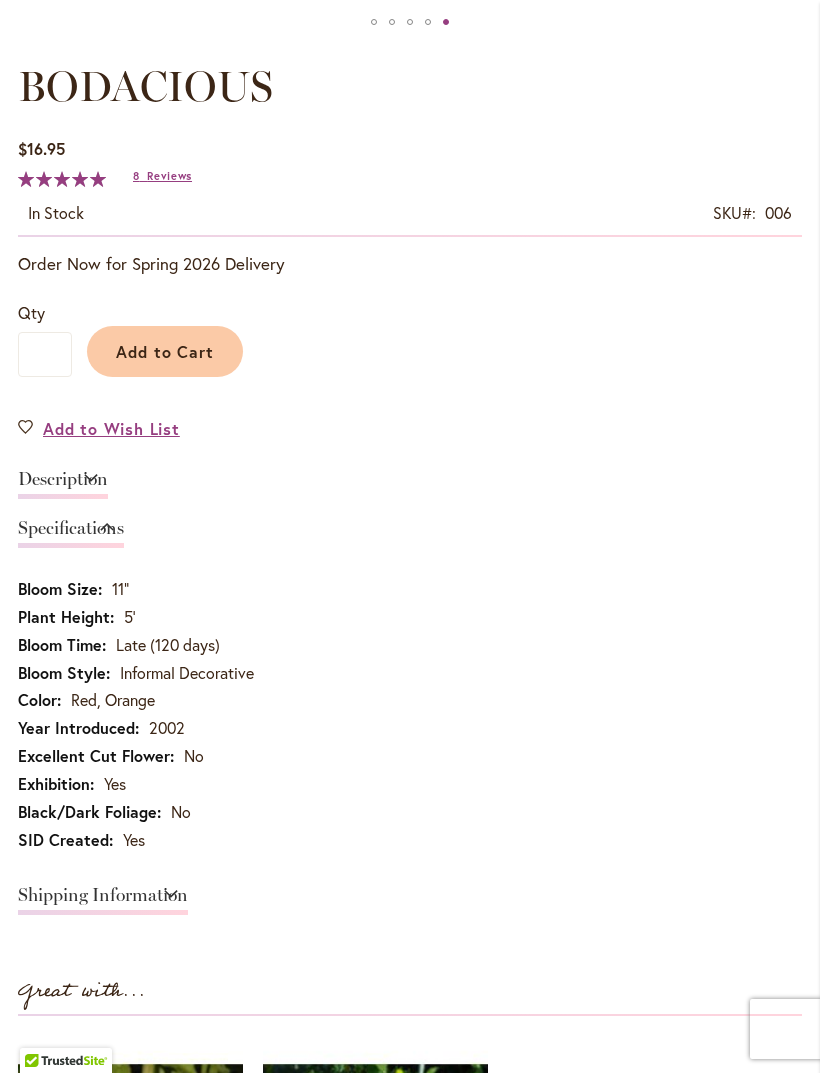 click on "Description" at bounding box center (63, 484) 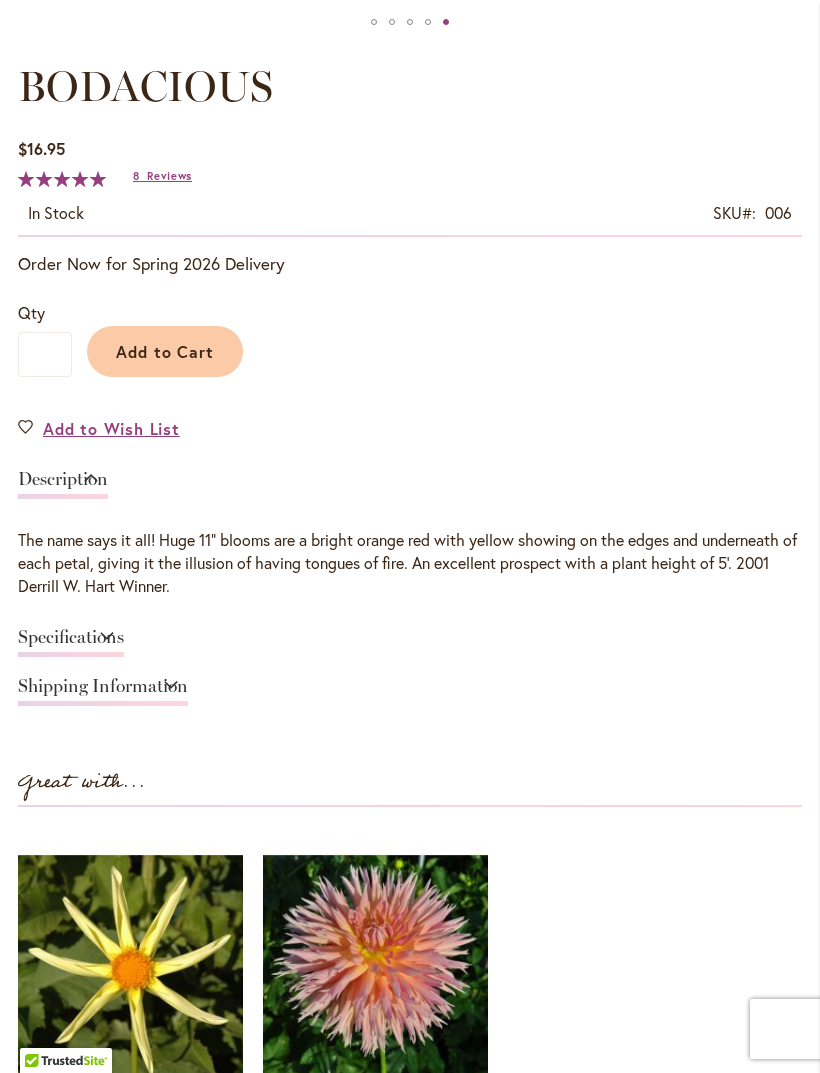 click on "Add to Cart" at bounding box center [165, 351] 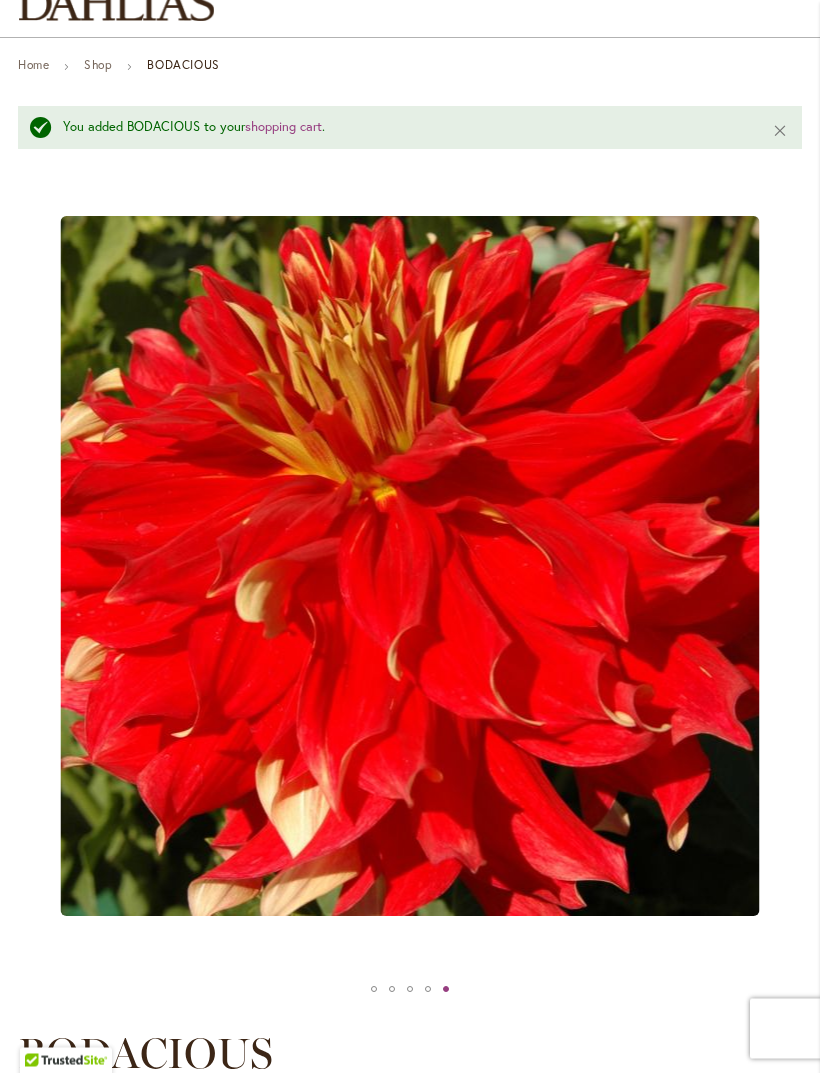 scroll, scrollTop: 0, scrollLeft: 0, axis: both 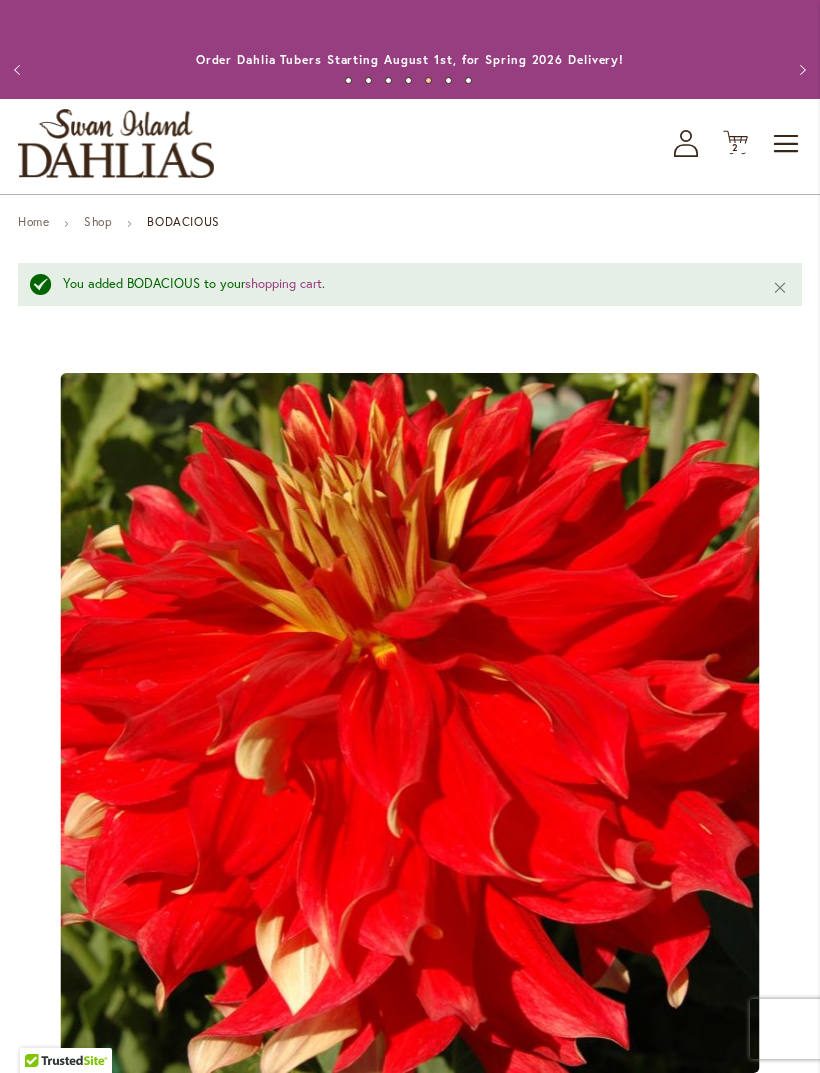 click on "My Account" 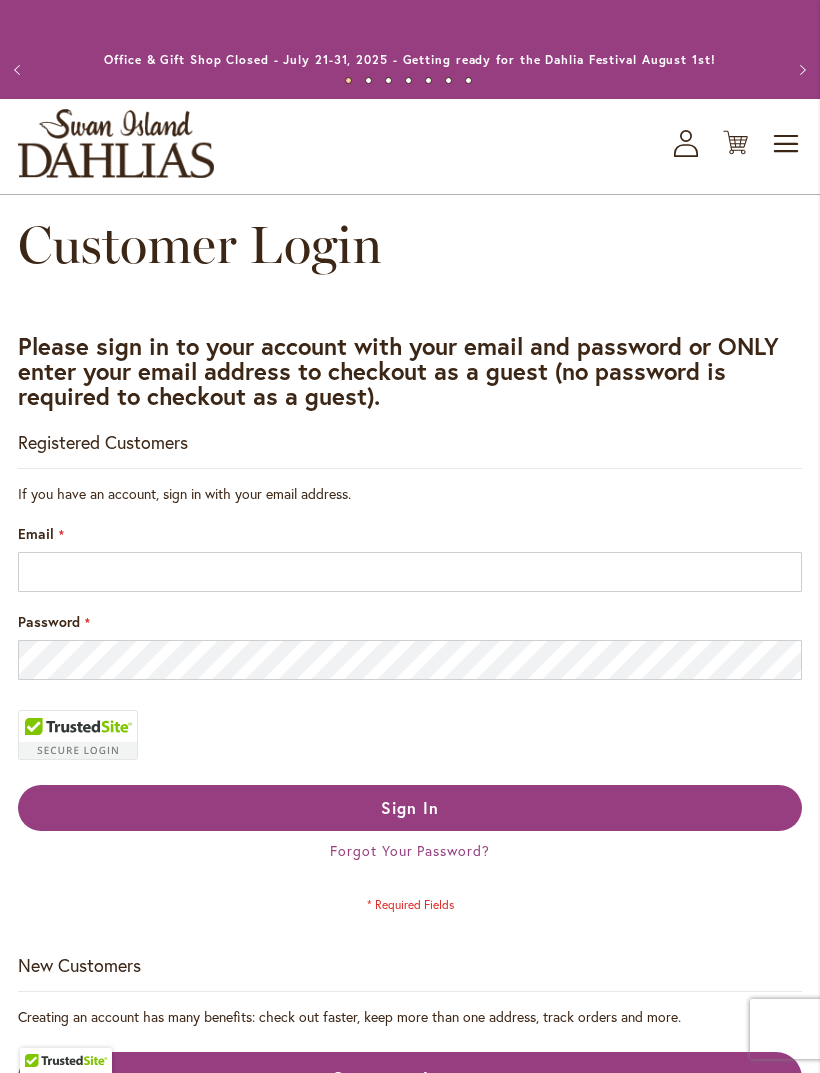 scroll, scrollTop: 0, scrollLeft: 0, axis: both 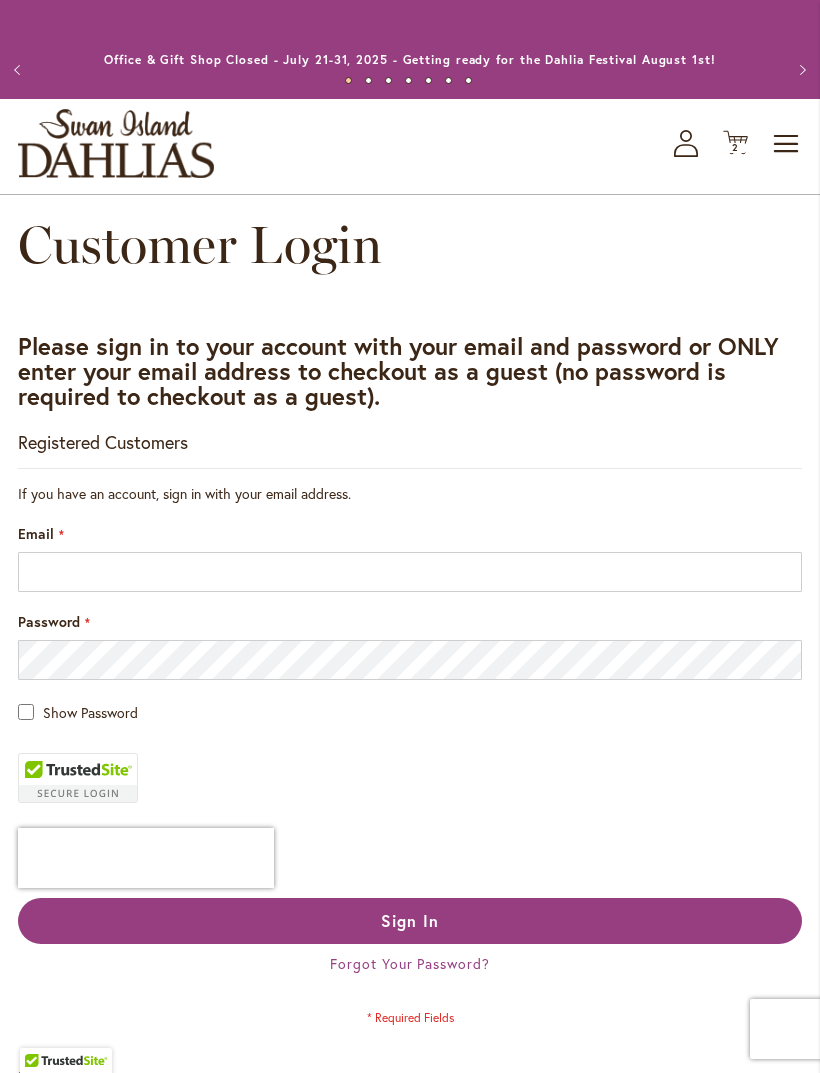 click on "Toggle Nav" at bounding box center (787, 144) 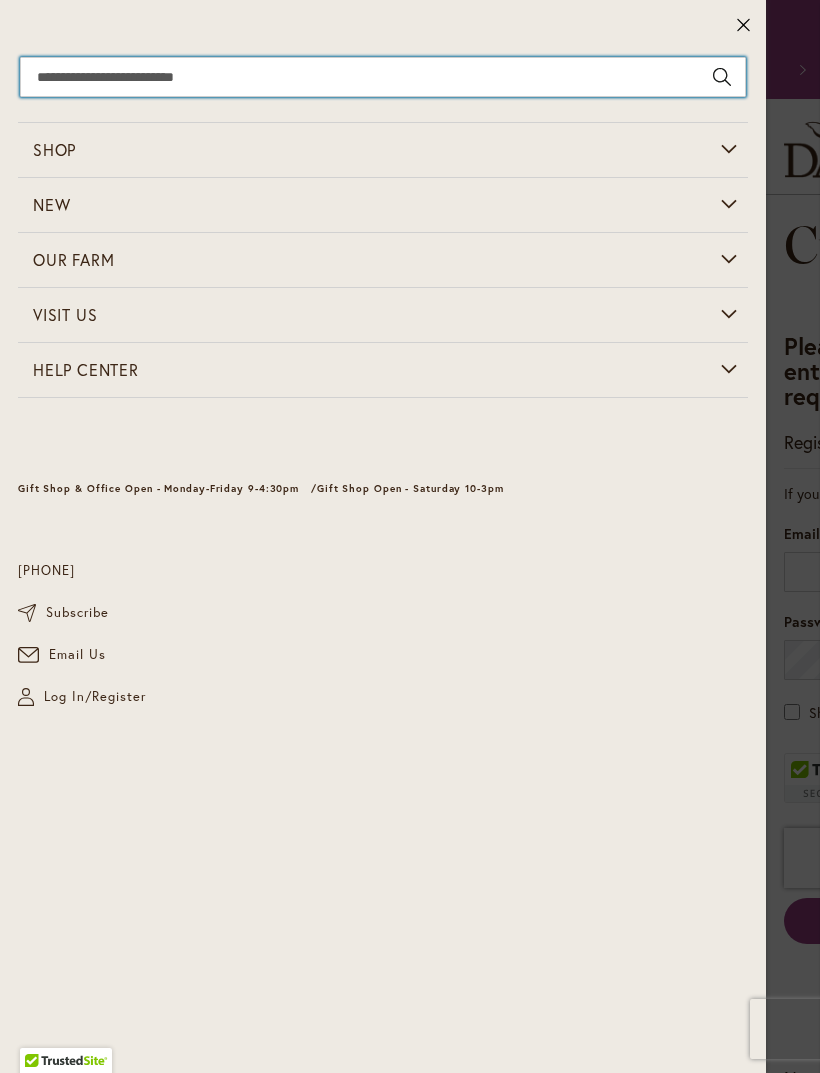 click on "Search" at bounding box center [383, 77] 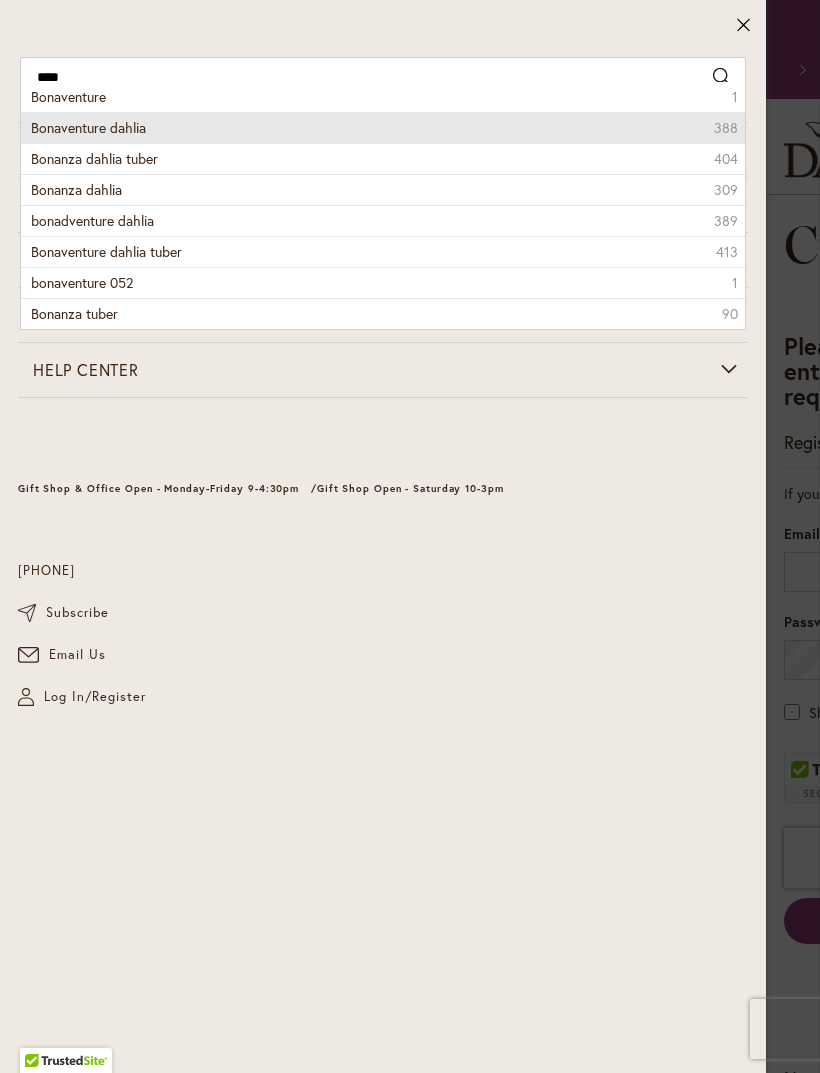 click on "Bonaventure dahlia 388" at bounding box center (383, 127) 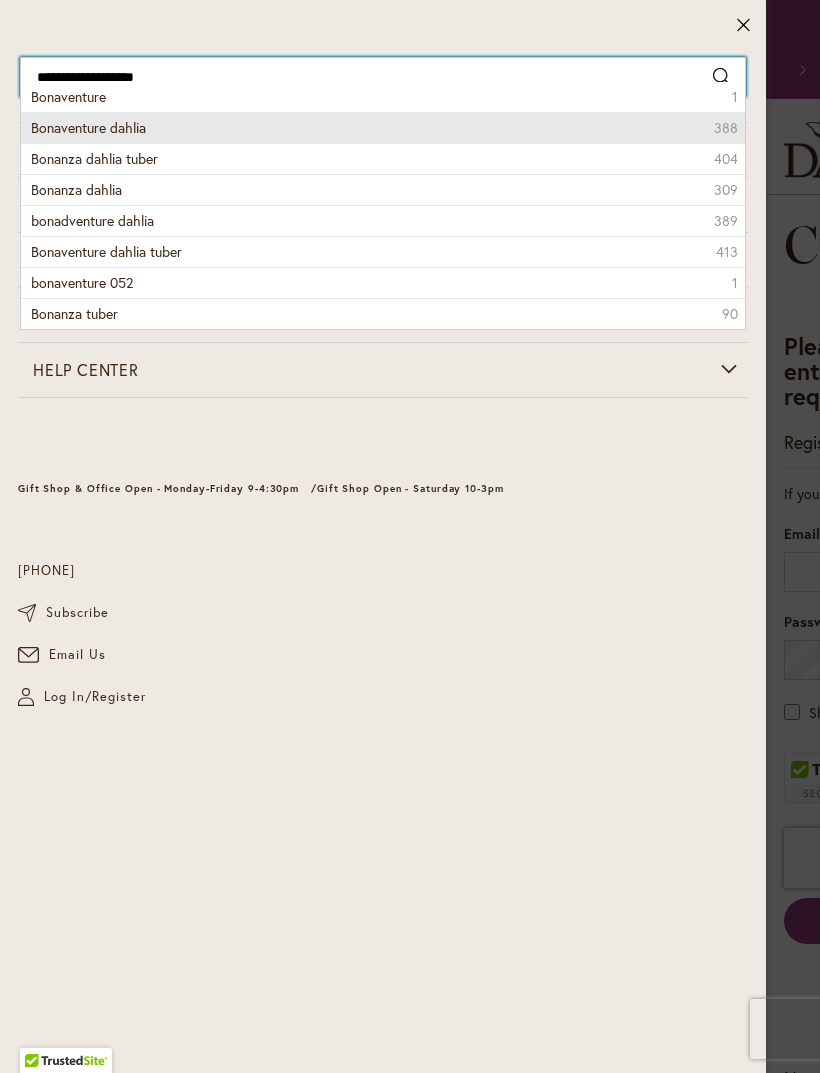 type on "**********" 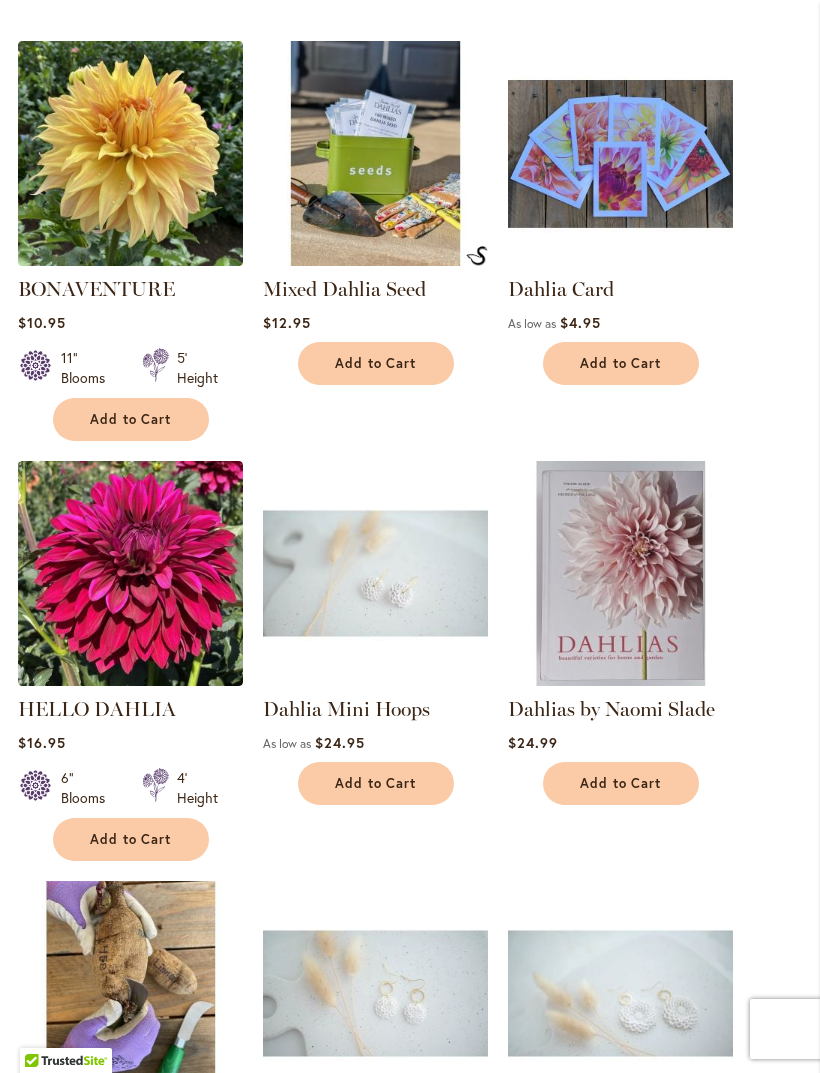 scroll, scrollTop: 702, scrollLeft: 0, axis: vertical 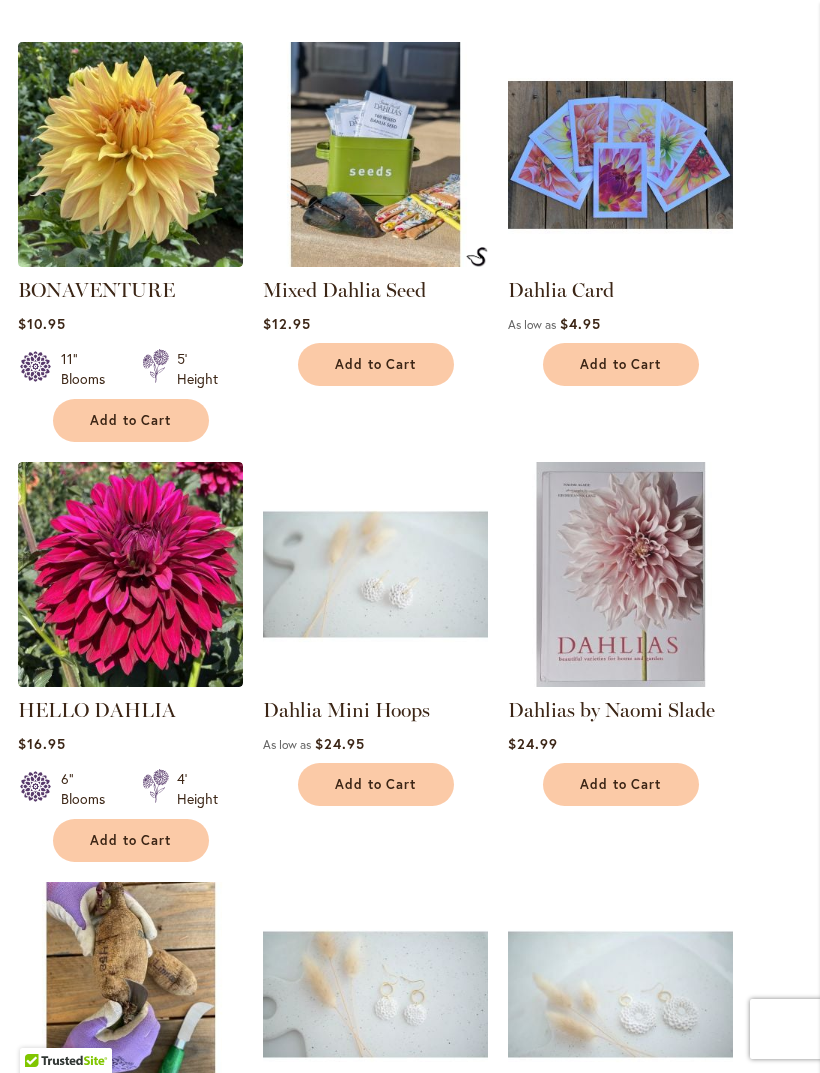 click at bounding box center [130, 154] 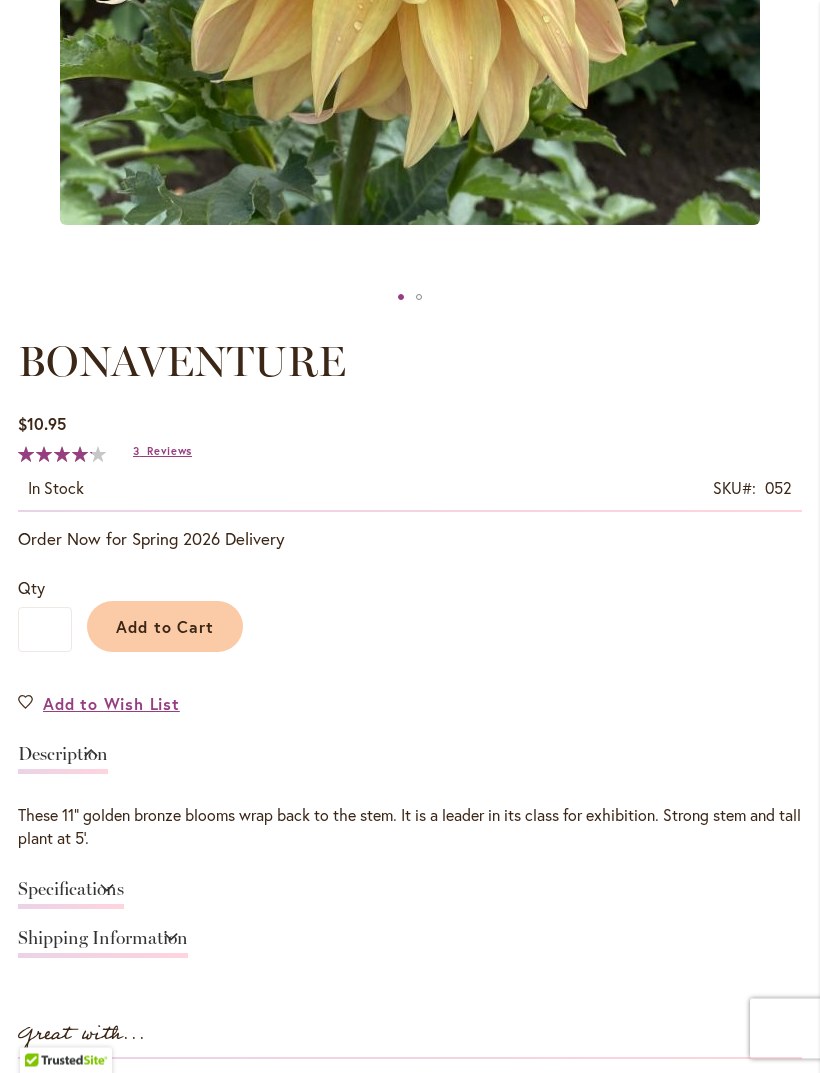 scroll, scrollTop: 796, scrollLeft: 0, axis: vertical 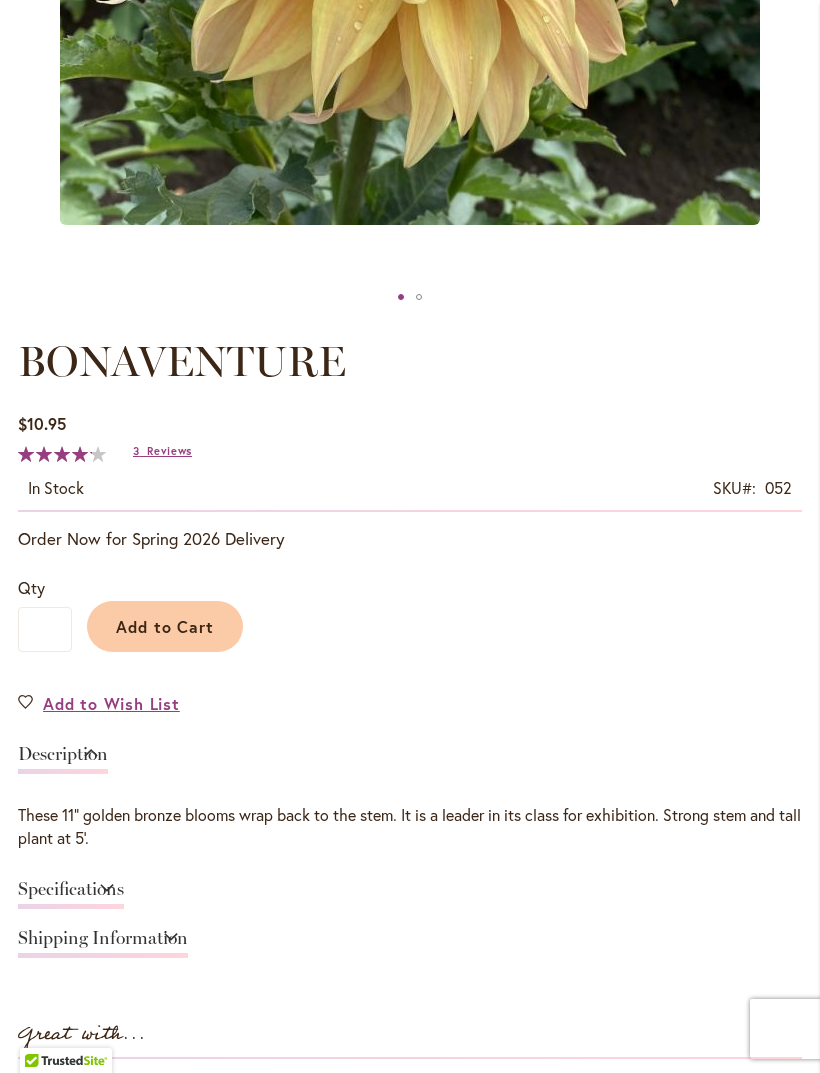click on "Add to Cart" at bounding box center [165, 626] 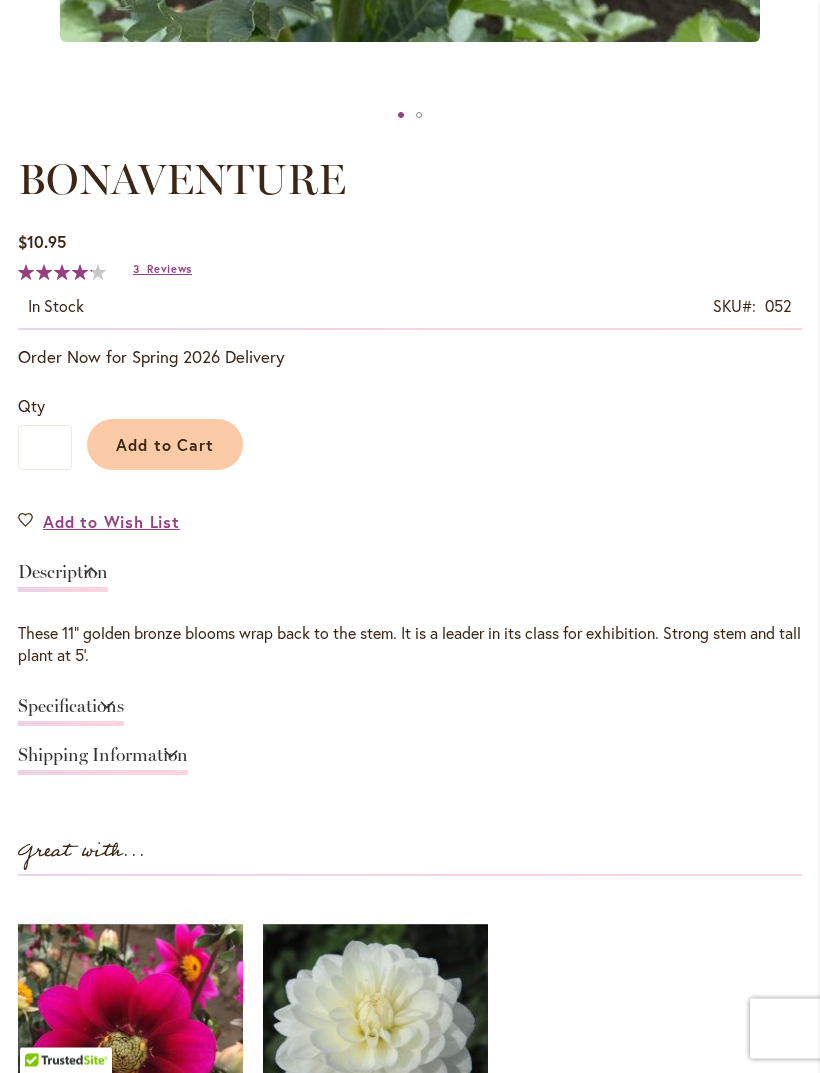 click on "Specifications" at bounding box center [71, 712] 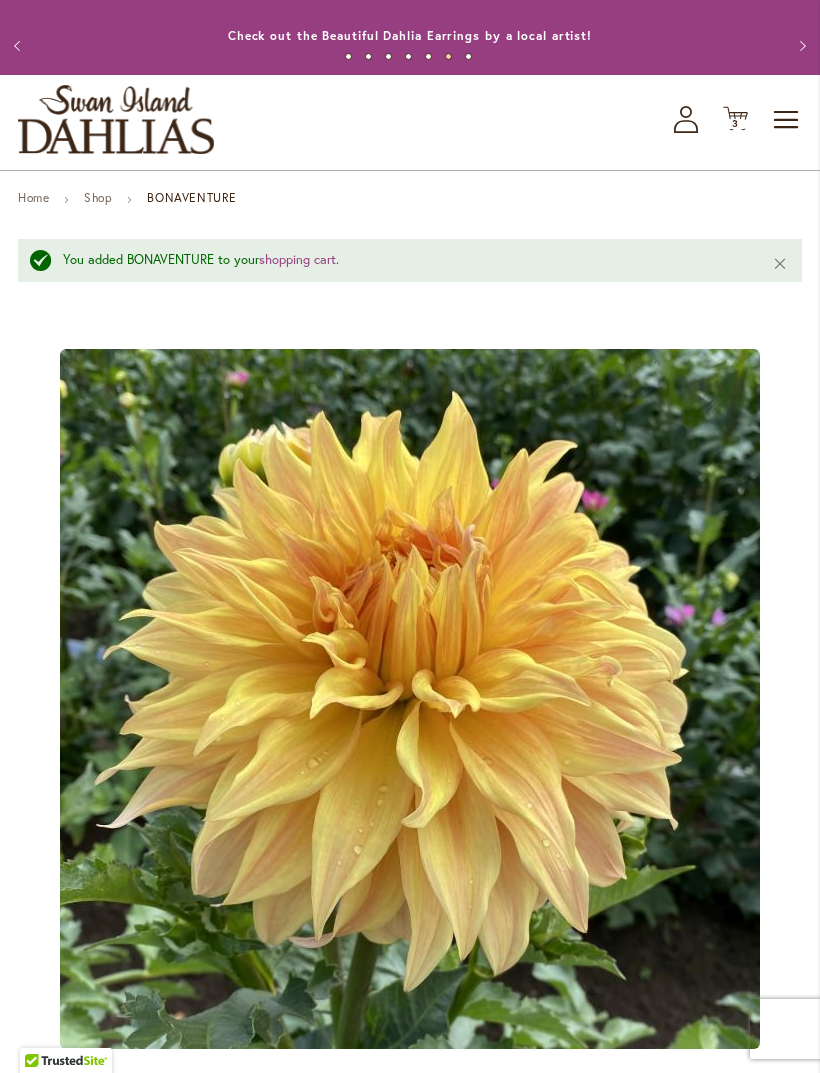 scroll, scrollTop: 0, scrollLeft: 0, axis: both 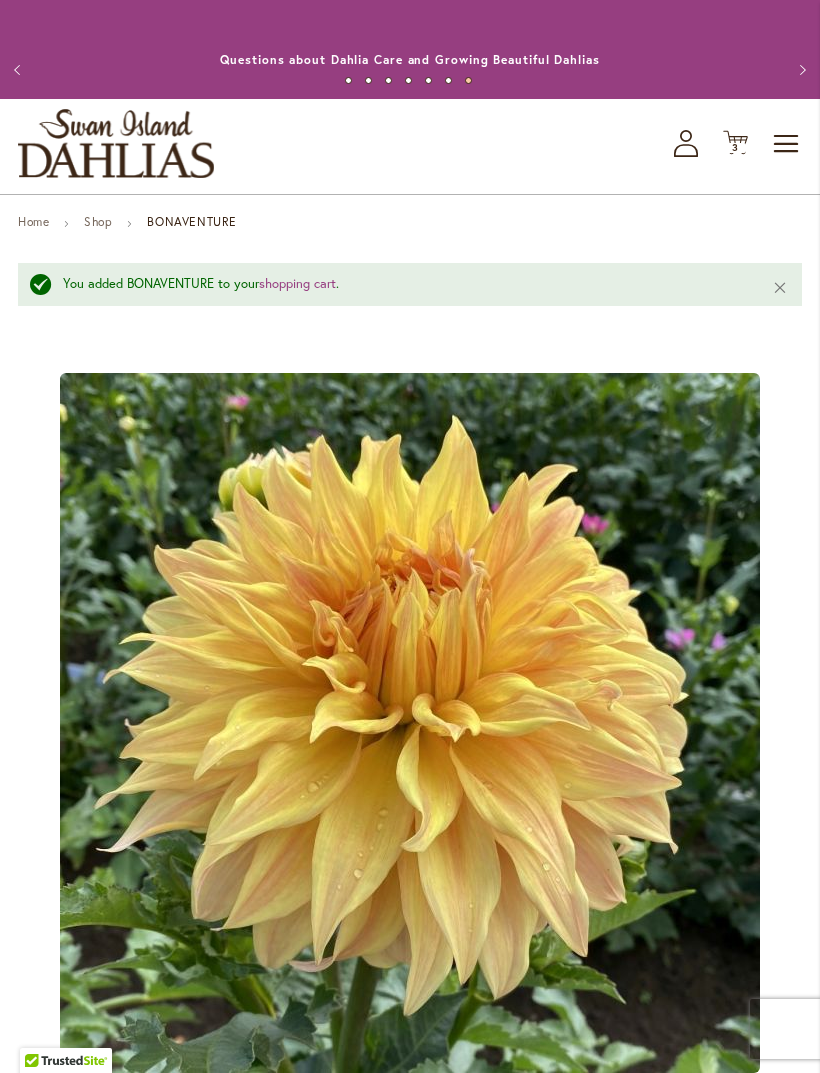 click on "Toggle Nav" at bounding box center (787, 144) 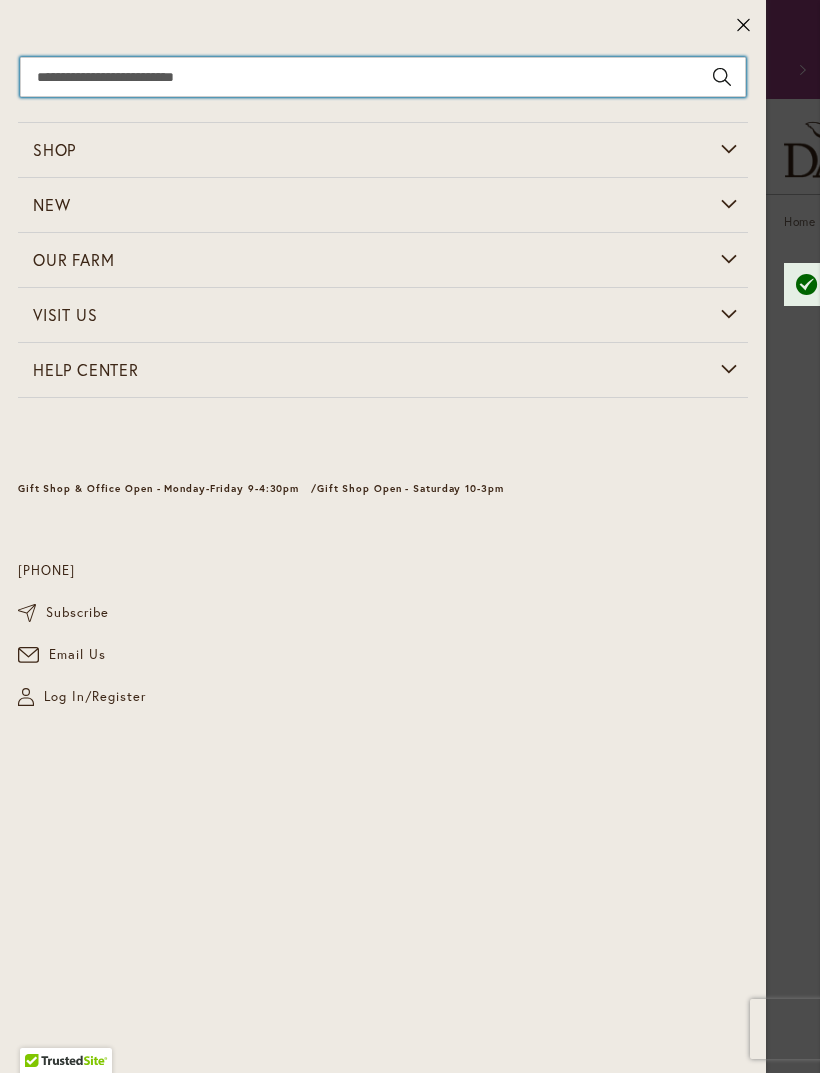 click on "Search" at bounding box center [383, 77] 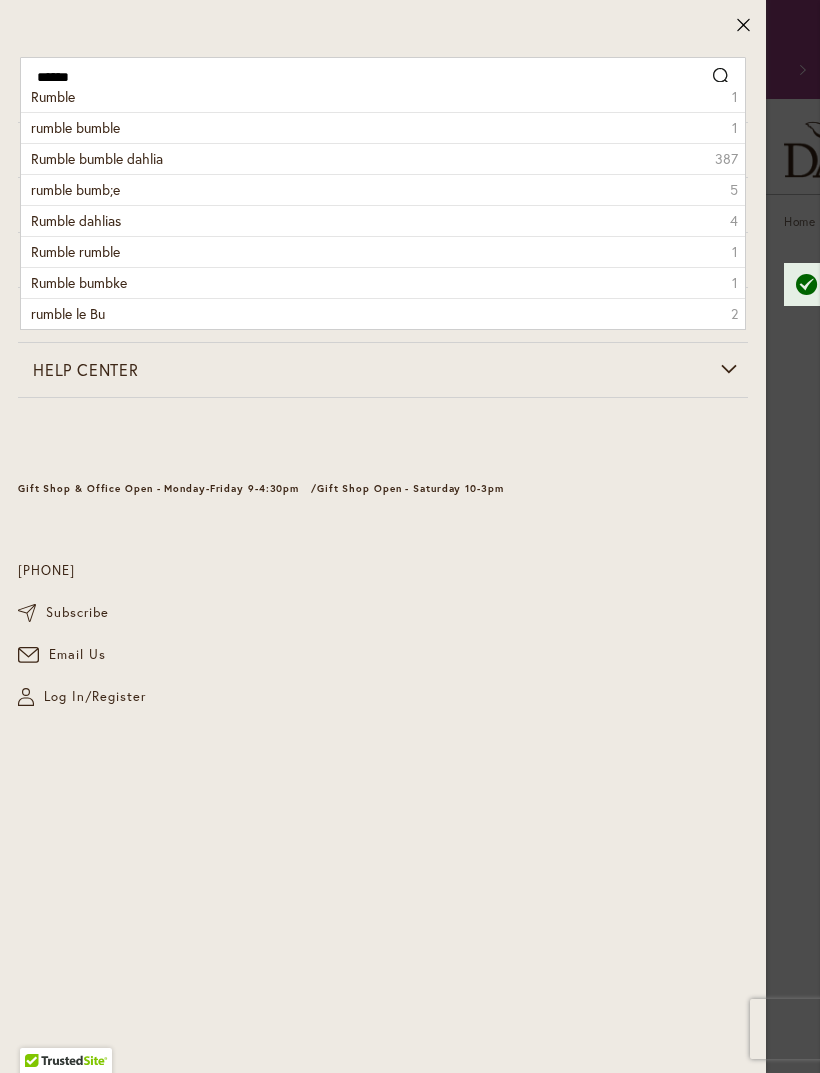 click on "Rumble bumble dahlia" at bounding box center (97, 158) 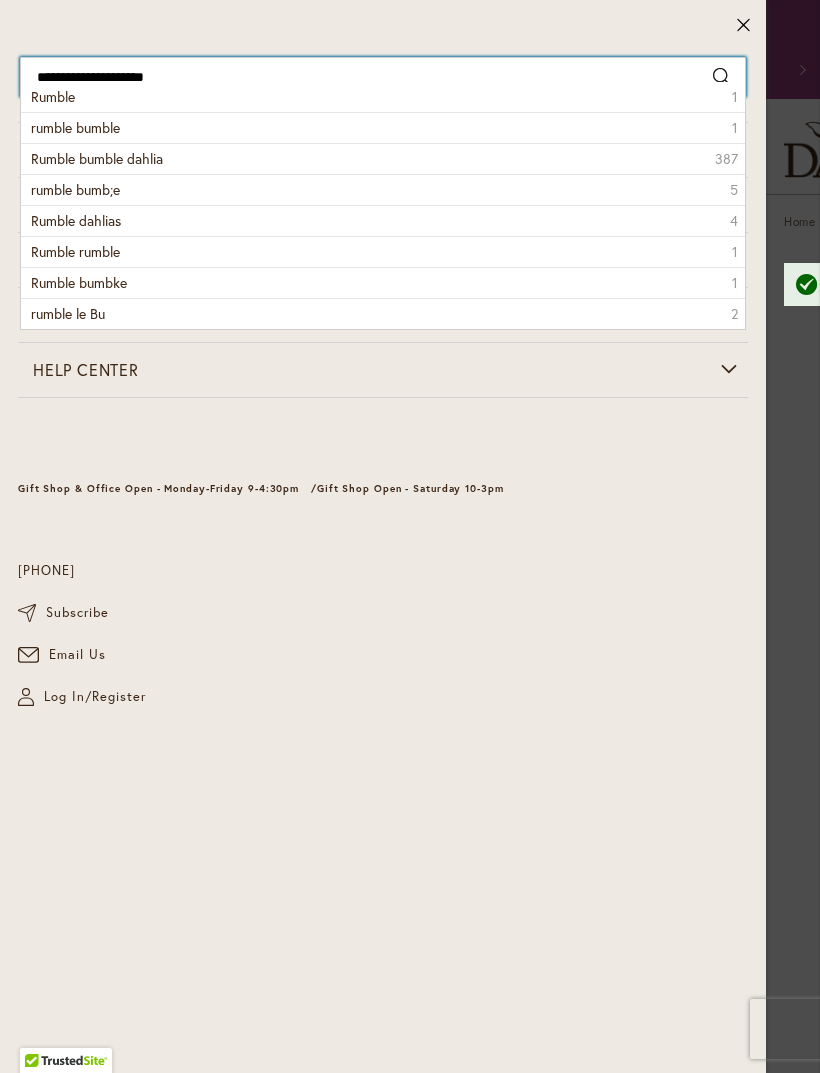 type on "**********" 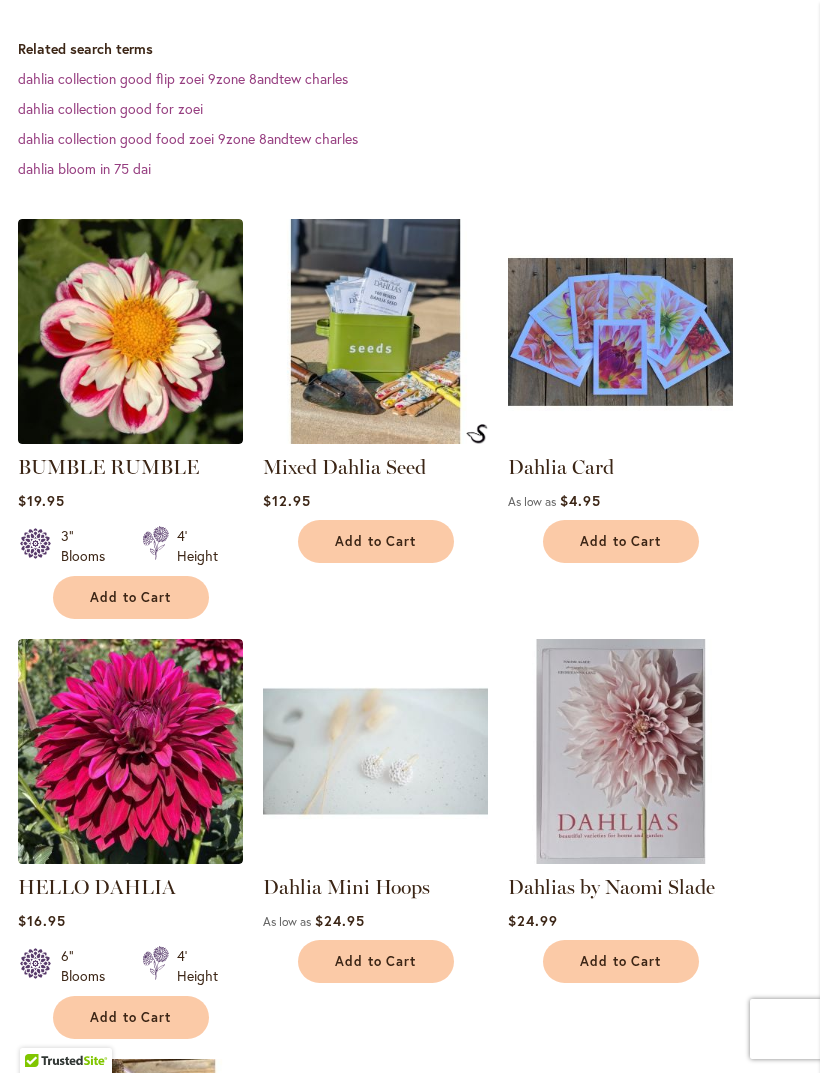 scroll, scrollTop: 614, scrollLeft: 0, axis: vertical 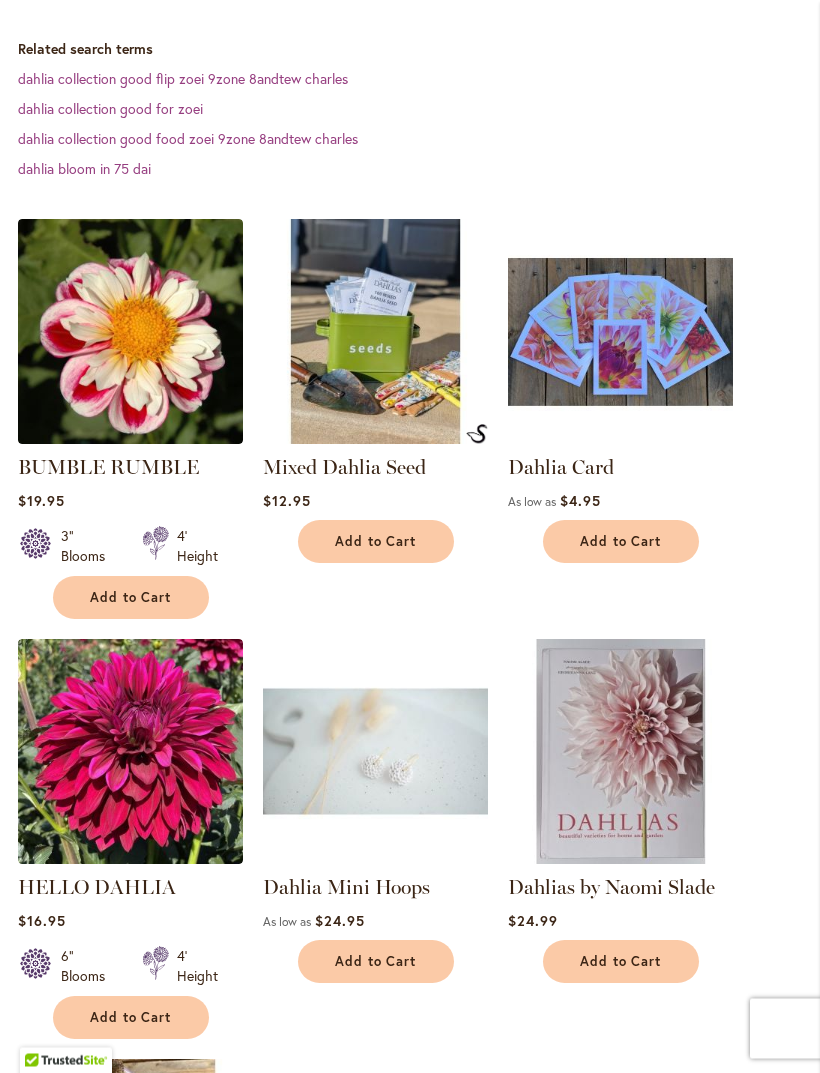 click at bounding box center (130, 332) 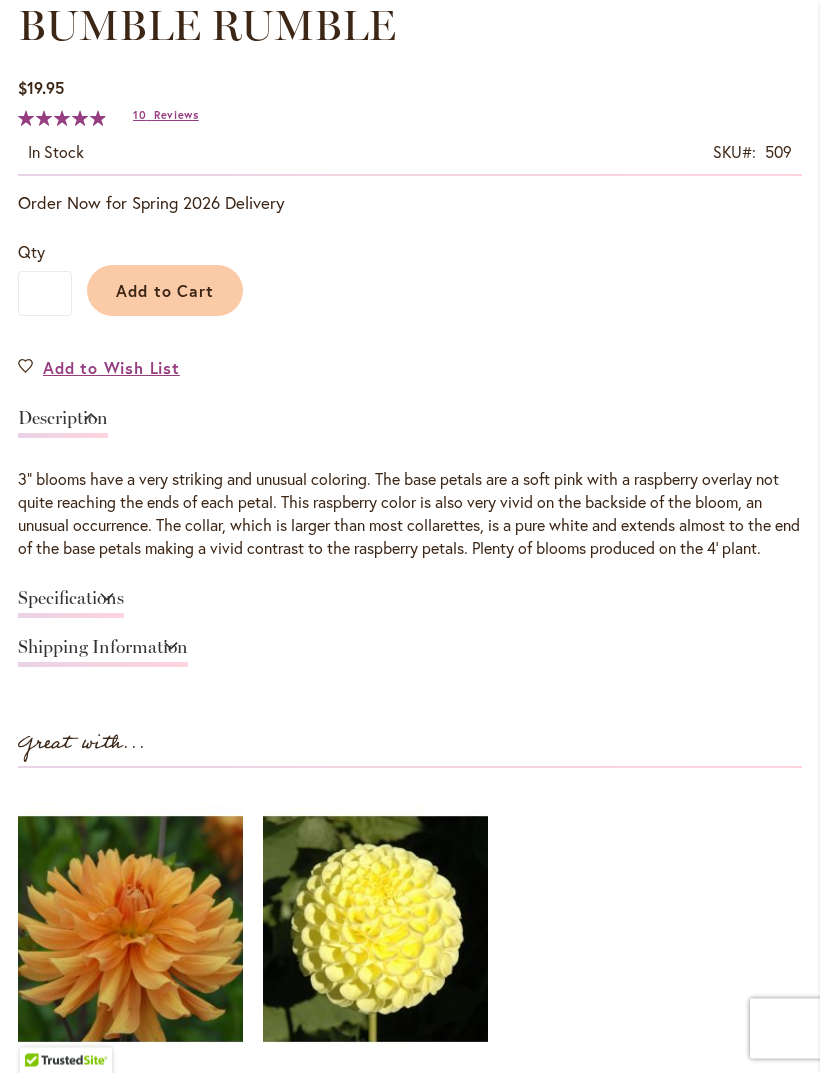 scroll, scrollTop: 1128, scrollLeft: 0, axis: vertical 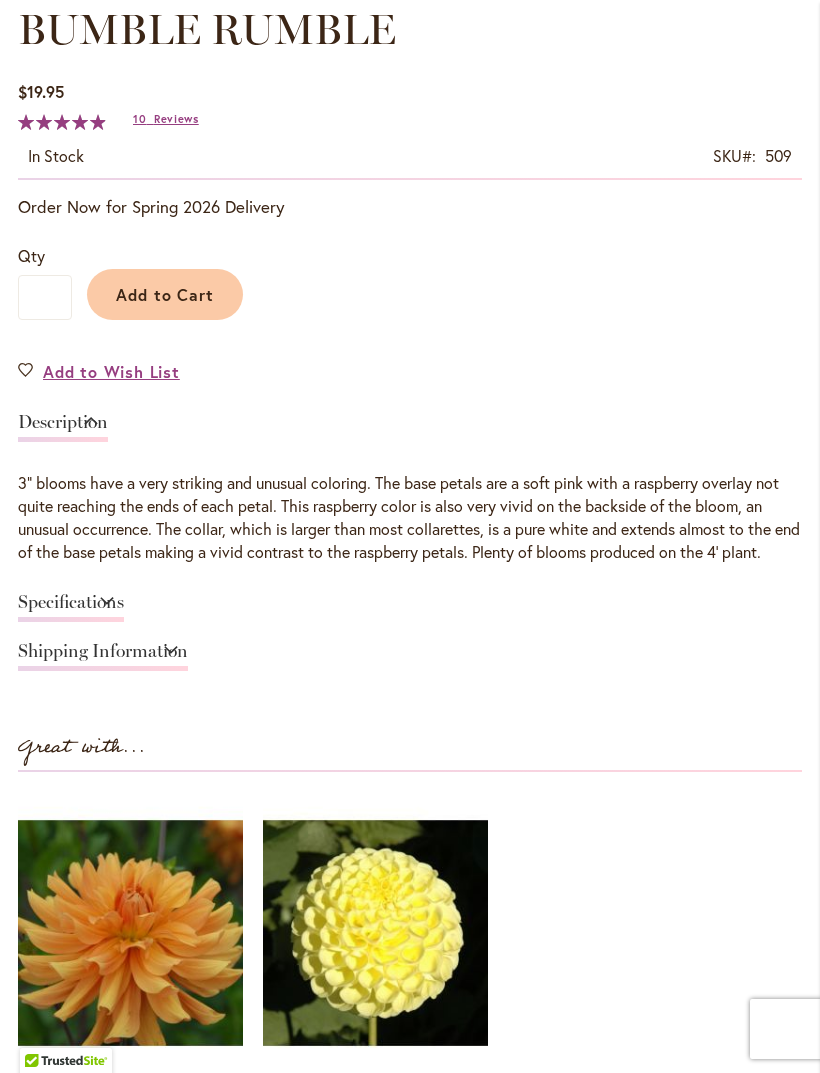 click on "Specifications" at bounding box center (71, 607) 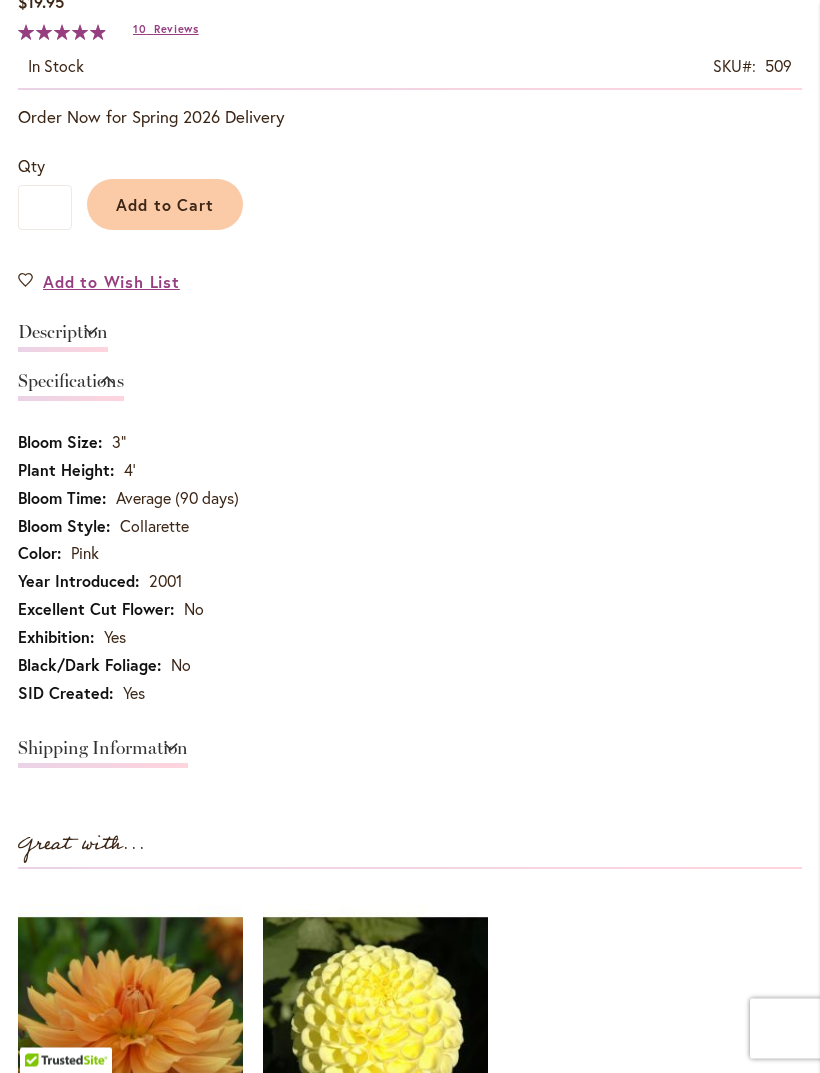 scroll, scrollTop: 1218, scrollLeft: 0, axis: vertical 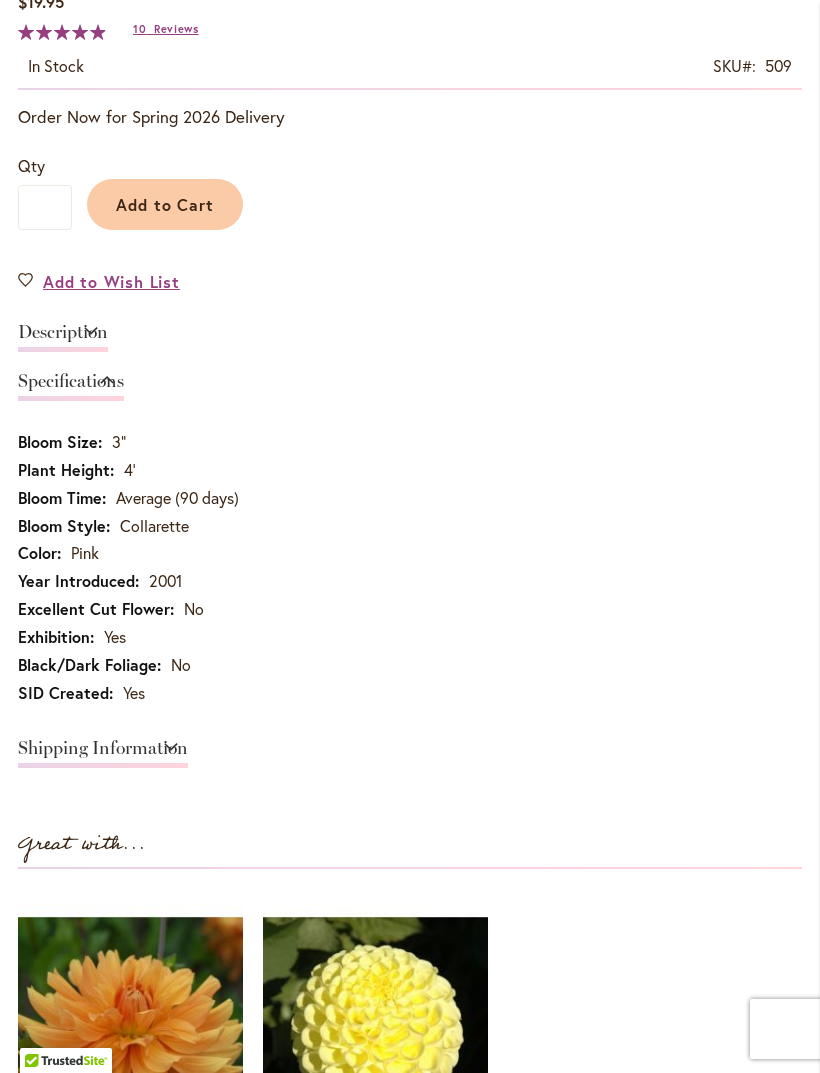 click on "Shipping Information" at bounding box center [103, 753] 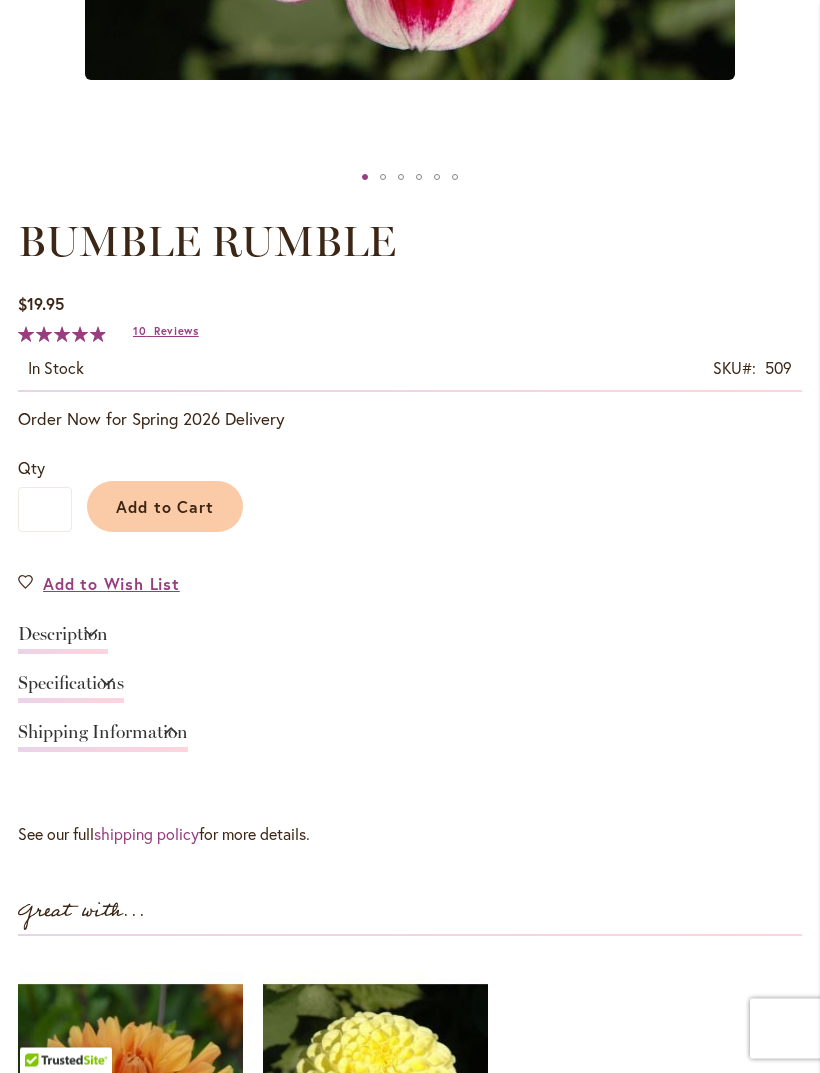 scroll, scrollTop: 908, scrollLeft: 0, axis: vertical 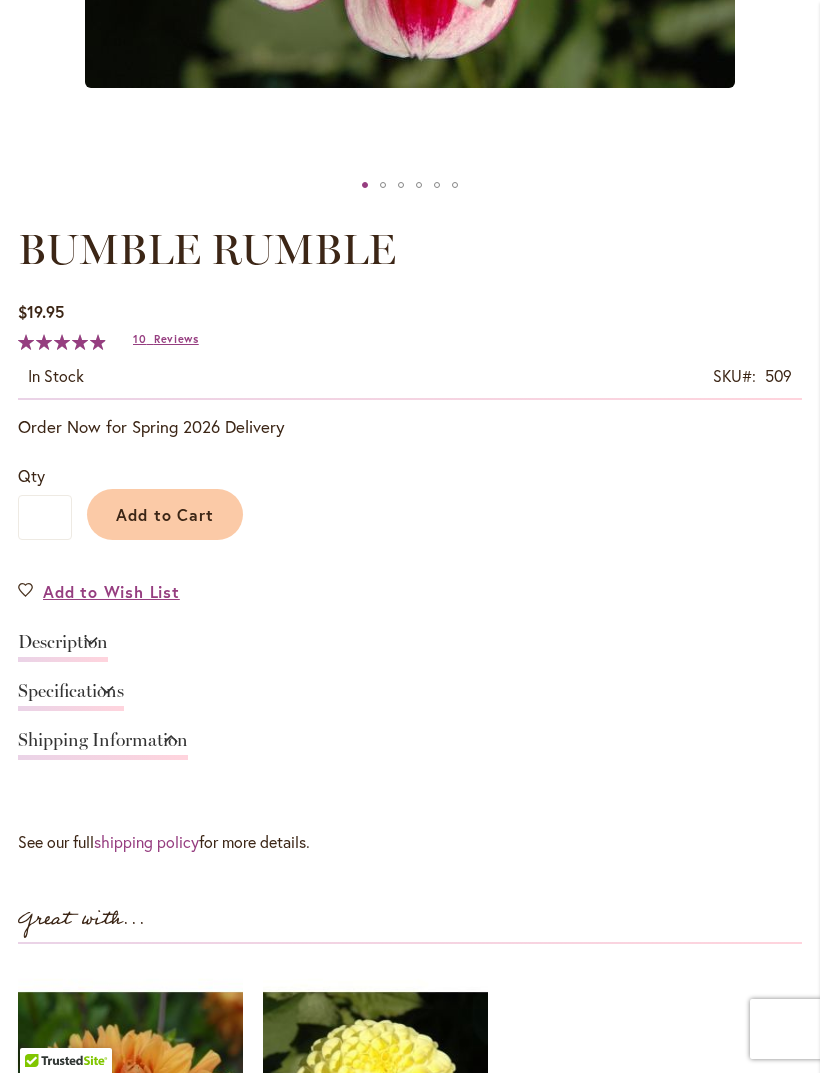 click on "Description" at bounding box center (63, 647) 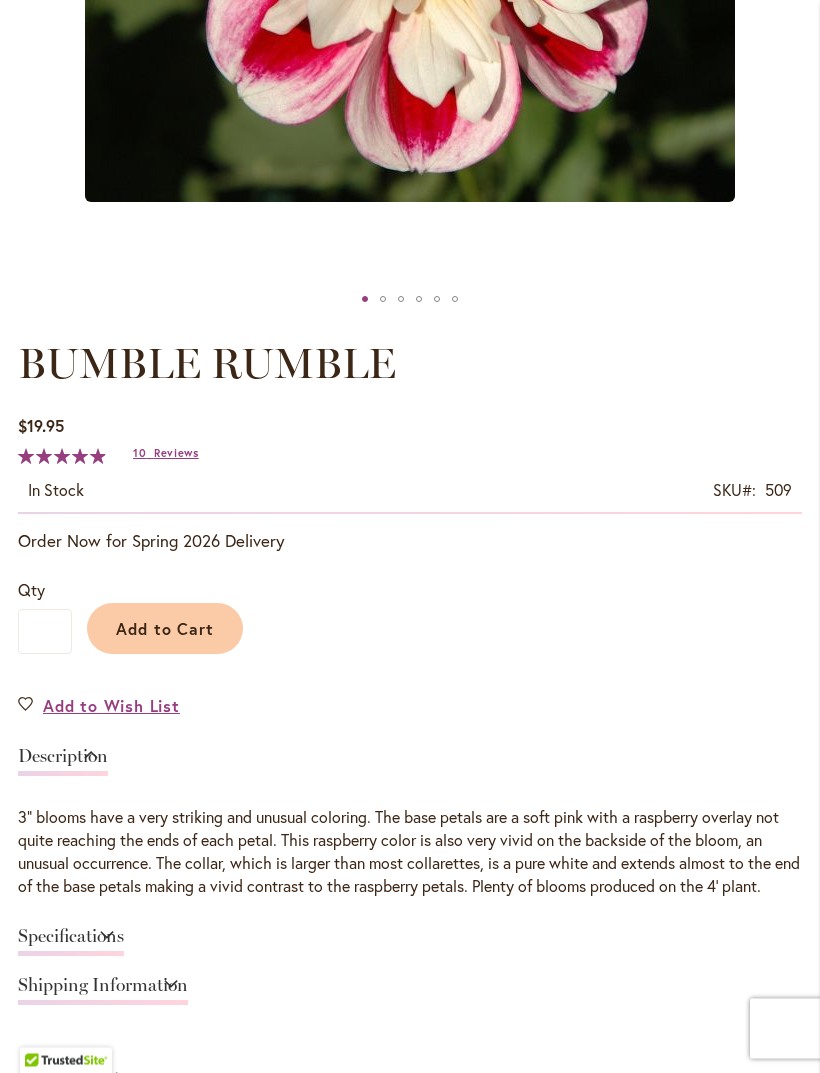 scroll, scrollTop: 794, scrollLeft: 0, axis: vertical 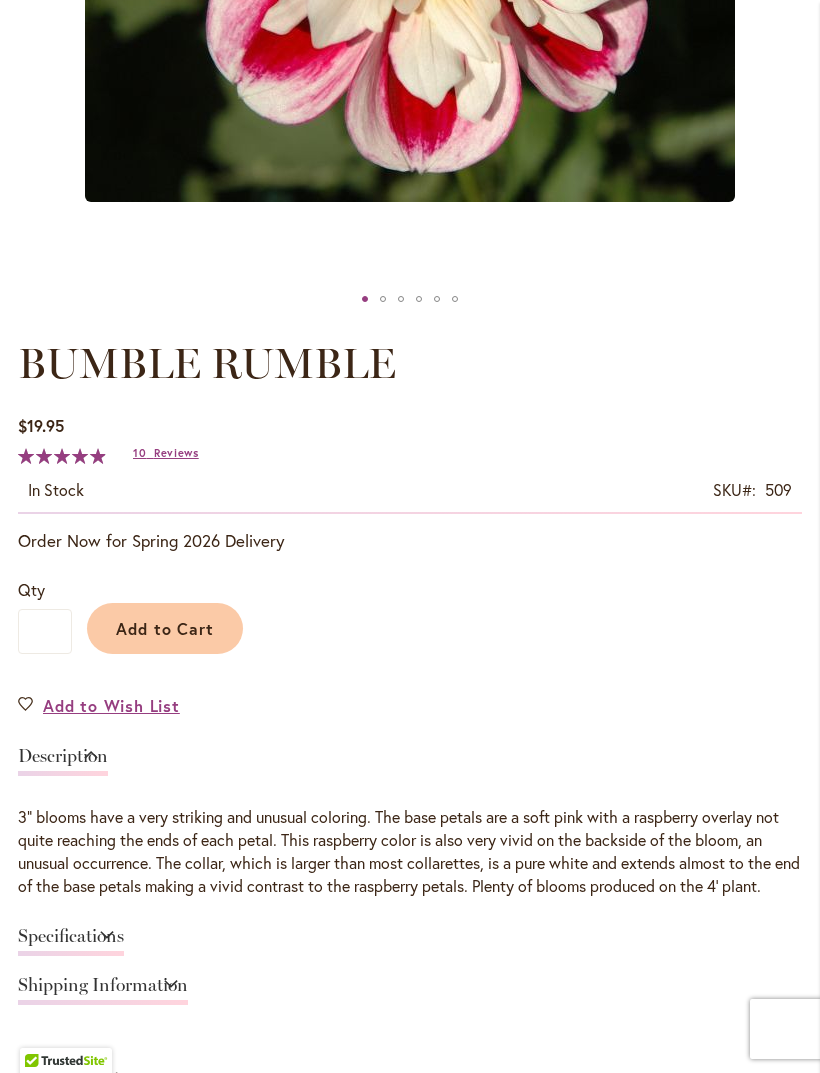 click on "Add to Cart" at bounding box center (165, 628) 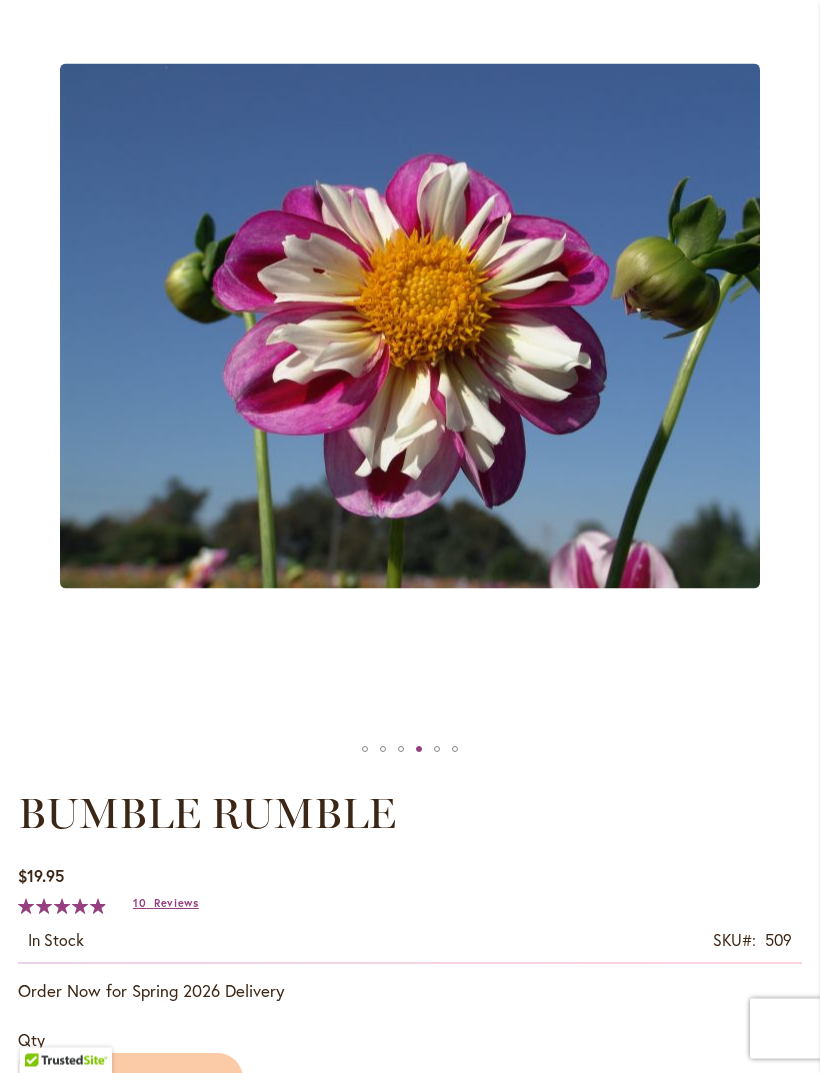 scroll, scrollTop: 397, scrollLeft: 0, axis: vertical 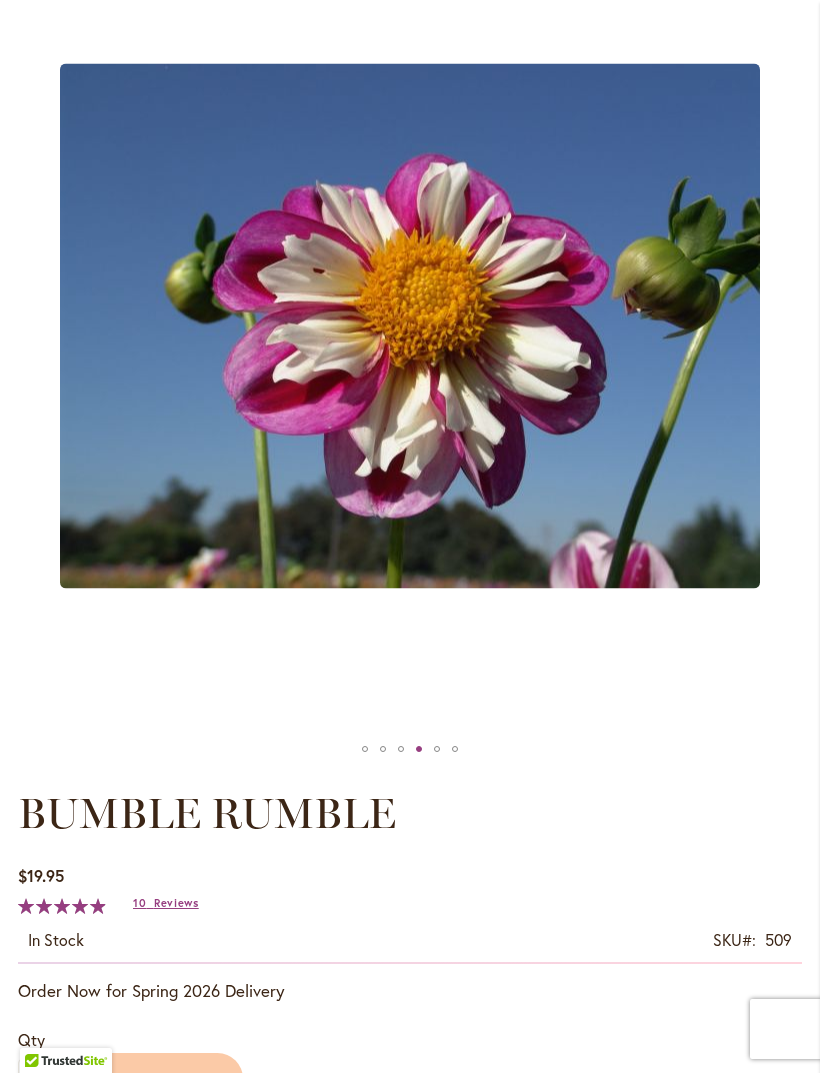 click at bounding box center (-376, 326) 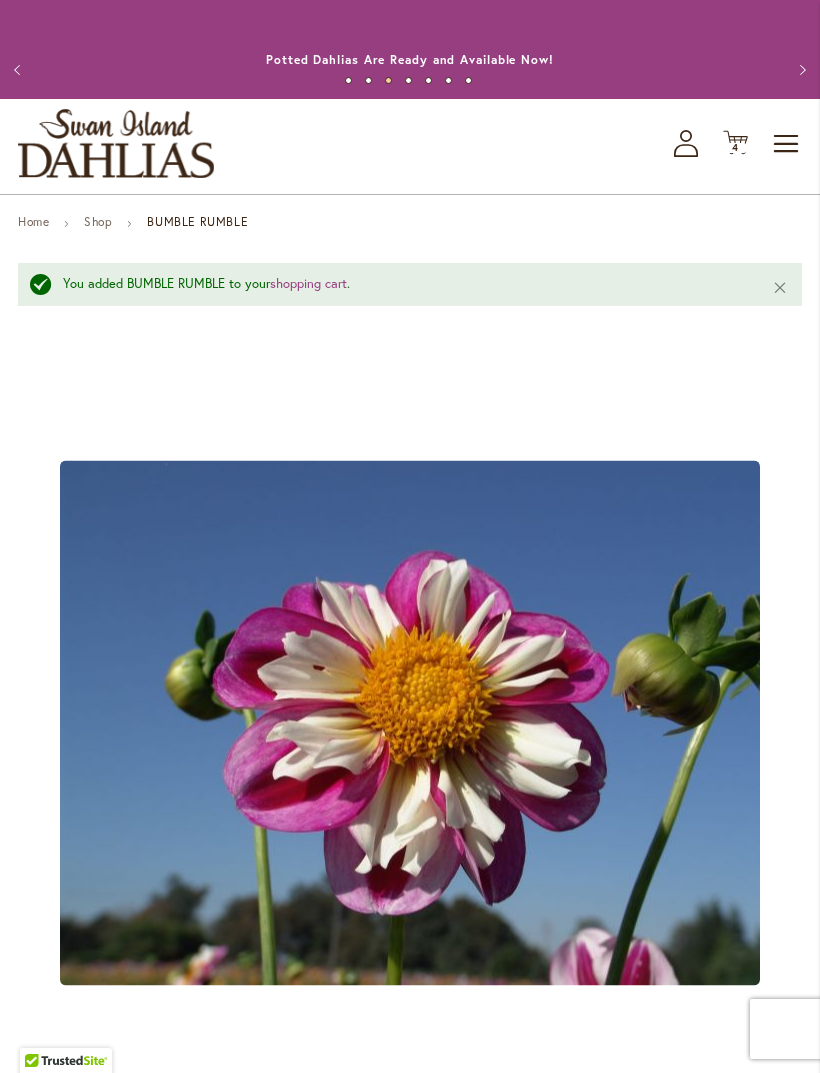scroll, scrollTop: 315, scrollLeft: 0, axis: vertical 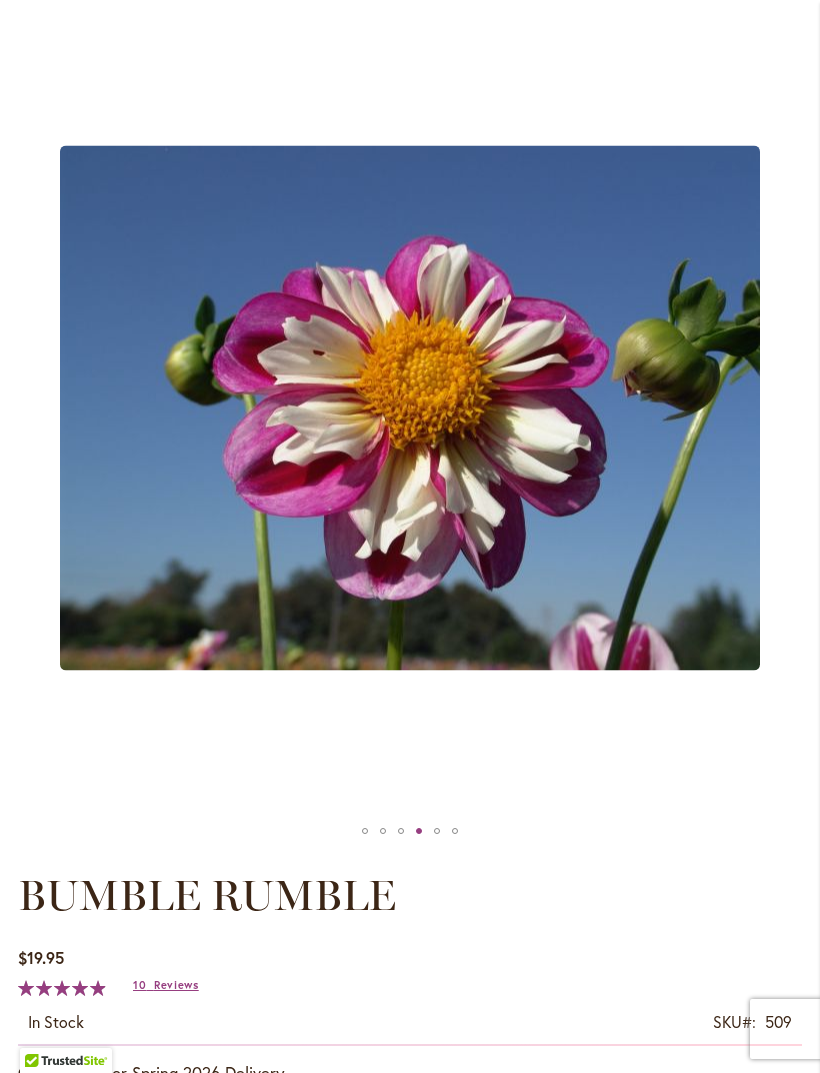 click on "Skip to Accessibility Information
The store will not work correctly in the case when cookies are disabled.
Previous Office & Gift Shop Closed - July 21-31, 2025 - Getting ready for the Dahlia Festival August 1st! Annual Dahlia Festival, kicking off August 1st through September 28th Potted Dahlias Are Ready and Available Now! Gift Shop & Office Open - Monday-Friday 9-4:30pm   /   Gift Shop Open - Saturday 10-3pm Order Dahlia Tubers Starting August 1st, for Spring 2026 Delivery! Check out the Beautiful Dahlia Earrings by a local artist! Questions about Dahlia Care and Growing Beautiful Dahlias Next 1 2 3 4 5 6 7
Skip to Content
Toggle Nav" at bounding box center [410, 3764] 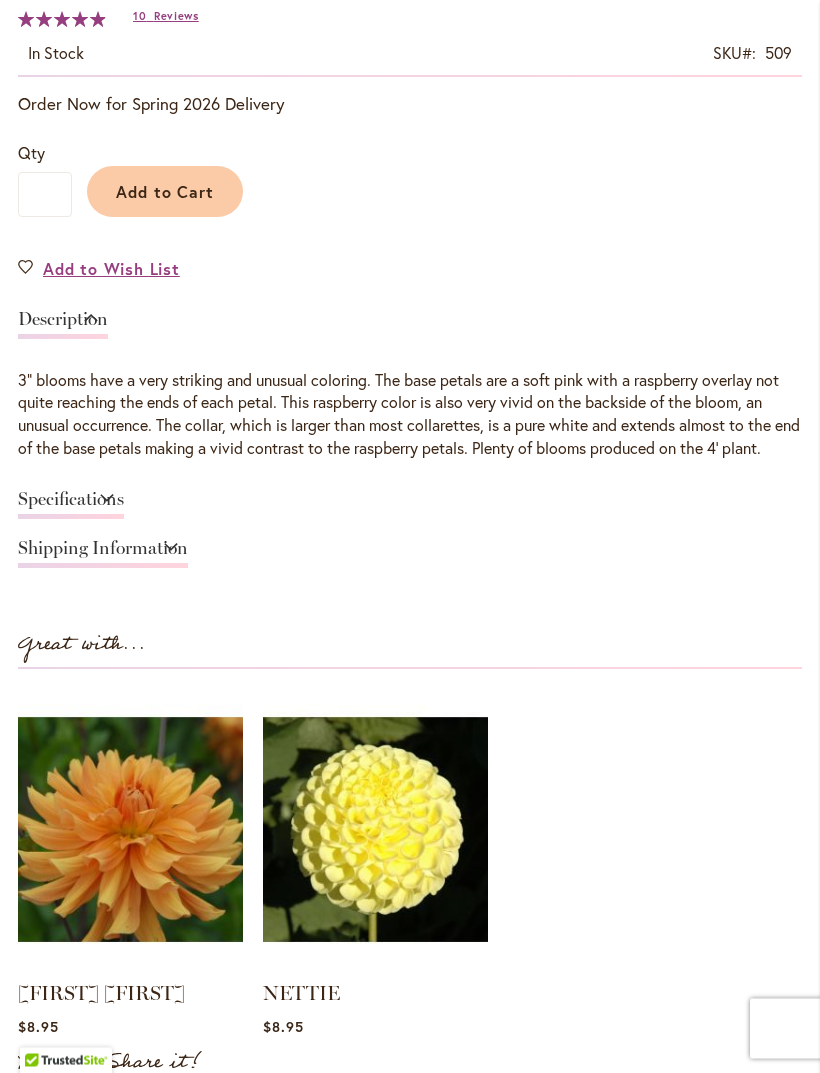scroll, scrollTop: 1284, scrollLeft: 0, axis: vertical 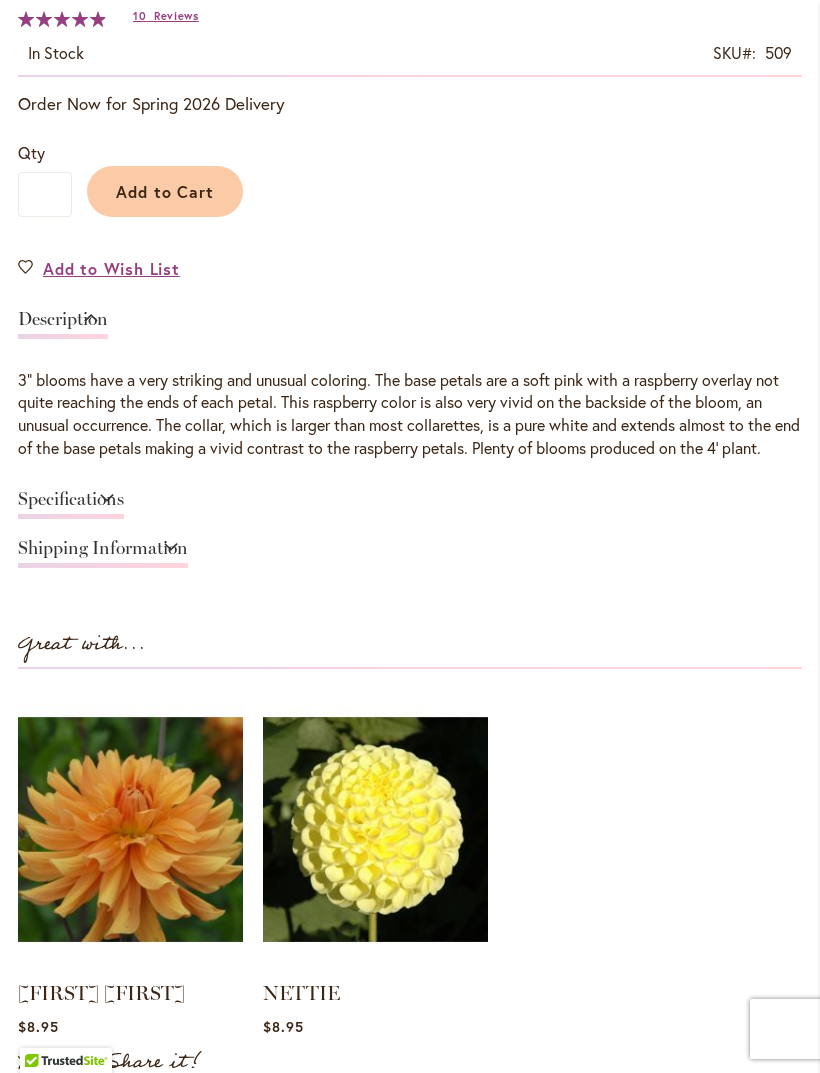 click on "Specifications" at bounding box center [71, 504] 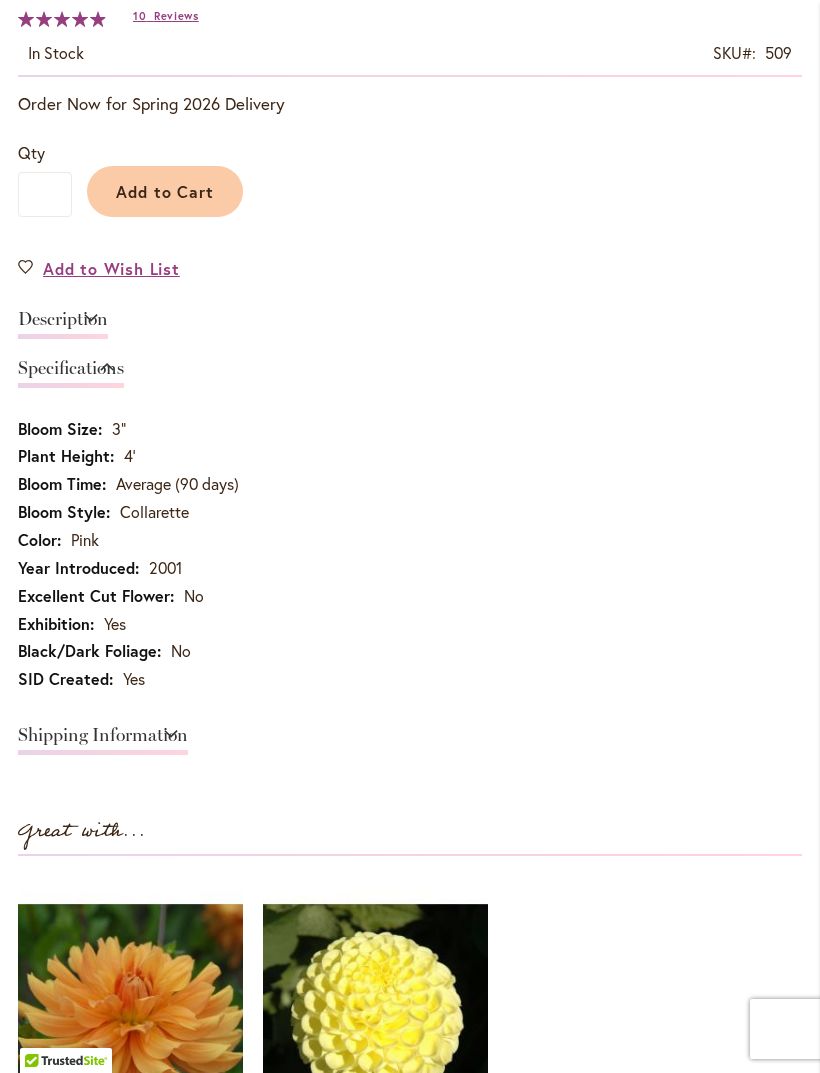 click on "Shipping Information" at bounding box center (103, 740) 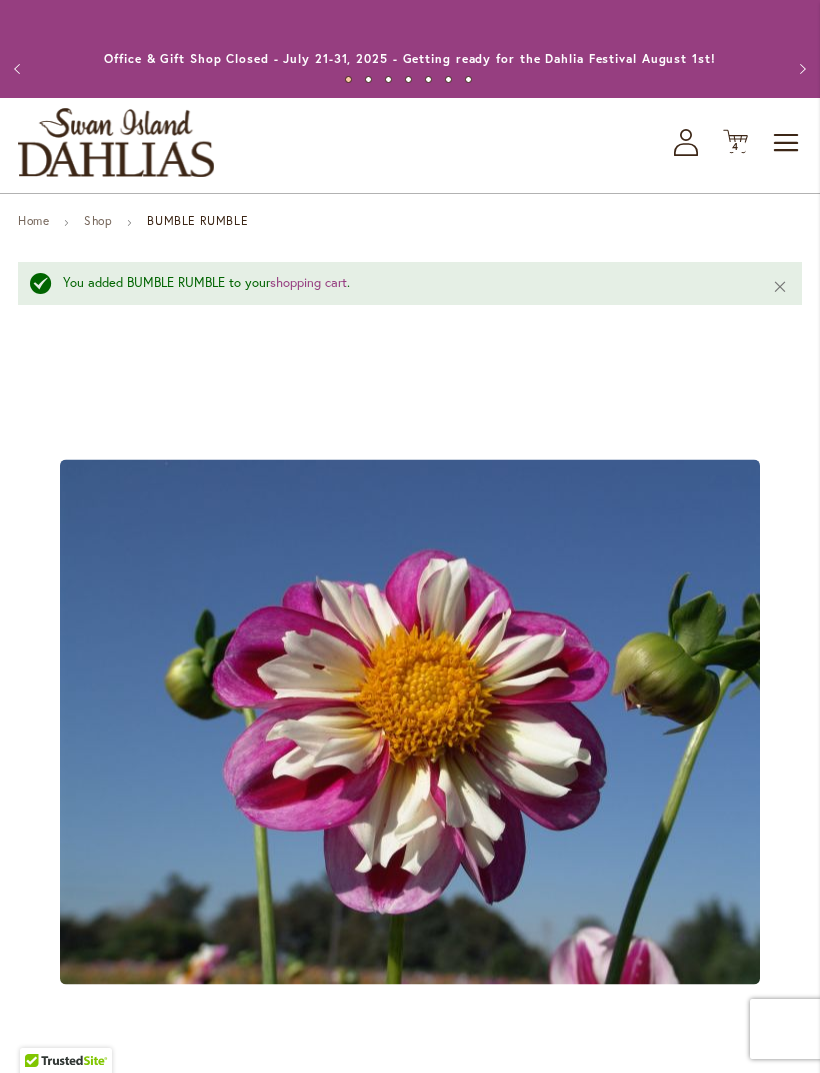 scroll, scrollTop: 0, scrollLeft: 0, axis: both 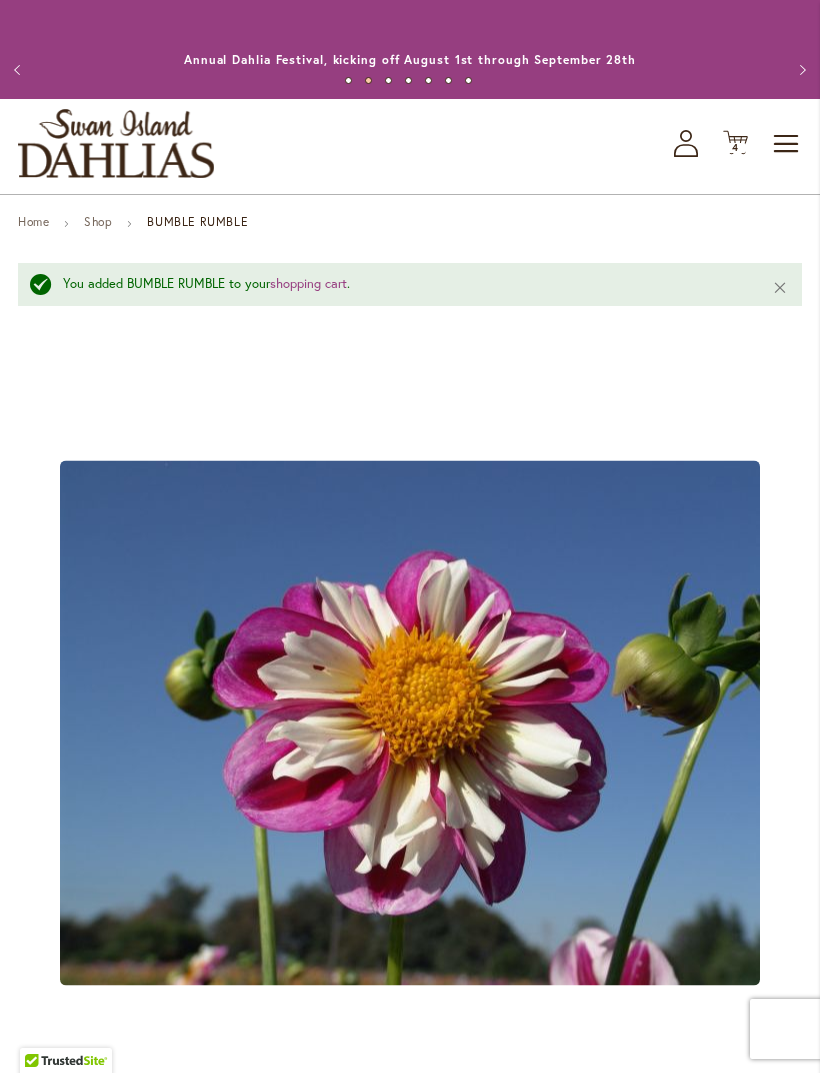 click on "4" at bounding box center [735, 147] 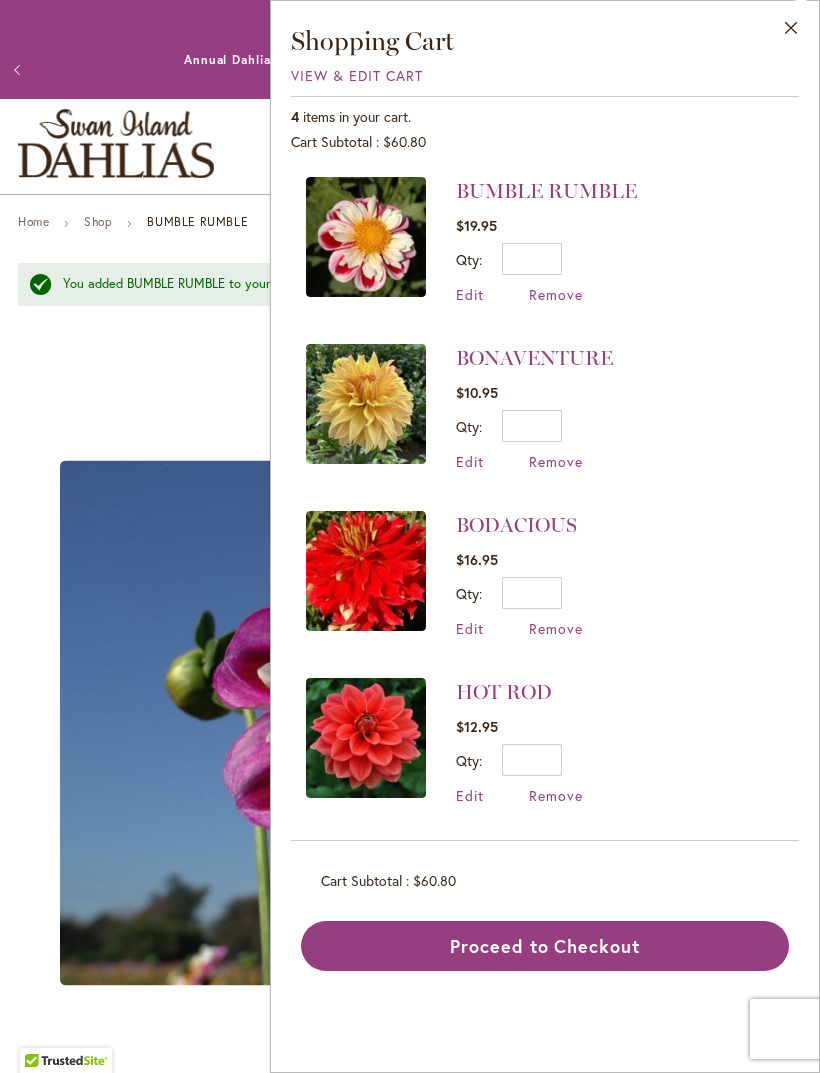 click at bounding box center (410, 723) 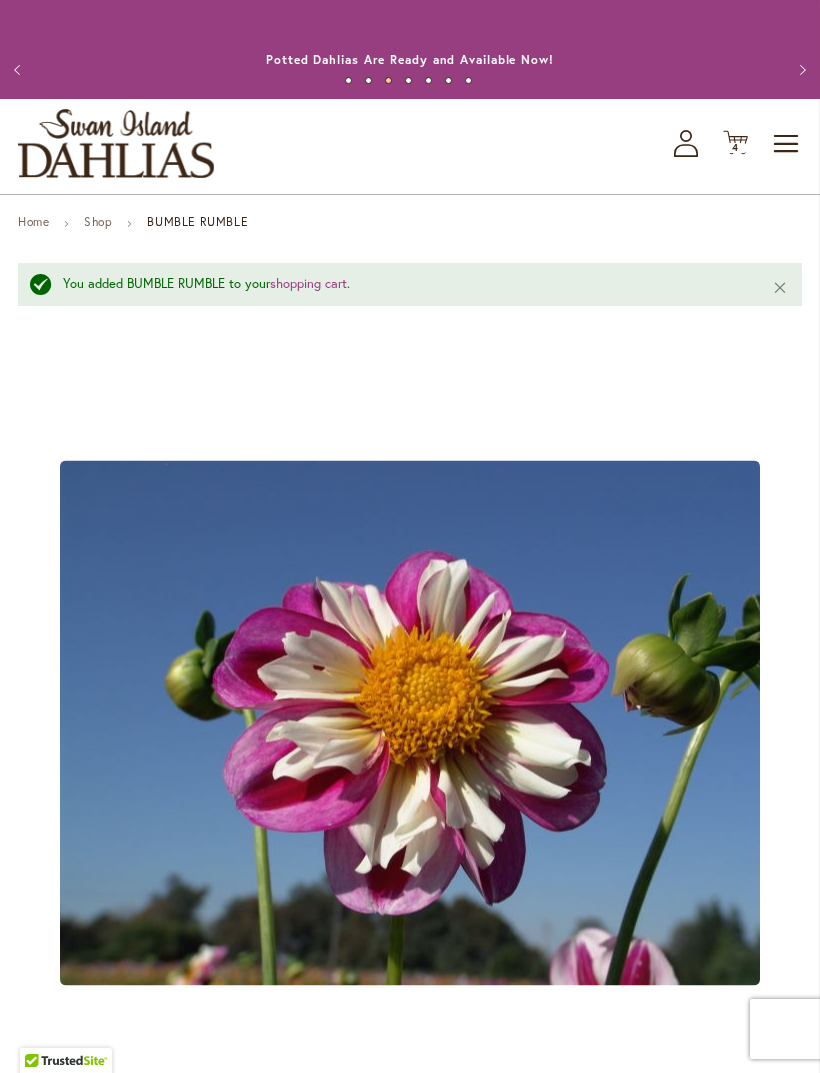 scroll, scrollTop: 65, scrollLeft: 0, axis: vertical 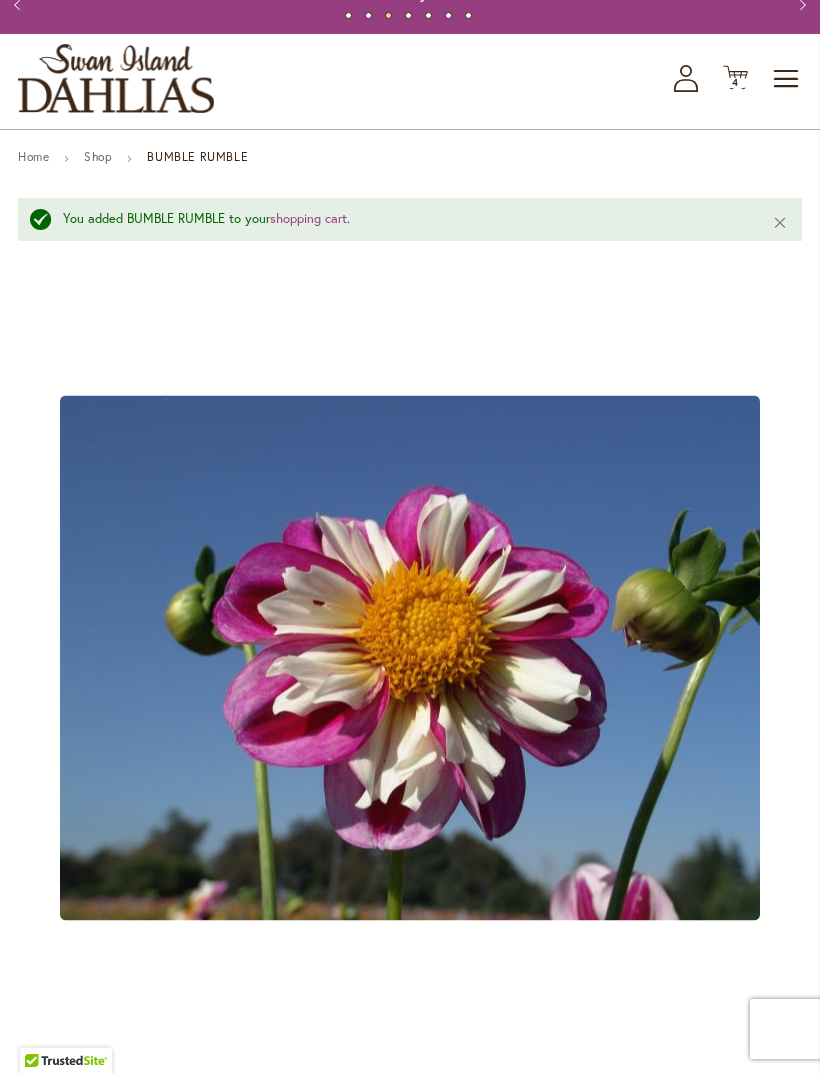 click on "Shop" at bounding box center [114, 159] 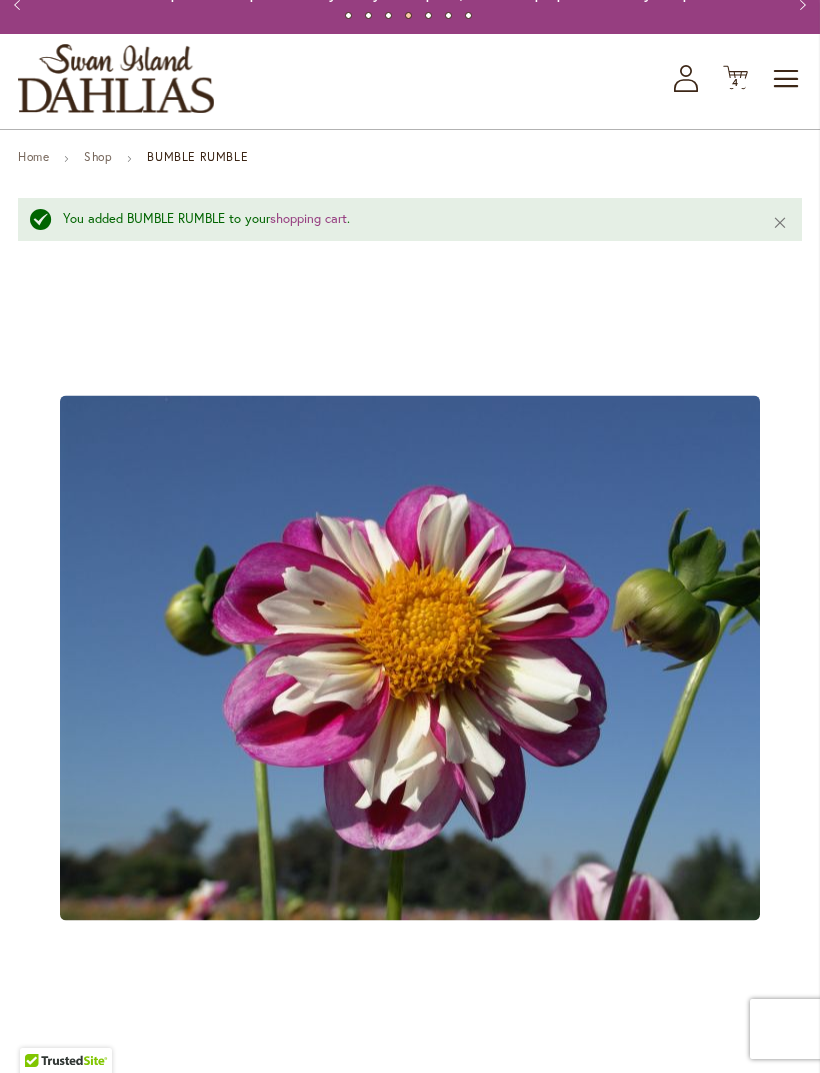 click on "Shop" at bounding box center [98, 156] 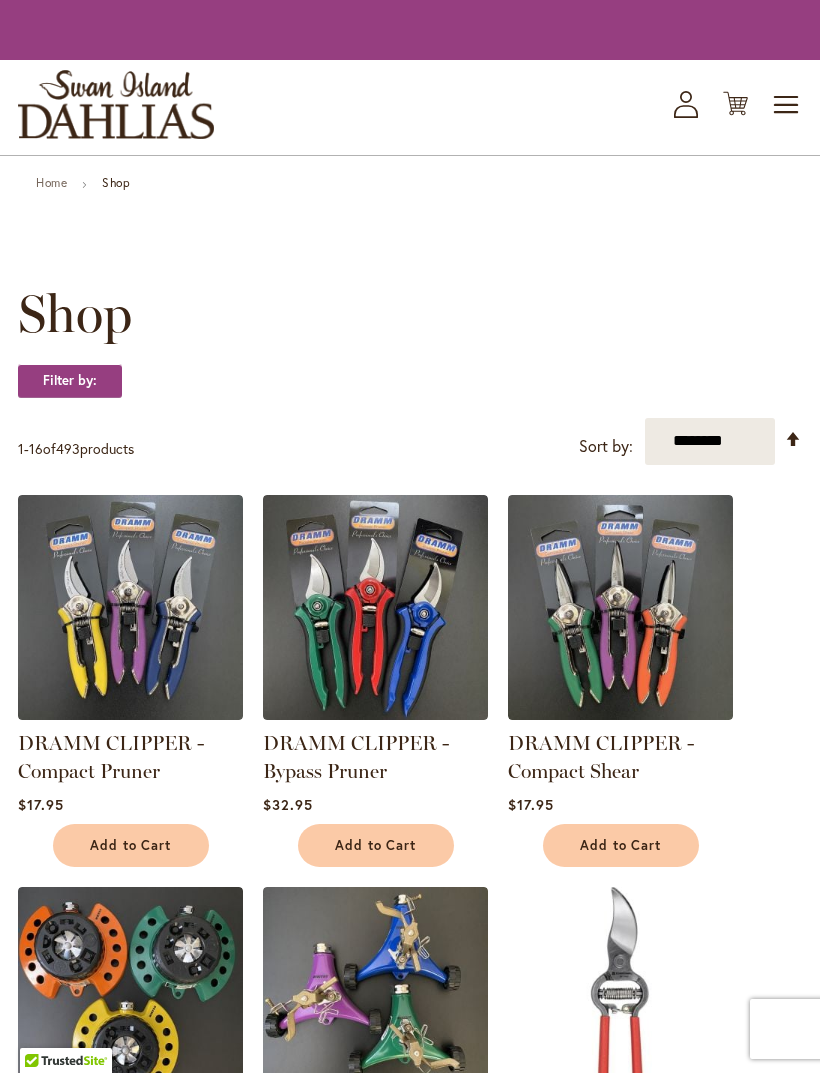 scroll, scrollTop: 0, scrollLeft: 0, axis: both 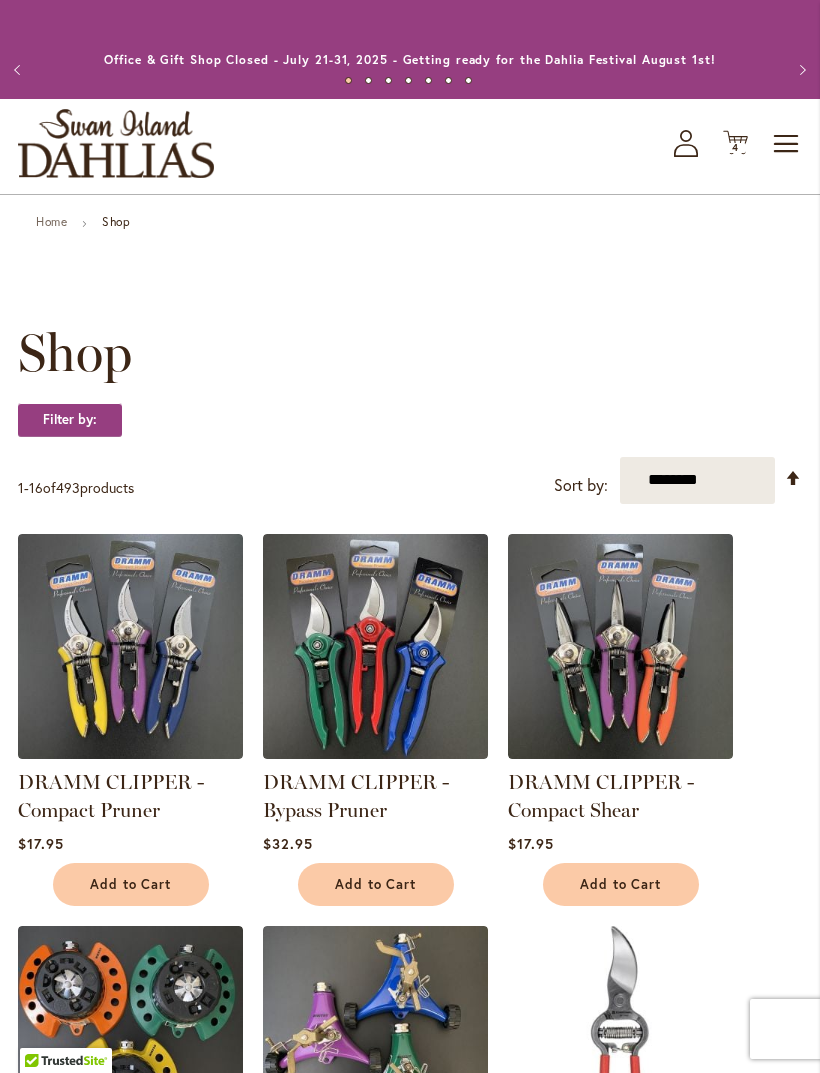 click at bounding box center [116, 143] 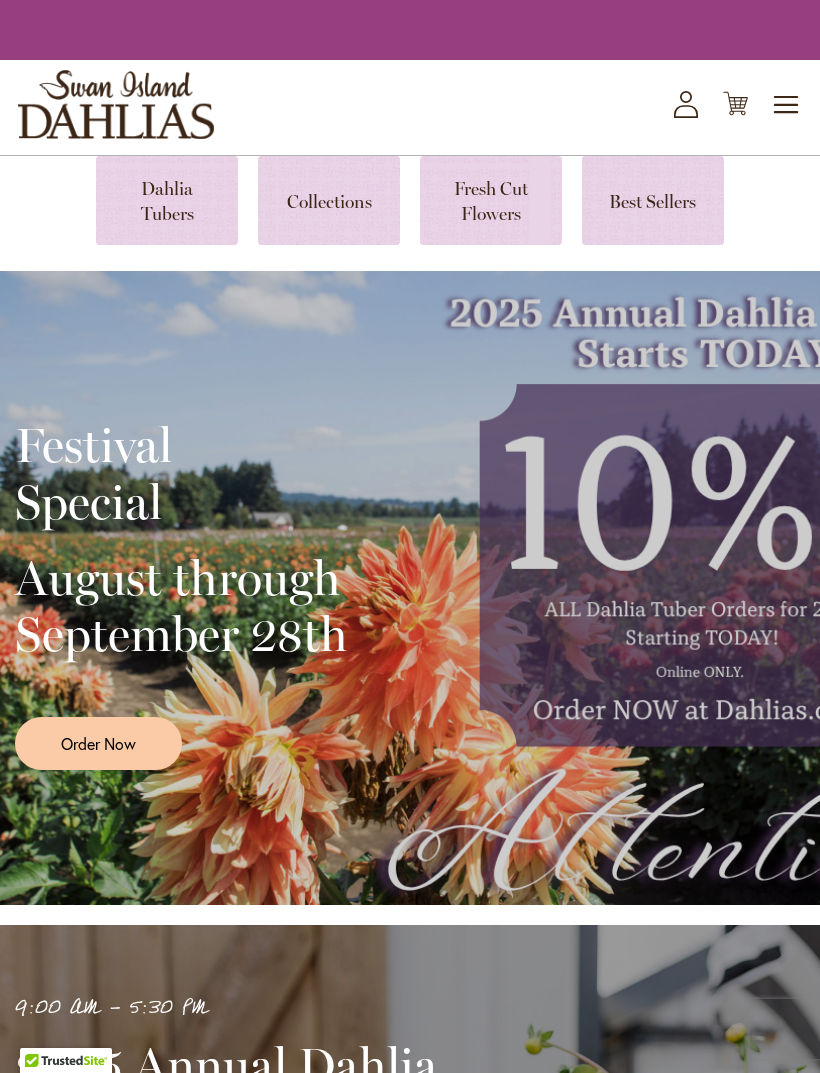 scroll, scrollTop: 0, scrollLeft: 0, axis: both 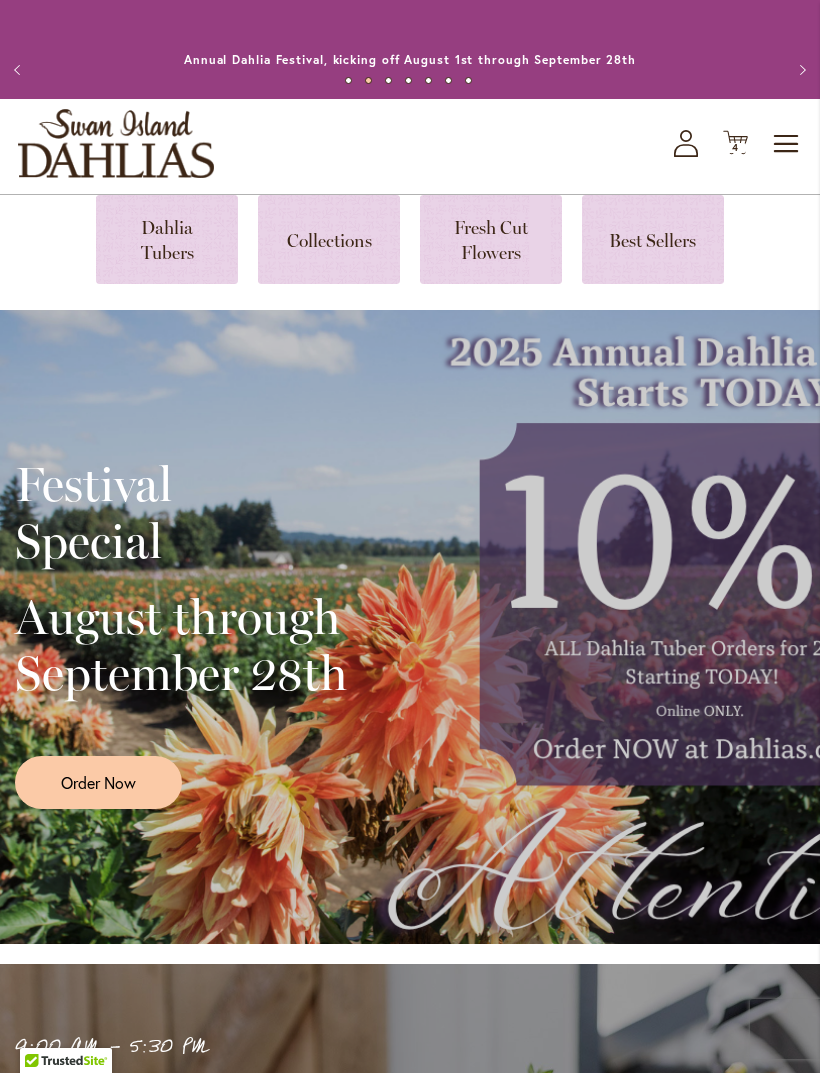 click on "Next" at bounding box center (800, 70) 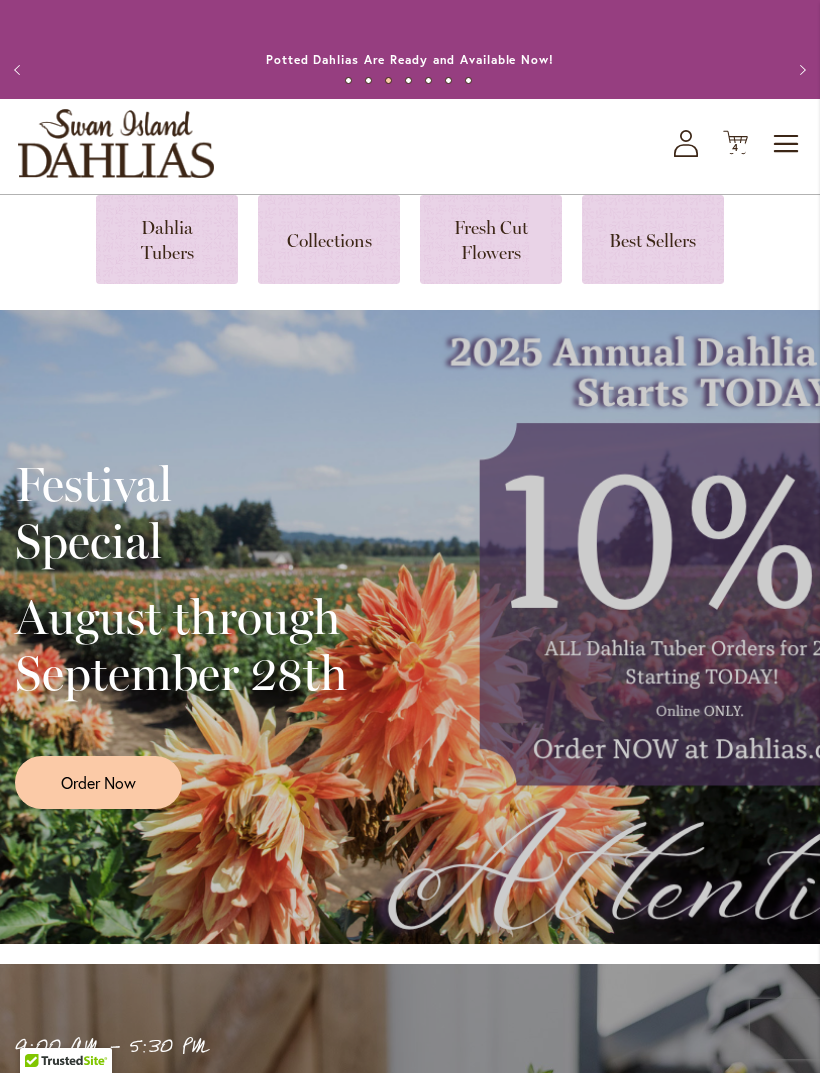 click on "Cart
.cls-1 {
fill: #231f20;
}" 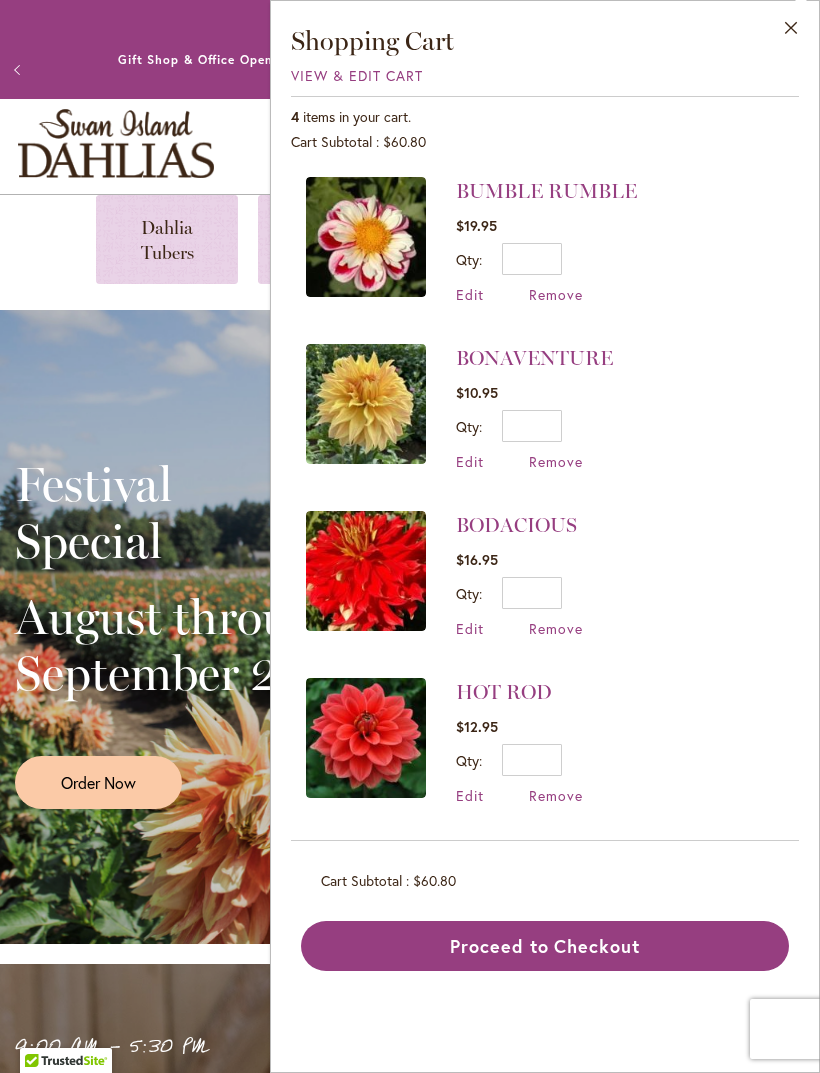 click on "Festival Special
August through September 28th
Order Now" at bounding box center [410, 627] 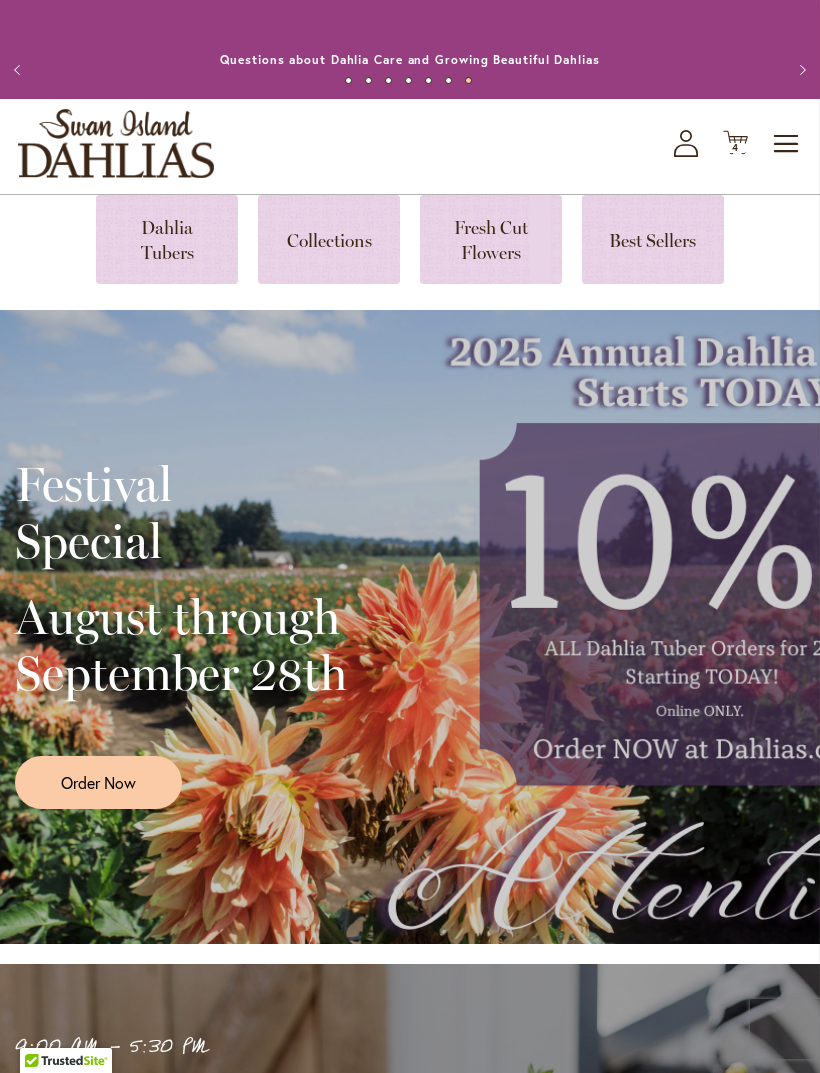 click at bounding box center [167, 239] 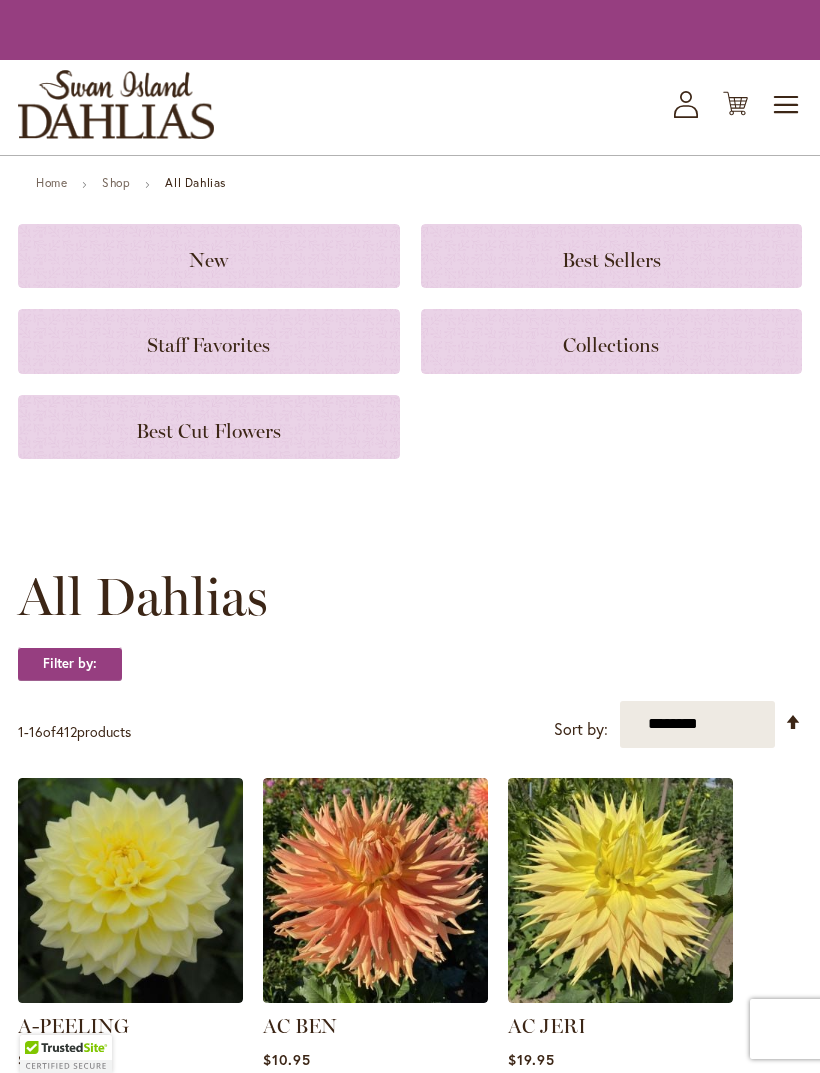 scroll, scrollTop: 0, scrollLeft: 0, axis: both 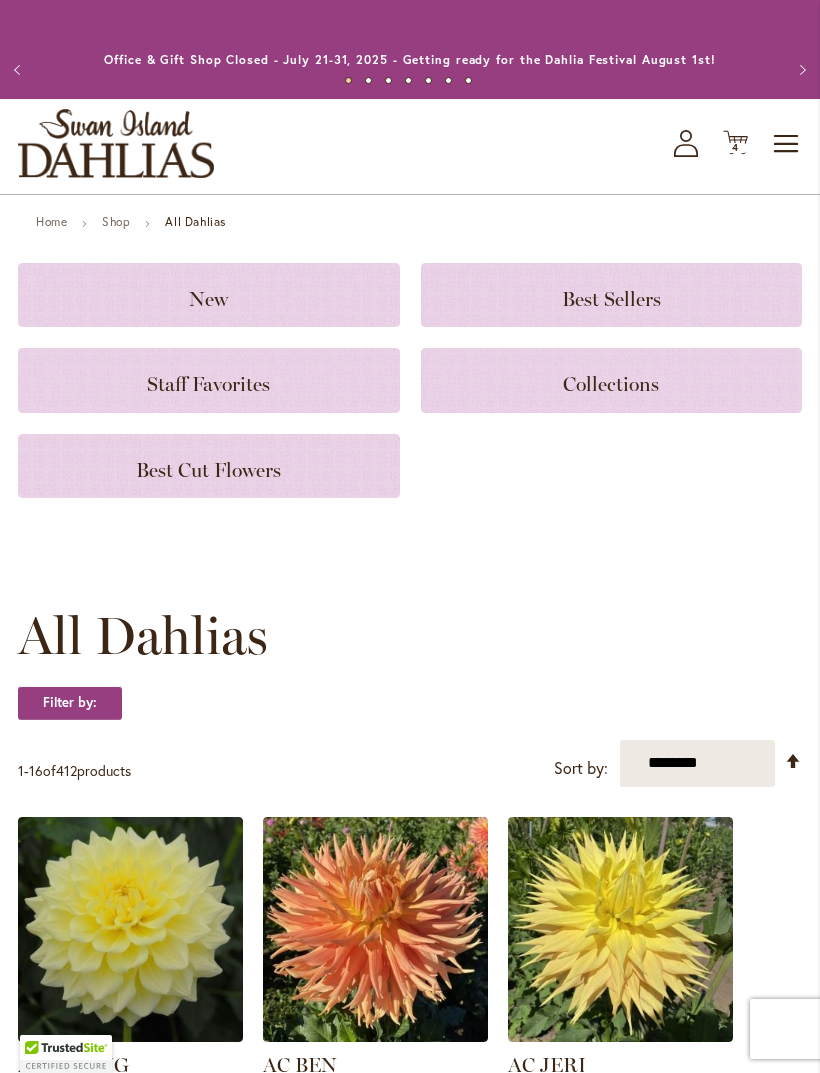 click 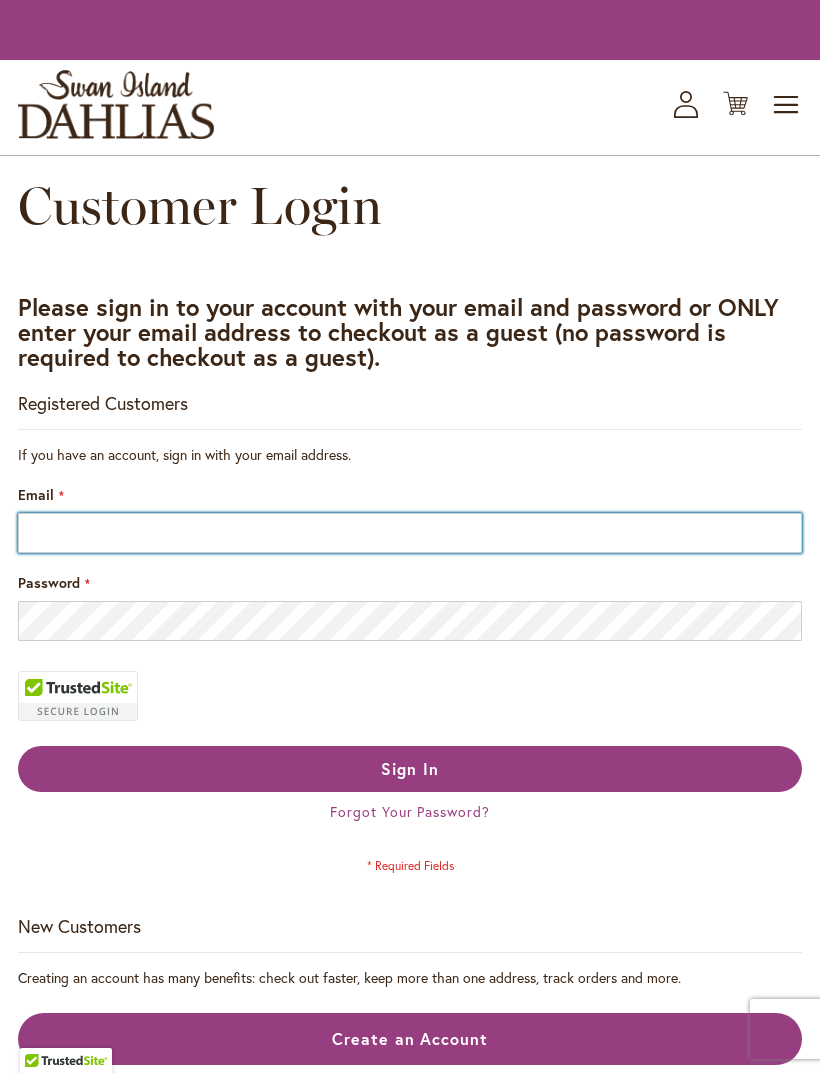 scroll, scrollTop: 0, scrollLeft: 0, axis: both 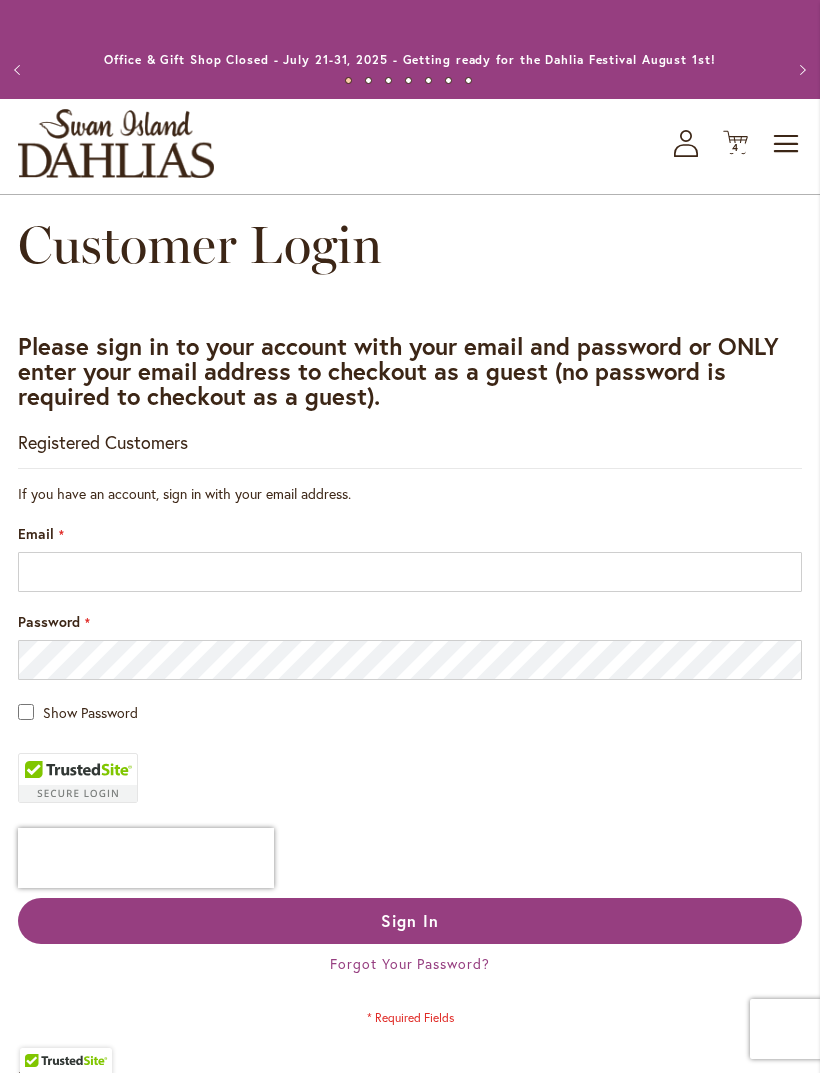click on "Toggle Nav" at bounding box center [787, 144] 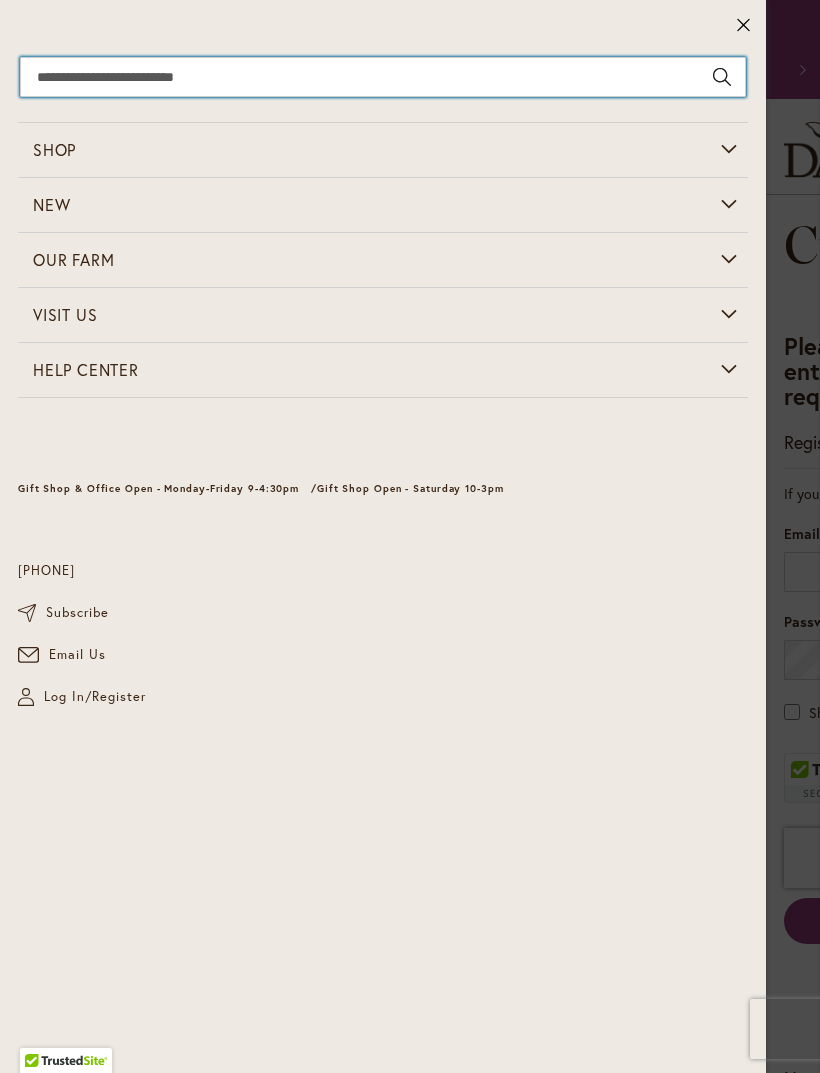 click on "Search" at bounding box center [383, 77] 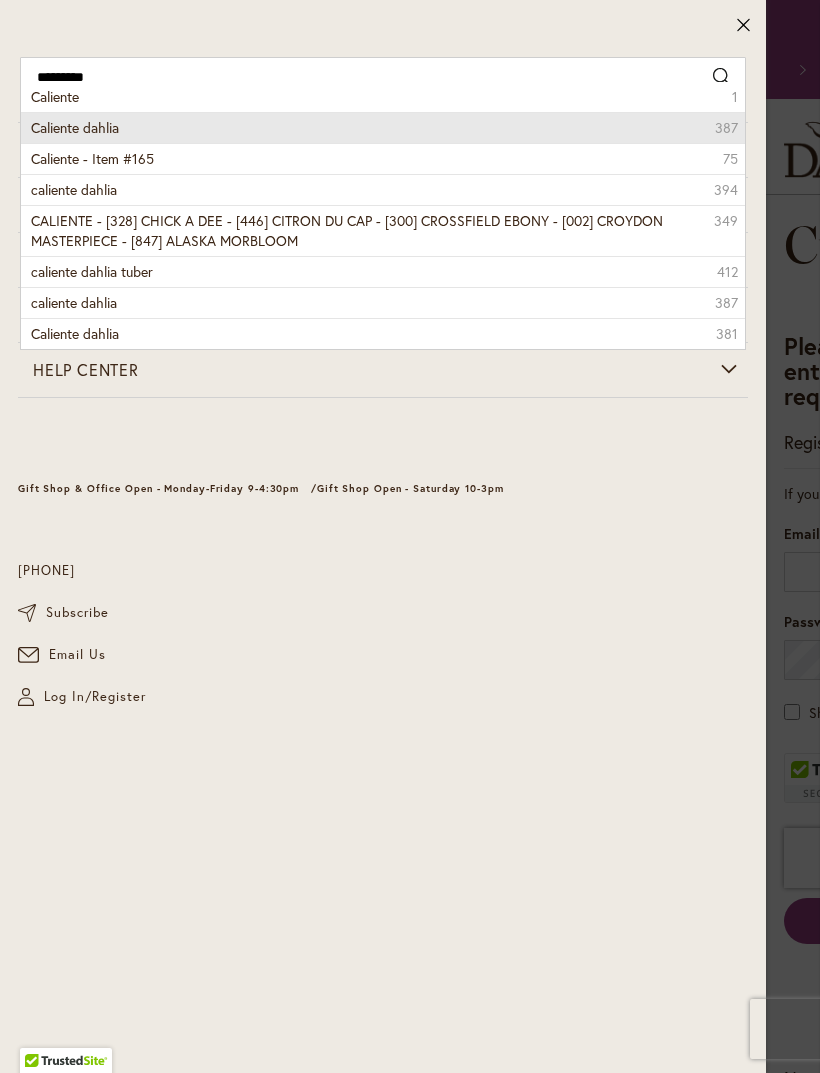 click on "Caliente                   dahlia 387" at bounding box center [383, 127] 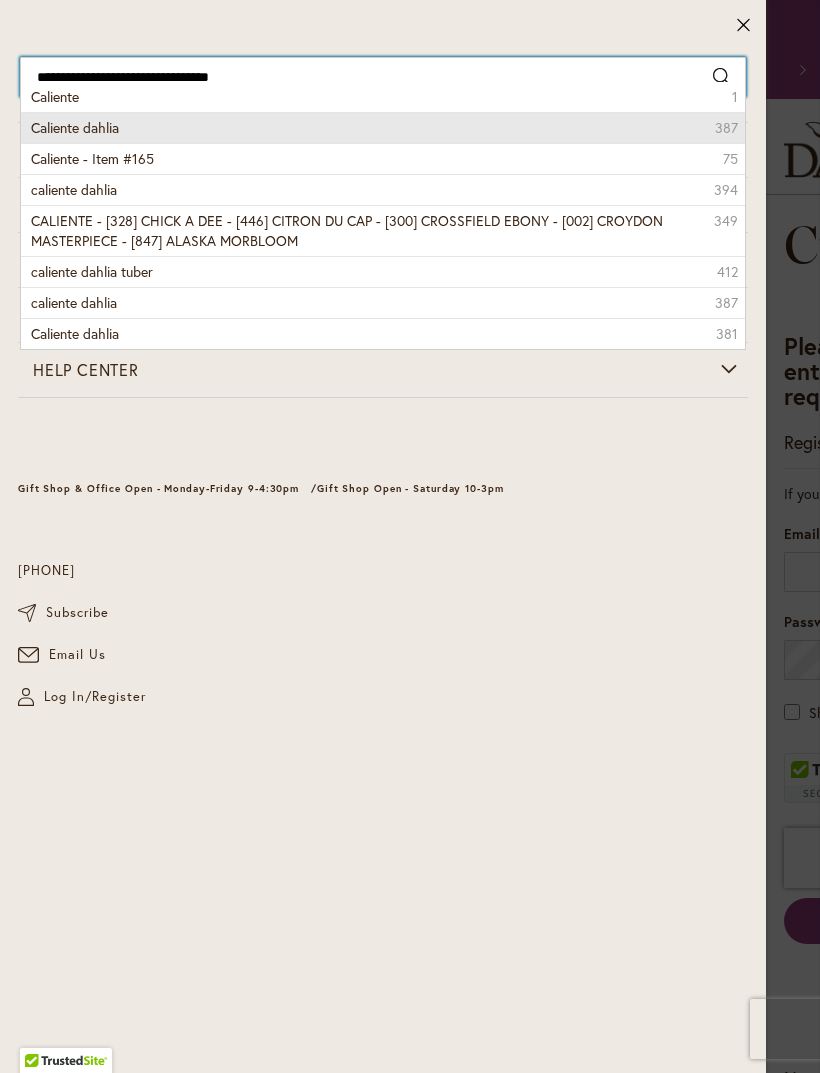 type on "**********" 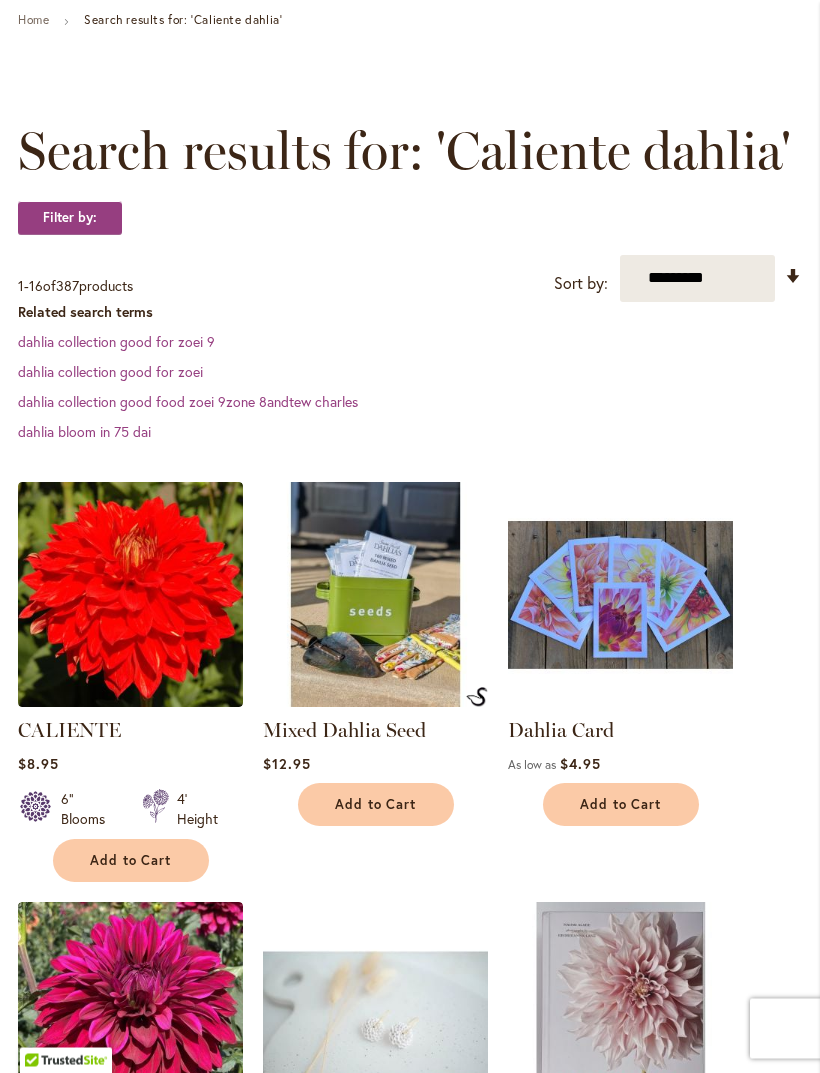 scroll, scrollTop: 217, scrollLeft: 0, axis: vertical 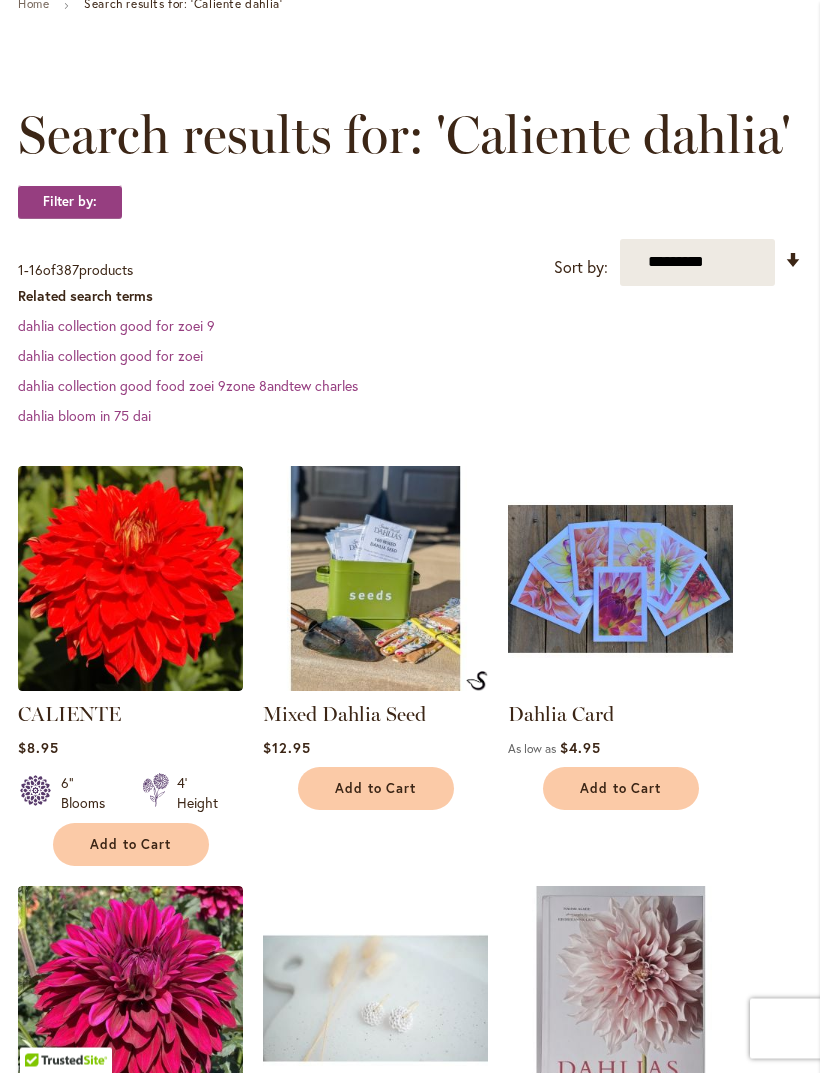 click at bounding box center (130, 579) 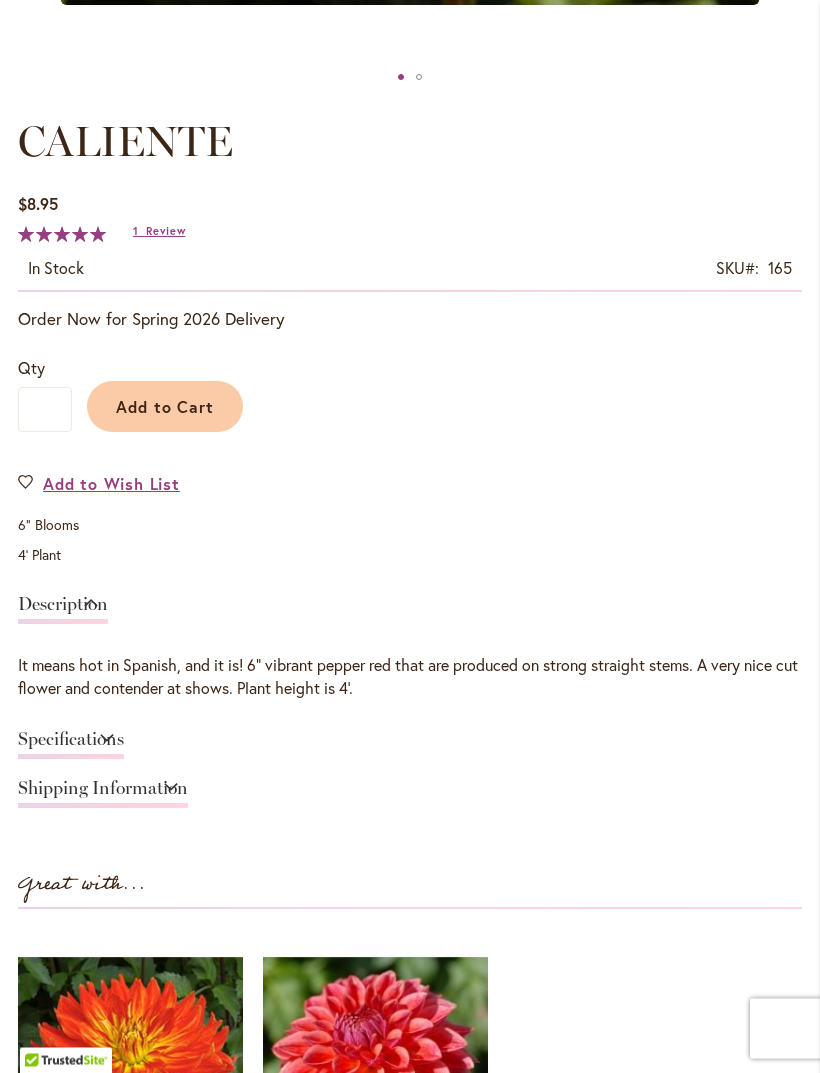 scroll, scrollTop: 1016, scrollLeft: 0, axis: vertical 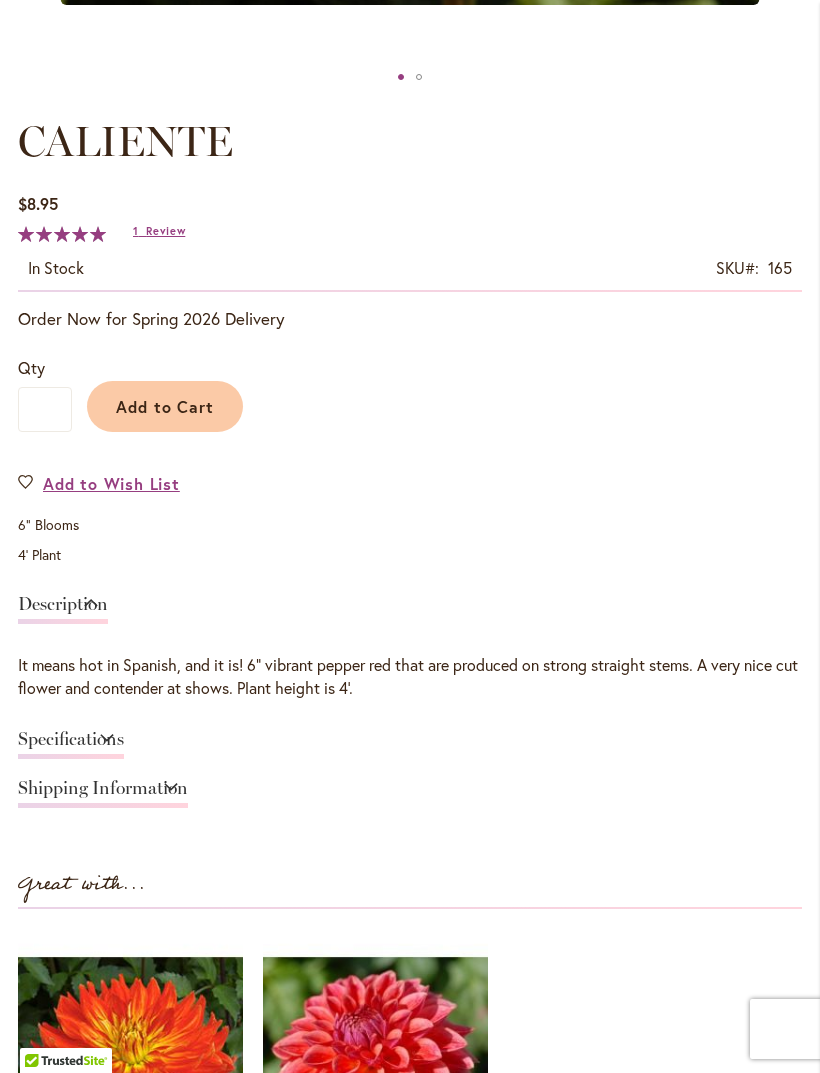 click on "Add to Cart" at bounding box center (165, 406) 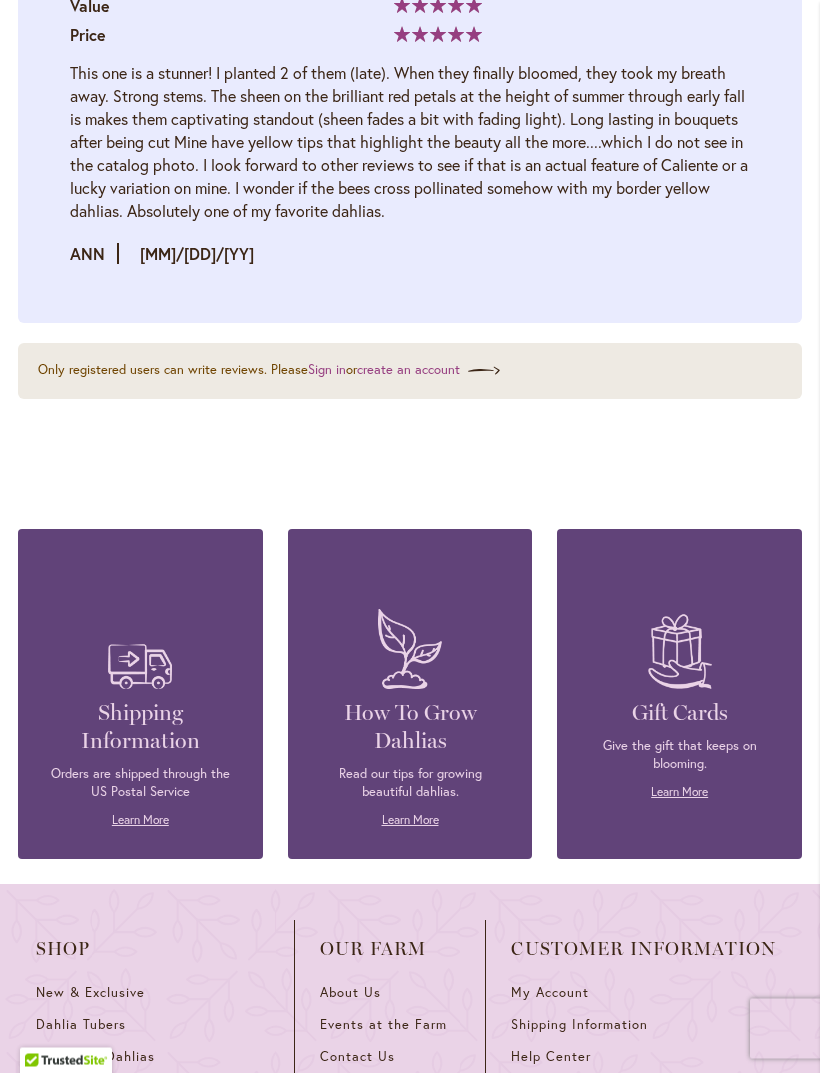 scroll, scrollTop: 3140, scrollLeft: 0, axis: vertical 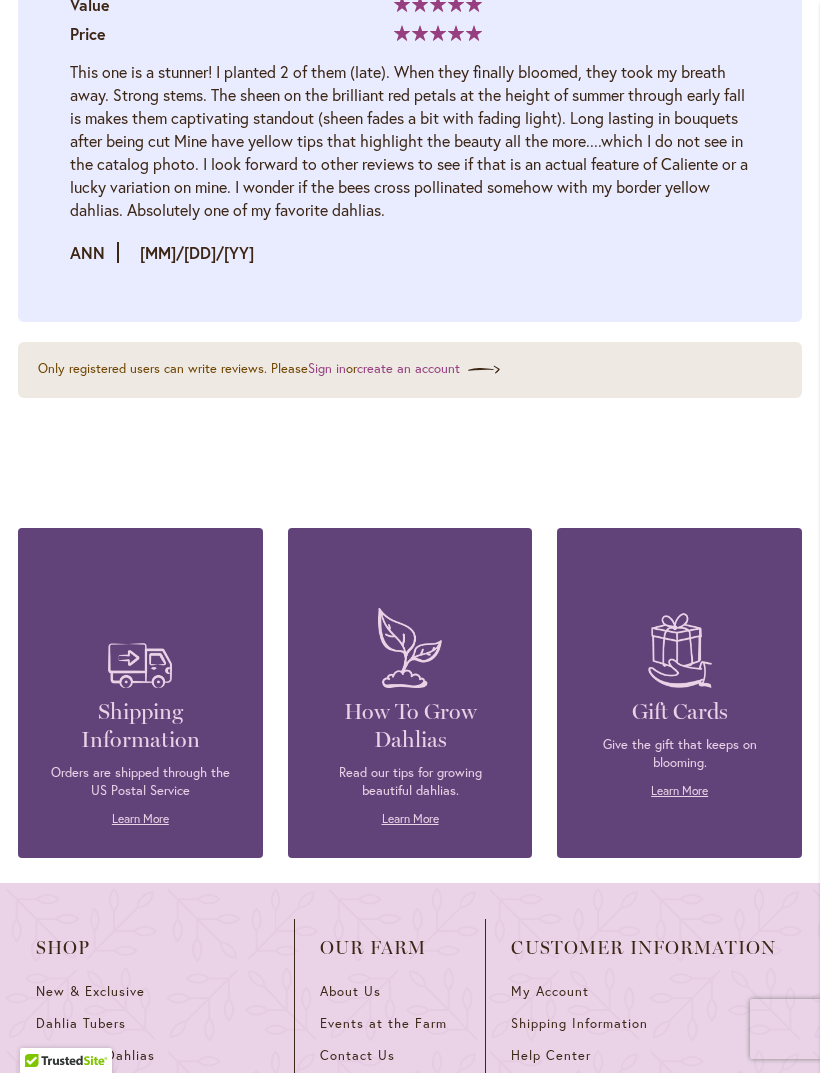 click at bounding box center [140, 647] 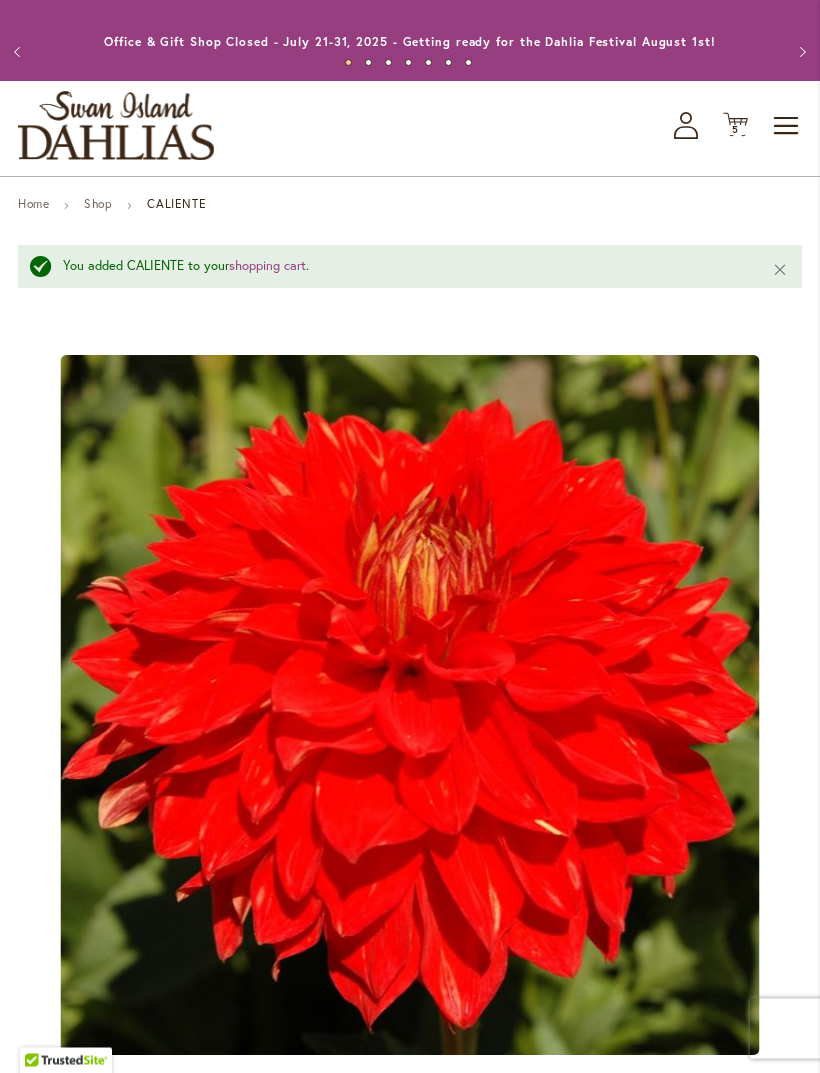 scroll, scrollTop: 0, scrollLeft: 0, axis: both 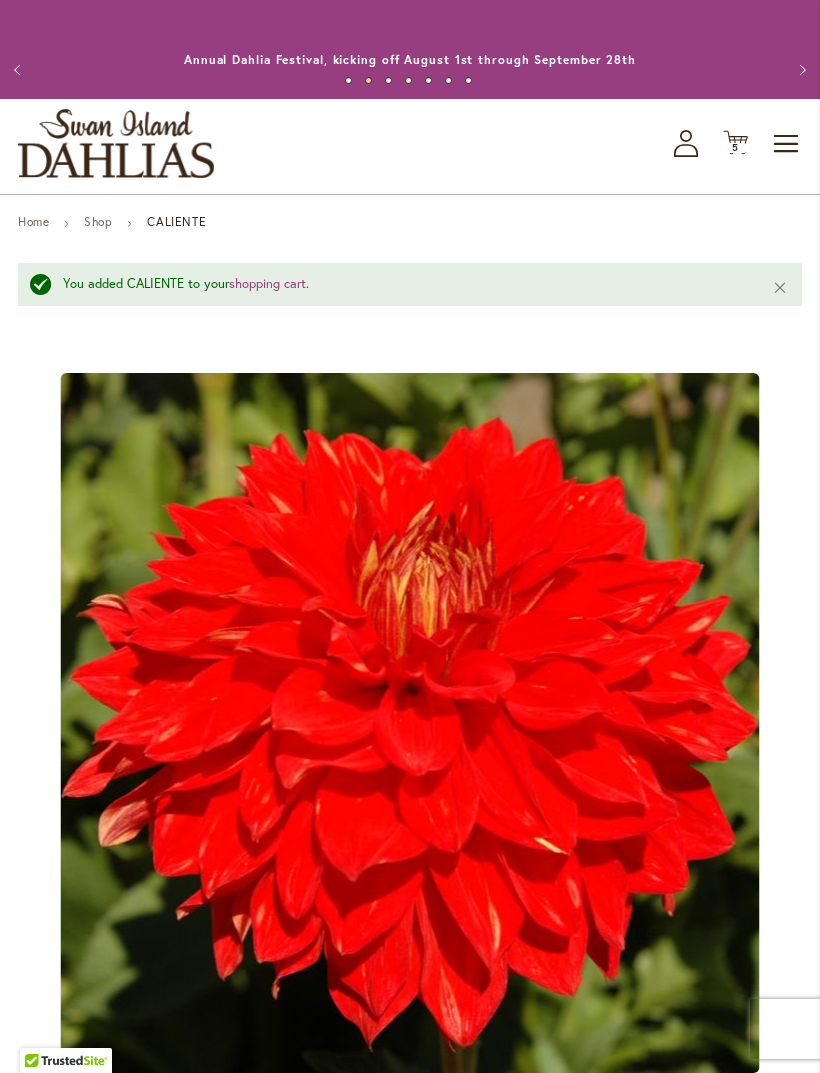 click on "Toggle Nav" at bounding box center [787, 144] 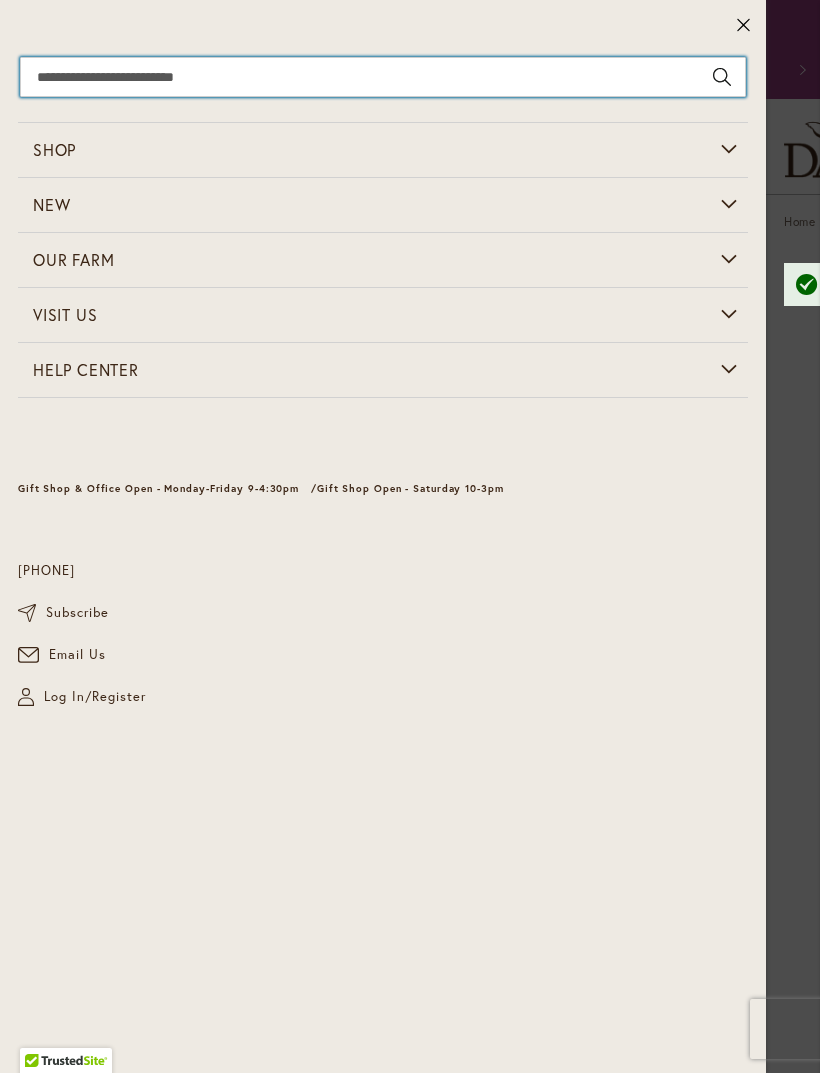 click on "Search" at bounding box center (383, 77) 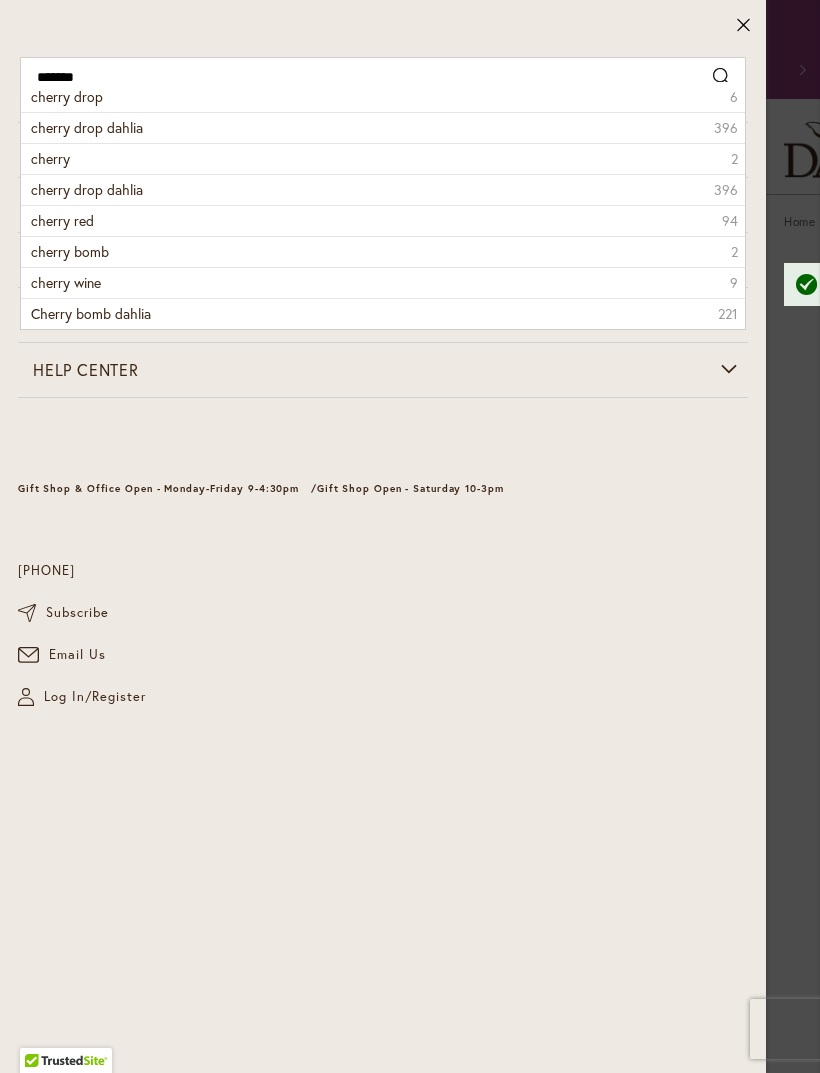click on "cherry drop" at bounding box center (67, 96) 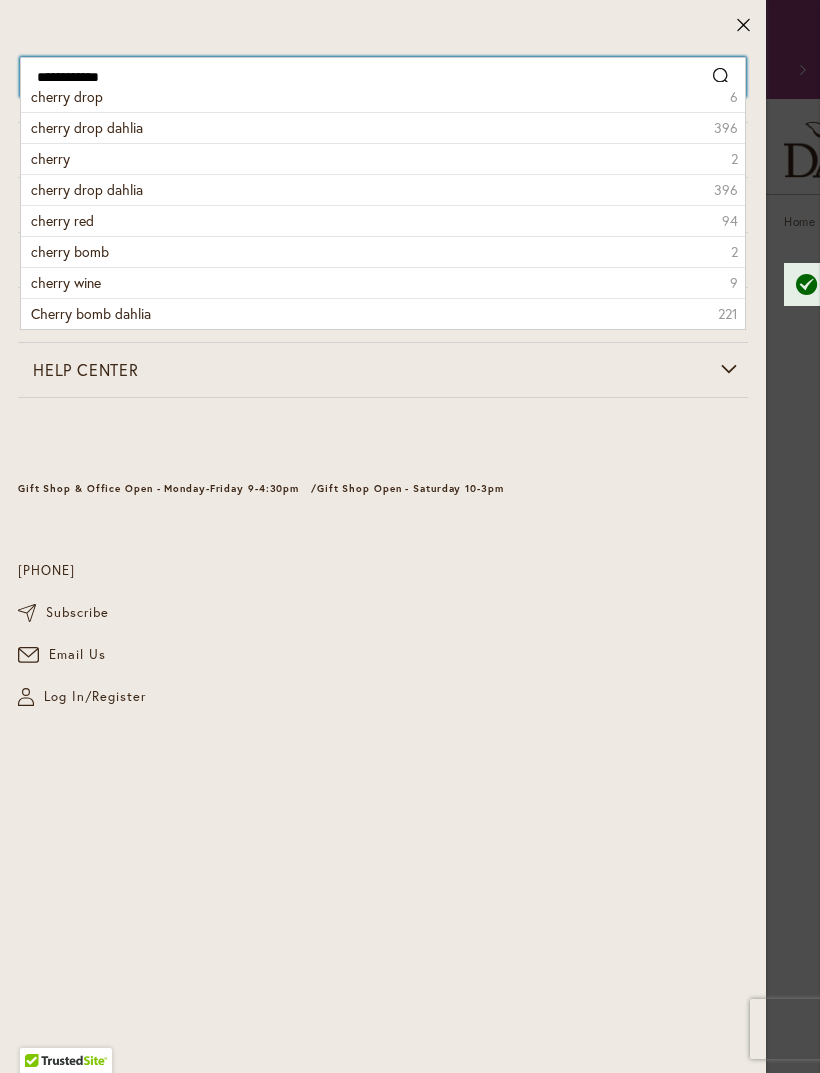 type on "**********" 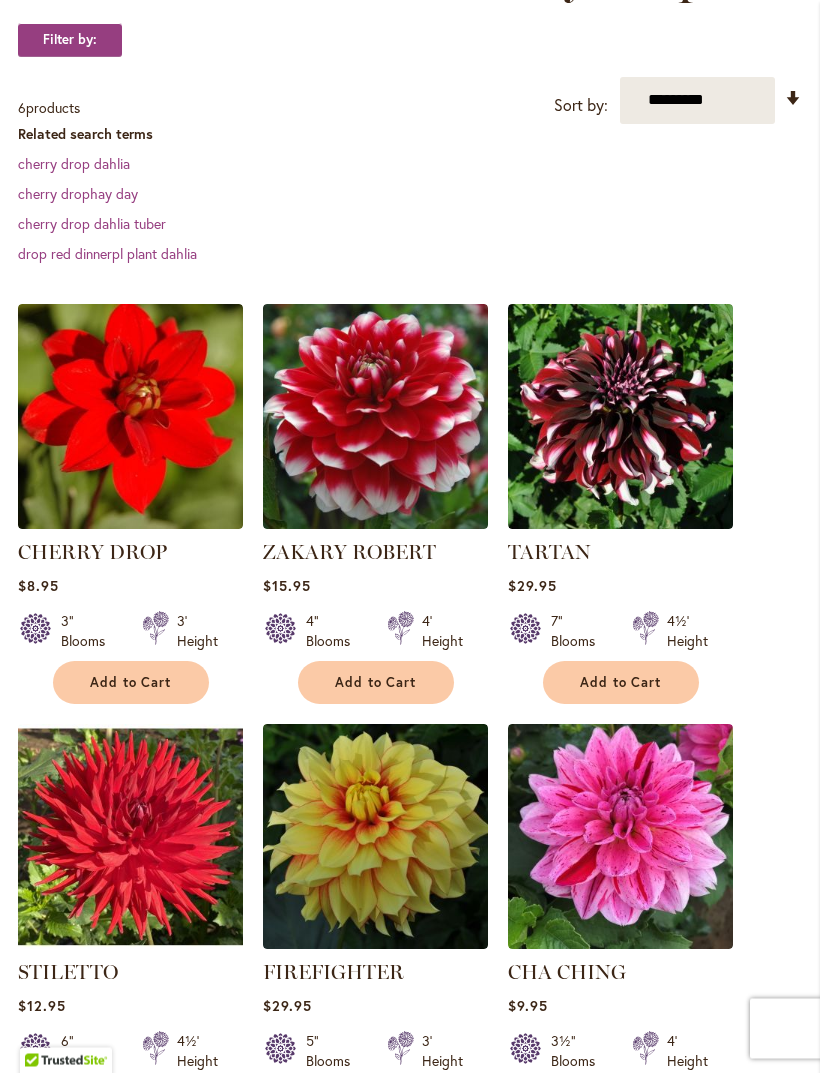 scroll, scrollTop: 385, scrollLeft: 0, axis: vertical 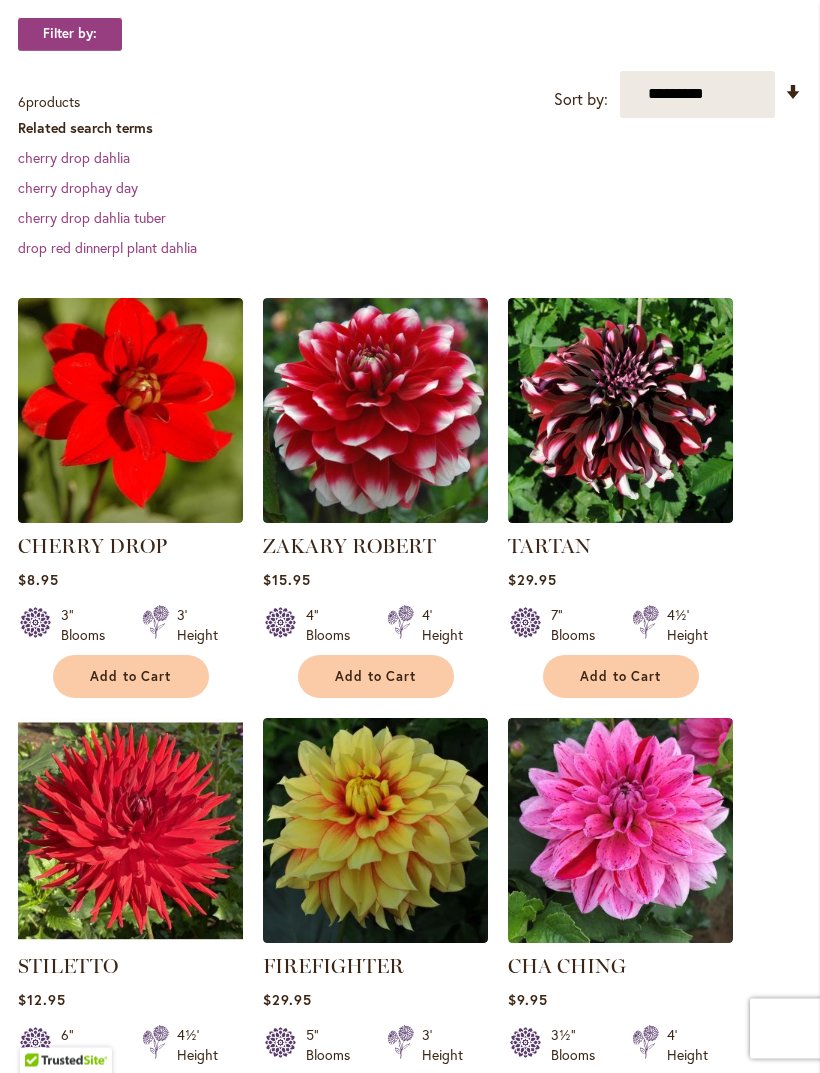 click at bounding box center (130, 411) 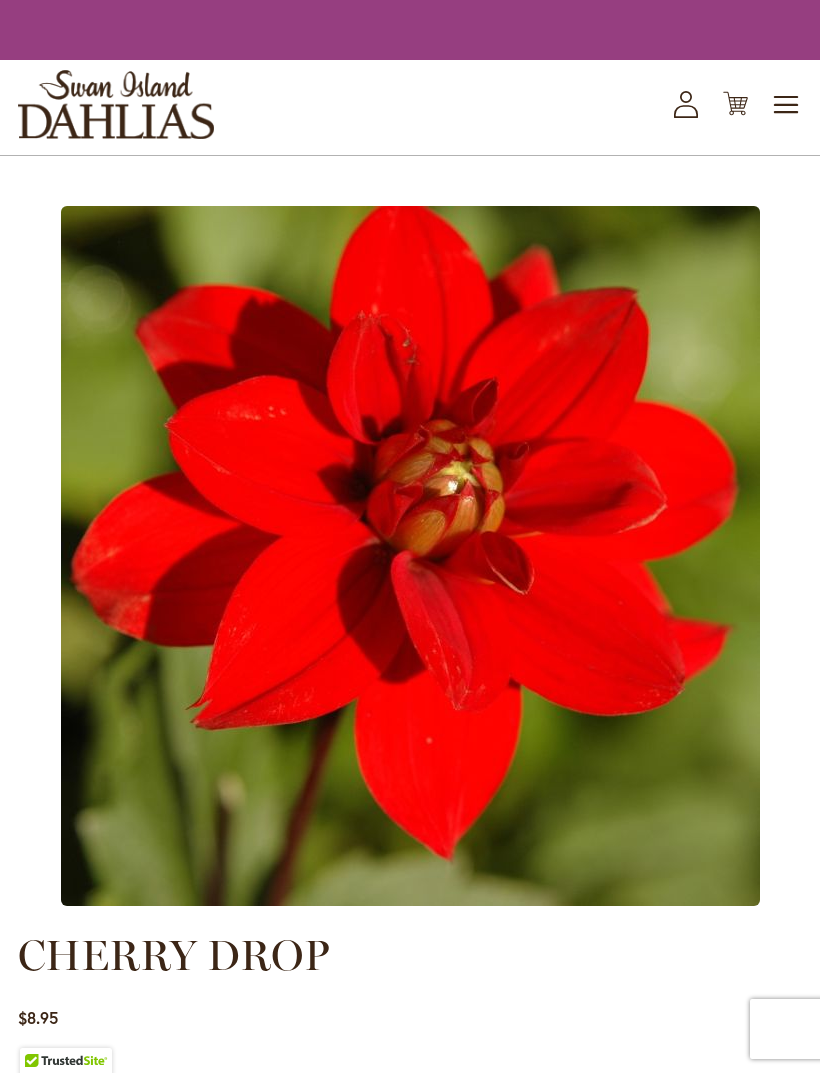 scroll, scrollTop: 0, scrollLeft: 0, axis: both 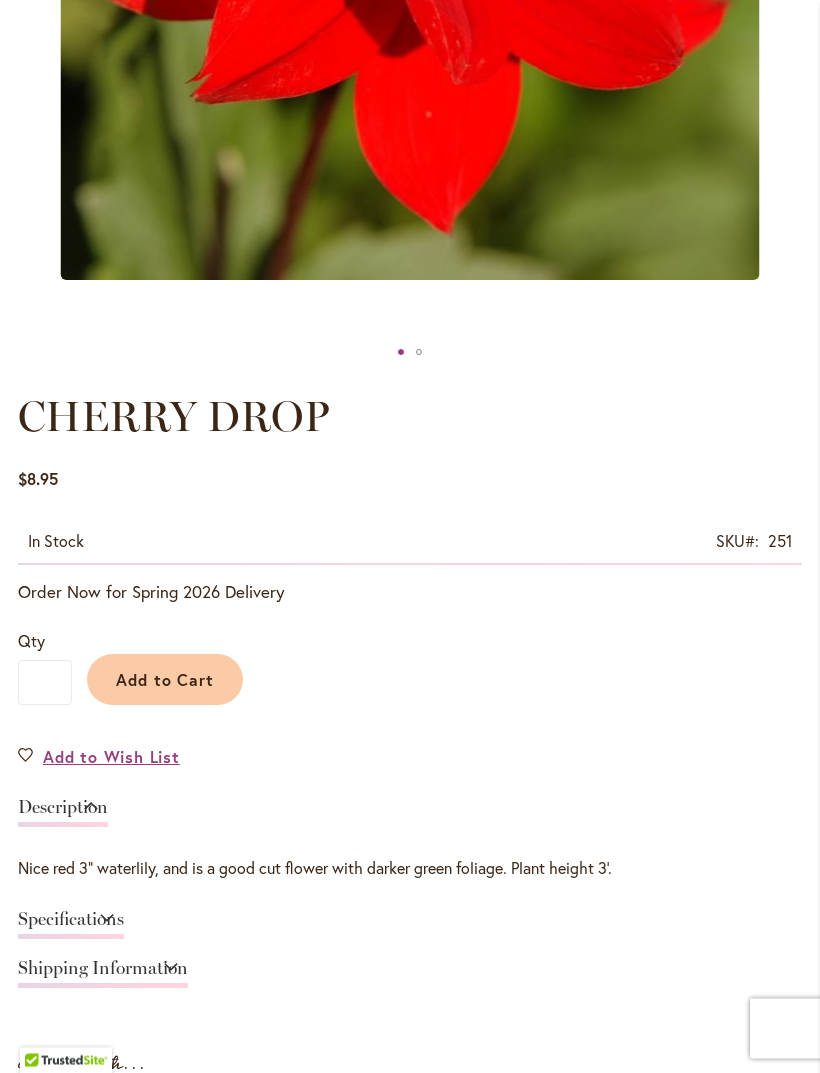 click on "Add to Cart" at bounding box center (165, 680) 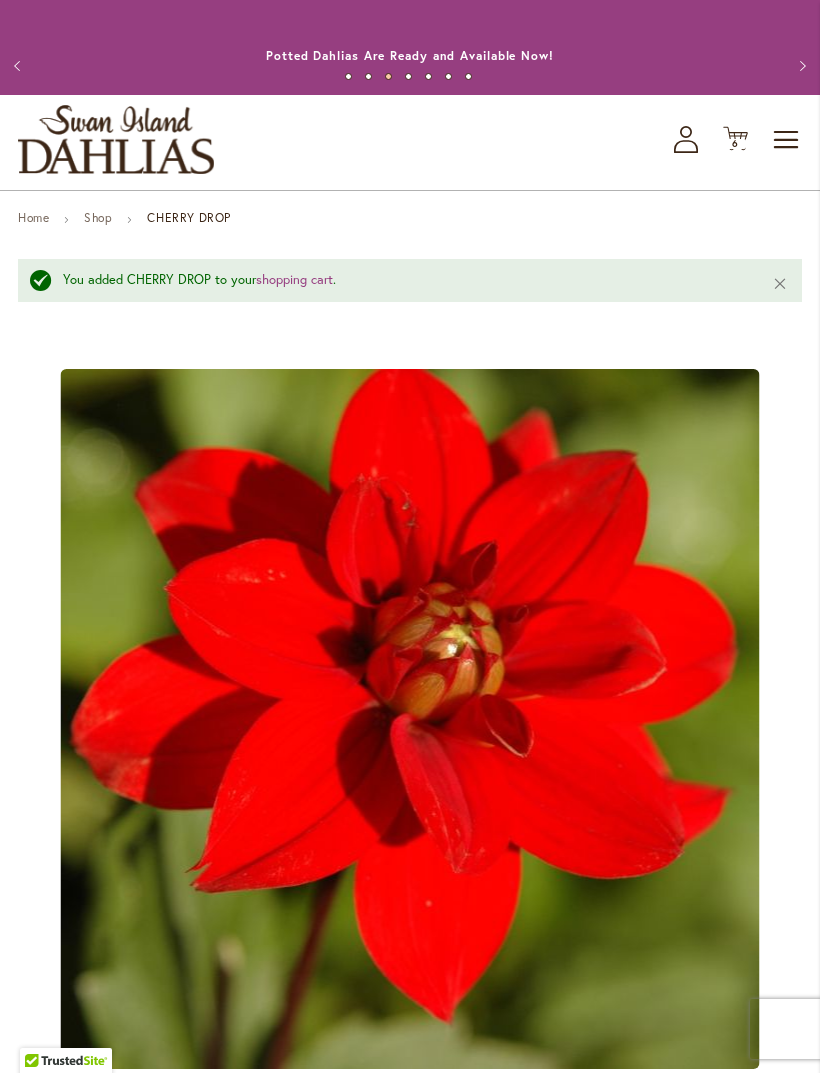 scroll, scrollTop: 0, scrollLeft: 0, axis: both 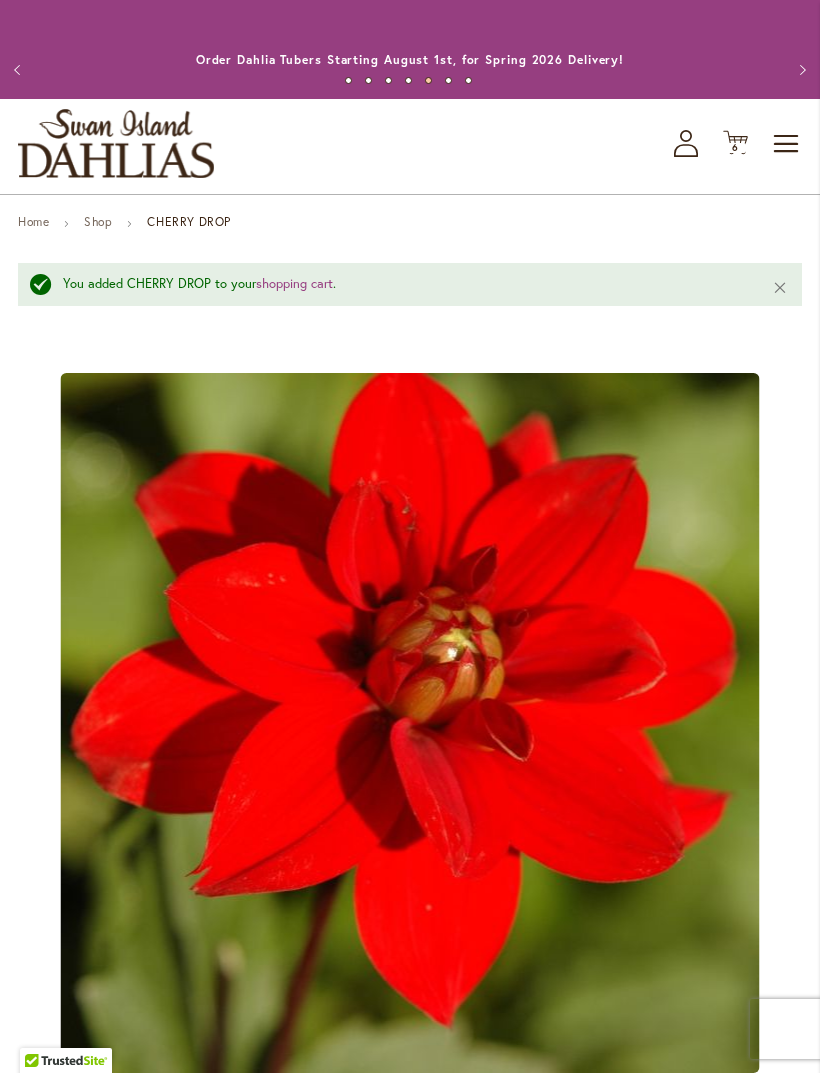 click on "6
6
items" at bounding box center [736, 148] 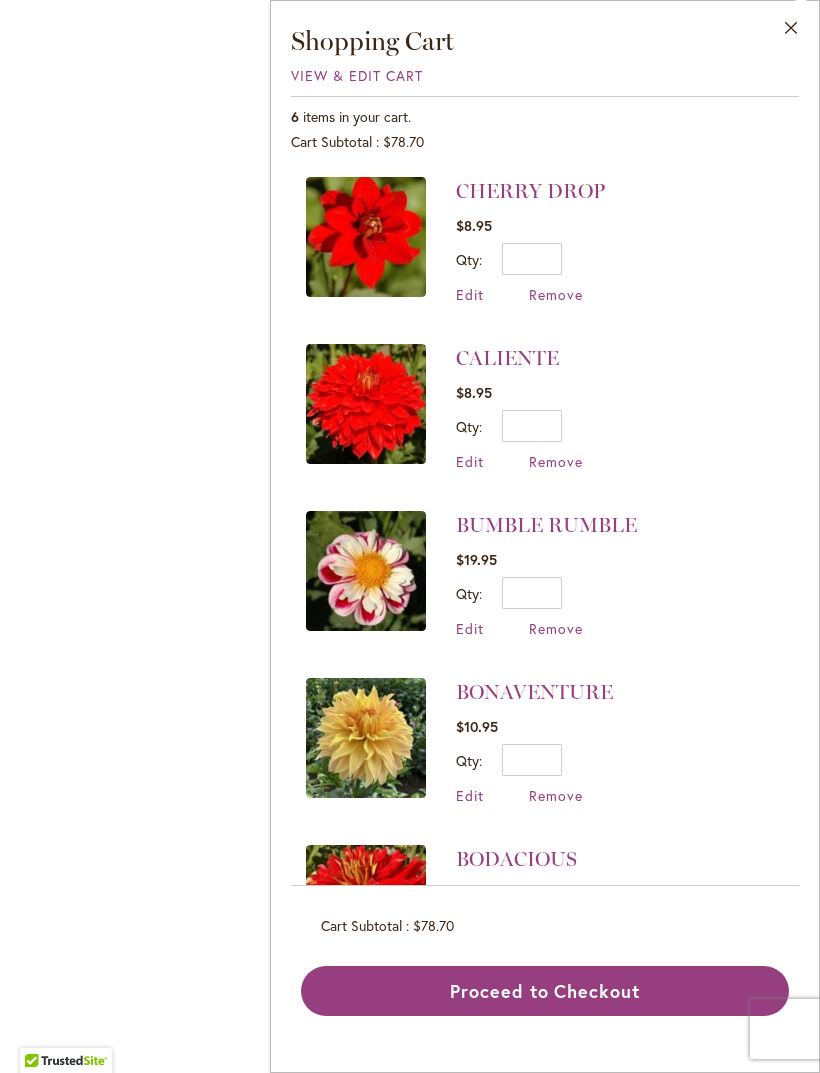 click at bounding box center (410, 521) 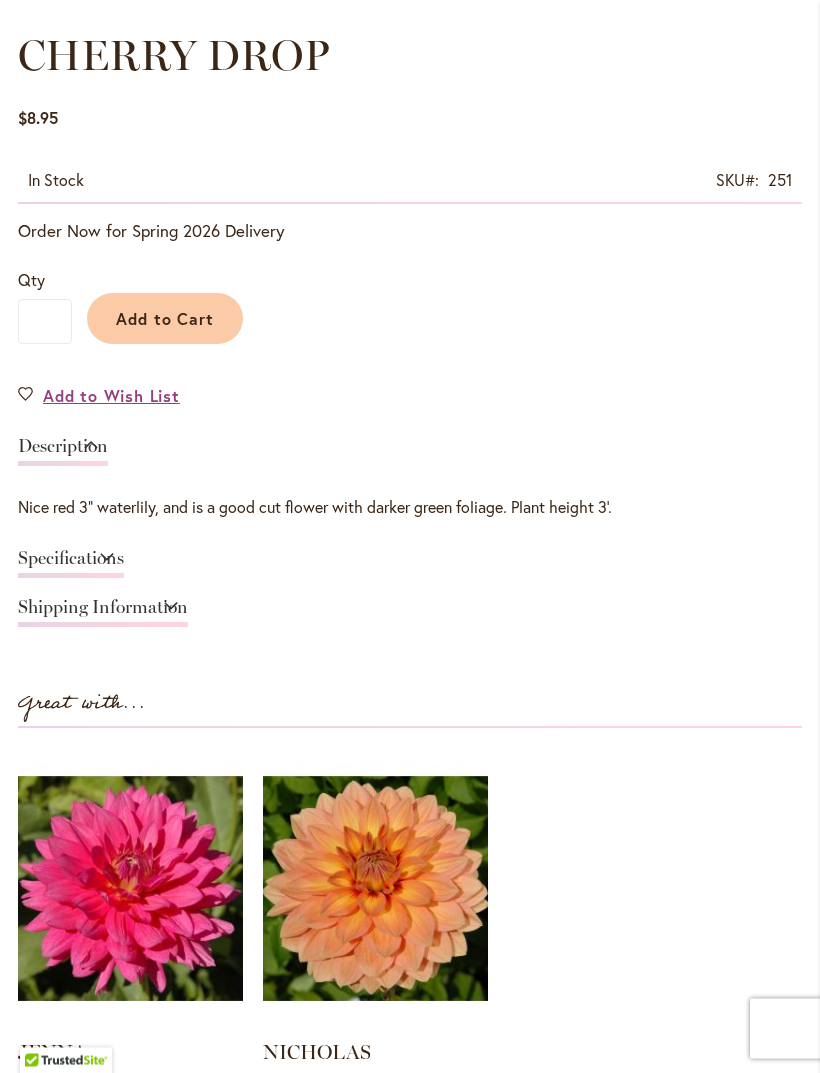 scroll, scrollTop: 1155, scrollLeft: 0, axis: vertical 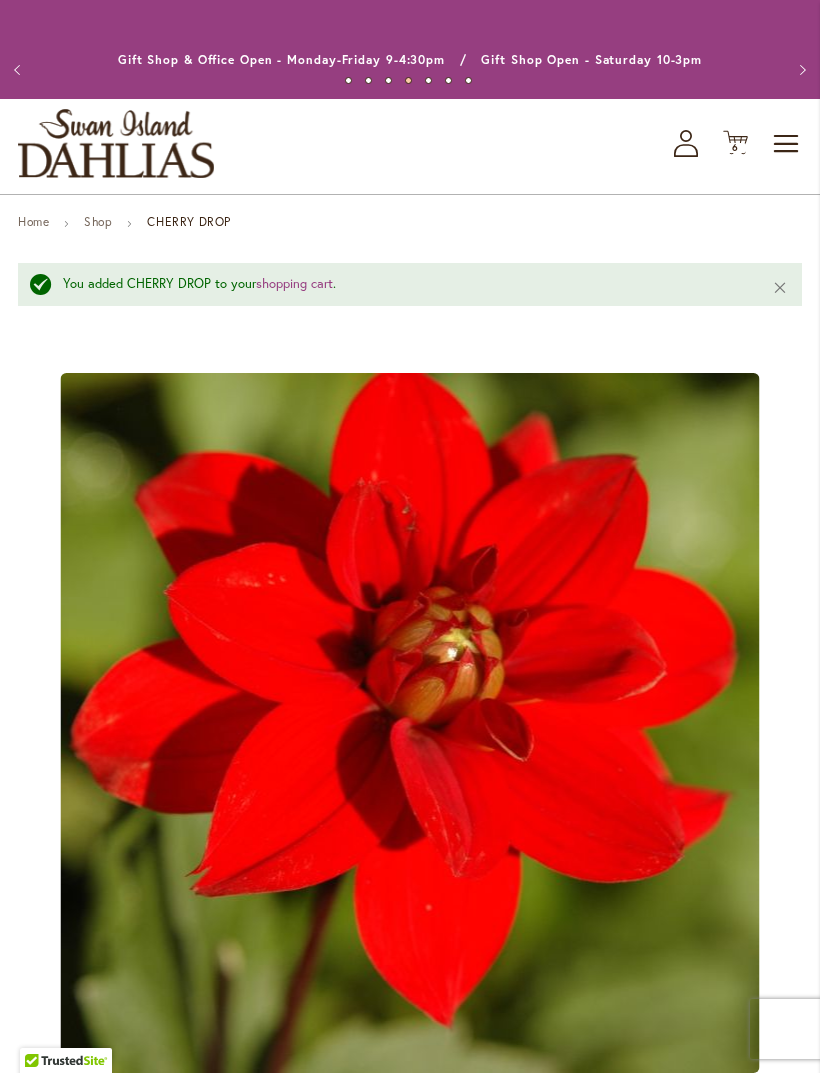 click on "6
6
items" at bounding box center (736, 148) 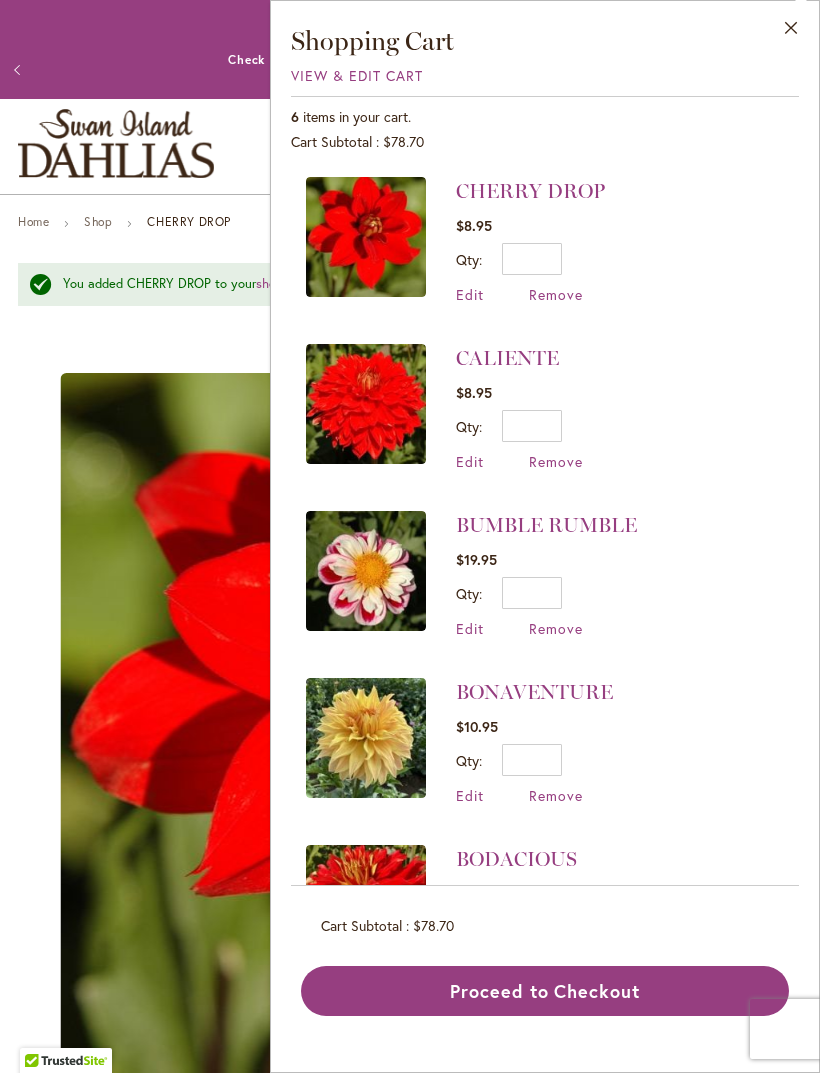 scroll, scrollTop: 0, scrollLeft: 0, axis: both 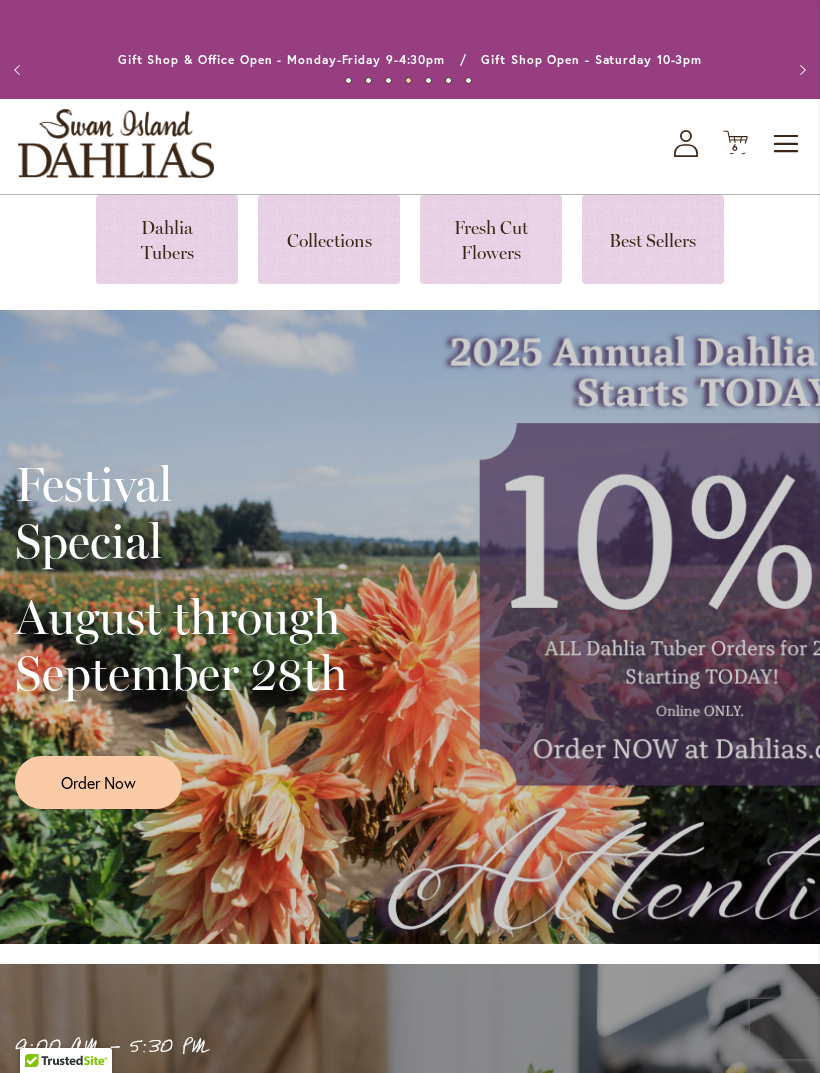 click at bounding box center [116, 143] 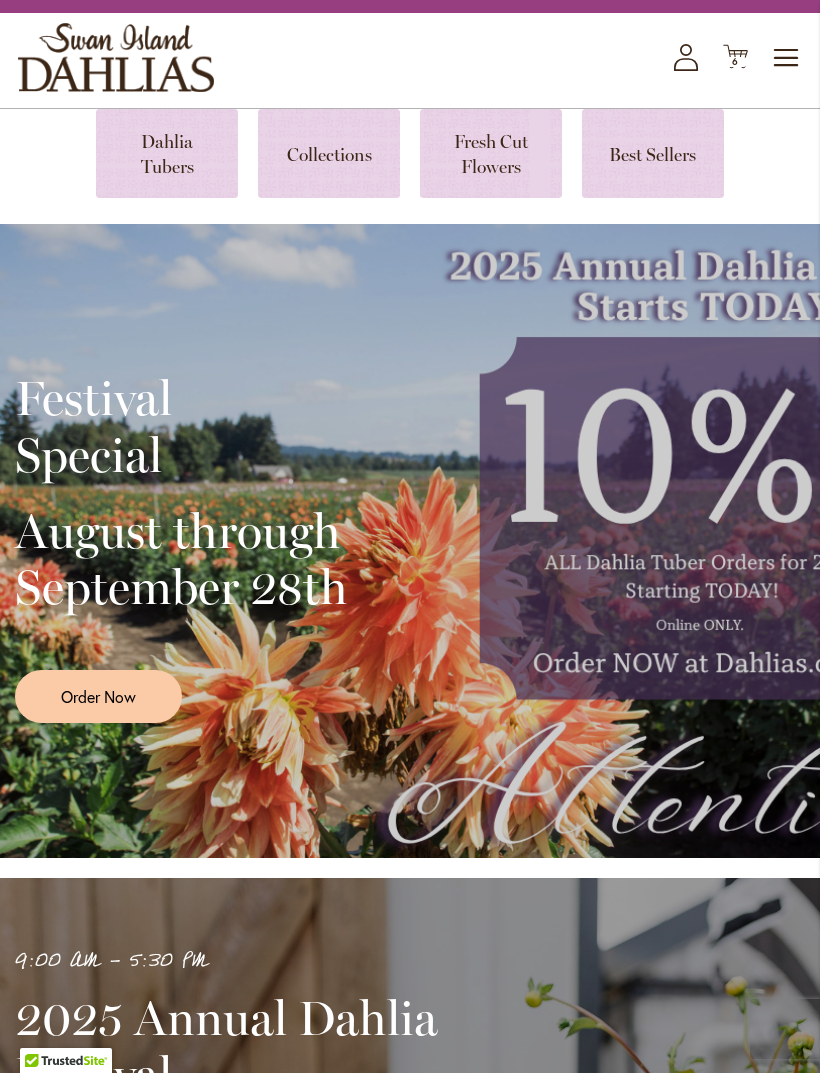 scroll, scrollTop: 0, scrollLeft: 0, axis: both 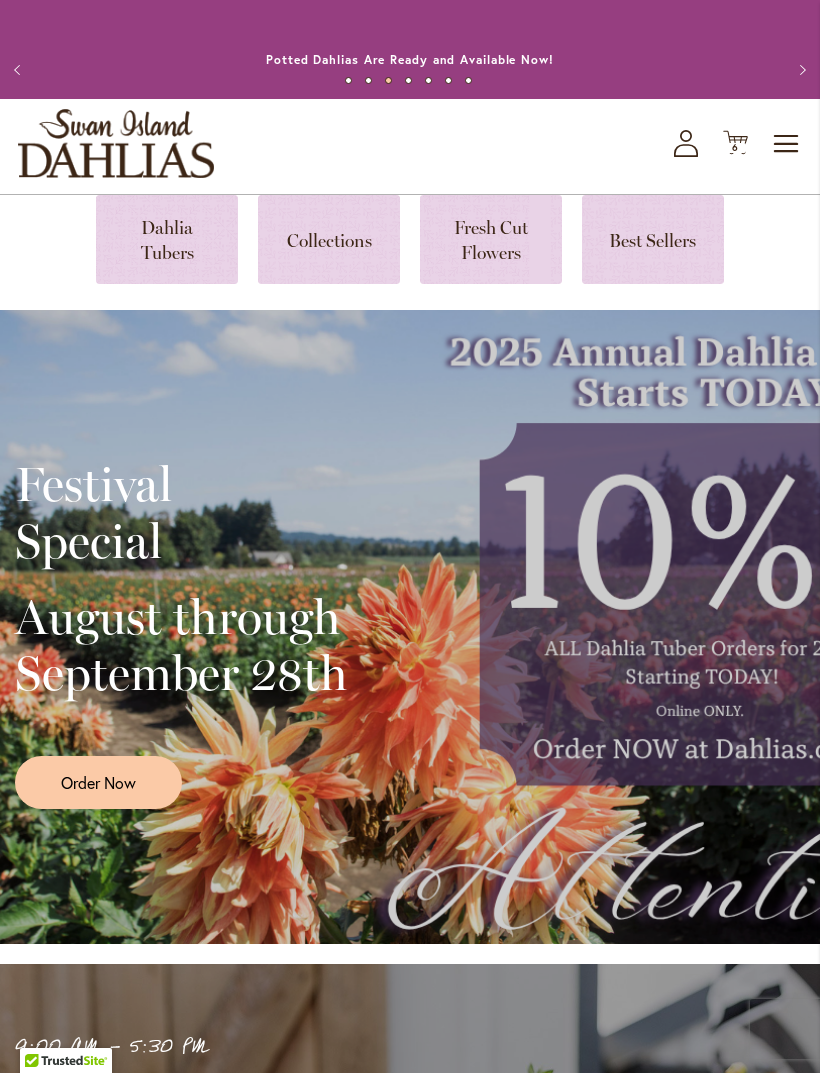 click at bounding box center [116, 143] 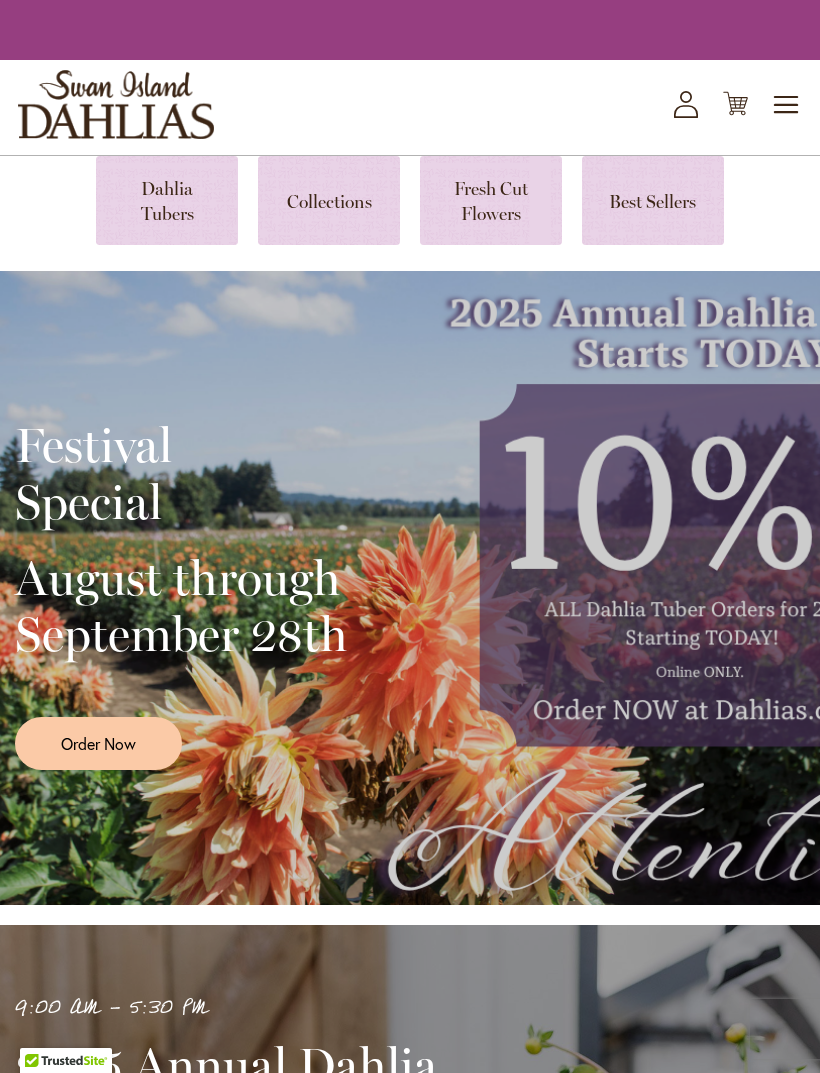 scroll, scrollTop: 0, scrollLeft: 0, axis: both 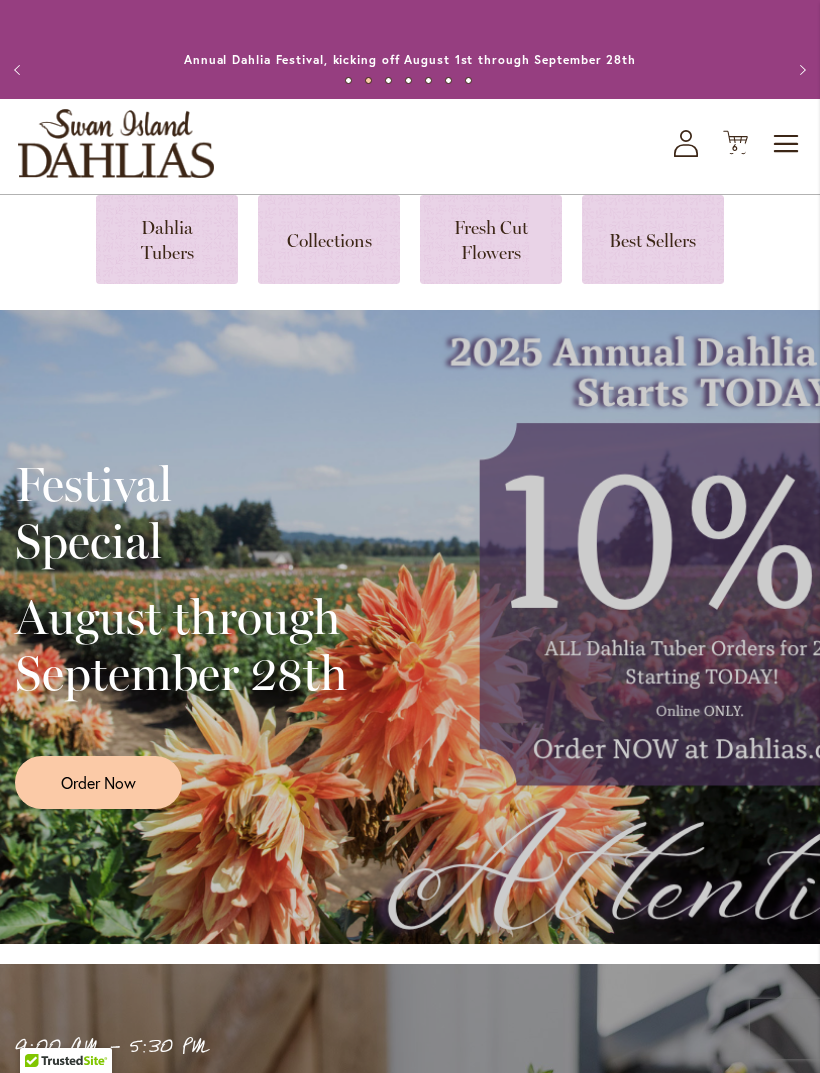 click on "Toggle Nav" at bounding box center [787, 144] 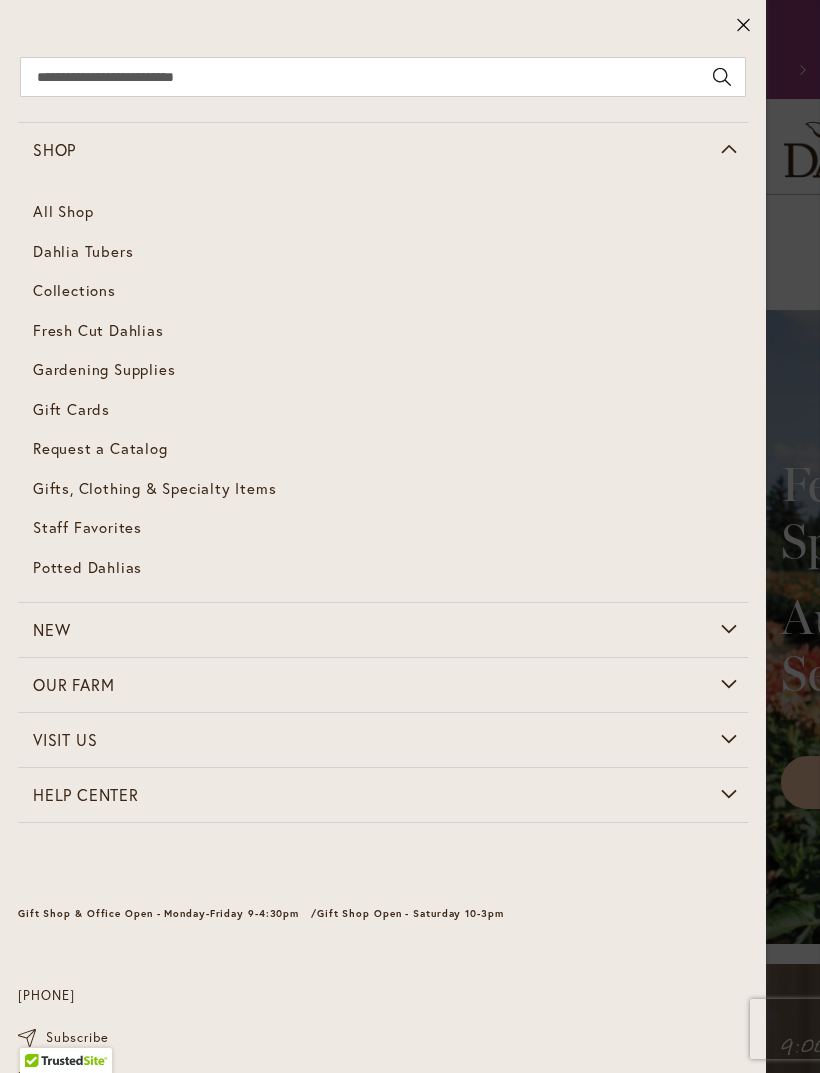 click on "Toggle Nav" at bounding box center (1553, 144) 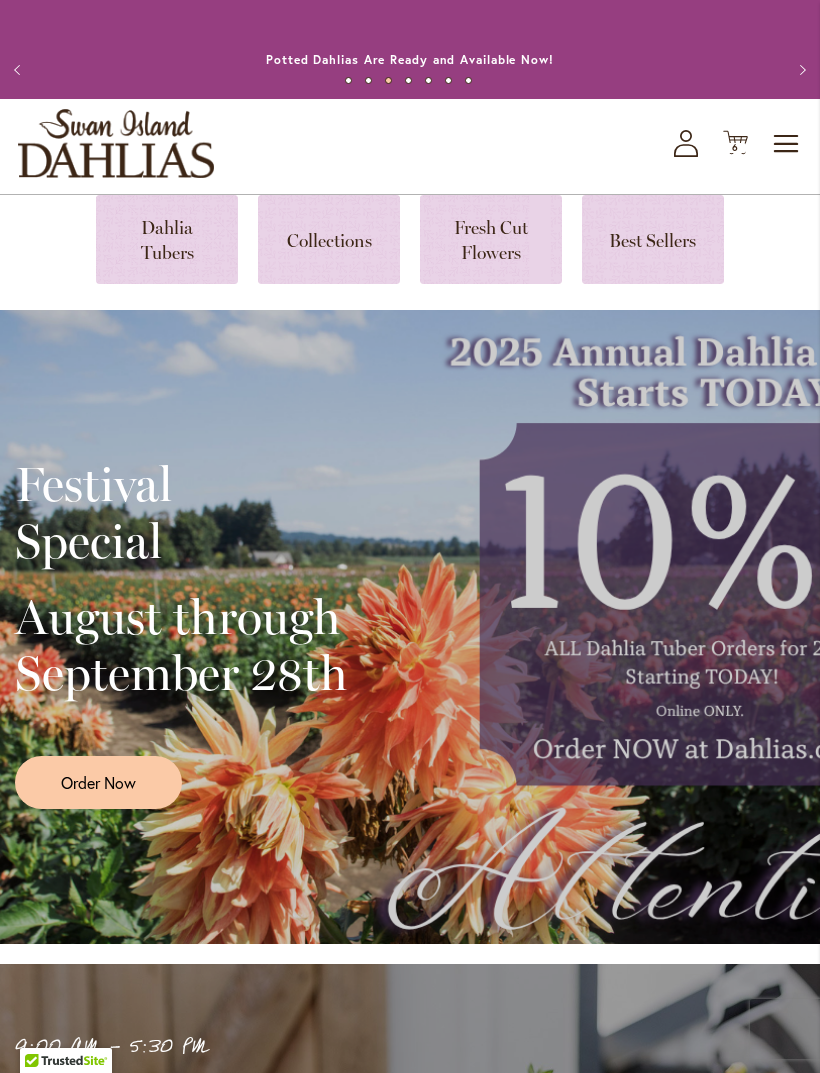 click on "Cart
.cls-1 {
fill: #231f20;
}" 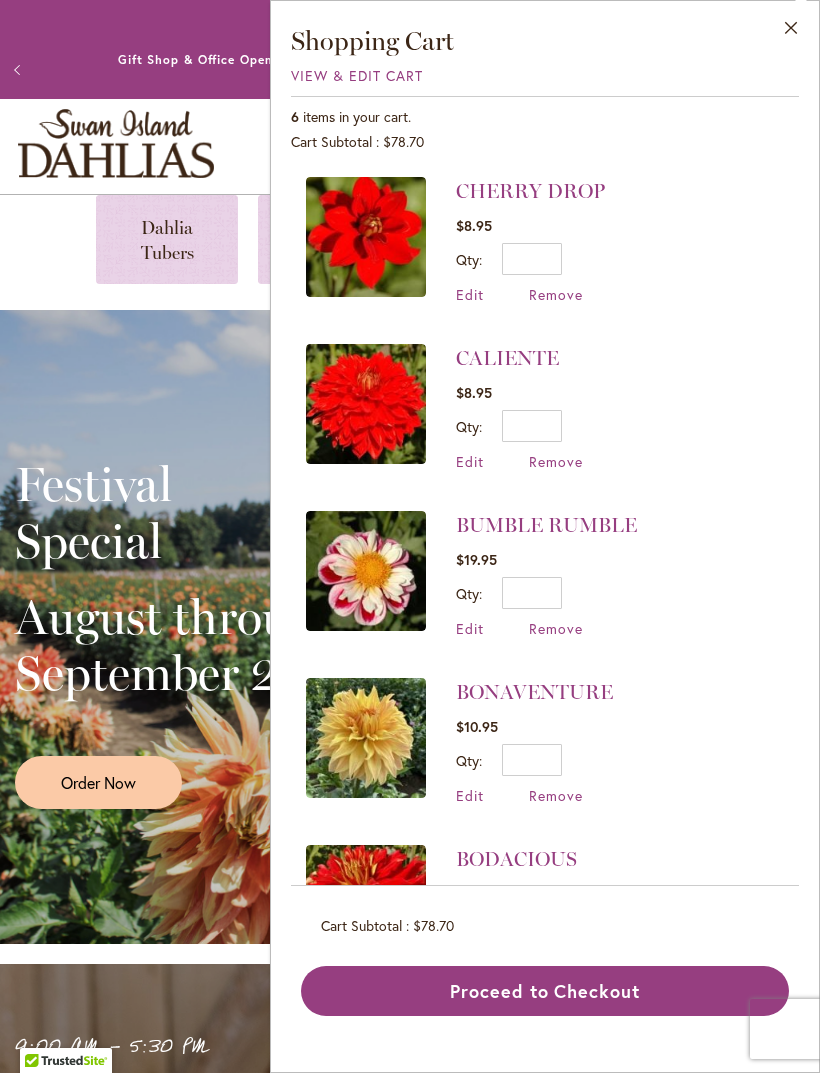 scroll, scrollTop: 0, scrollLeft: 0, axis: both 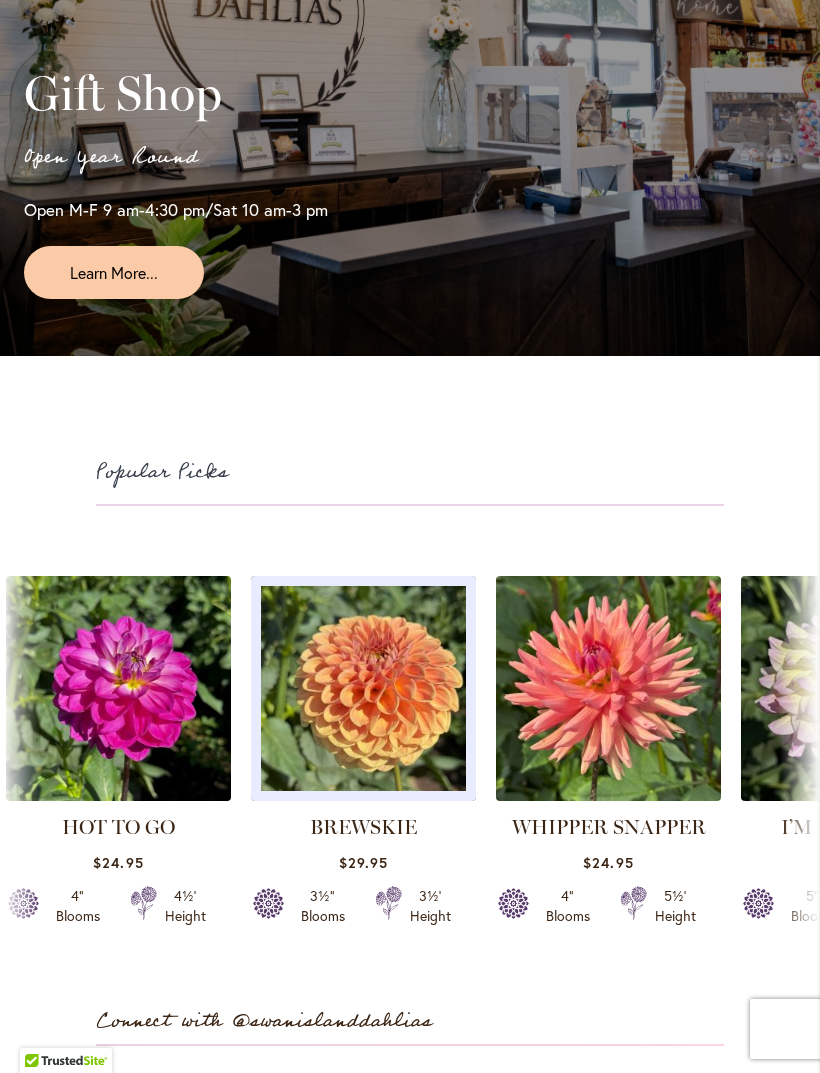 click at bounding box center [363, 688] 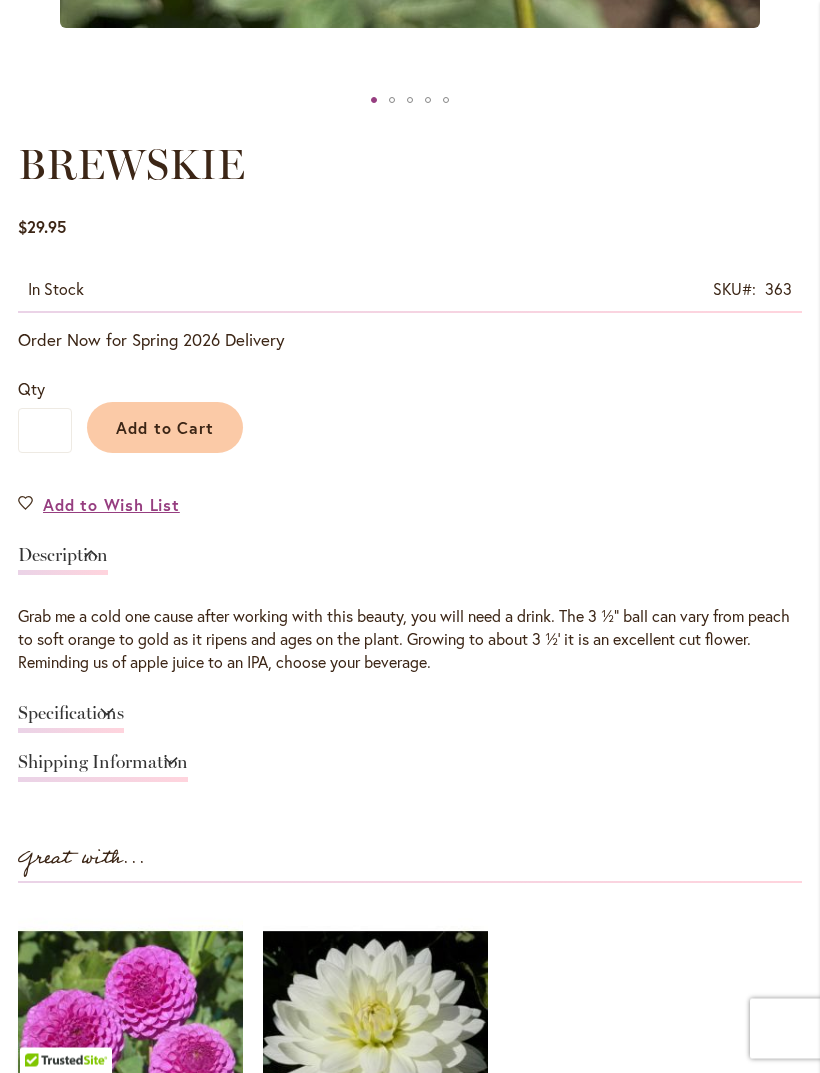 scroll, scrollTop: 997, scrollLeft: 0, axis: vertical 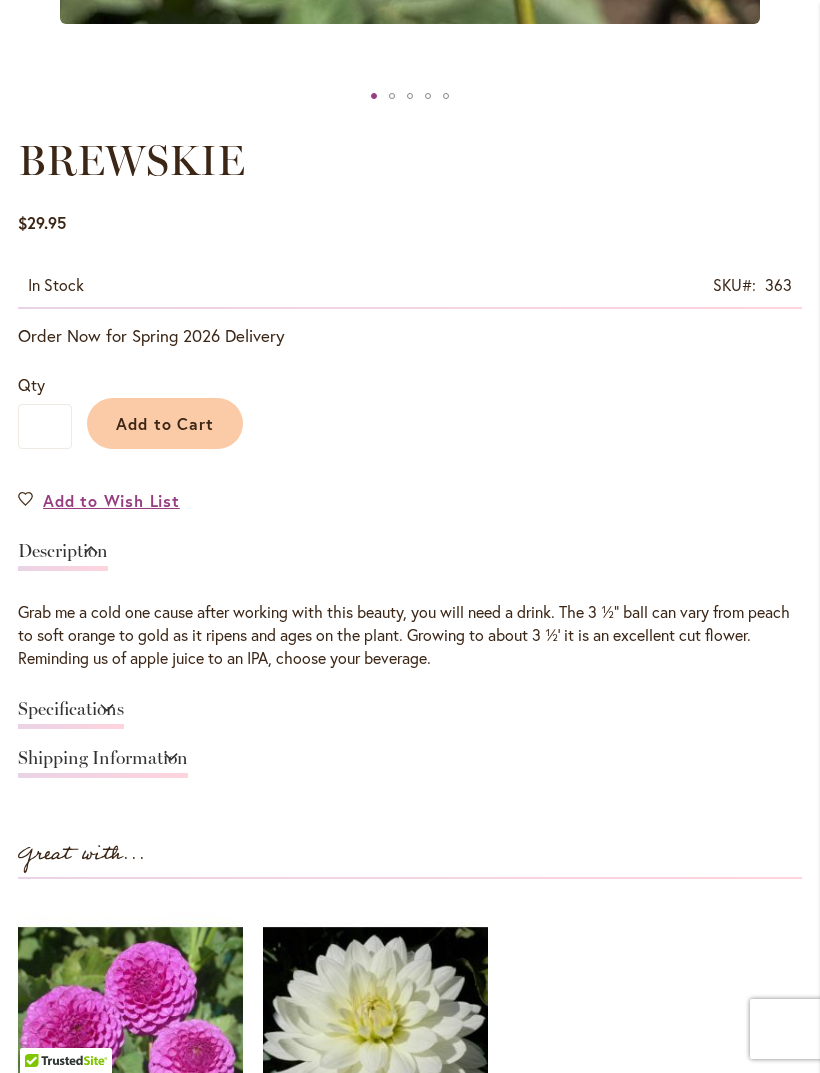 click on "Specifications" at bounding box center [71, 714] 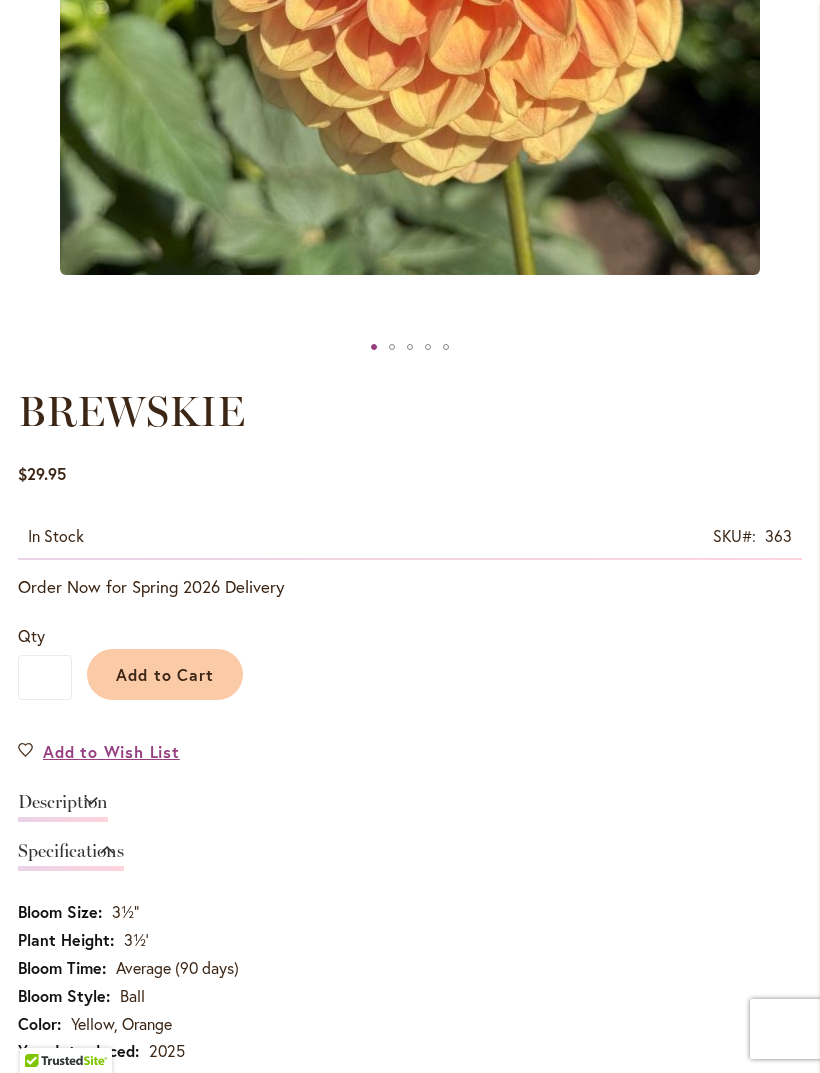 scroll, scrollTop: 729, scrollLeft: 0, axis: vertical 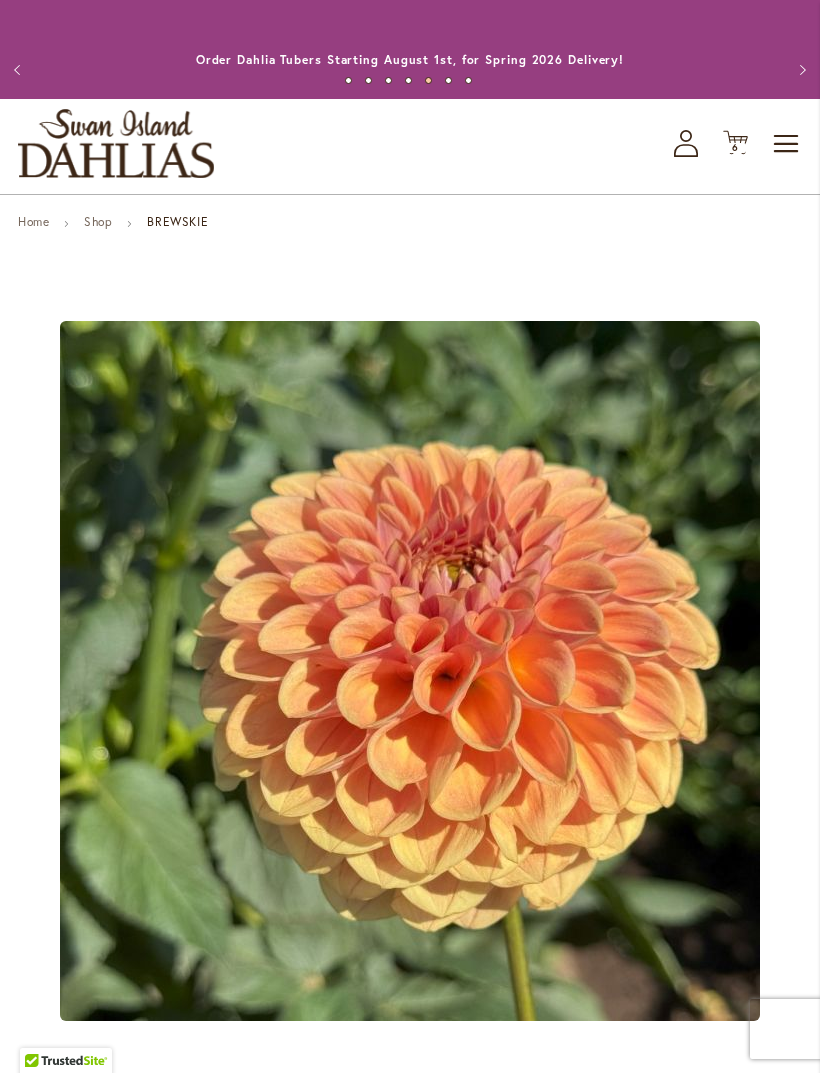 click on "6
6
items" at bounding box center (736, 148) 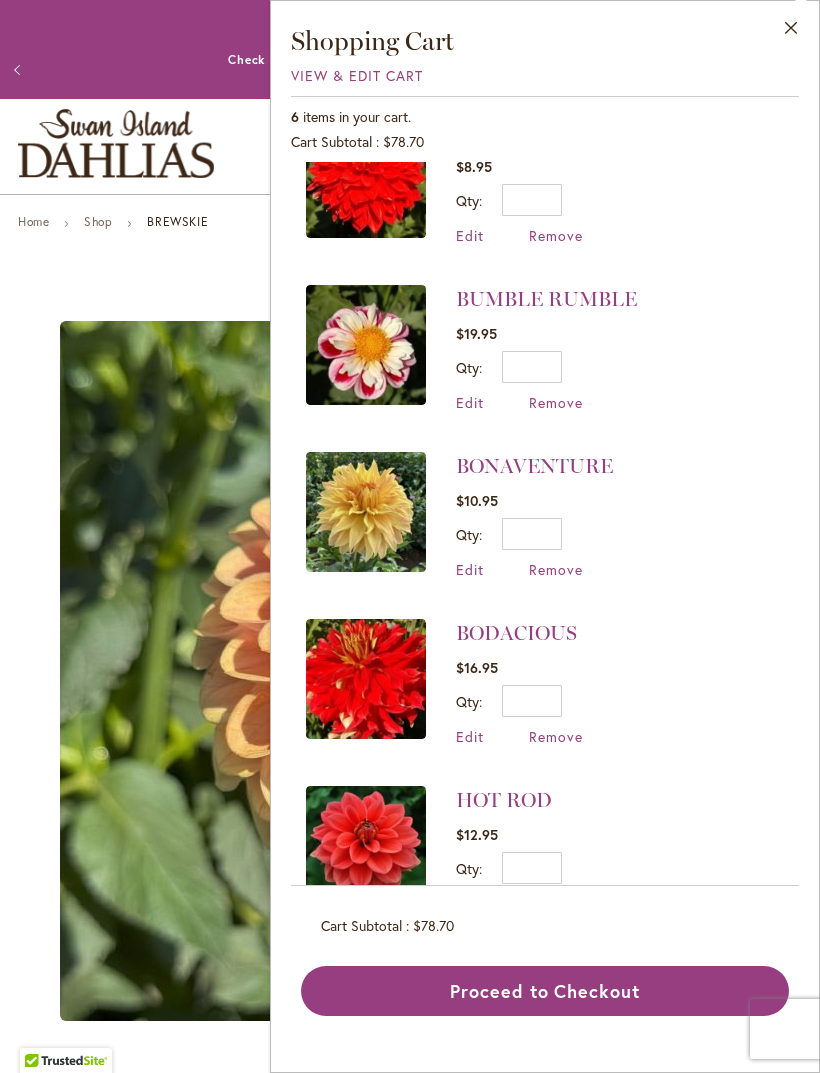 scroll, scrollTop: 225, scrollLeft: 0, axis: vertical 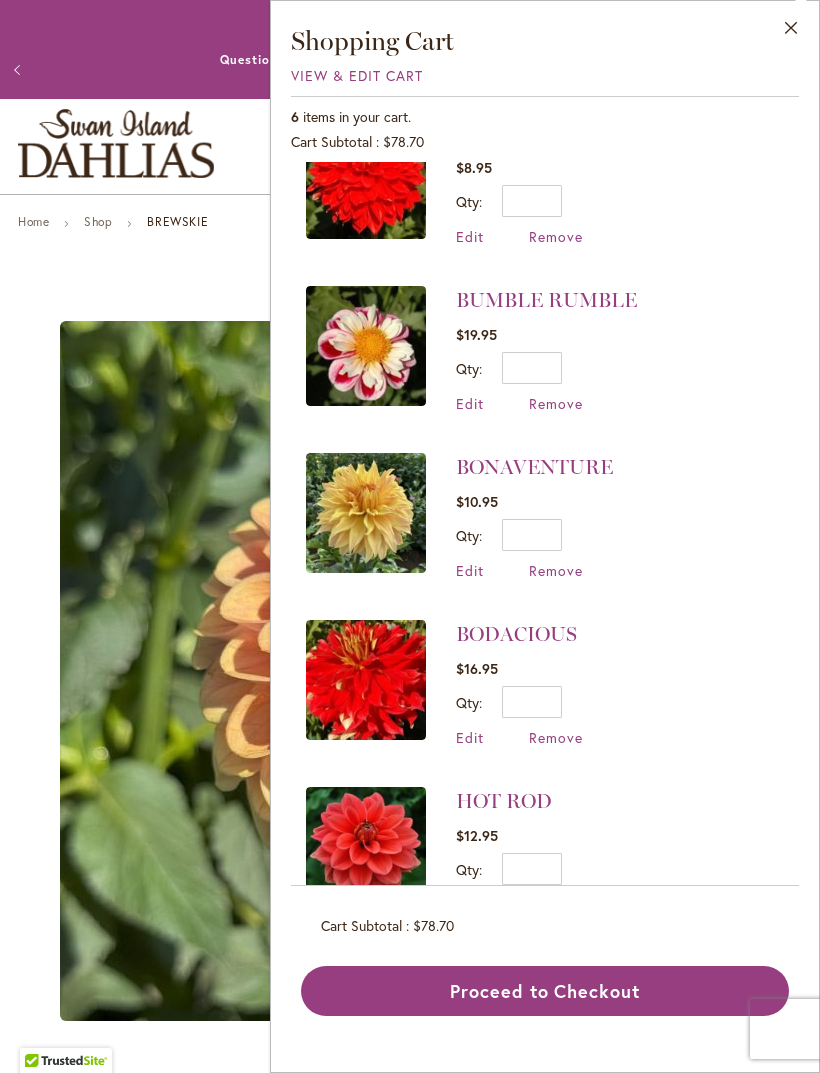 click on "Close" at bounding box center [791, 32] 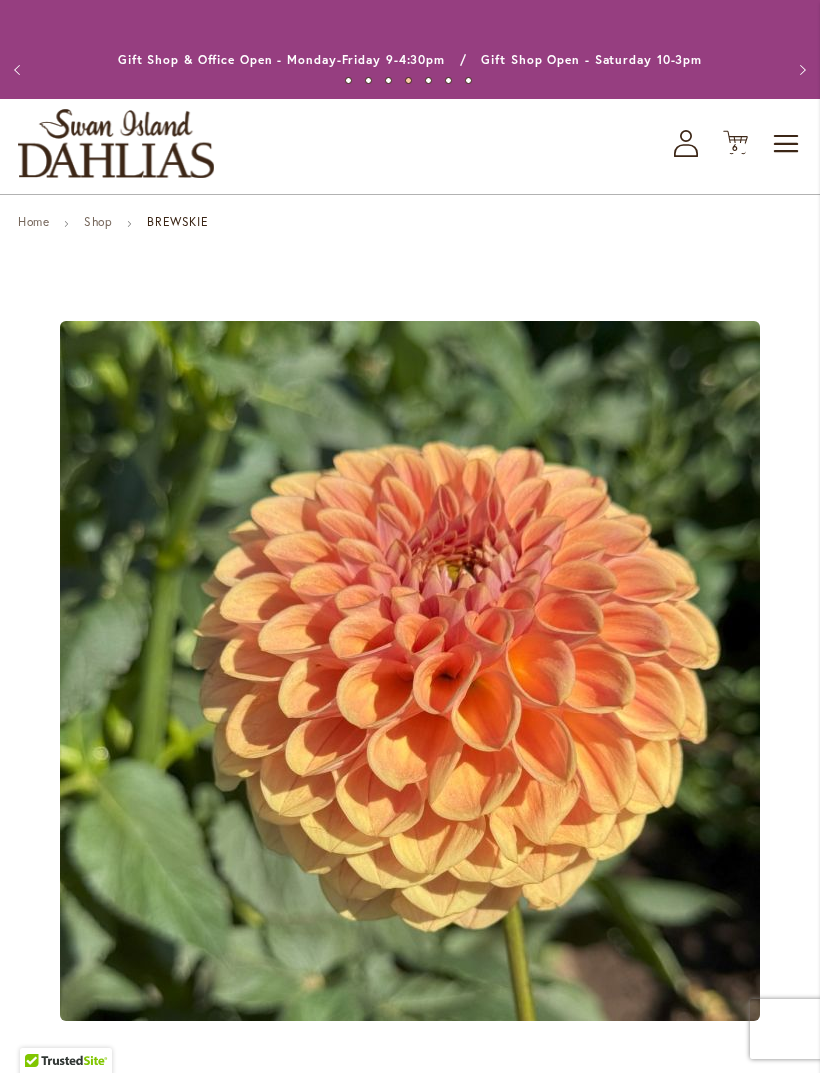 click on "Gift Shop & Office Open - Monday-Friday 9-4:30pm   /   Gift Shop Open - Saturday 10-3pm" at bounding box center (410, 60) 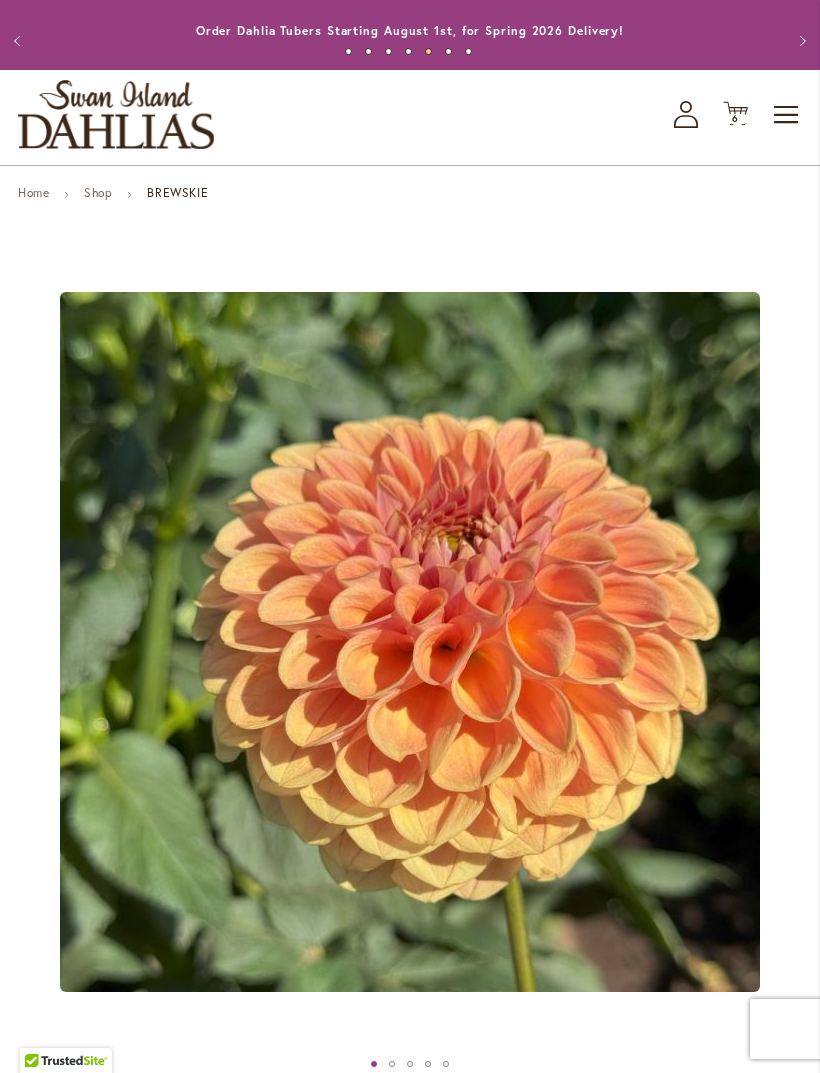 scroll, scrollTop: 0, scrollLeft: 0, axis: both 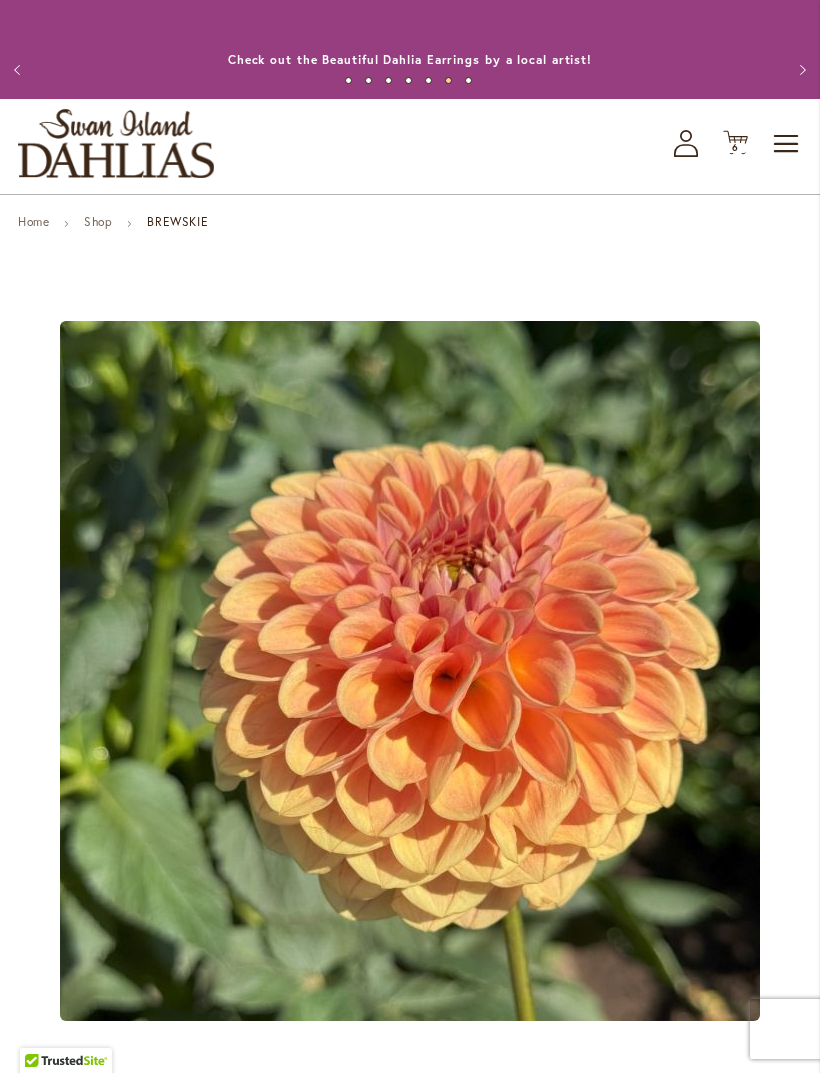 click on "6
6
items" at bounding box center (736, 148) 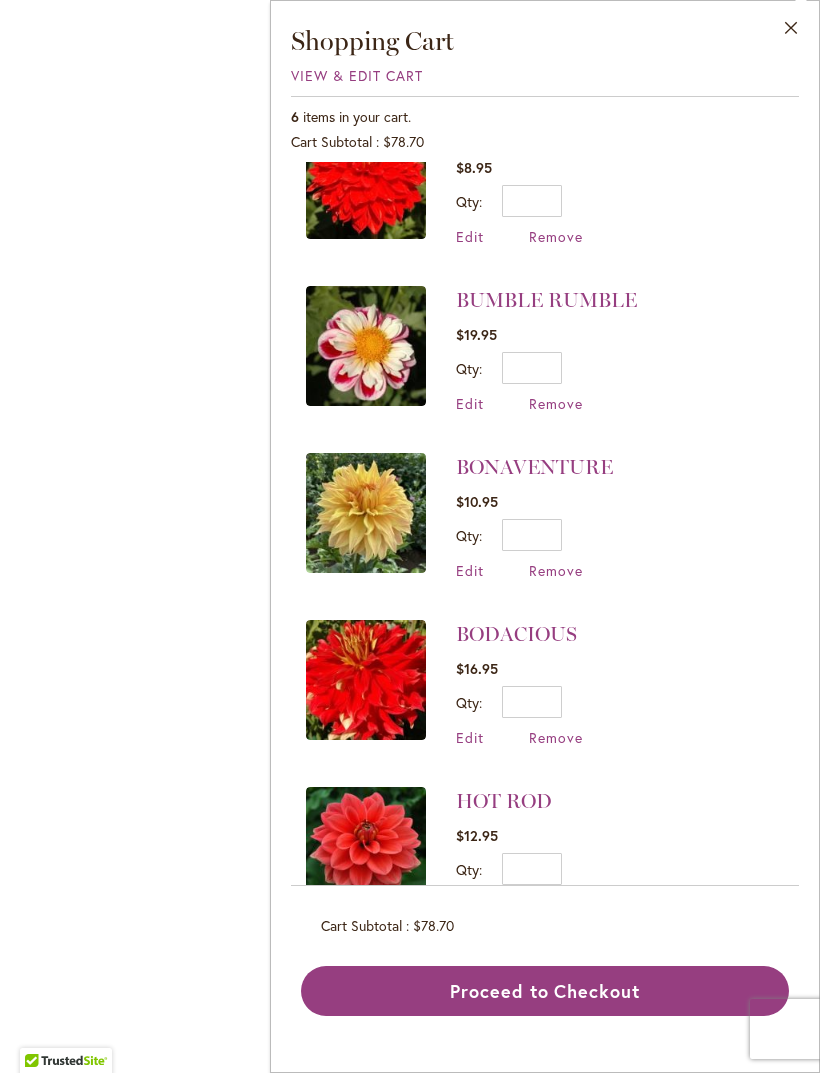 click at bounding box center [410, 521] 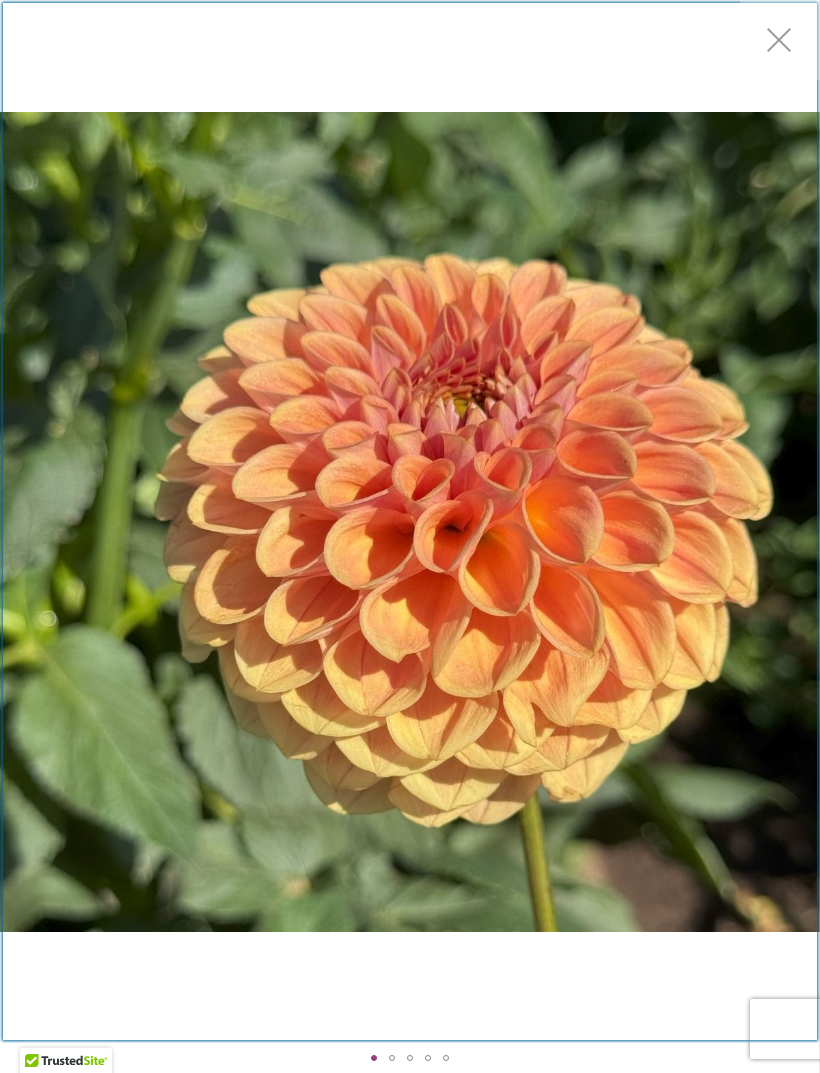 scroll, scrollTop: 13, scrollLeft: 0, axis: vertical 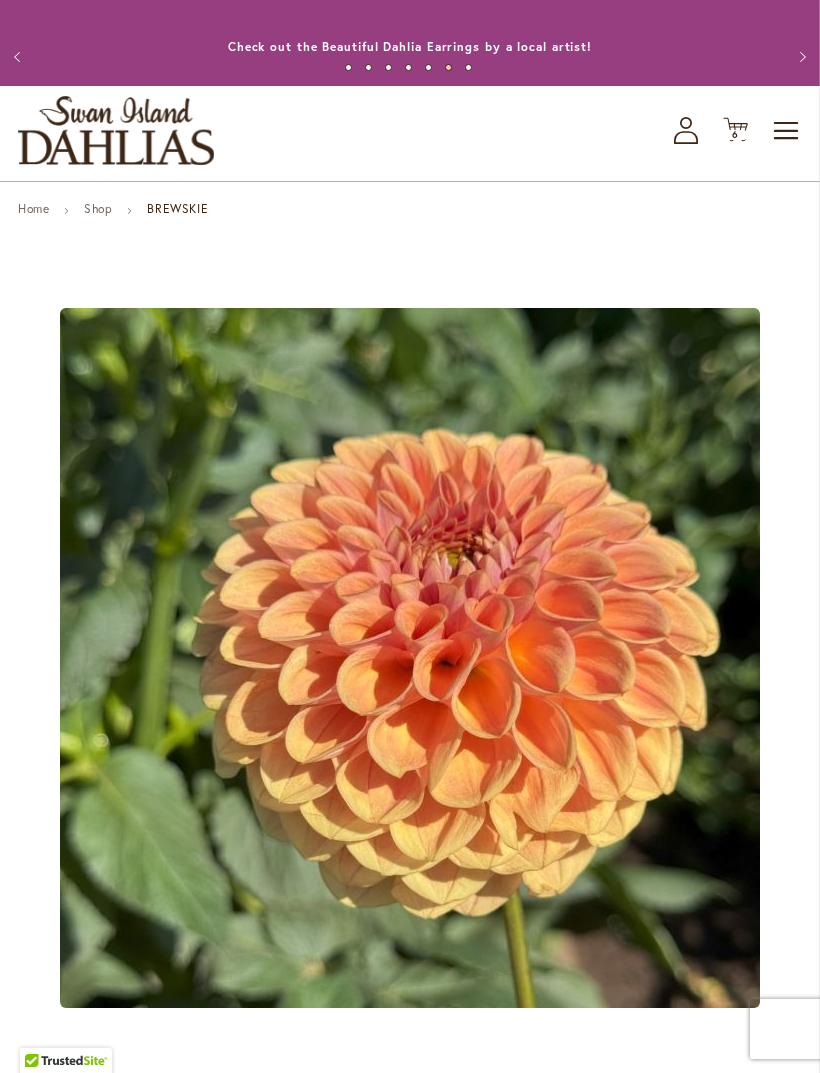 click on "Previous Office & Gift Shop Closed - July 21-31, 2025 - Getting ready for the Dahlia Festival August 1st! Annual Dahlia Festival, kicking off August 1st through September 28th Potted Dahlias Are Ready and Available Now! Gift Shop & Office Open - Monday-Friday 9-4:30pm   /   Gift Shop Open - Saturday 10-3pm Order Dahlia Tubers Starting August 1st, for Spring 2026 Delivery! Check out the Beautiful Dahlia Earrings by a local artist! Questions about Dahlia Care and Growing Beautiful Dahlias Next 1 2 3 4 5 6 7" at bounding box center (410, 56) 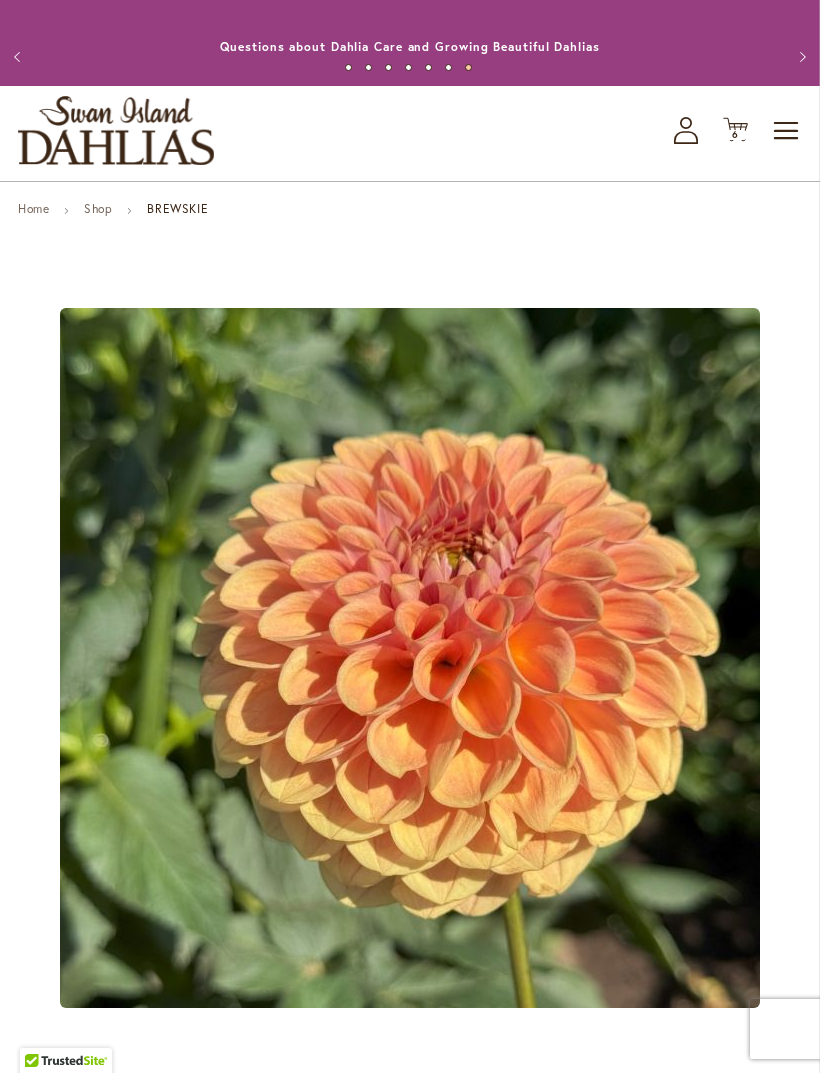 click on "My Account" 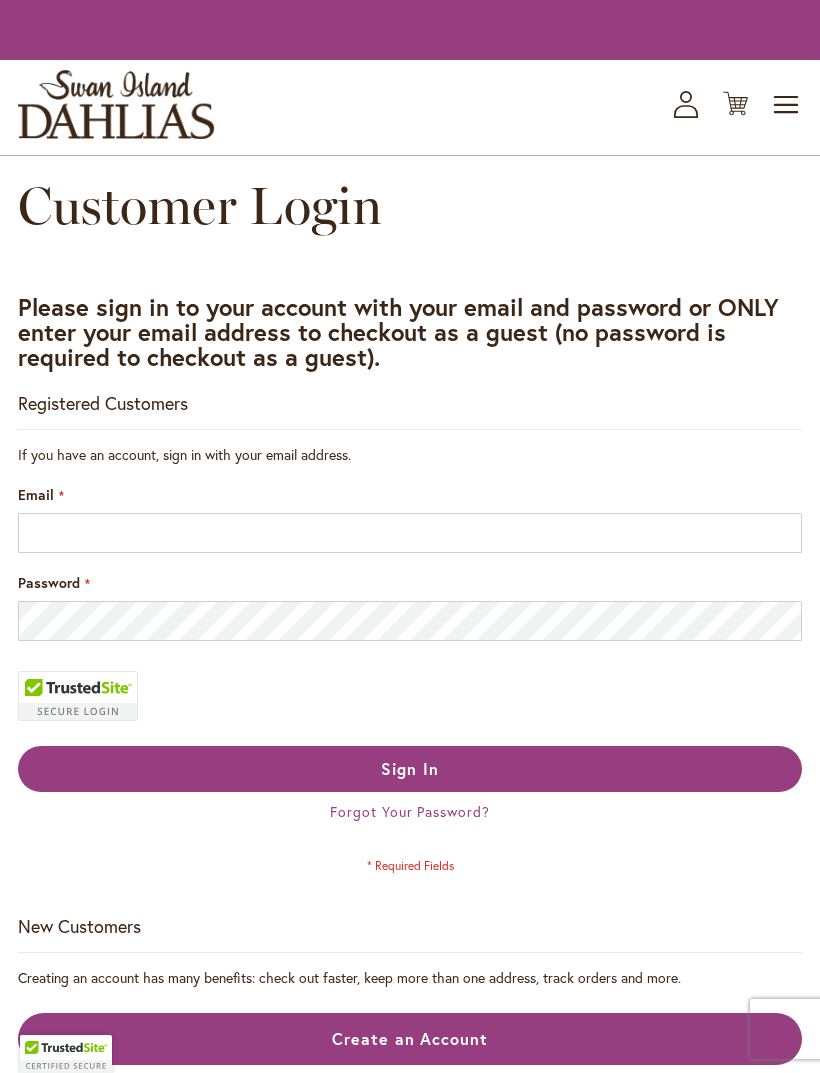 scroll, scrollTop: 0, scrollLeft: 0, axis: both 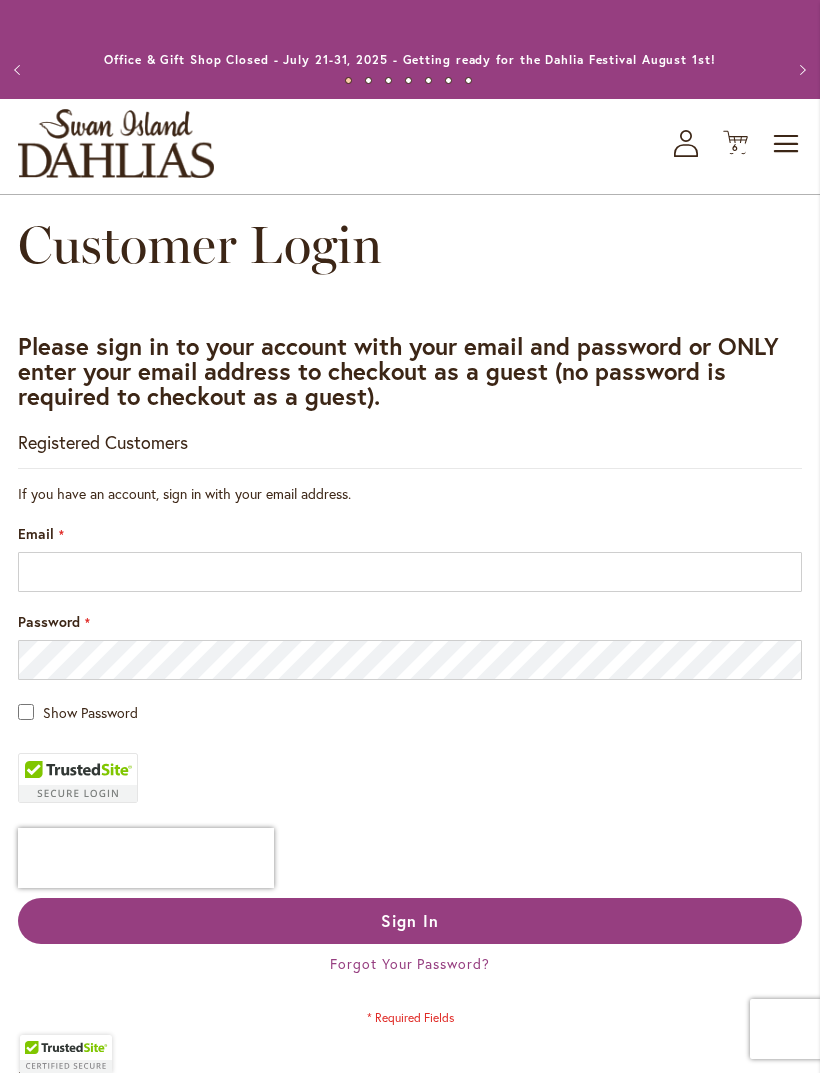 click on "Cart
.cls-1 {
fill: #231f20;
}" 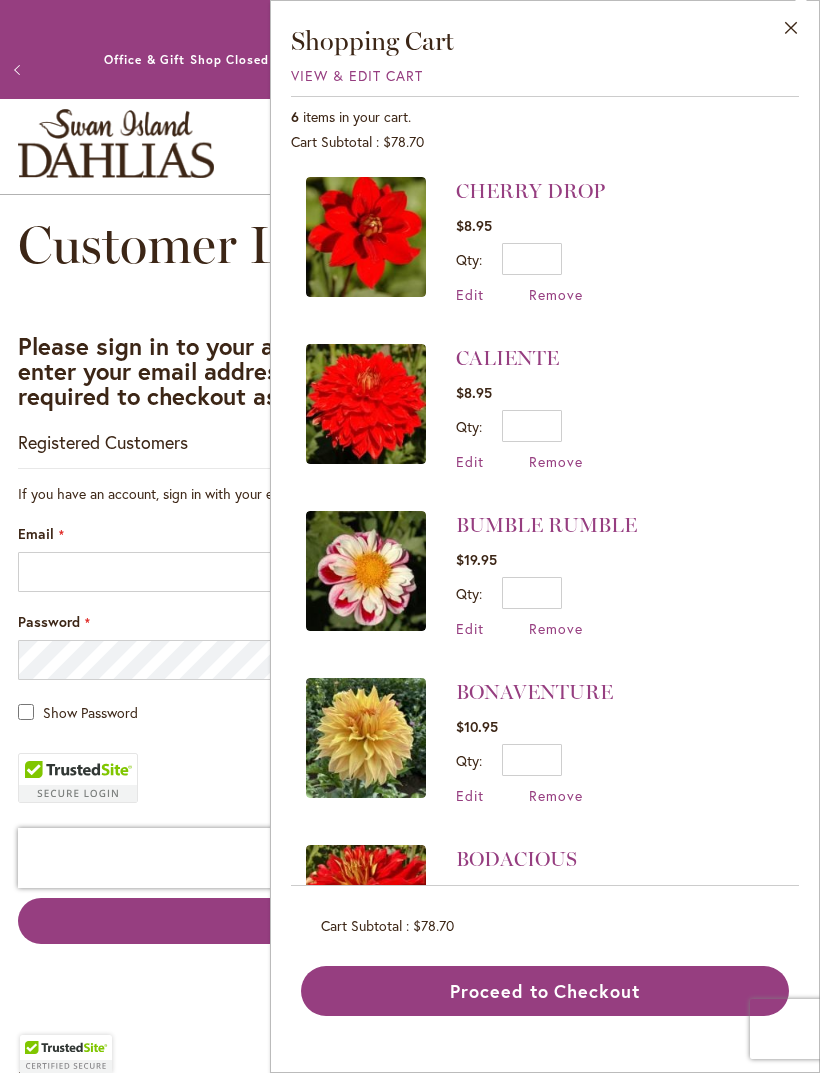 click on "Please sign in to your account with your email and password or ONLY enter your email address to checkout as a guest (no password is required to checkout as a guest)." at bounding box center [398, 371] 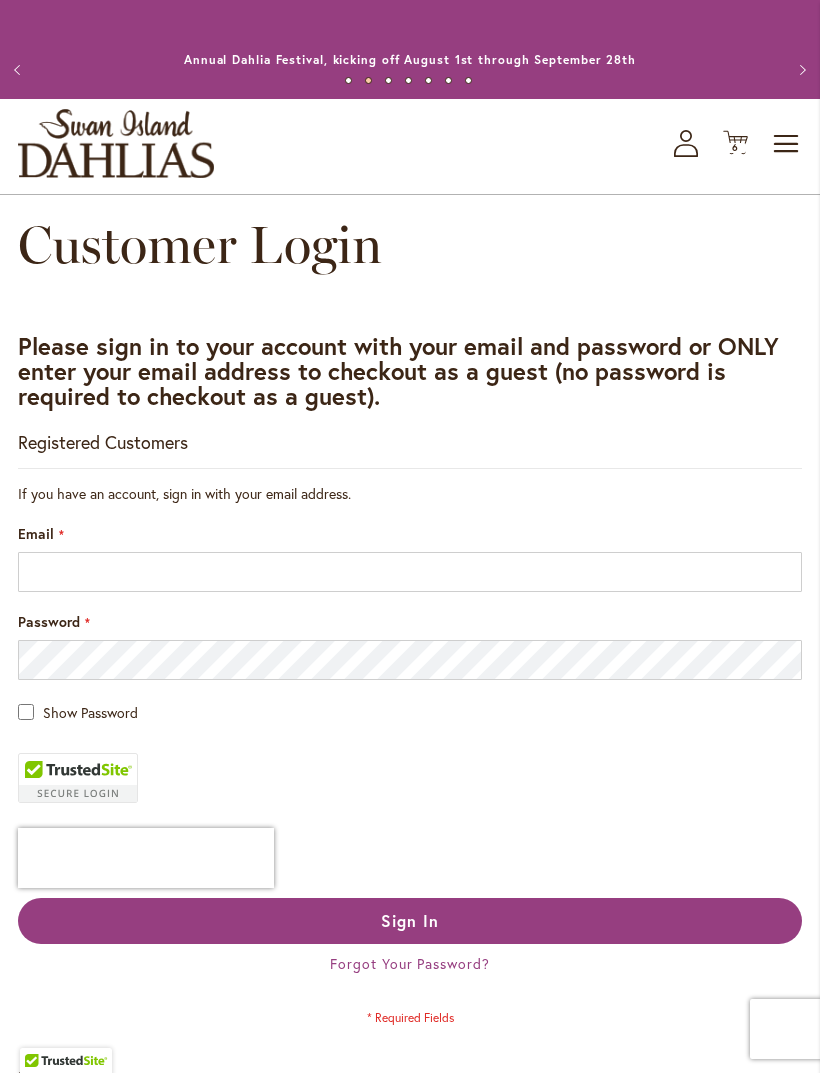 click on "Toggle Nav" at bounding box center [787, 144] 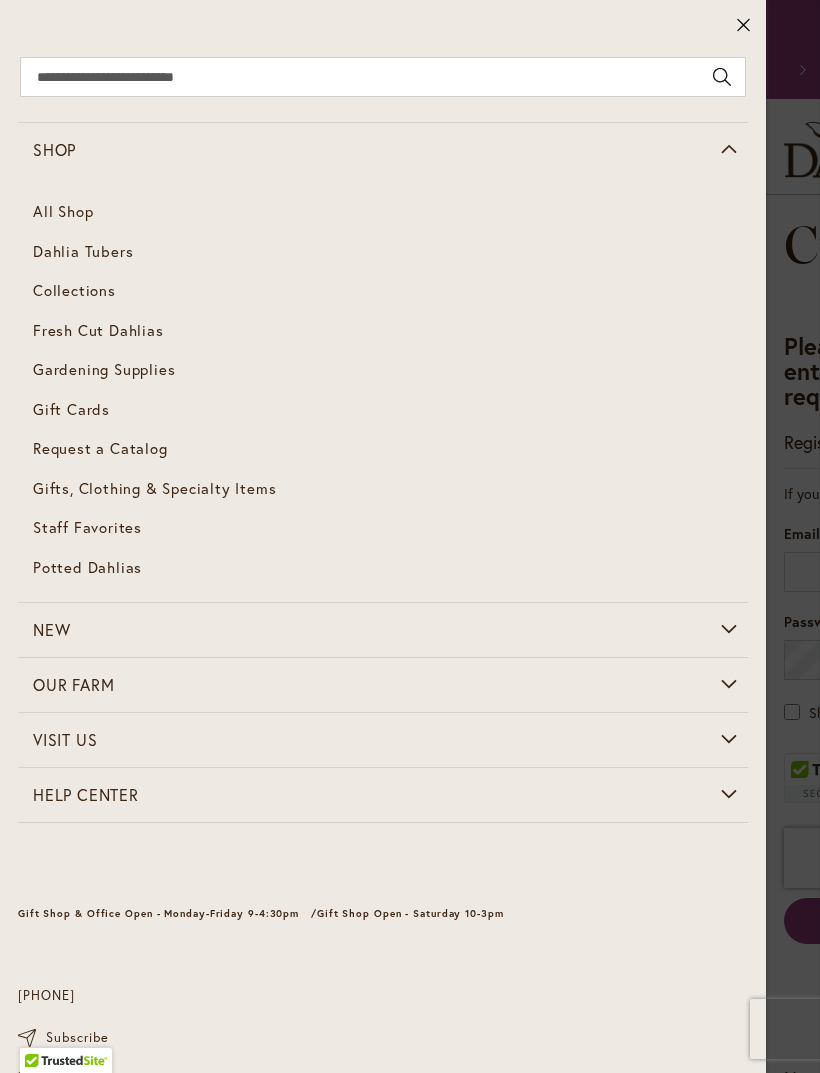 click on "Dahlia Tubers" at bounding box center (83, 251) 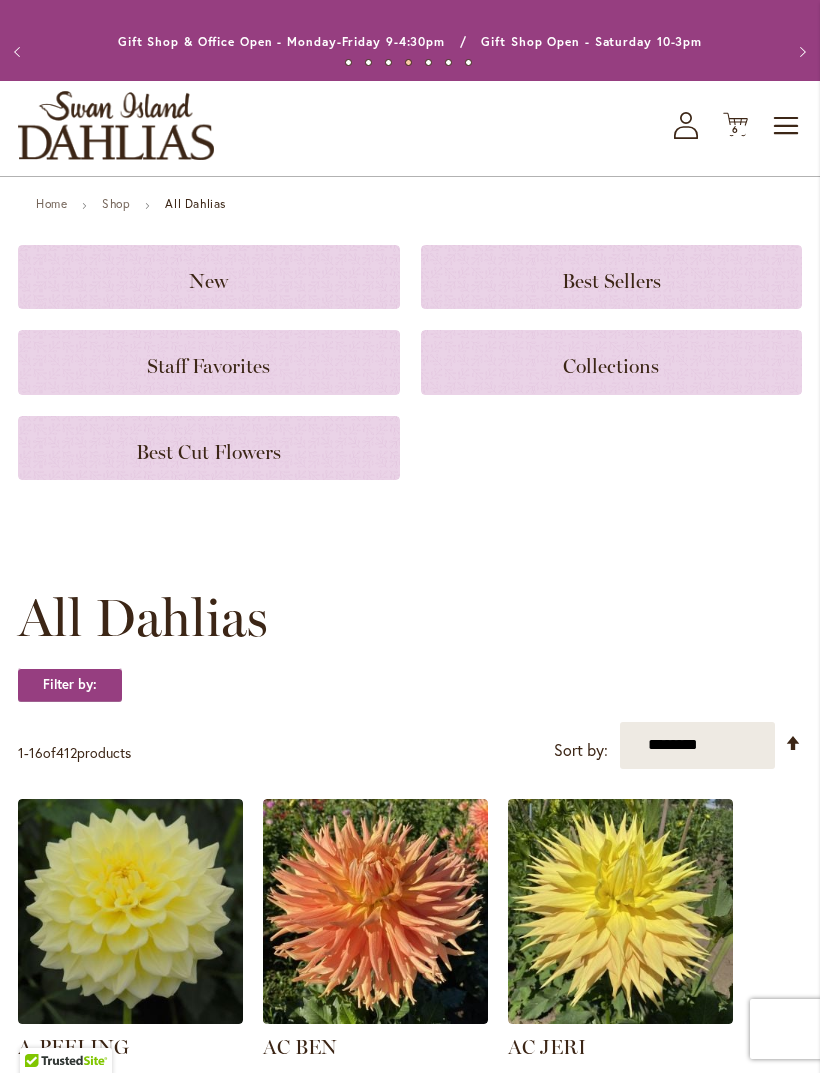scroll, scrollTop: 0, scrollLeft: 0, axis: both 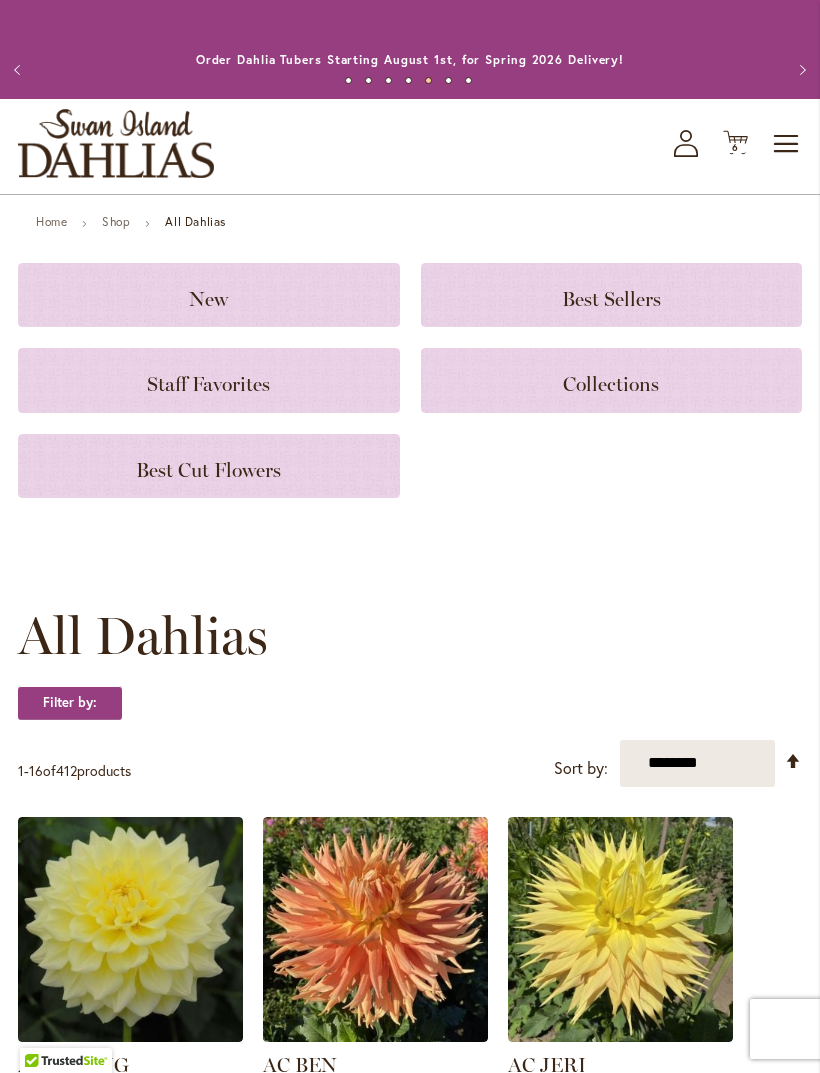 click on "Toggle Nav" at bounding box center [787, 144] 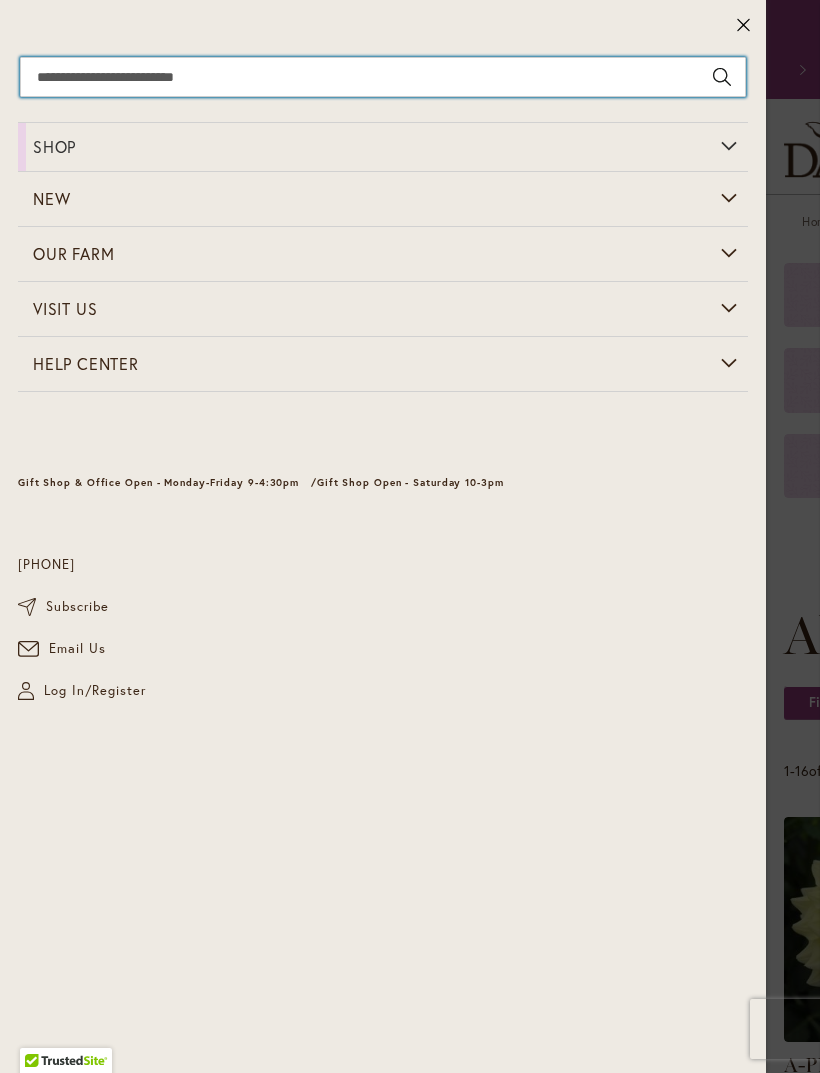 click on "Search" at bounding box center (383, 77) 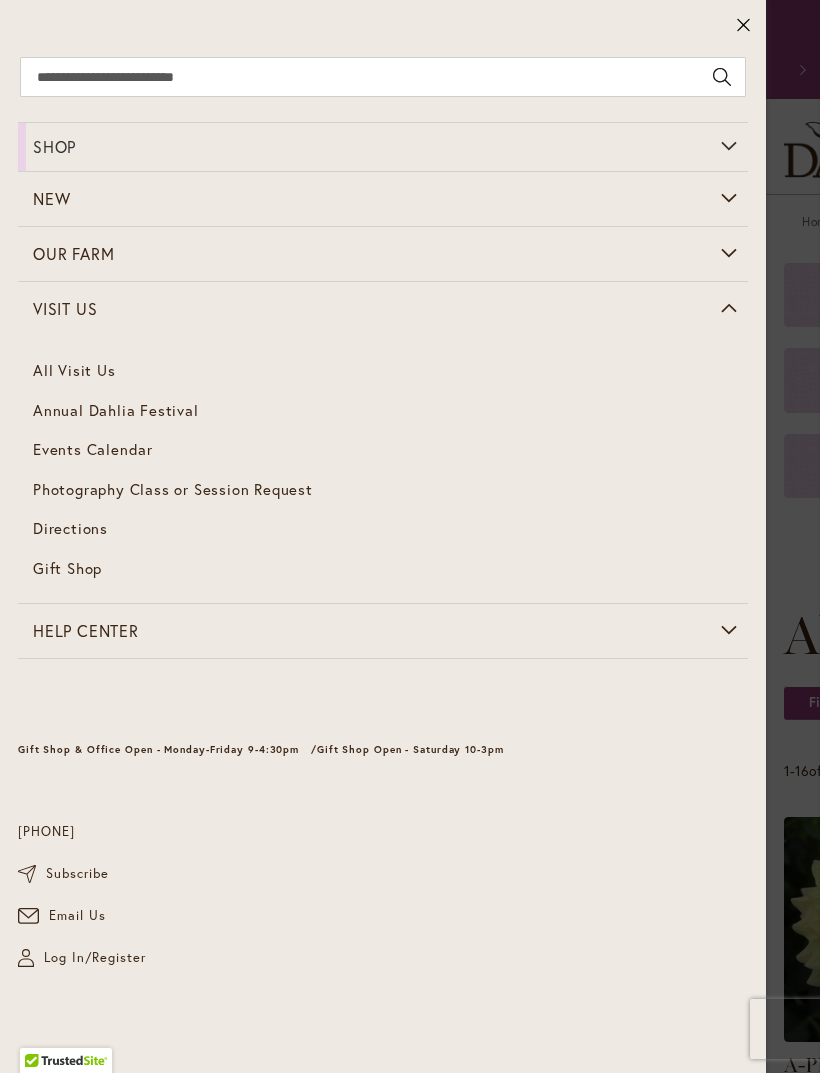click 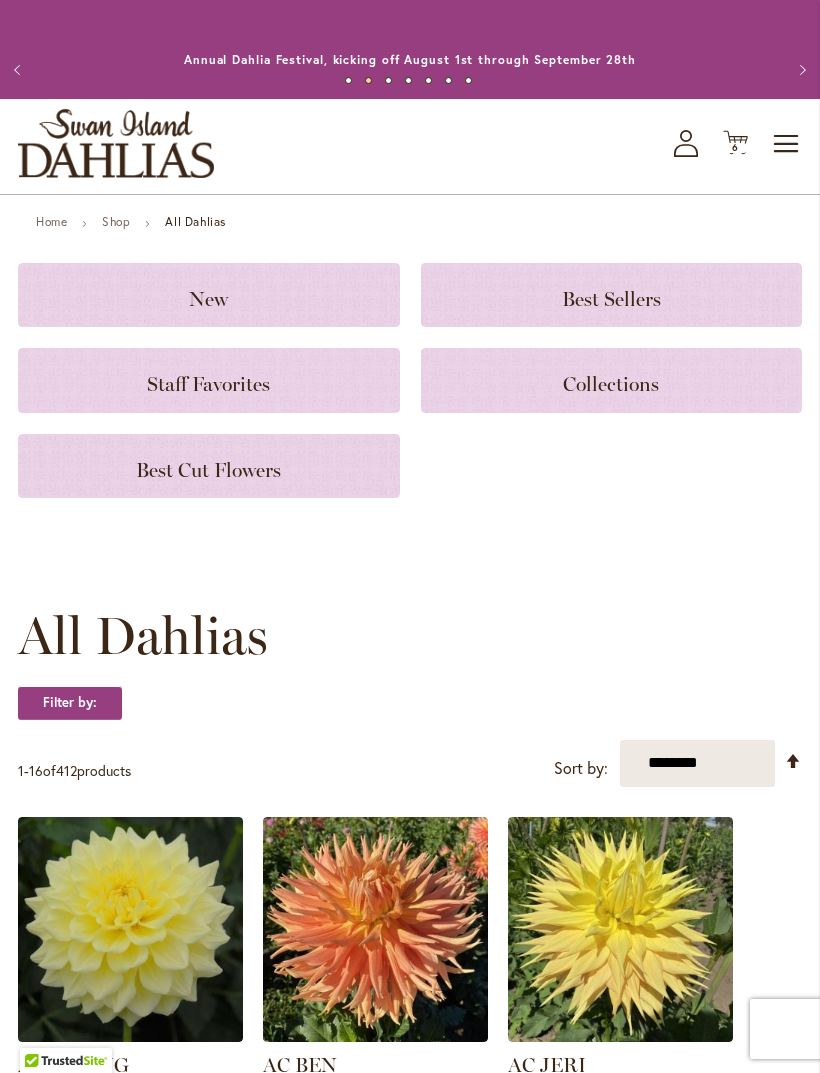 click on "Cart
.cls-1 {
fill: #231f20;
}" 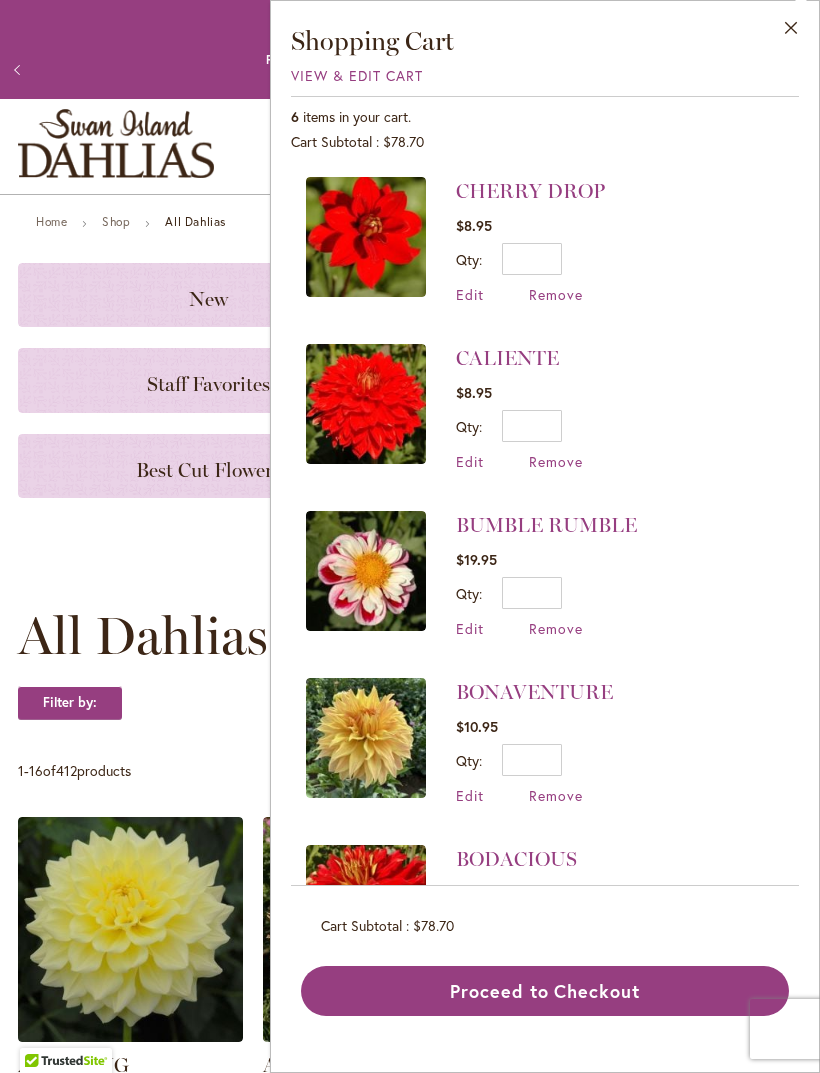 click at bounding box center [116, 143] 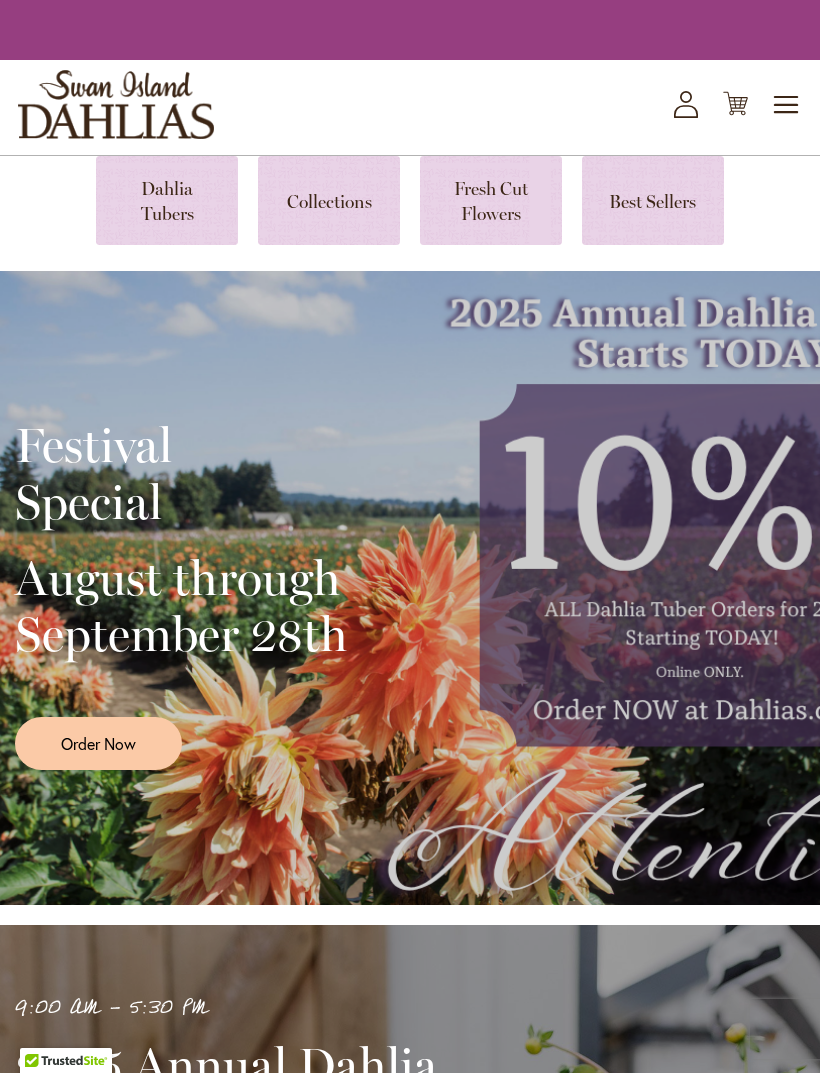 scroll, scrollTop: 0, scrollLeft: 0, axis: both 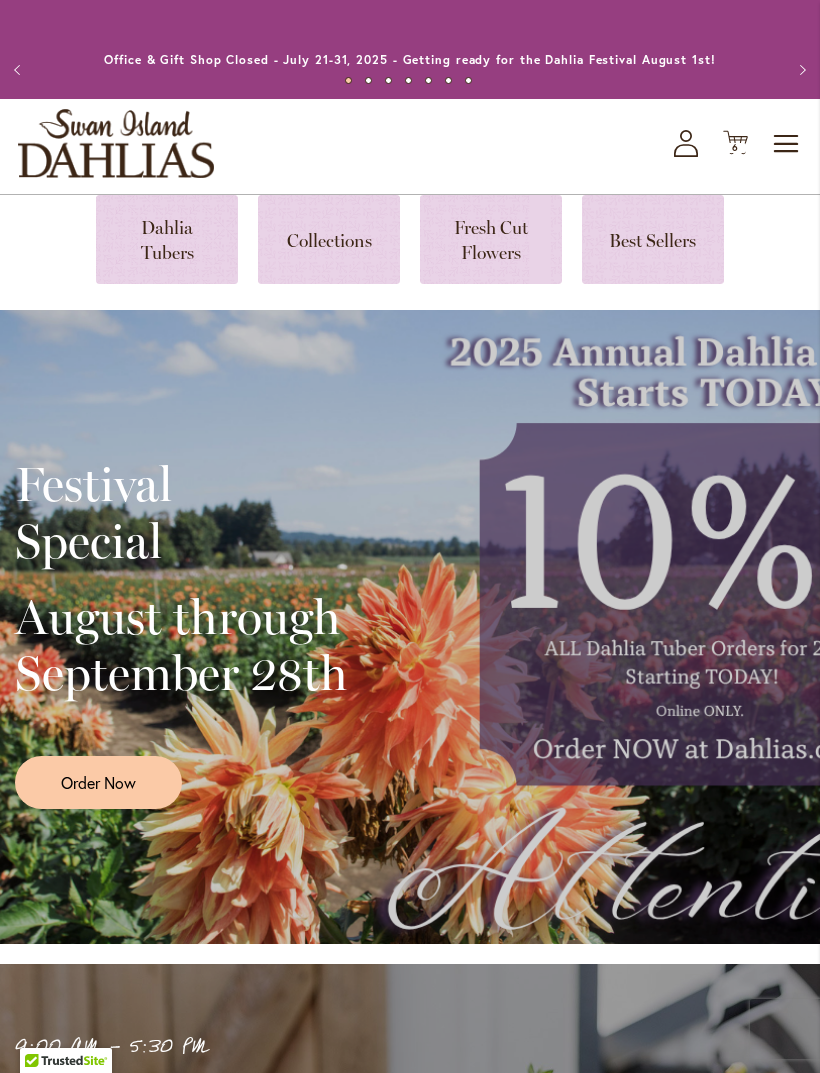 click on "Toggle Nav" at bounding box center [787, 144] 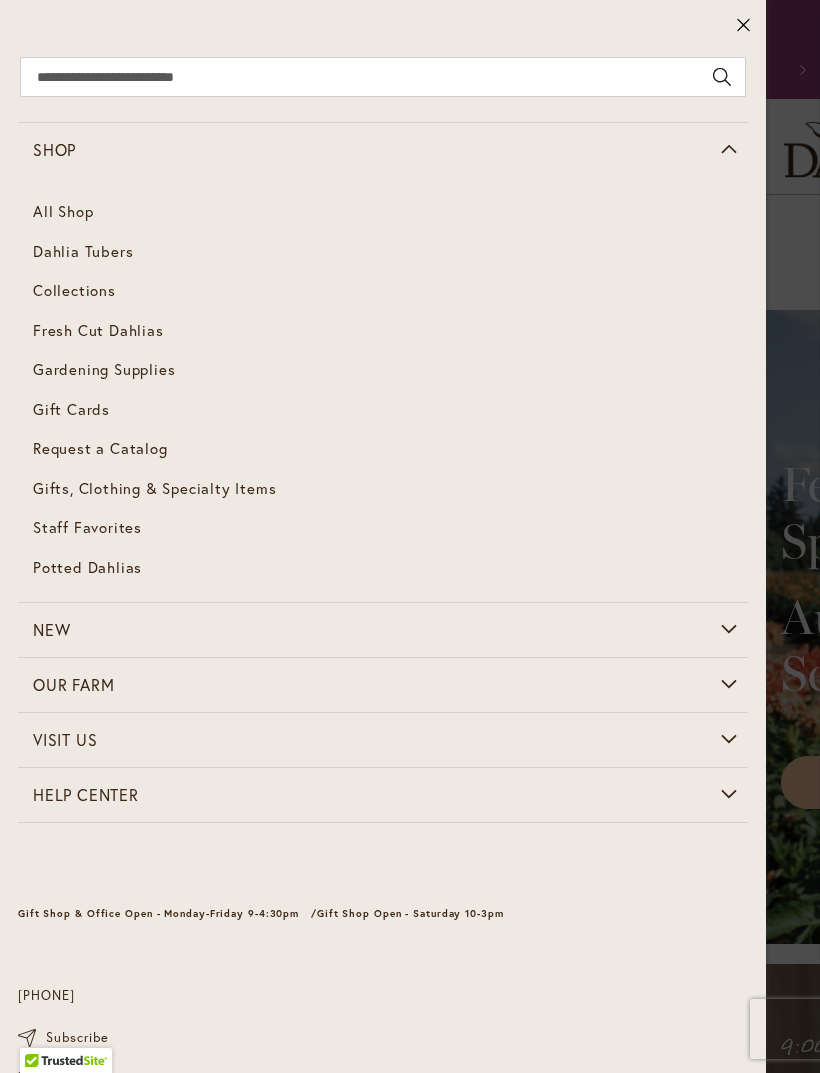 click on "Gardening Supplies" at bounding box center (104, 369) 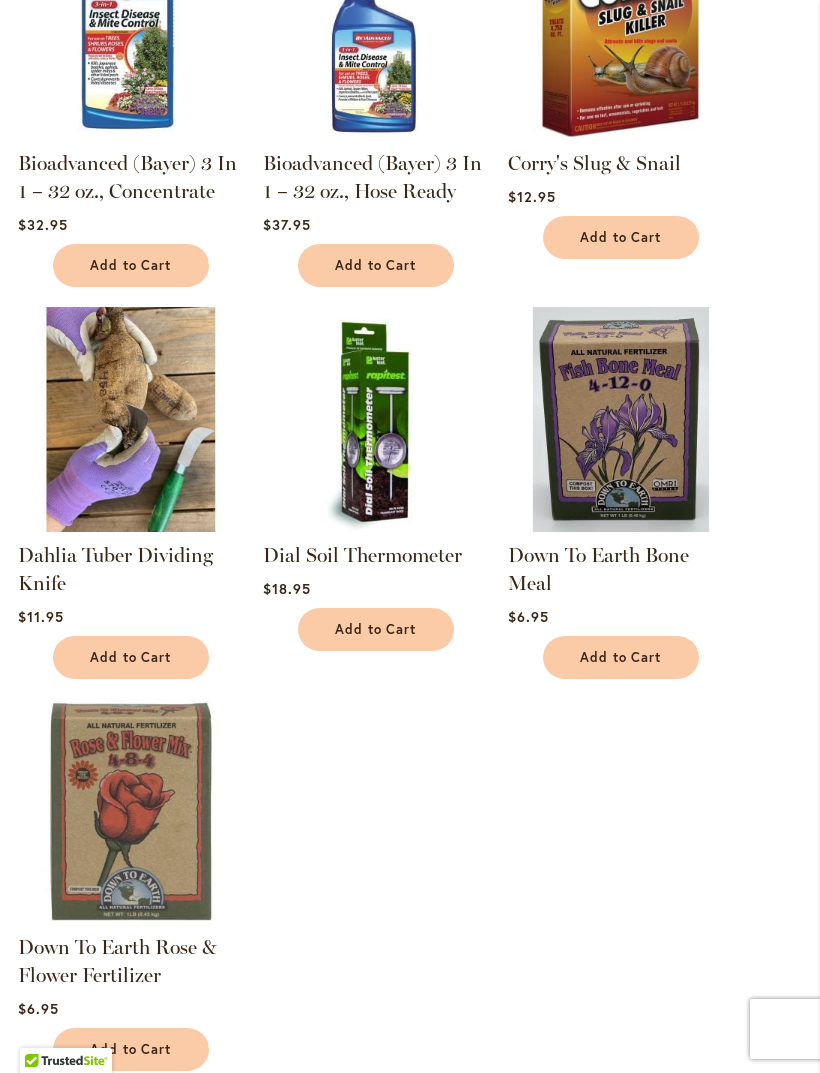 scroll, scrollTop: 1800, scrollLeft: 0, axis: vertical 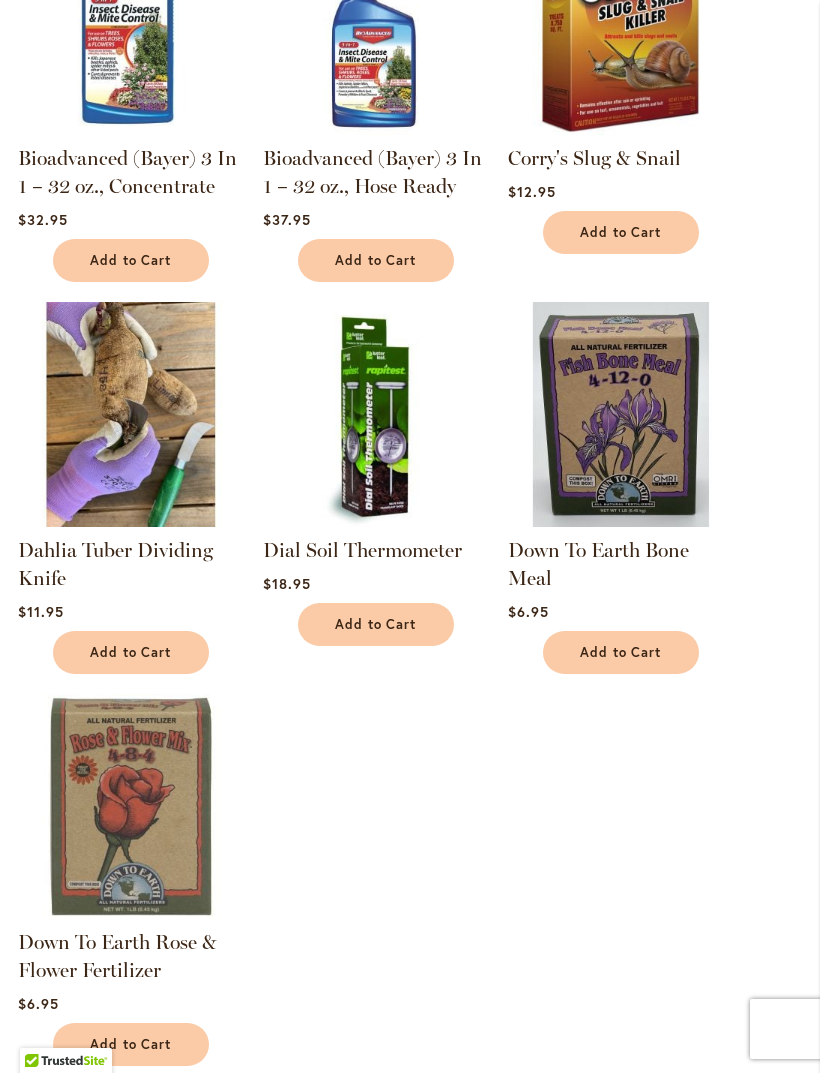 click at bounding box center [130, 414] 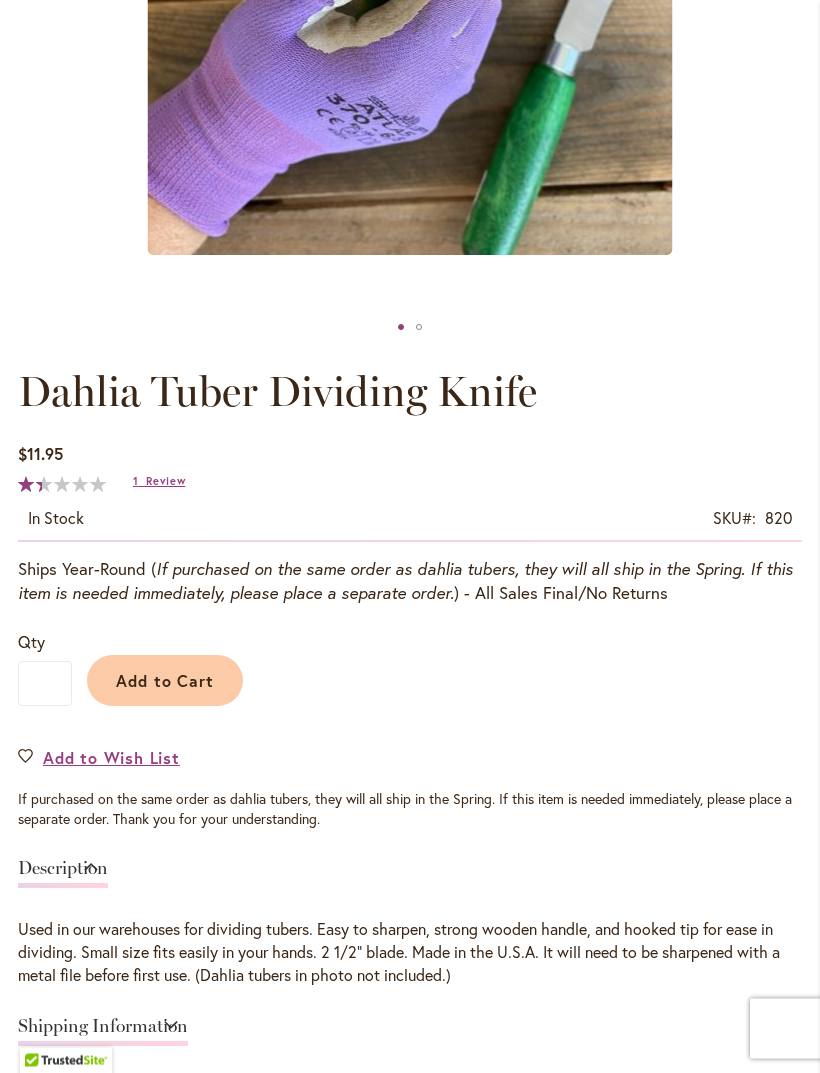 scroll, scrollTop: 735, scrollLeft: 0, axis: vertical 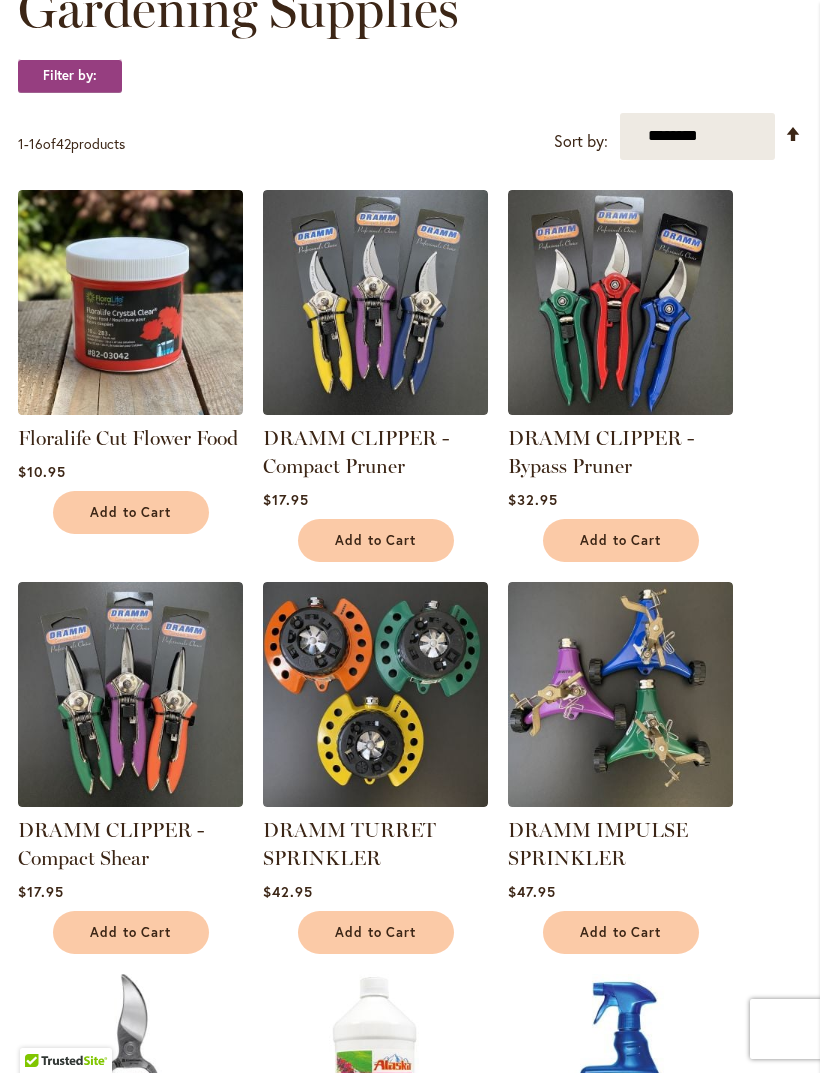 click on "Gardening Supplies" at bounding box center [238, 9] 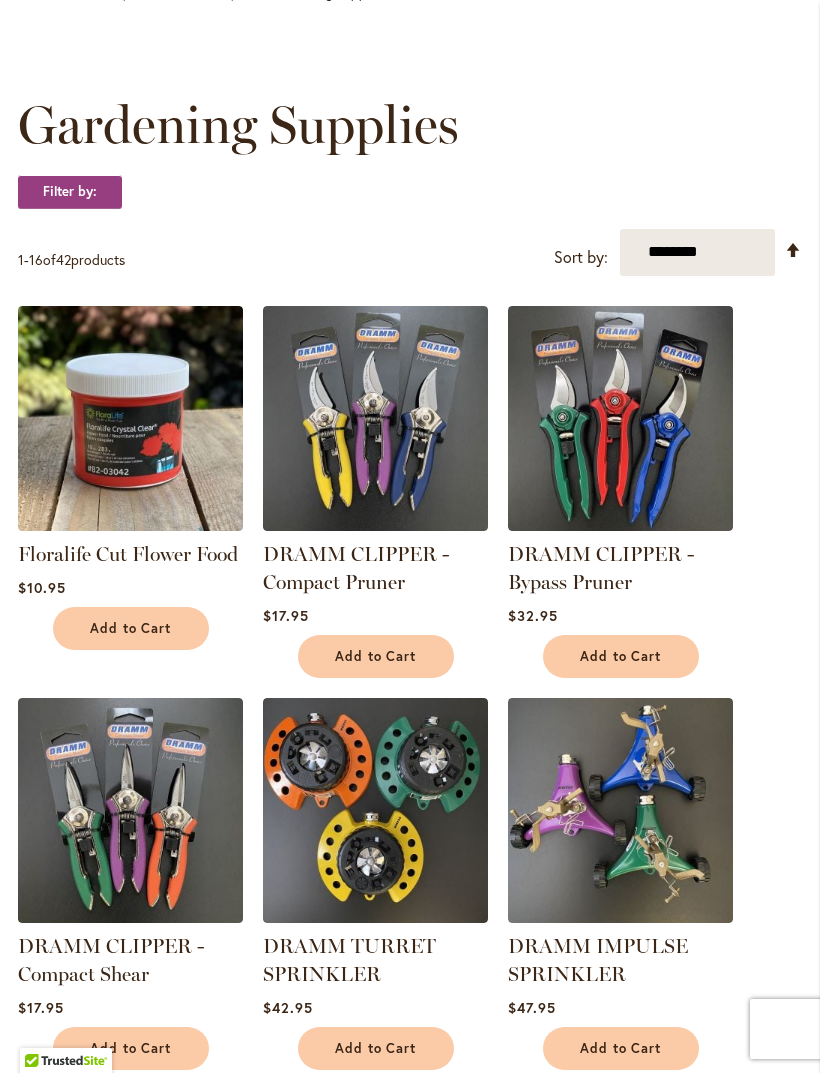 scroll, scrollTop: 0, scrollLeft: 0, axis: both 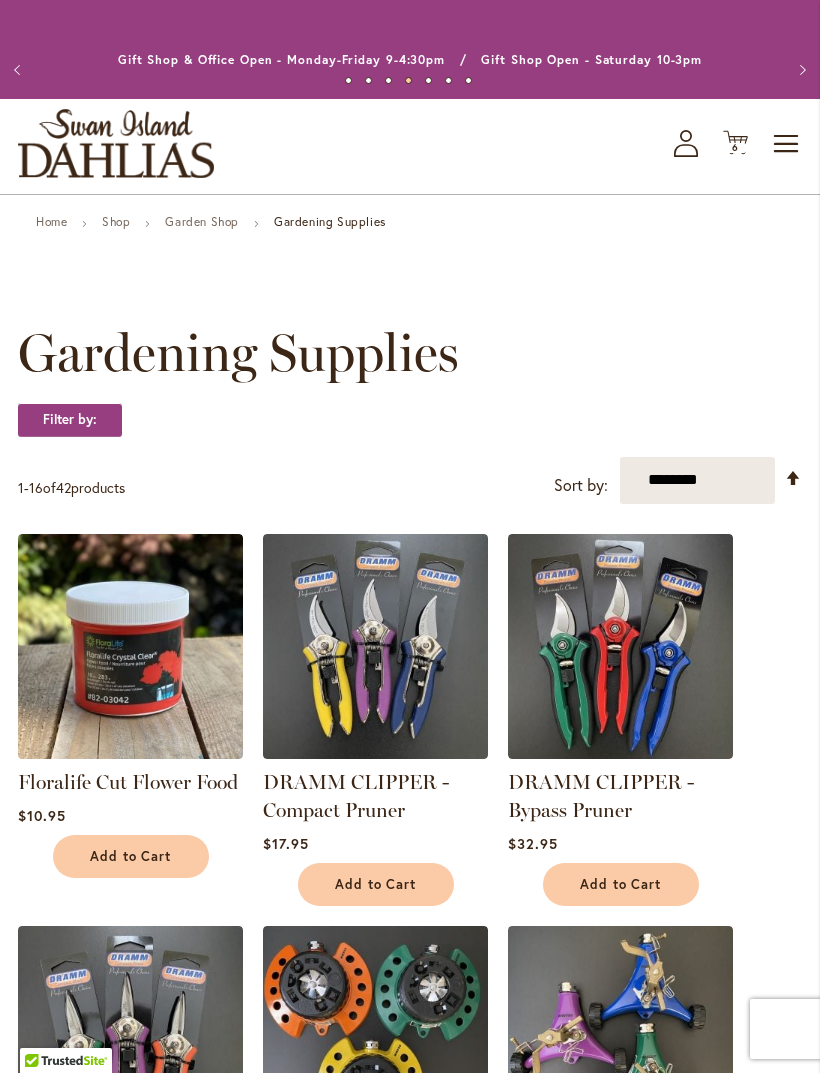 click on "Gardening Supplies" at bounding box center (238, 353) 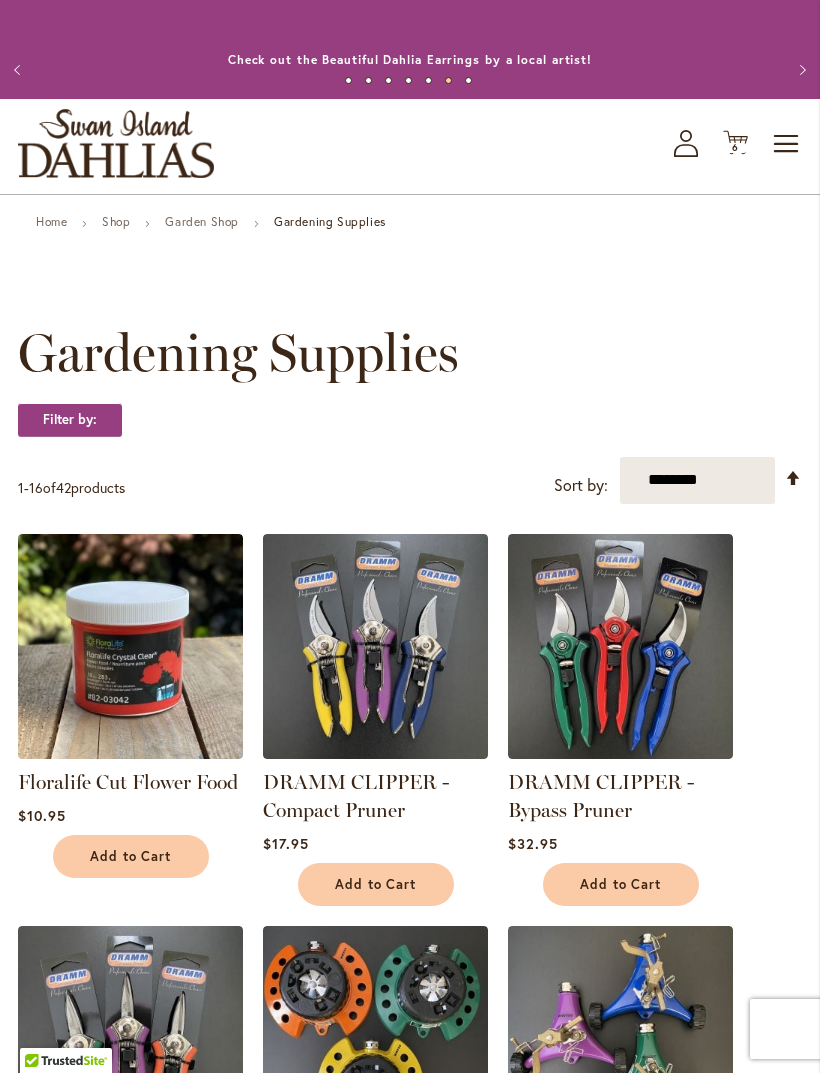 click at bounding box center [116, 143] 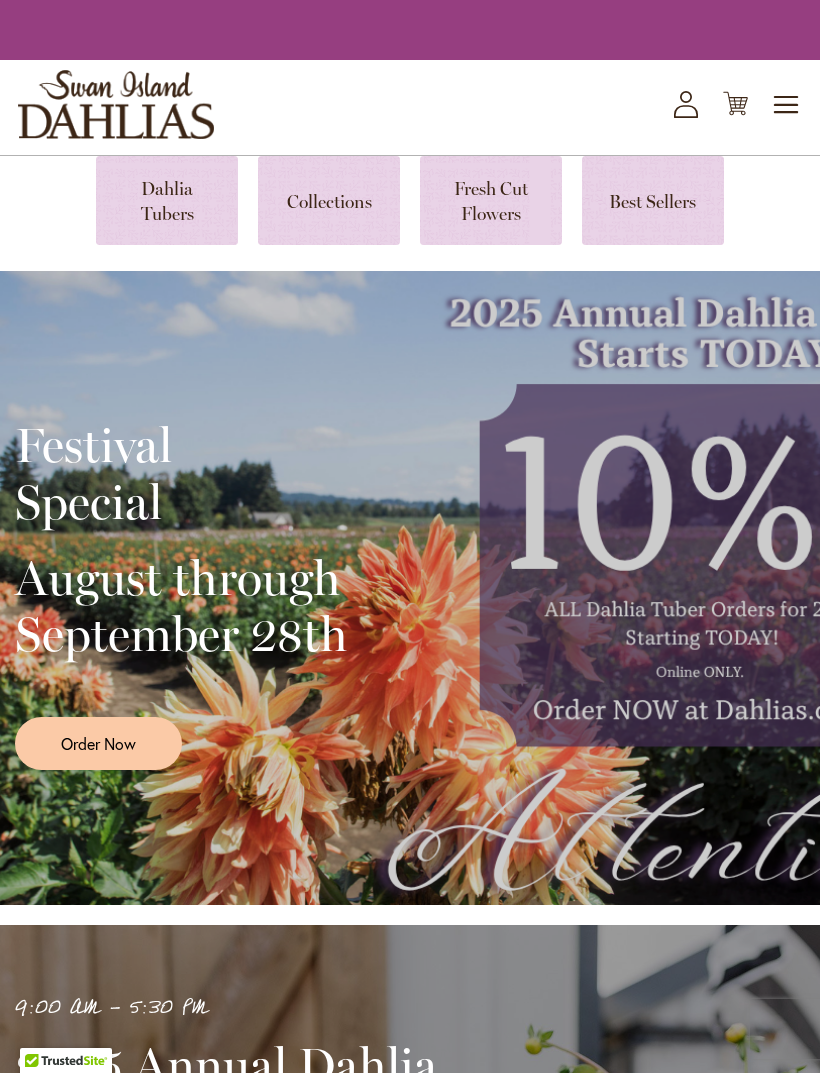 scroll, scrollTop: 0, scrollLeft: 0, axis: both 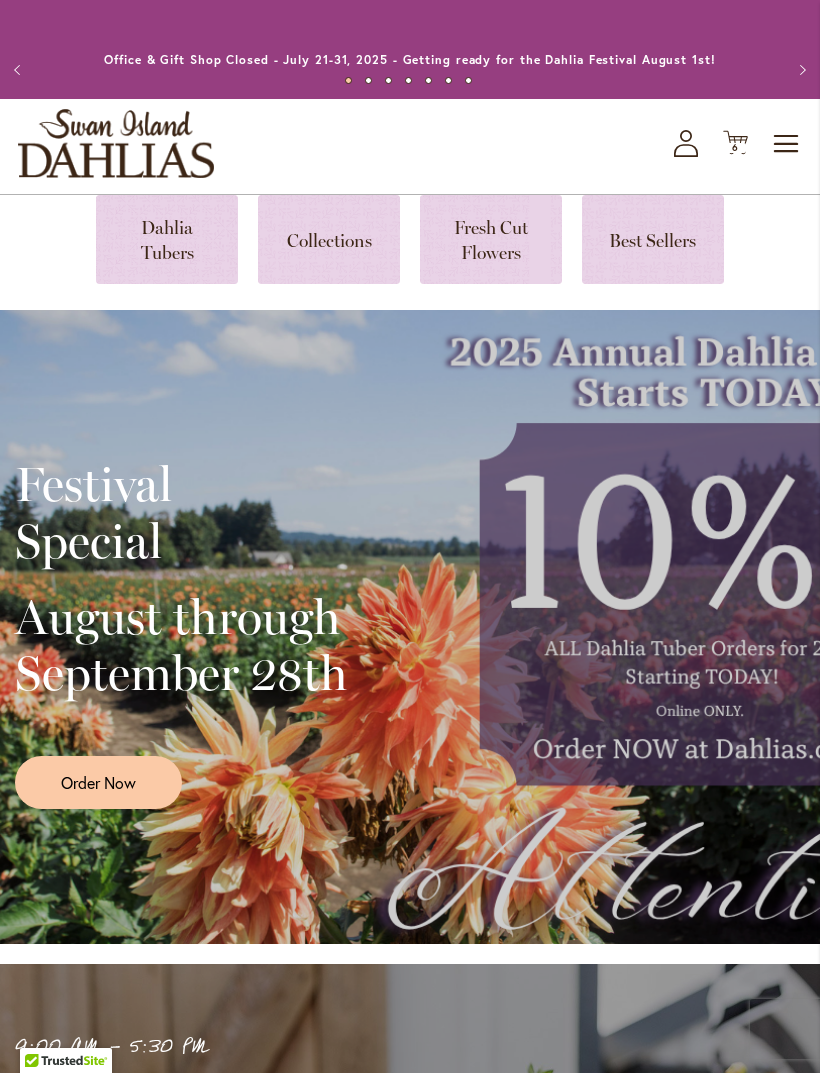 click on "Toggle Nav" at bounding box center (787, 144) 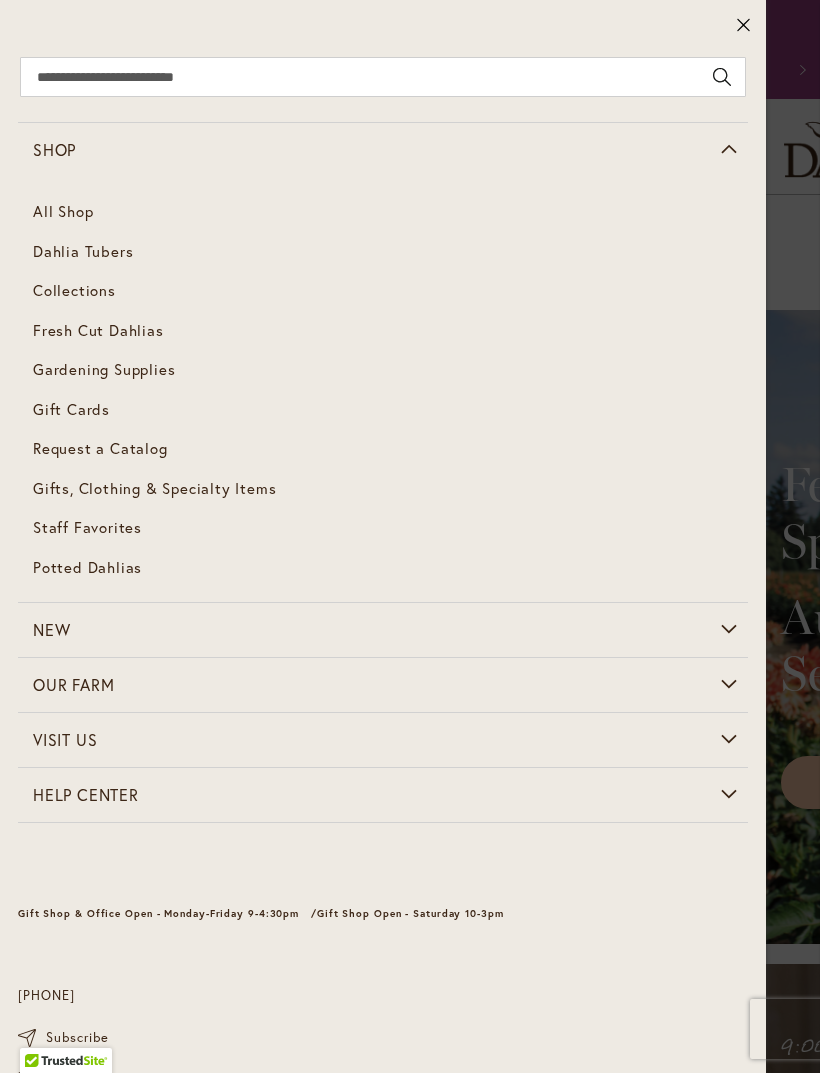 click on "Dahlia Tubers" at bounding box center (83, 251) 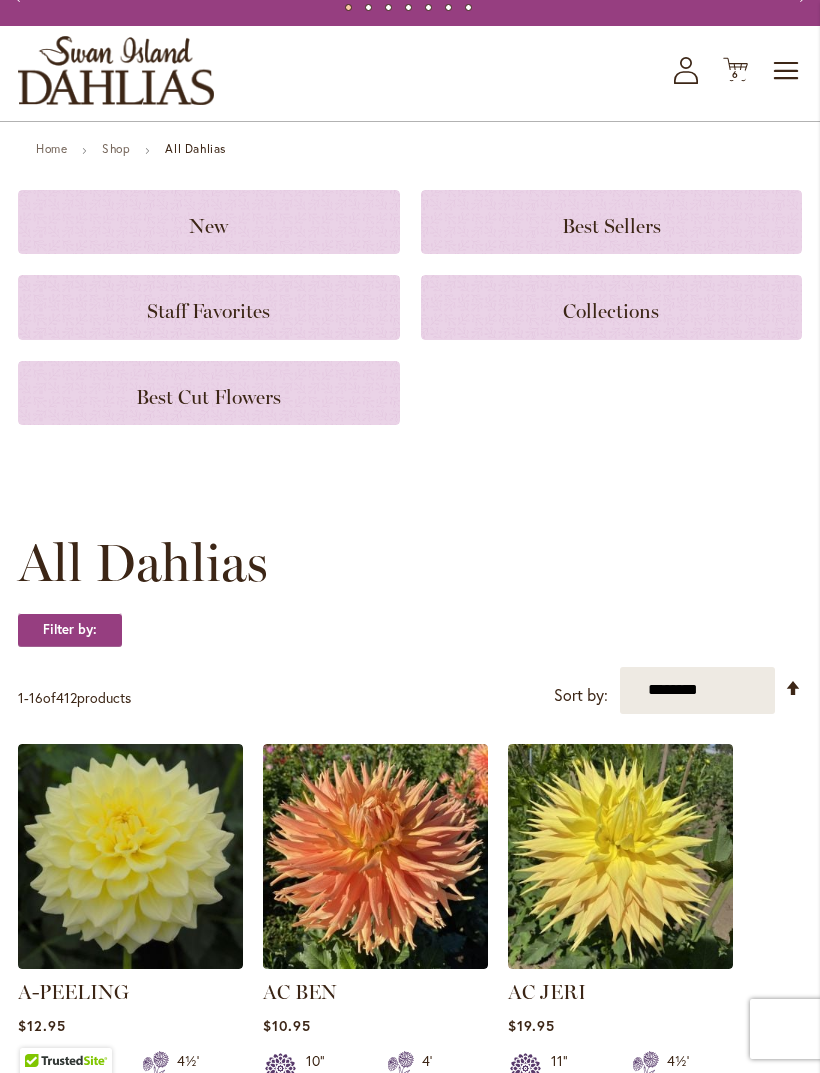 scroll, scrollTop: 0, scrollLeft: 0, axis: both 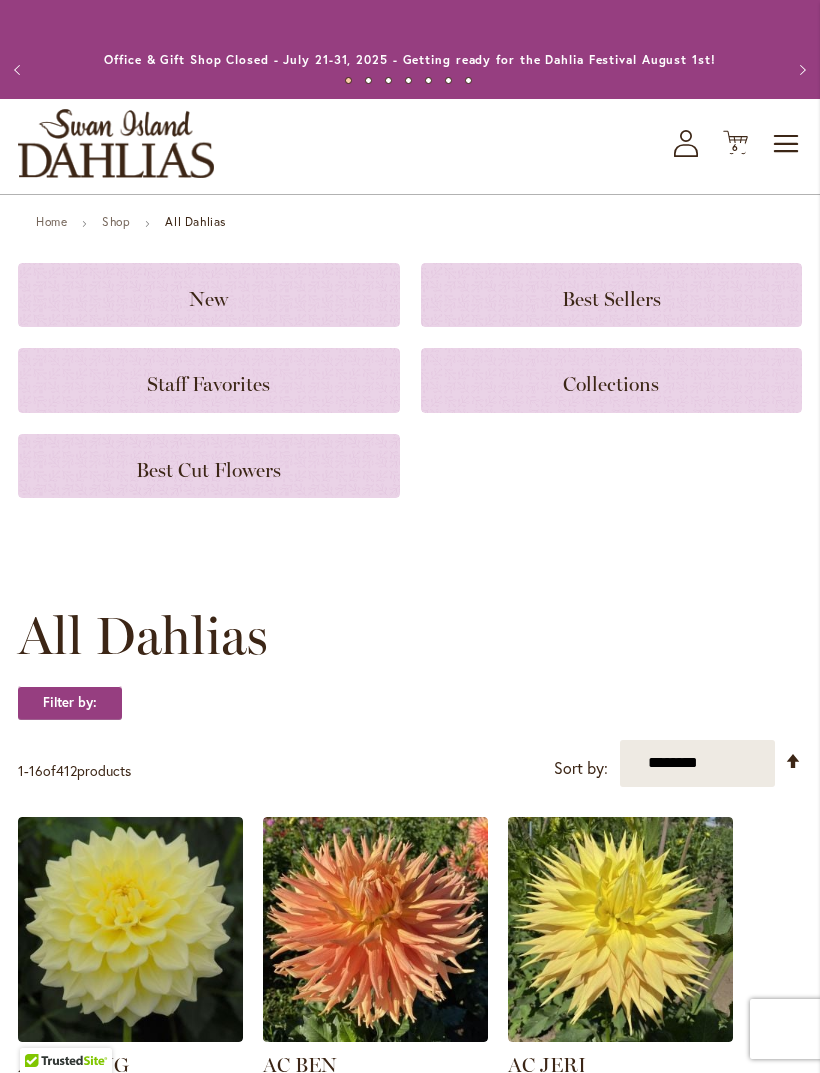 click on "Cart
.cls-1 {
fill: #231f20;
}" 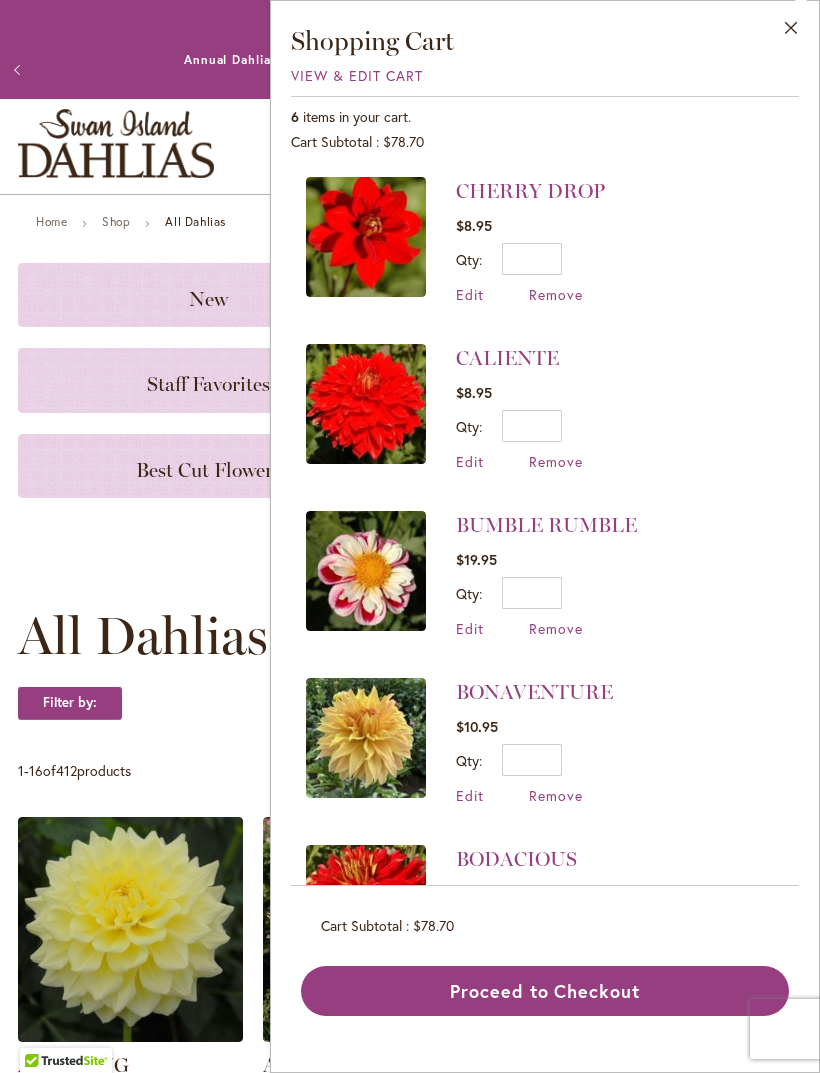 scroll, scrollTop: 0, scrollLeft: 0, axis: both 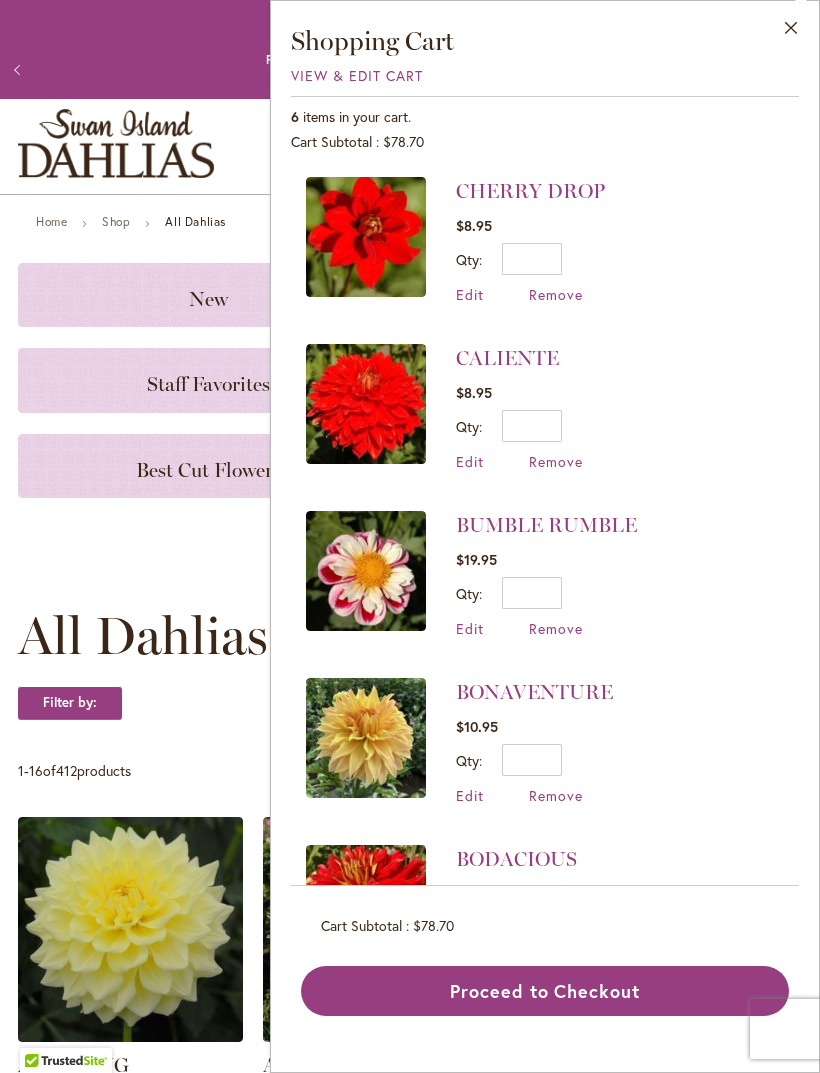 click on "Previous" at bounding box center (20, 70) 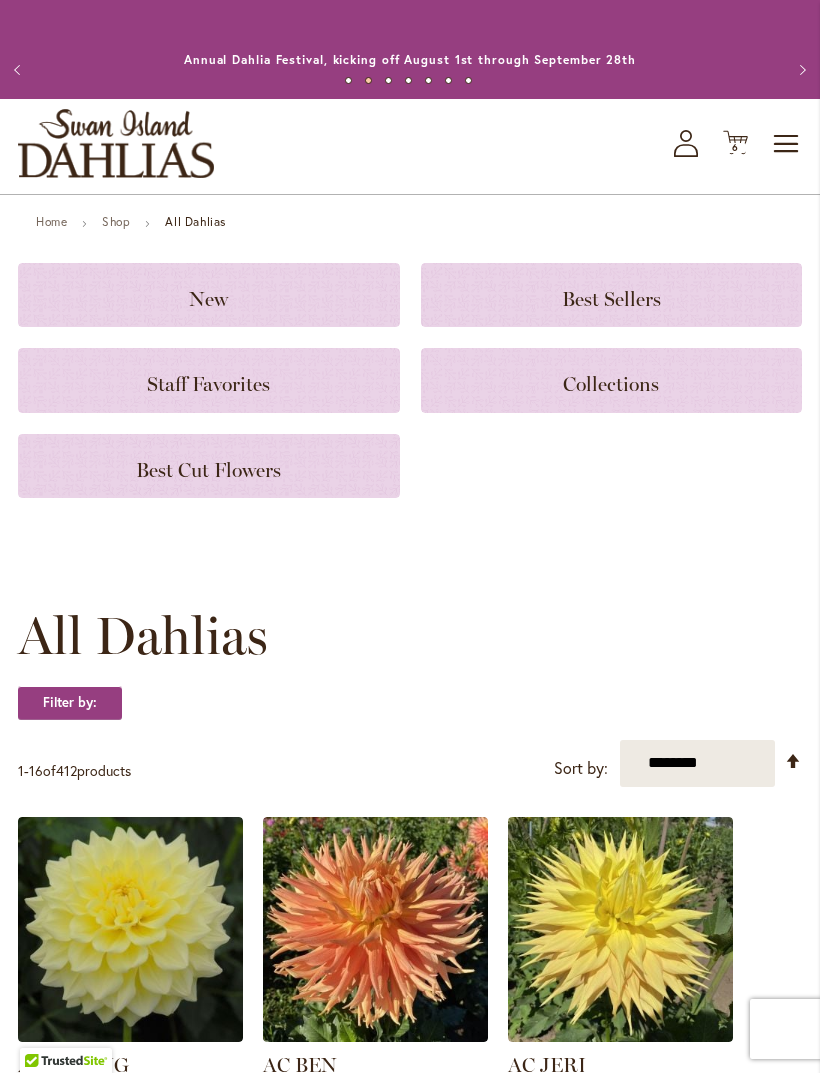 click on "Next" at bounding box center (800, 70) 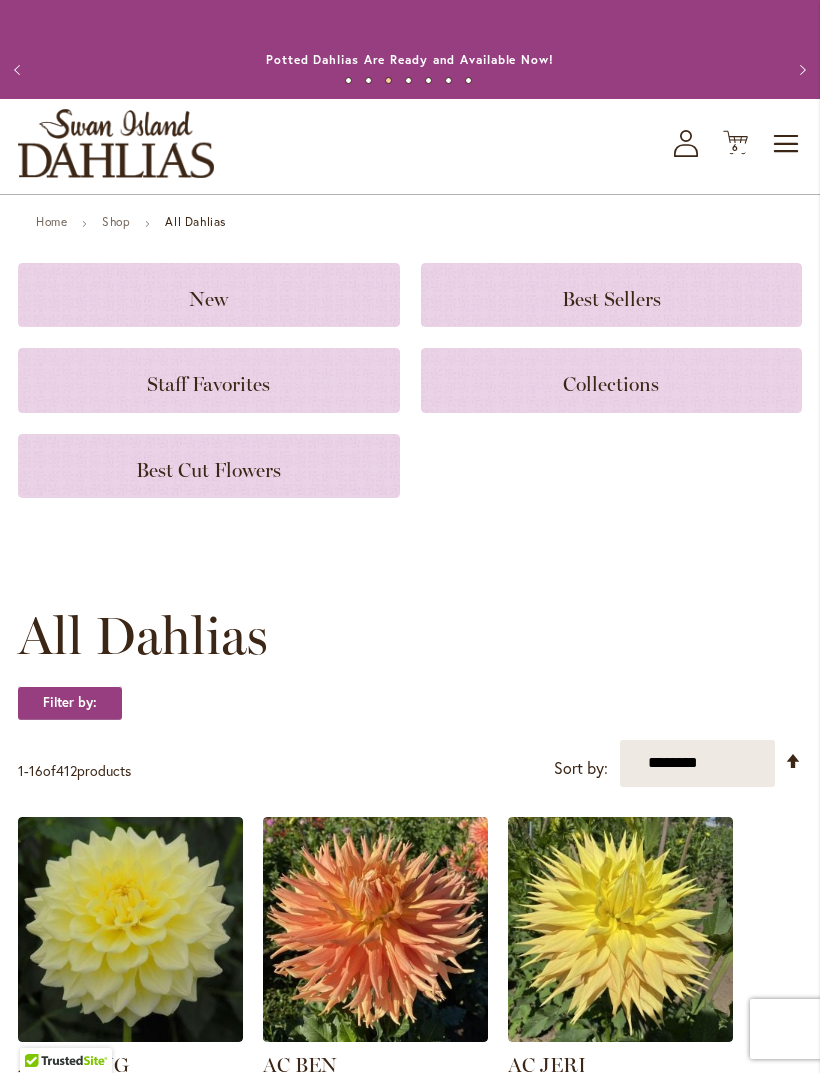 click on "Toggle Nav" at bounding box center [787, 144] 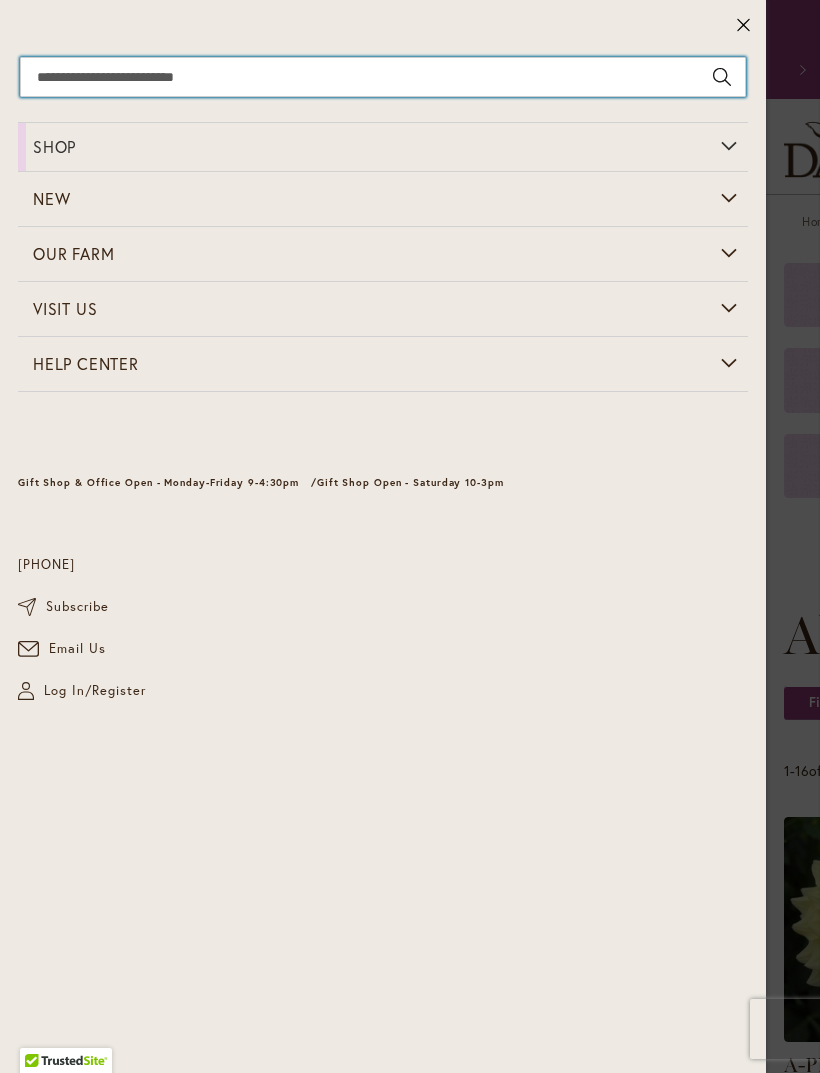 click on "Search" at bounding box center (383, 77) 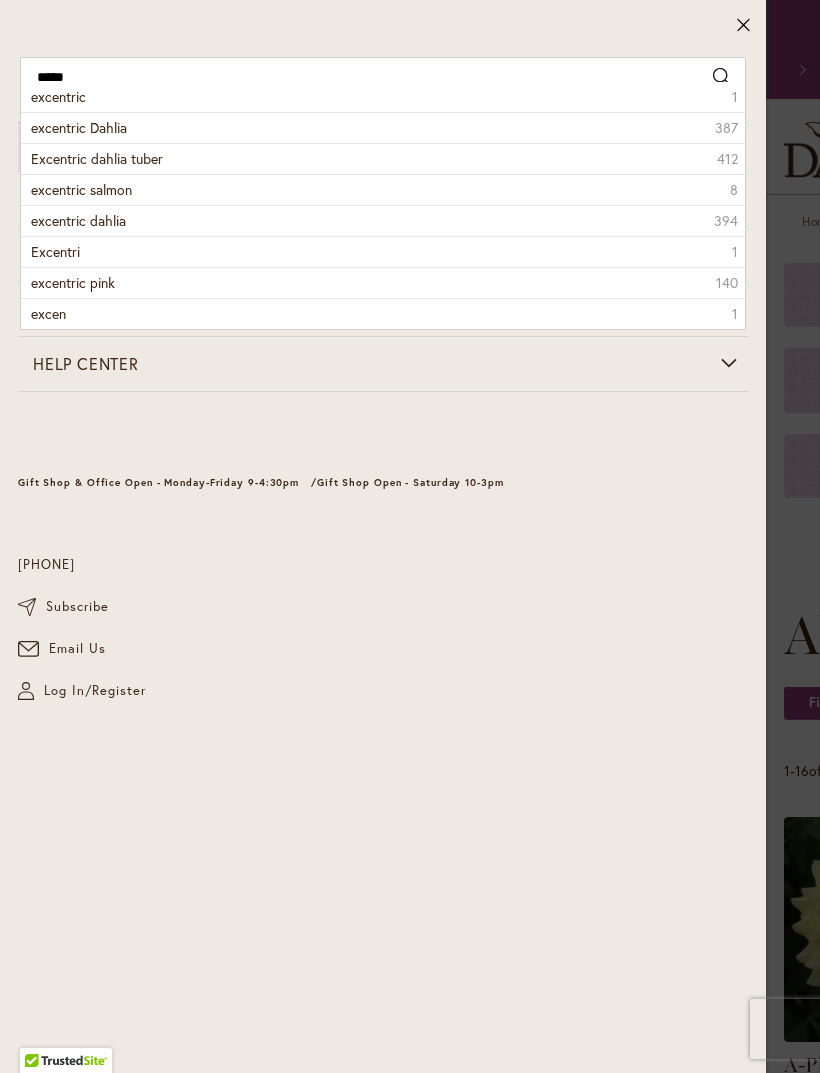 click on "excentric Dahlia" at bounding box center [79, 127] 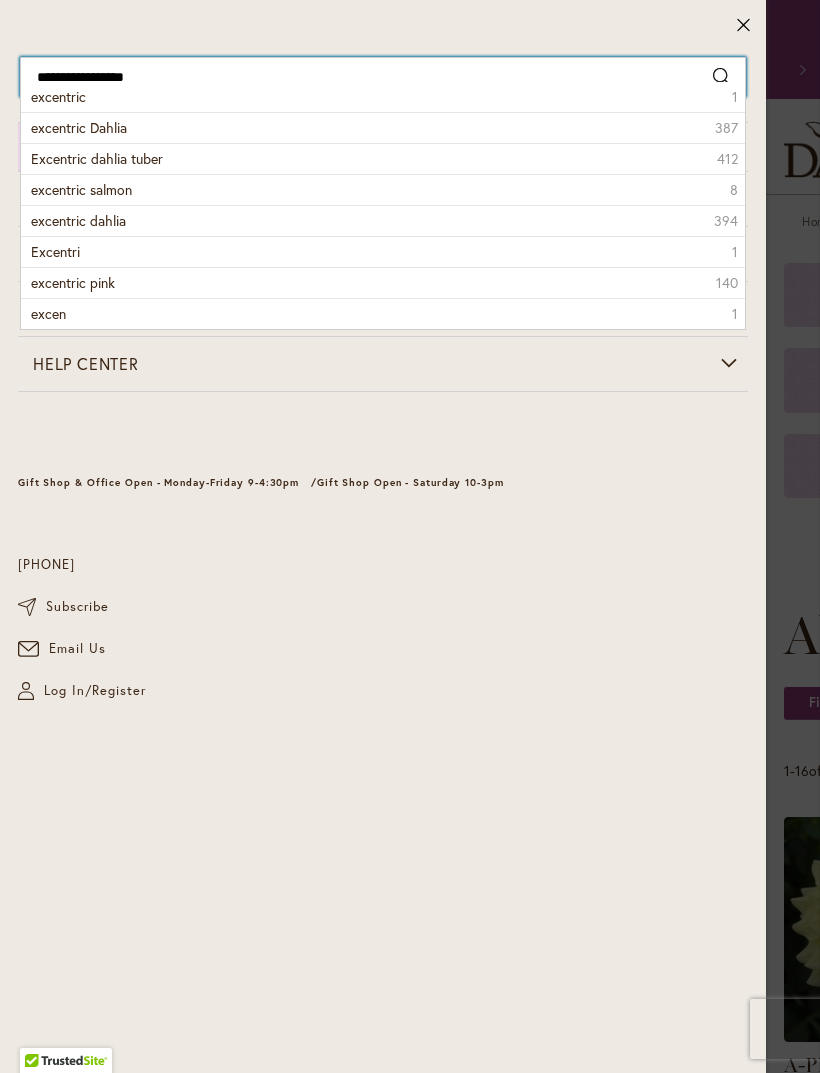 type on "**********" 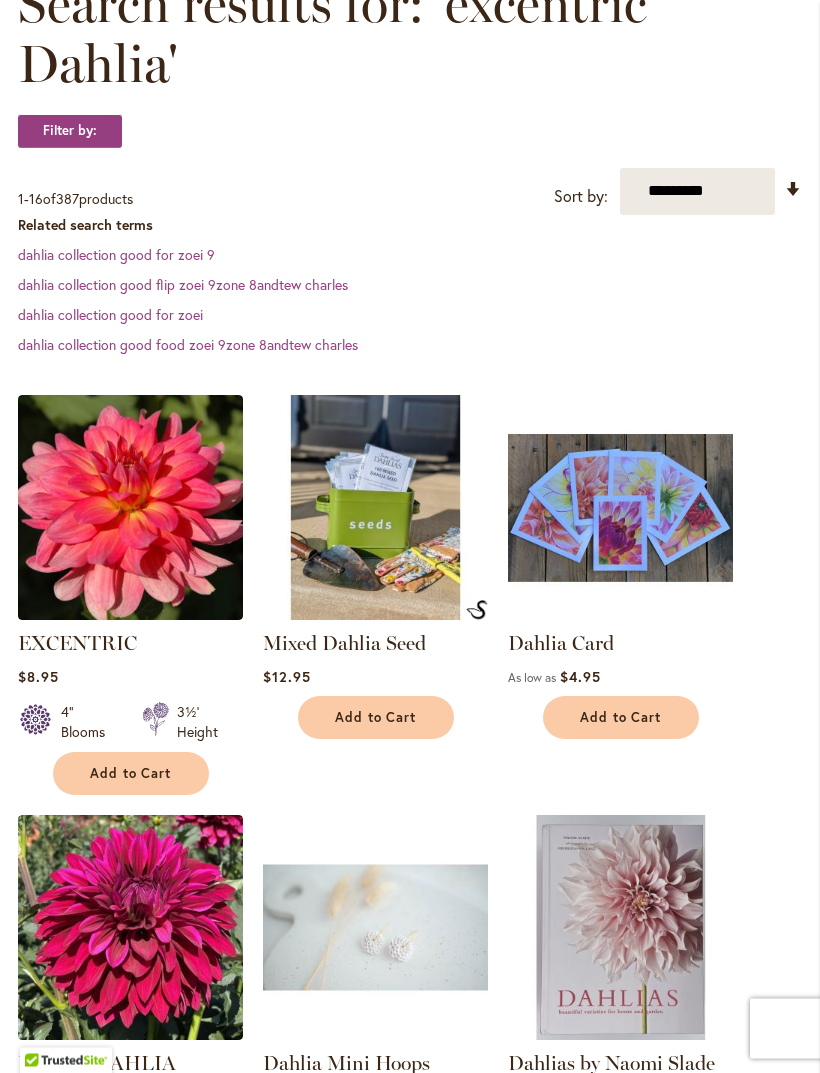 scroll, scrollTop: 351, scrollLeft: 0, axis: vertical 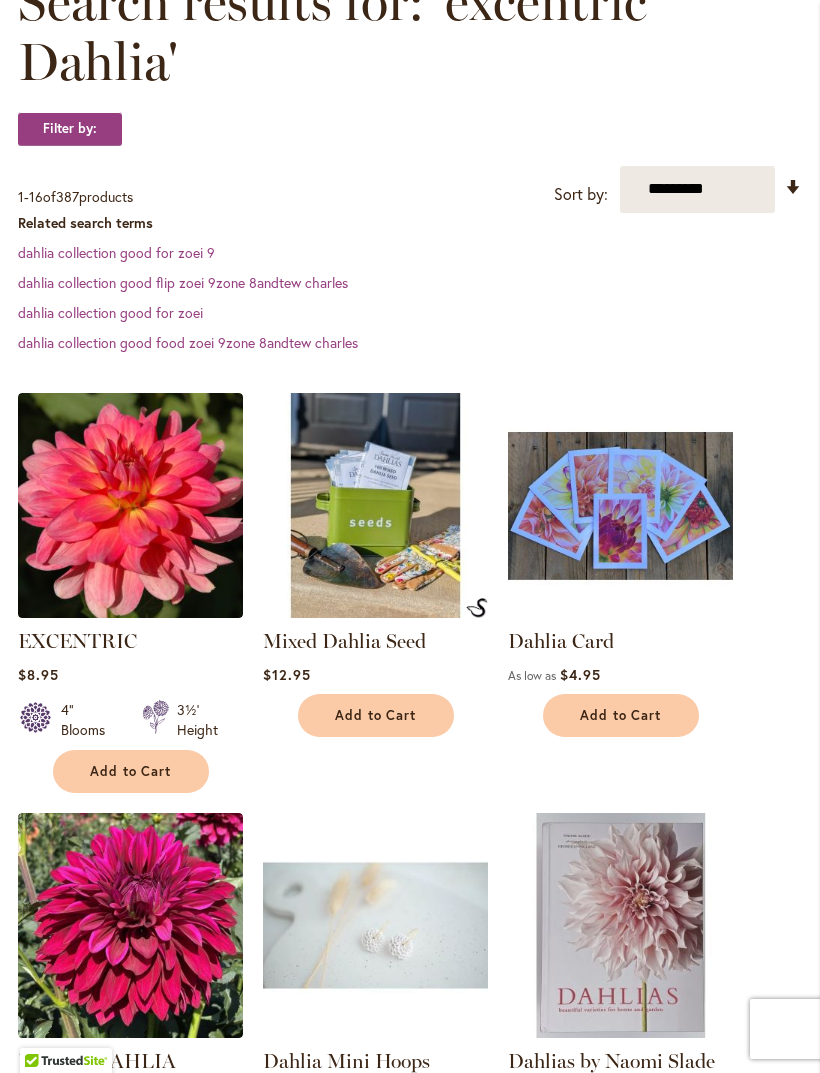 click at bounding box center (130, 505) 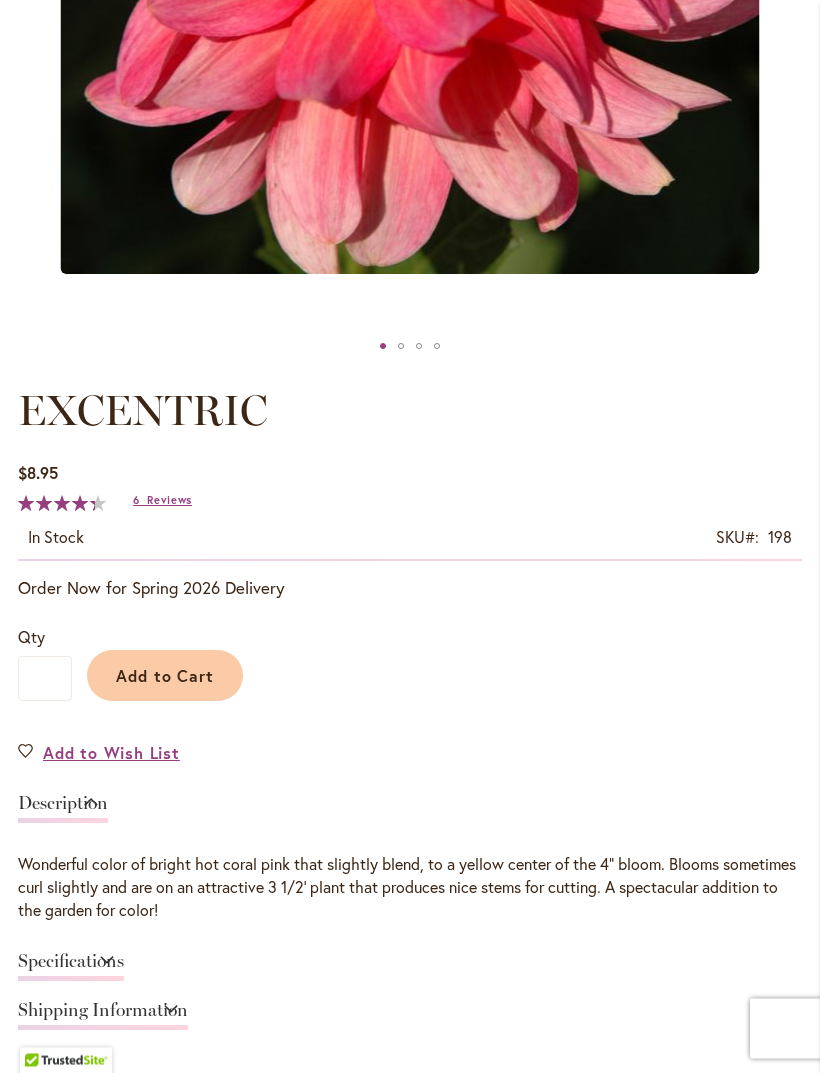 scroll, scrollTop: 768, scrollLeft: 0, axis: vertical 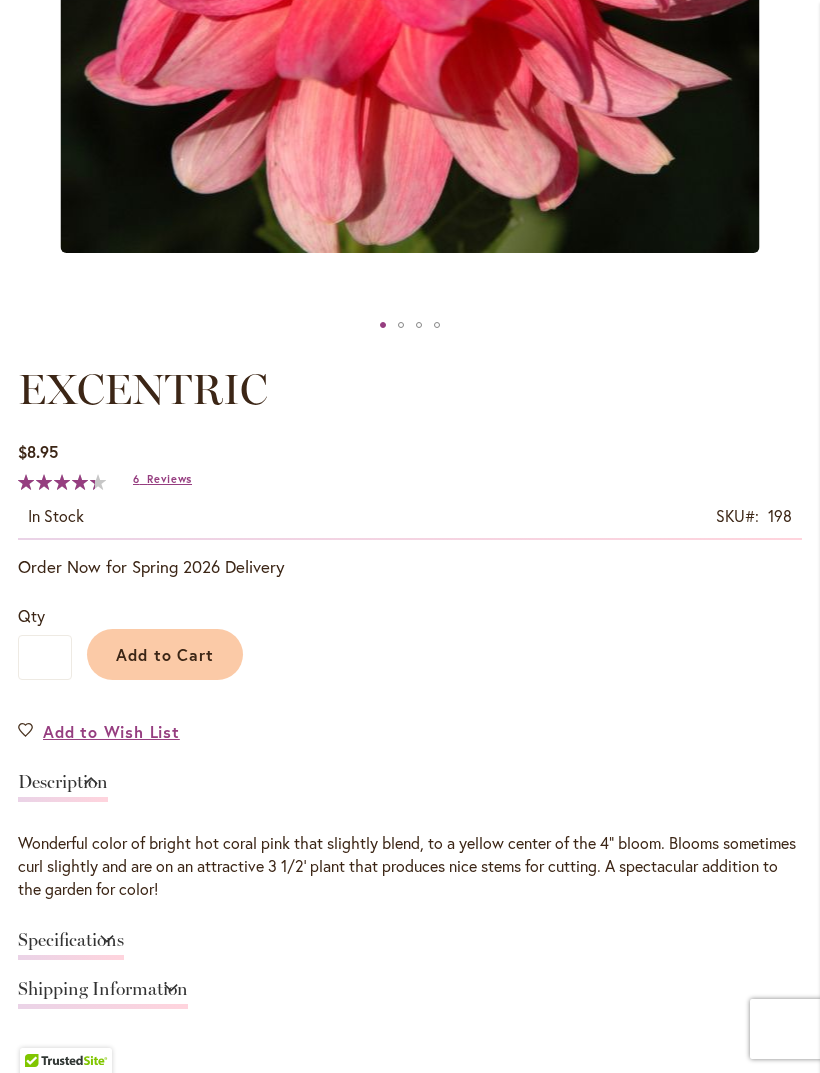 click on "Add to Cart" at bounding box center (165, 654) 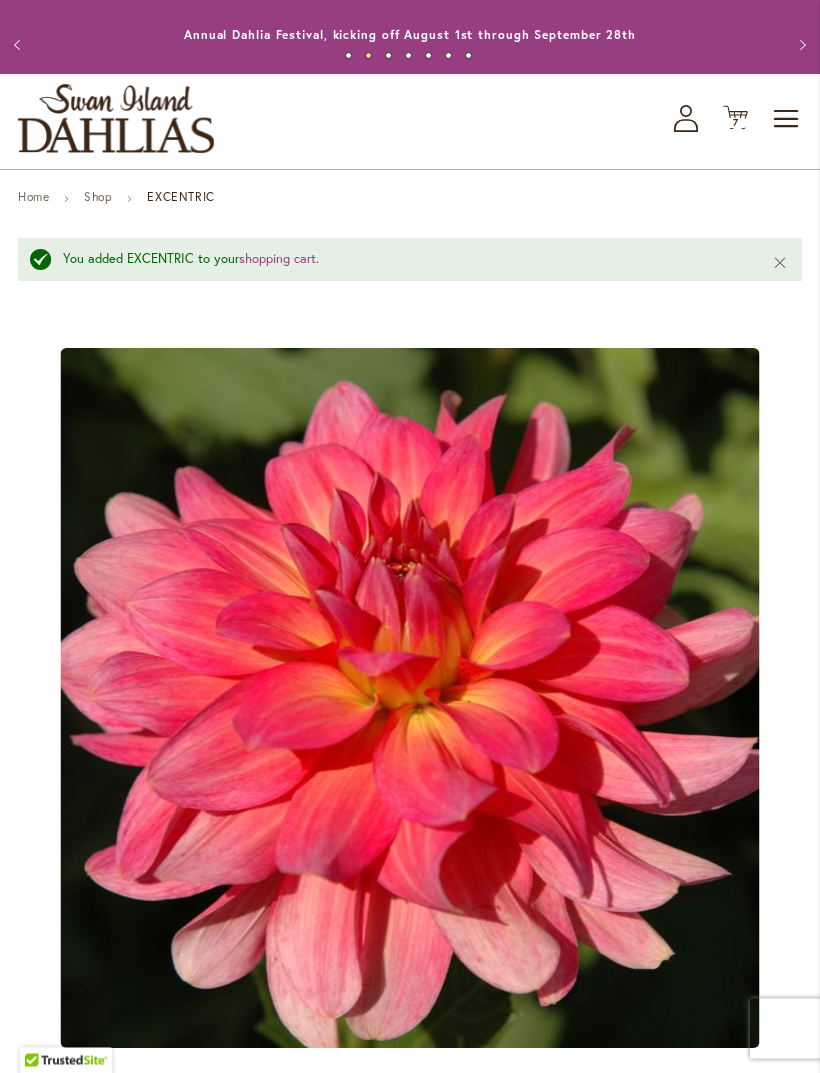 scroll, scrollTop: 0, scrollLeft: 0, axis: both 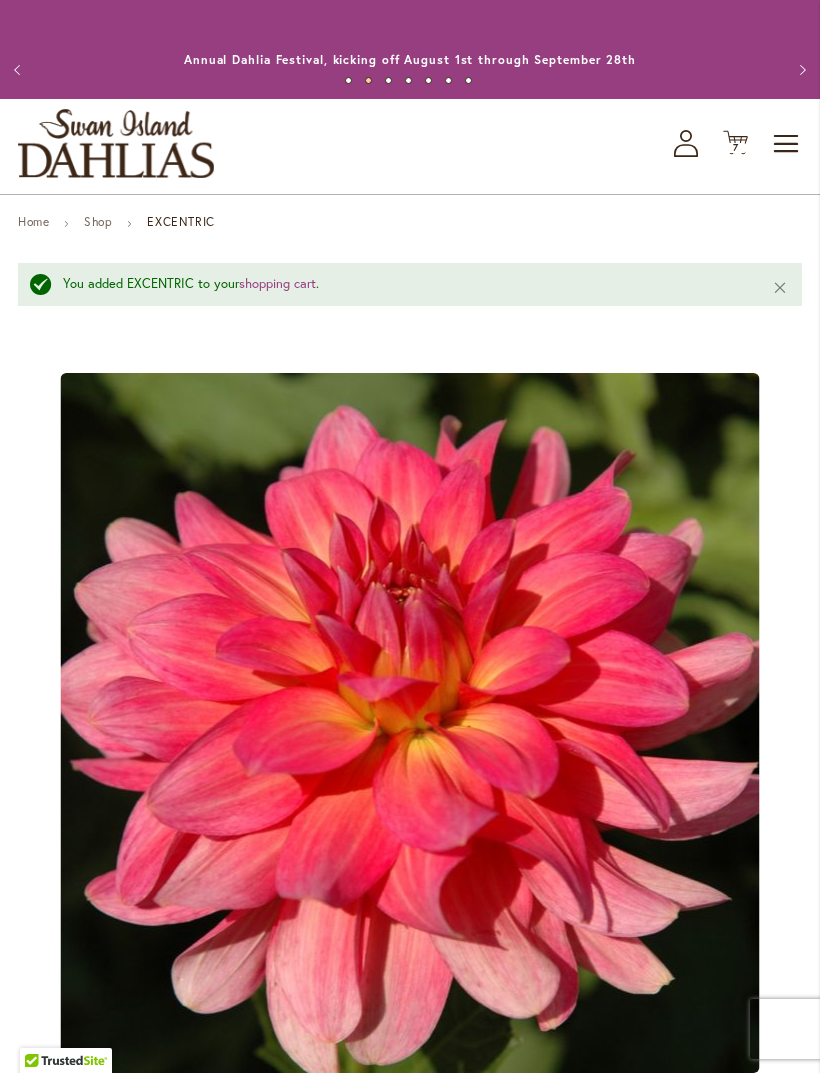 click on "Toggle Nav" at bounding box center (787, 144) 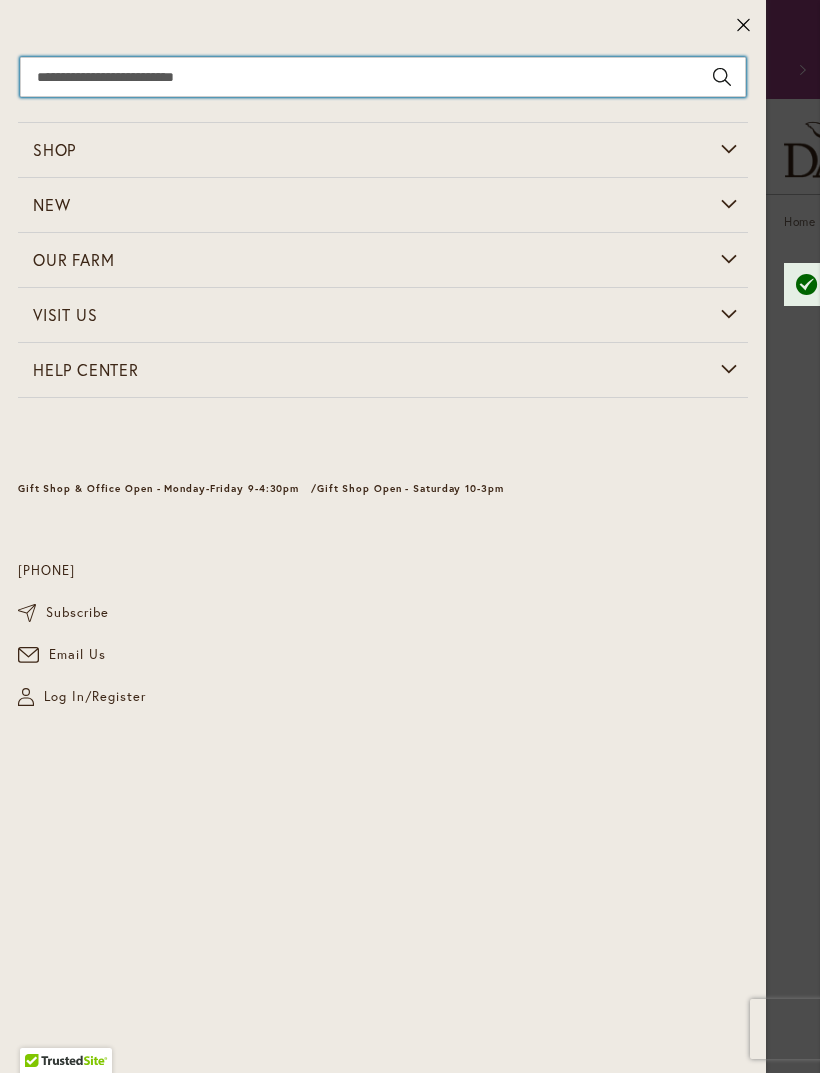 click on "Search" at bounding box center (383, 77) 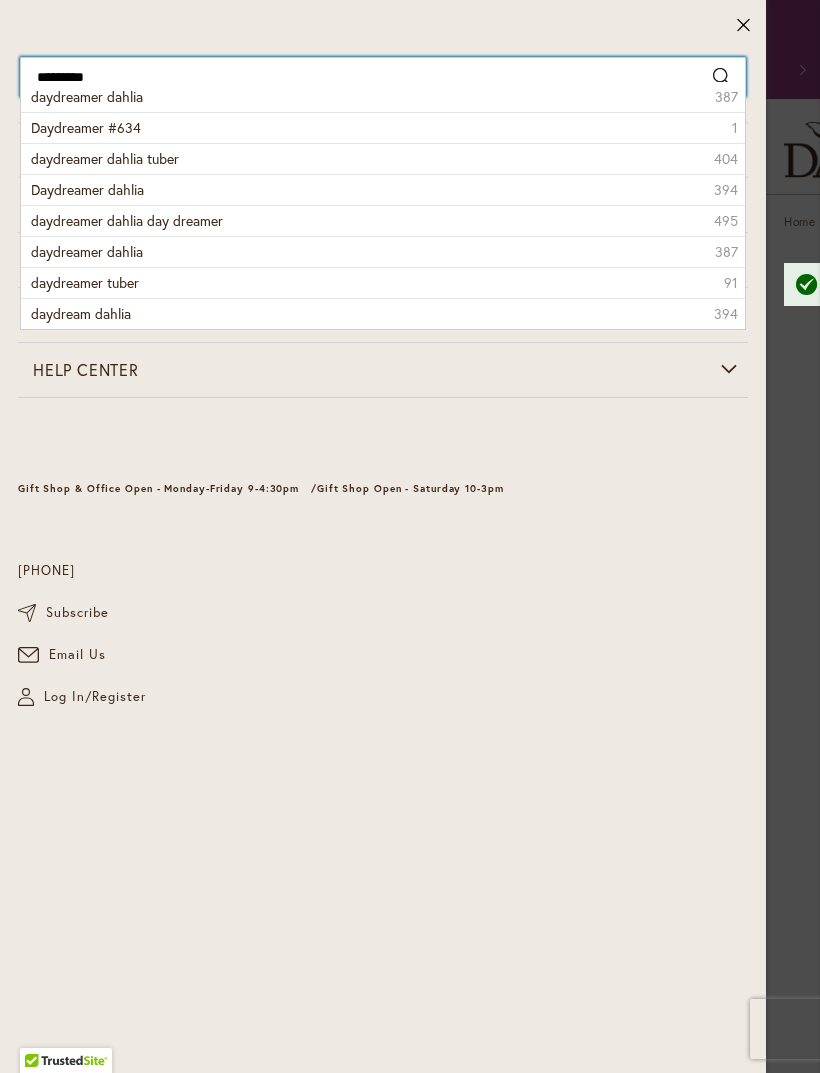 type on "**********" 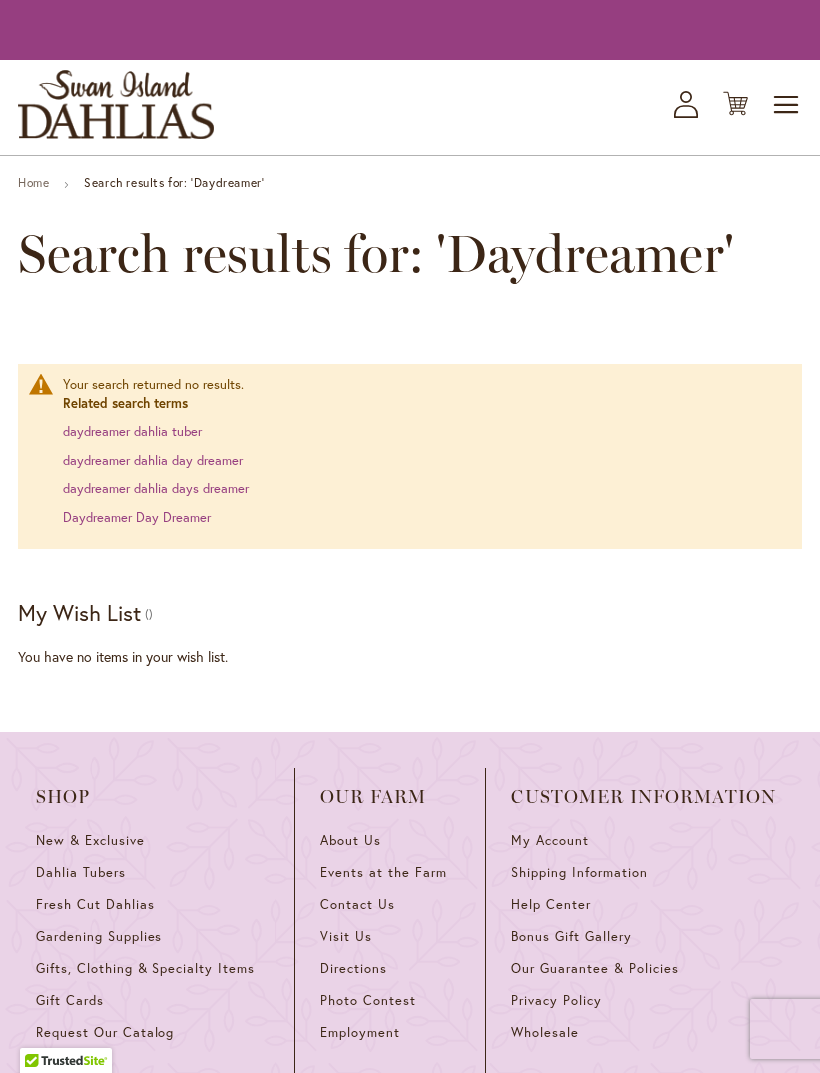 scroll, scrollTop: 0, scrollLeft: 0, axis: both 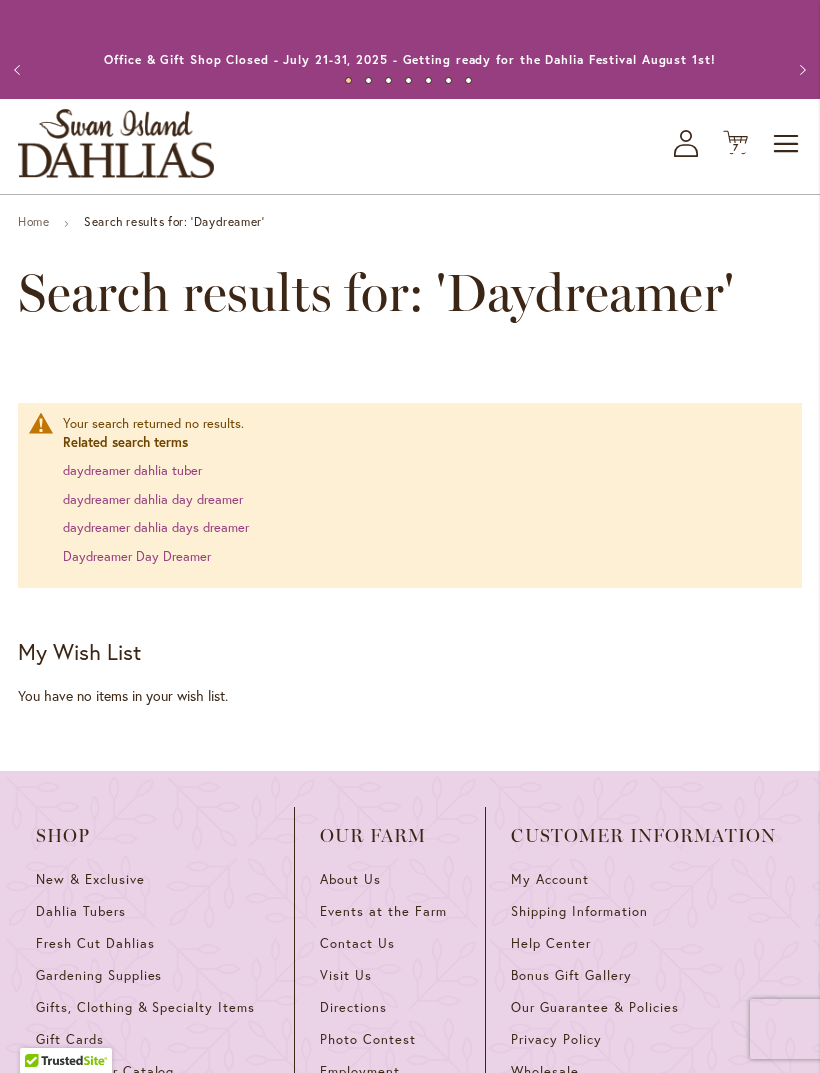 click on "daydreamer dahlia tuber" at bounding box center (132, 470) 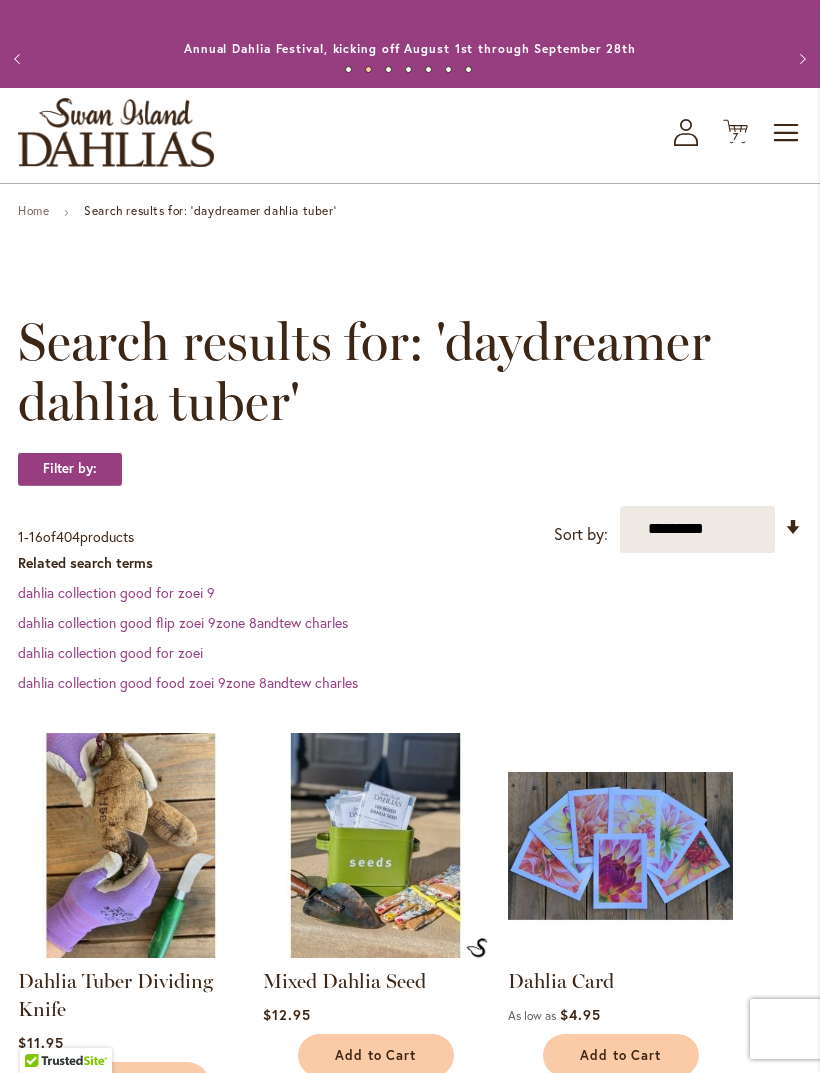 scroll, scrollTop: 0, scrollLeft: 0, axis: both 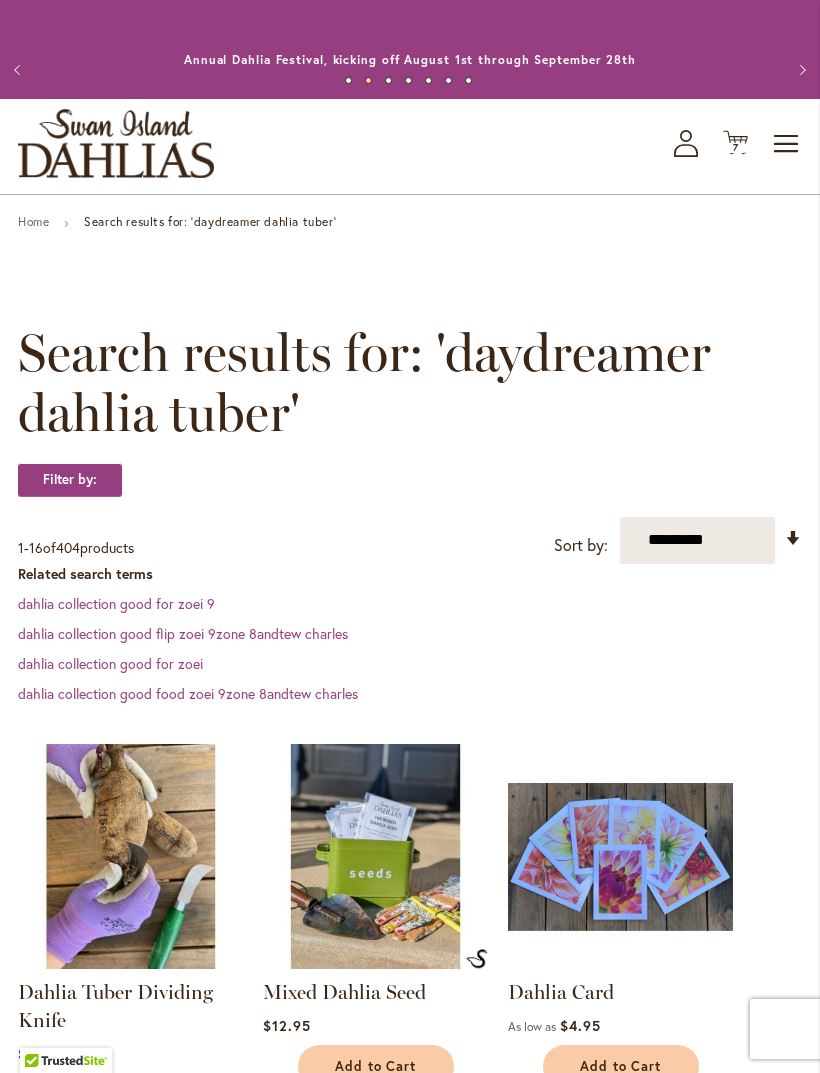 click on "Toggle Nav" at bounding box center (787, 144) 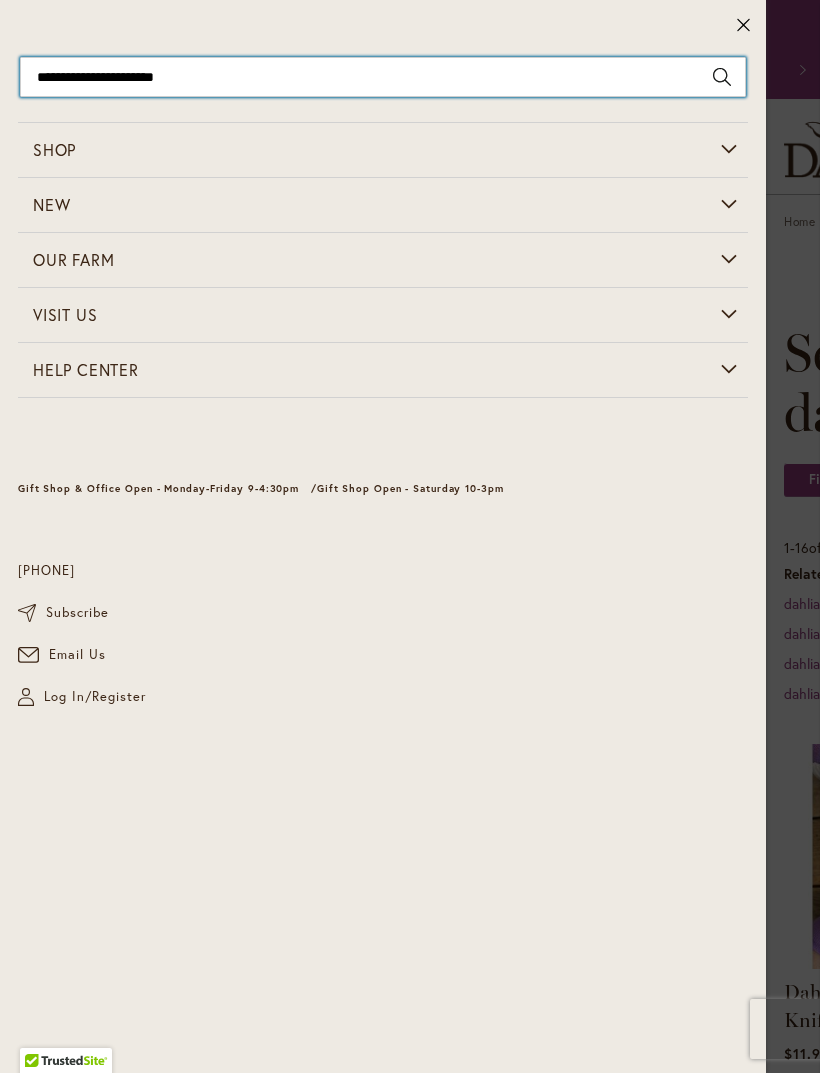 click on "**********" at bounding box center (383, 77) 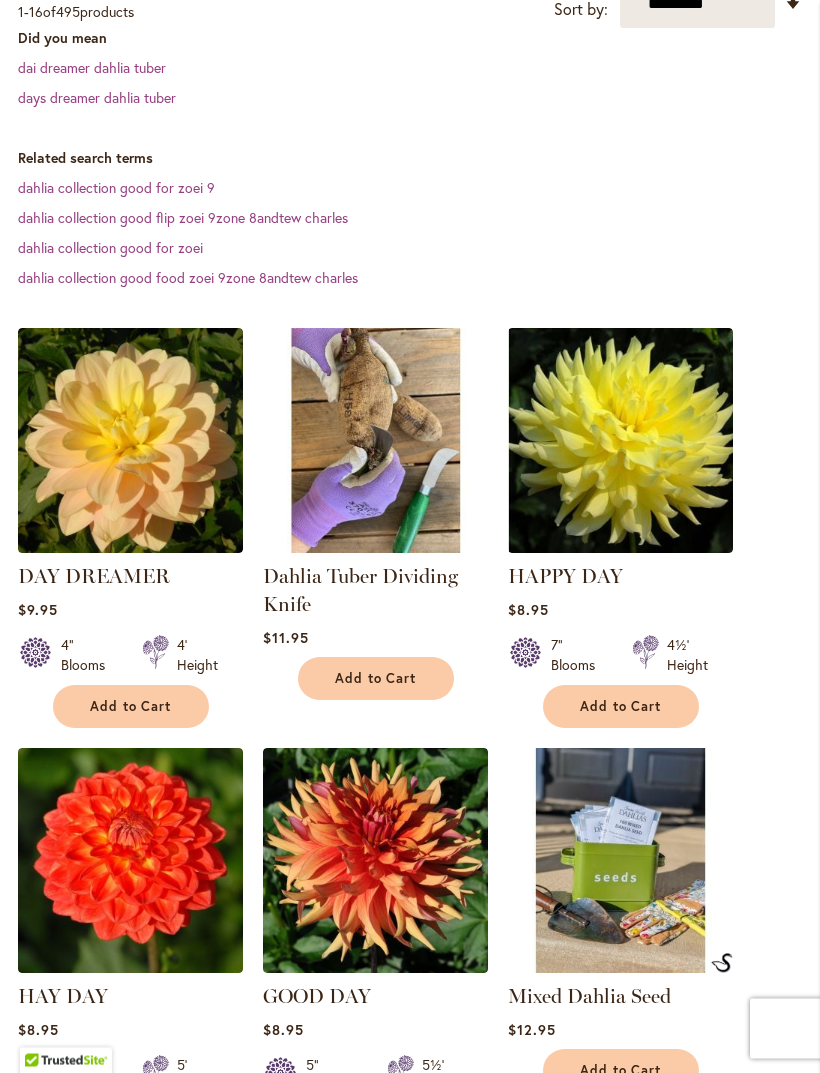 scroll, scrollTop: 537, scrollLeft: 0, axis: vertical 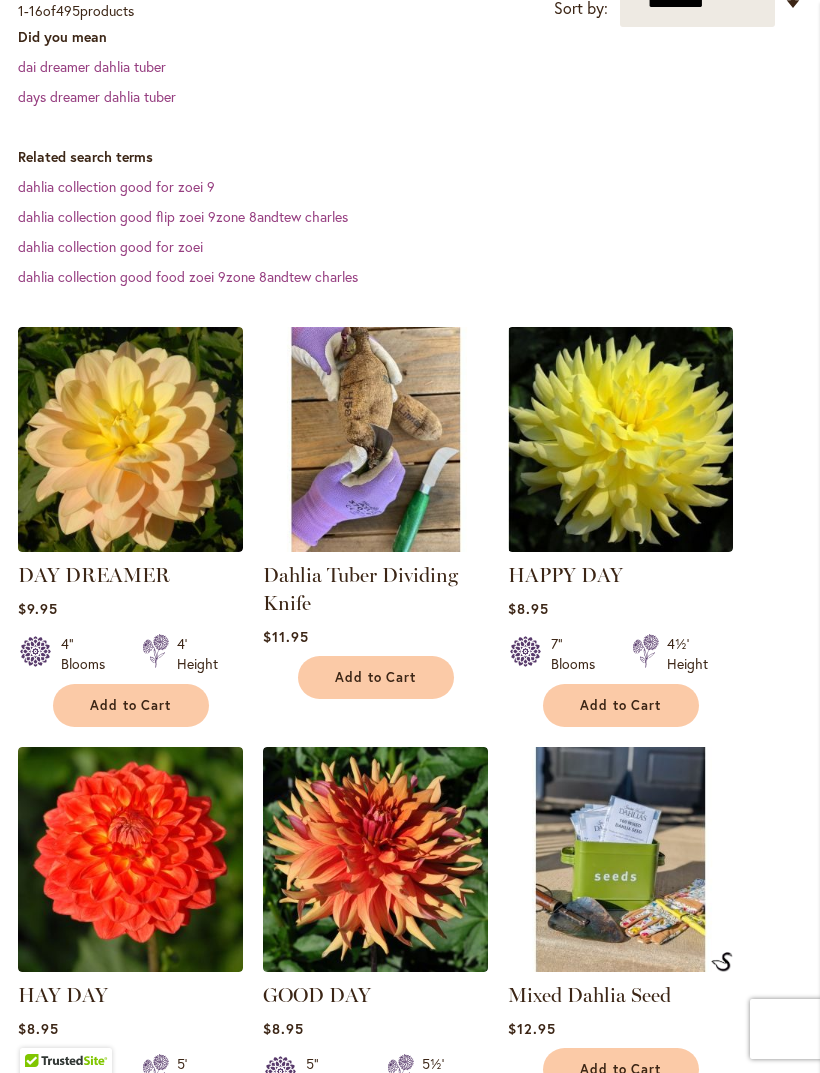 click at bounding box center [130, 439] 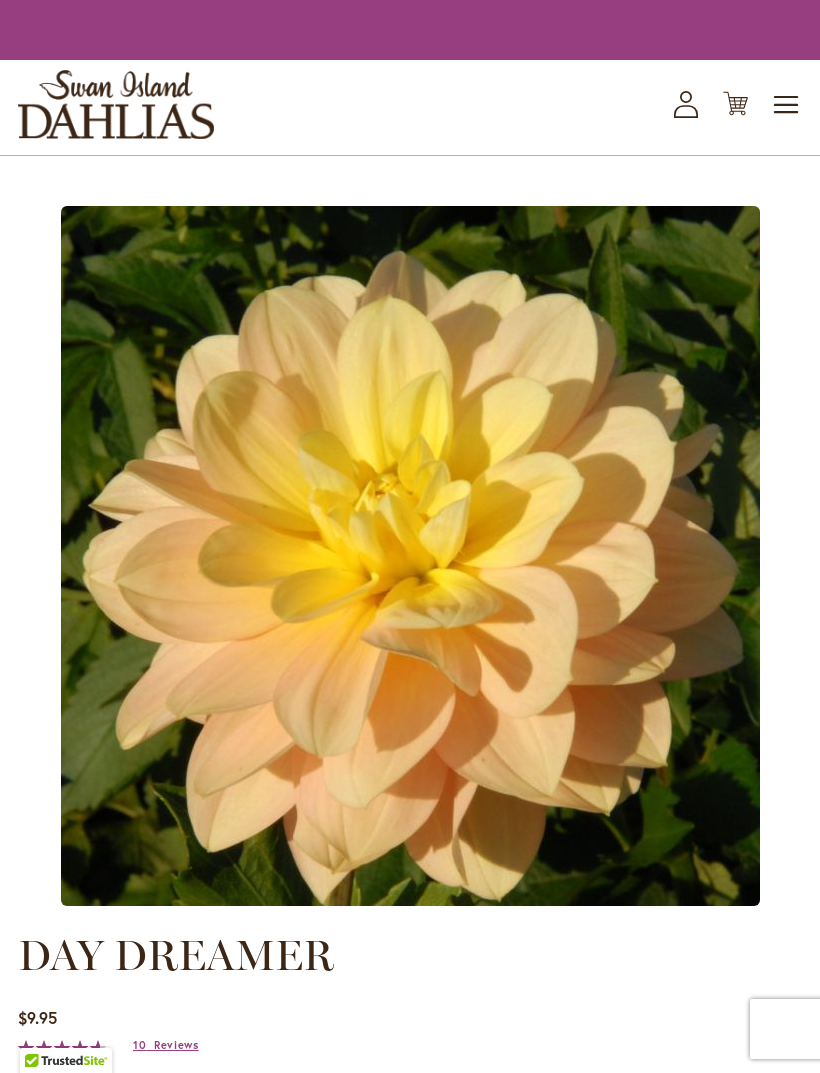 scroll, scrollTop: 0, scrollLeft: 0, axis: both 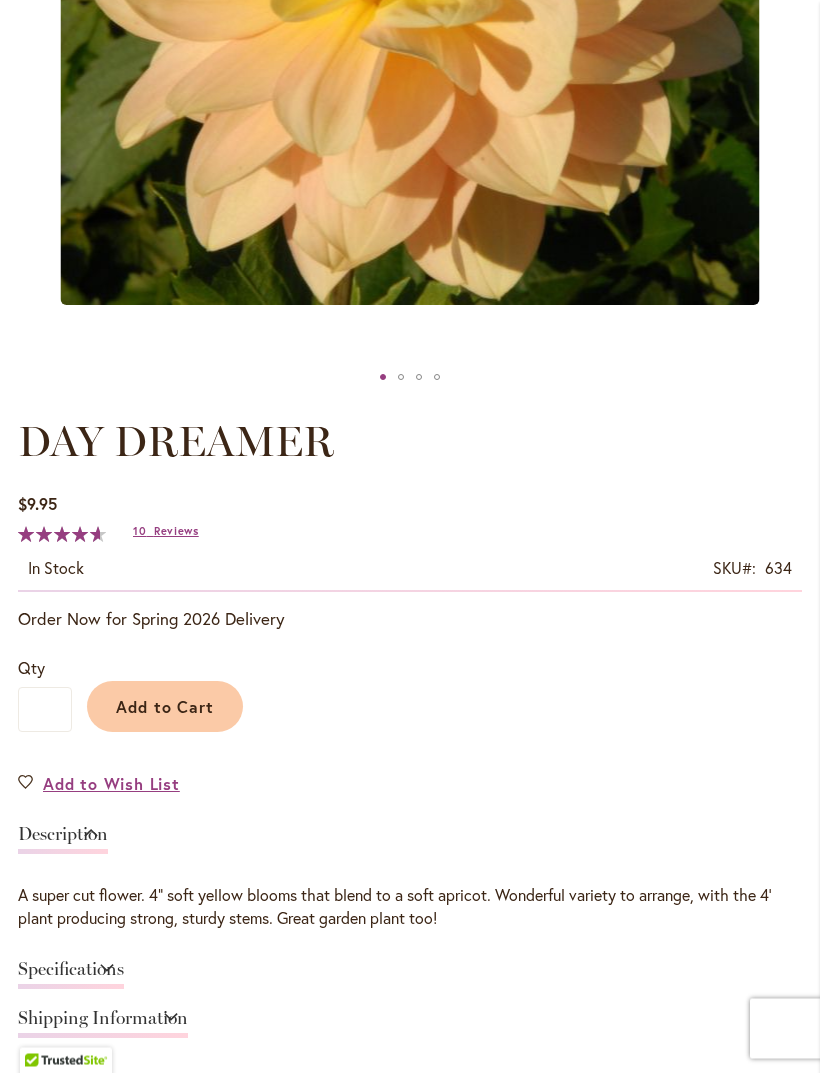 click on "Add to Cart" at bounding box center (165, 707) 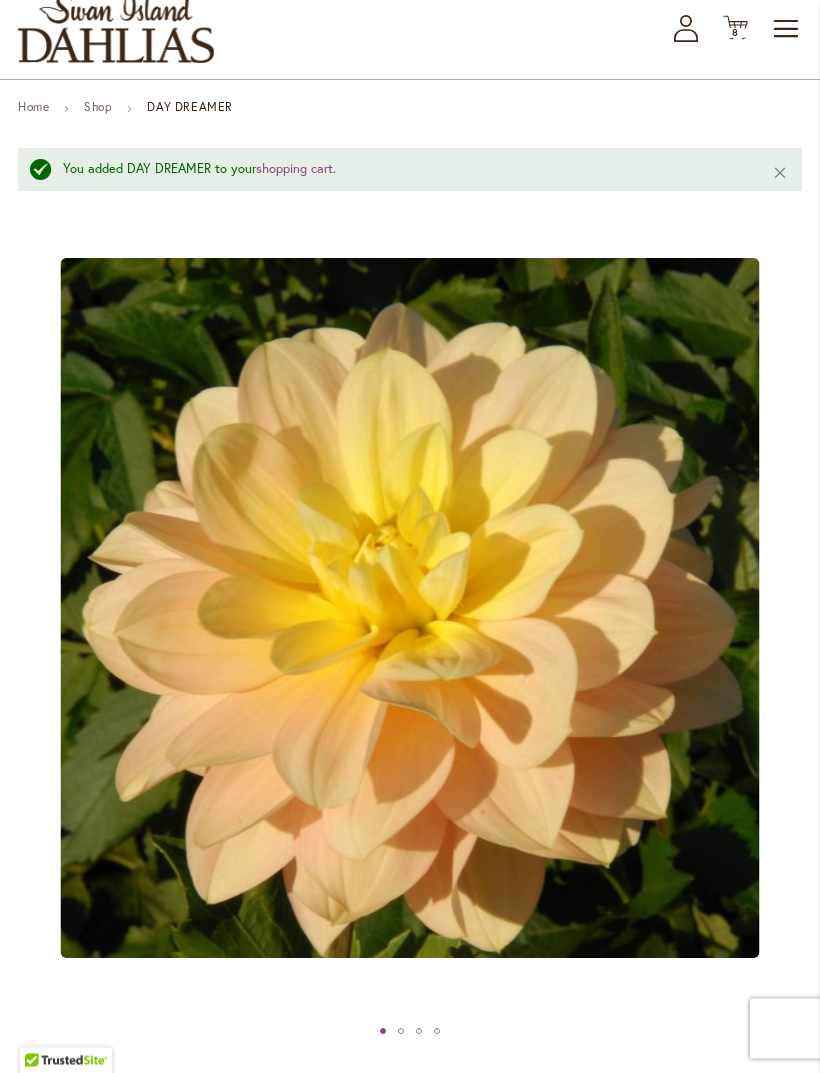 scroll, scrollTop: 0, scrollLeft: 0, axis: both 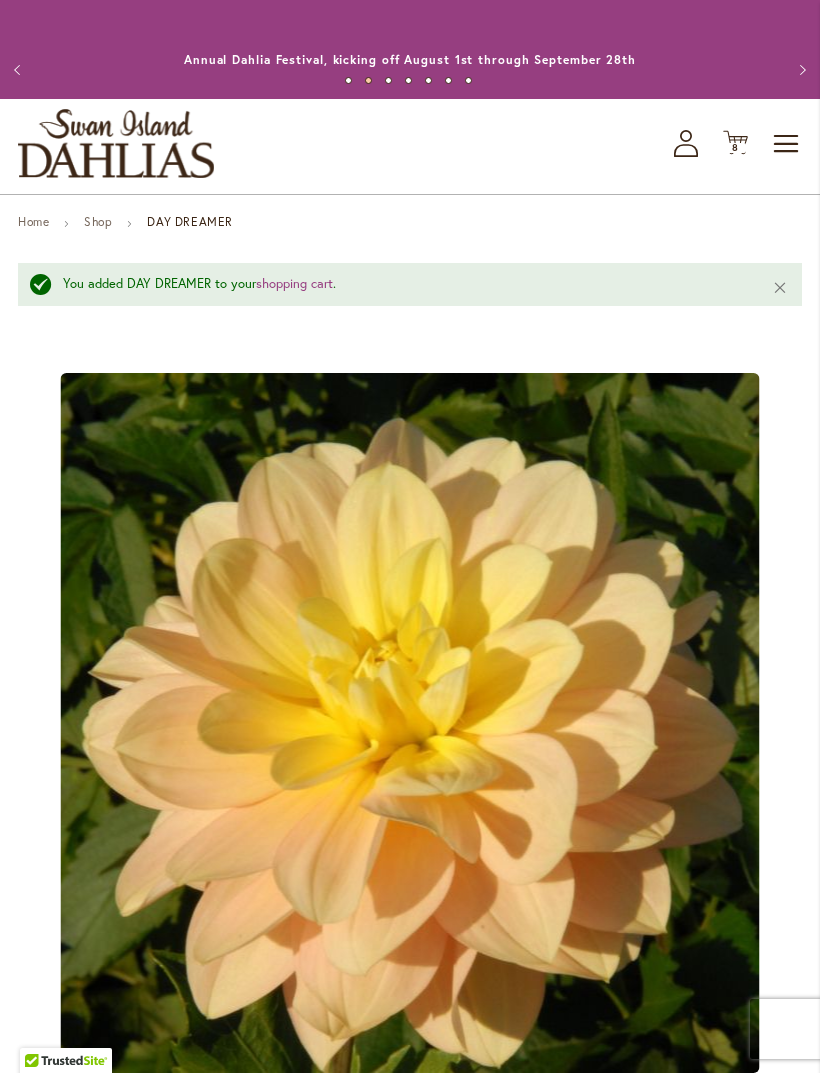 click on "Toggle Nav" at bounding box center [787, 144] 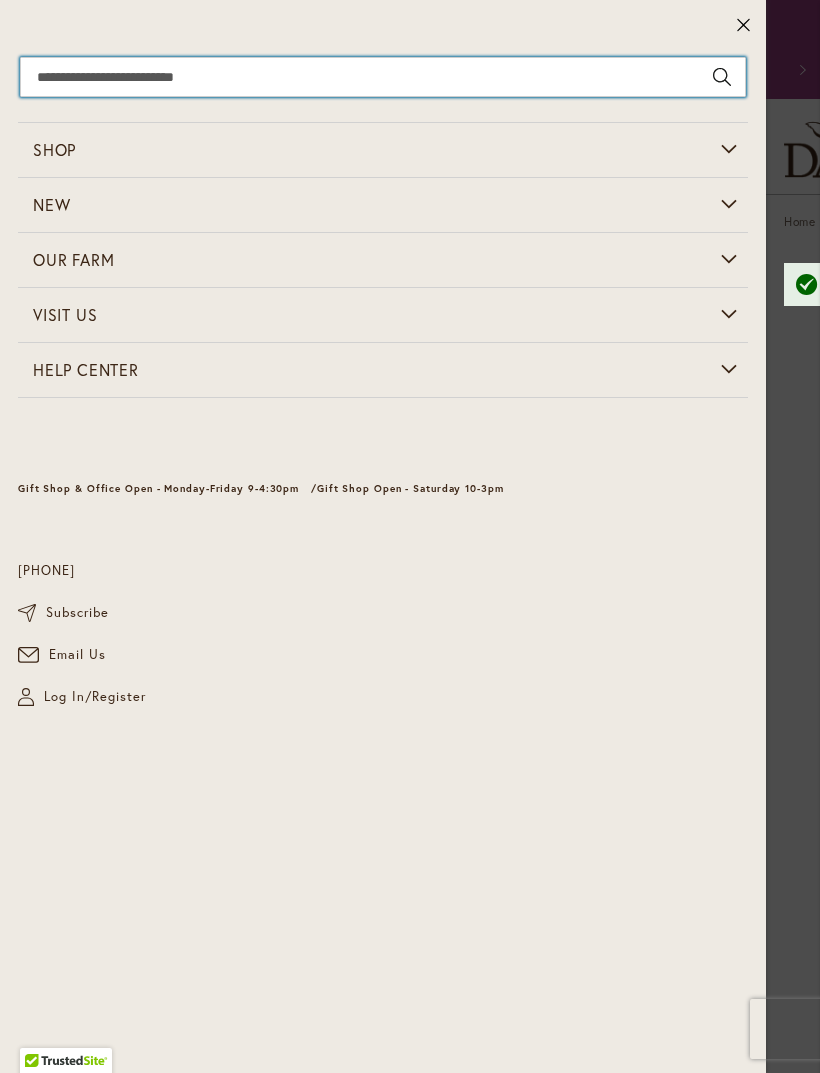 click on "Search" at bounding box center (383, 77) 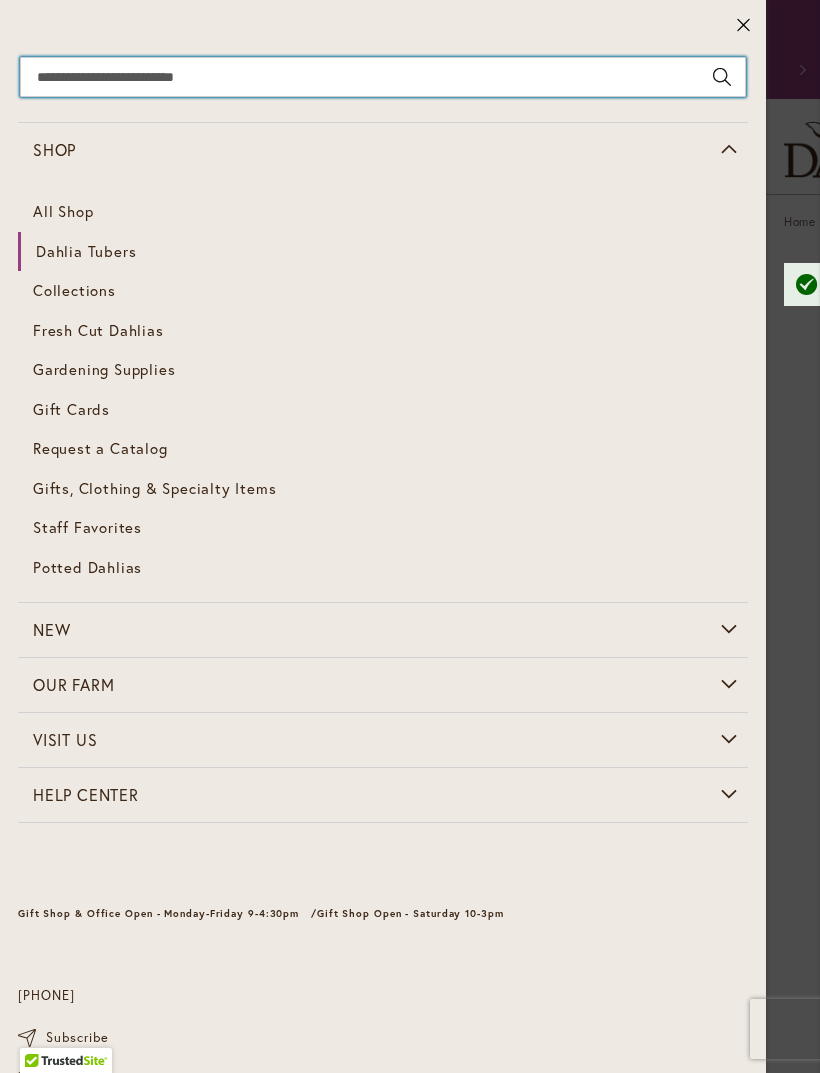 click on "Dahlia Tubers" at bounding box center (86, 251) 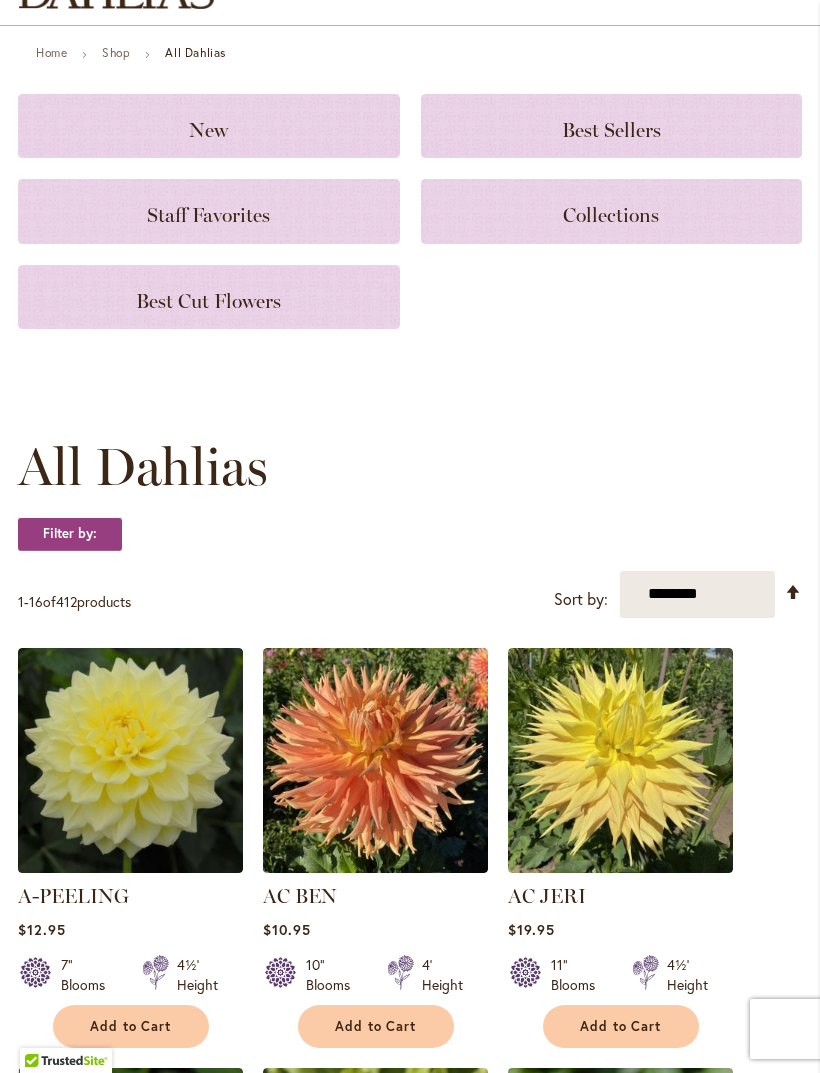 scroll, scrollTop: 167, scrollLeft: 0, axis: vertical 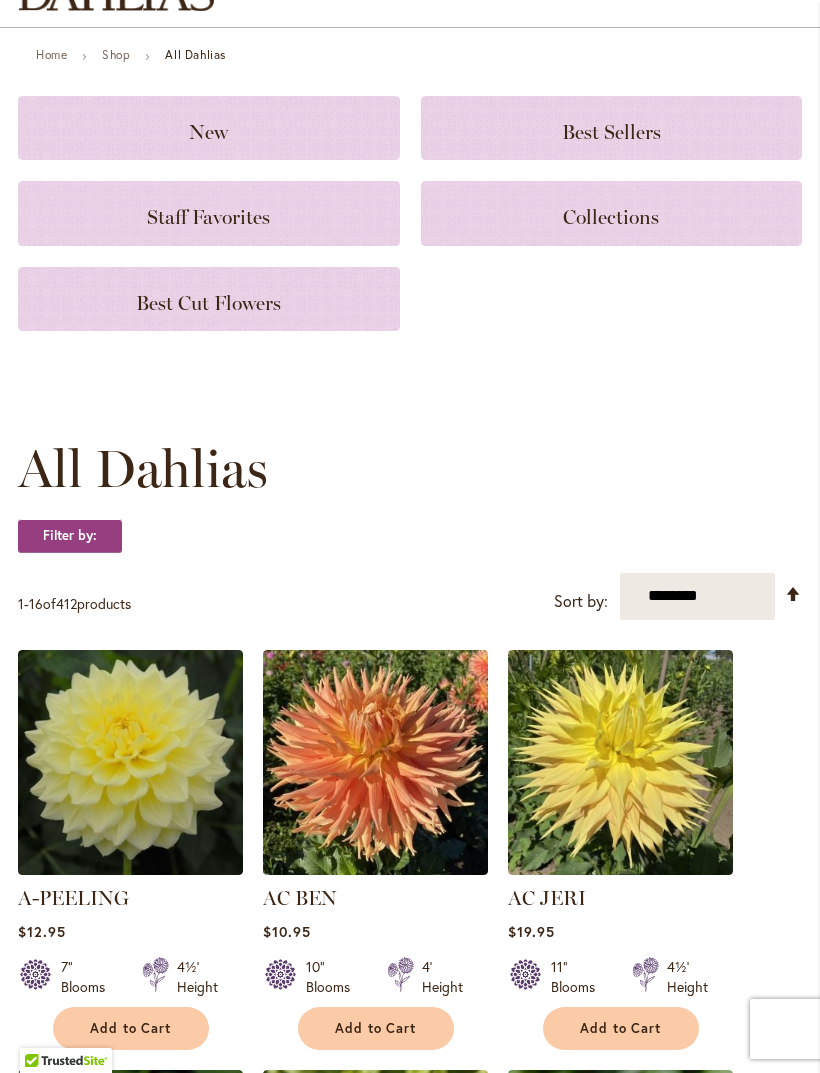 click on "**********" at bounding box center (697, 596) 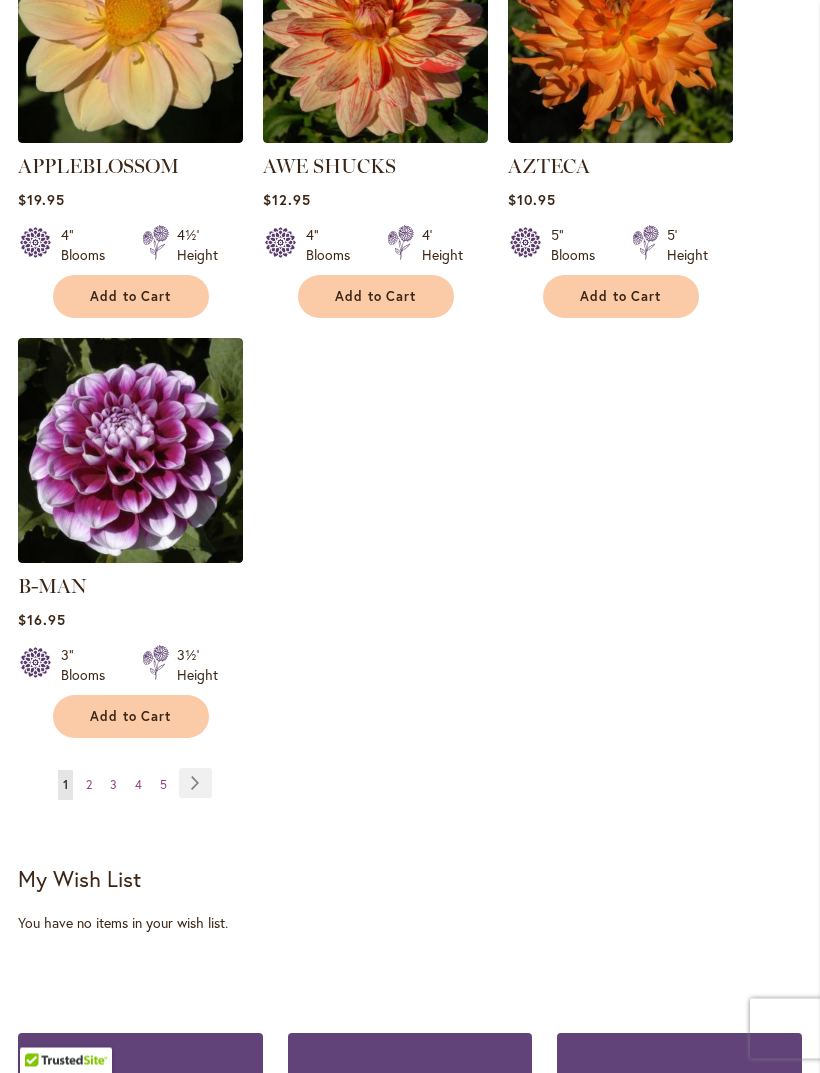scroll, scrollTop: 2579, scrollLeft: 0, axis: vertical 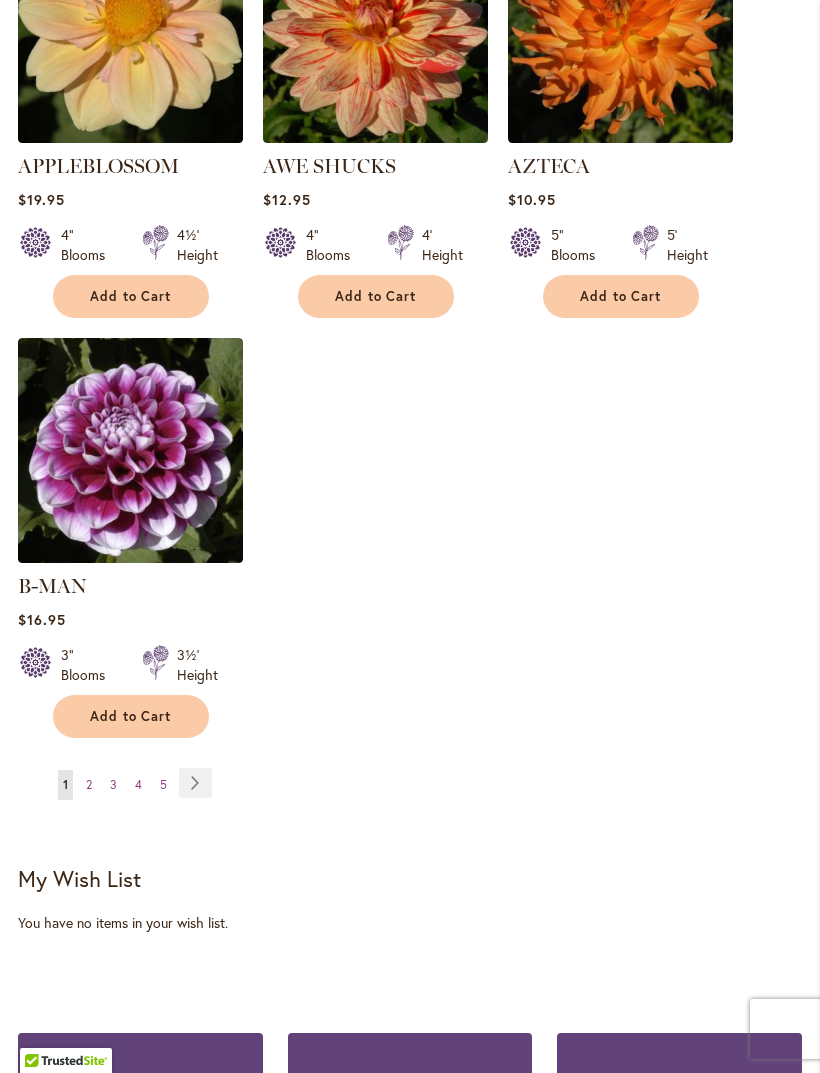 click on "Page
2" at bounding box center [89, 785] 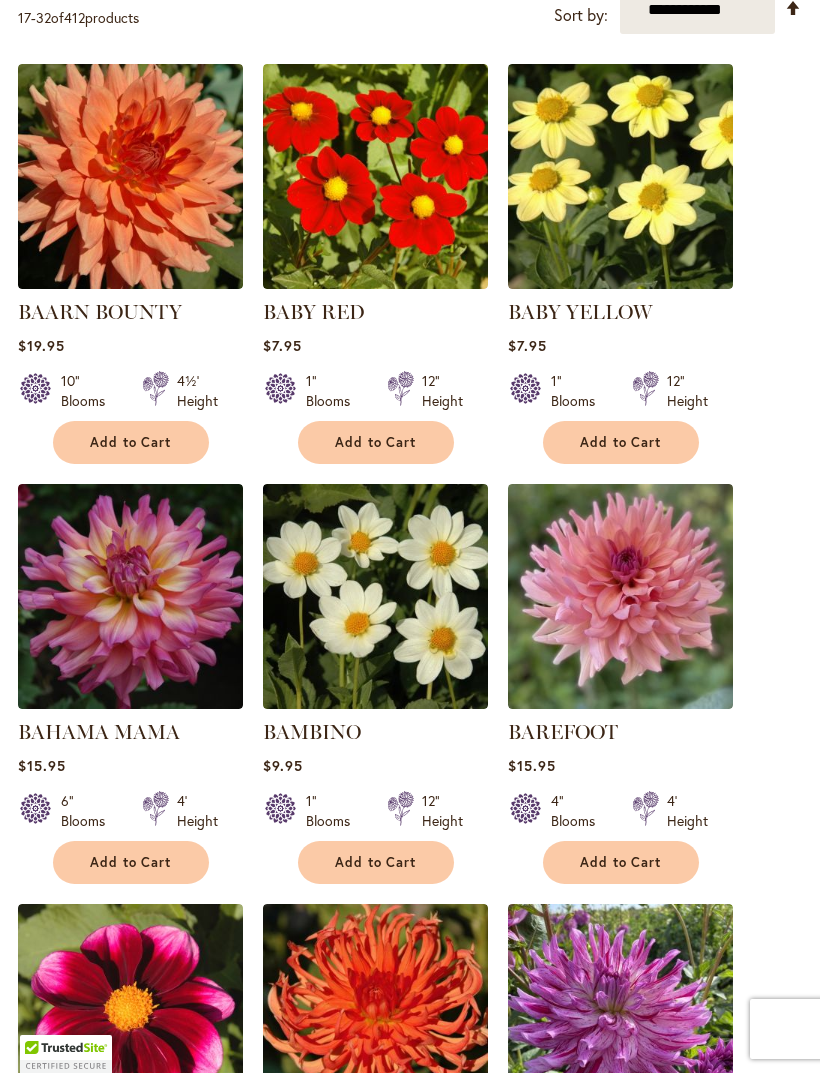 scroll, scrollTop: 714, scrollLeft: 0, axis: vertical 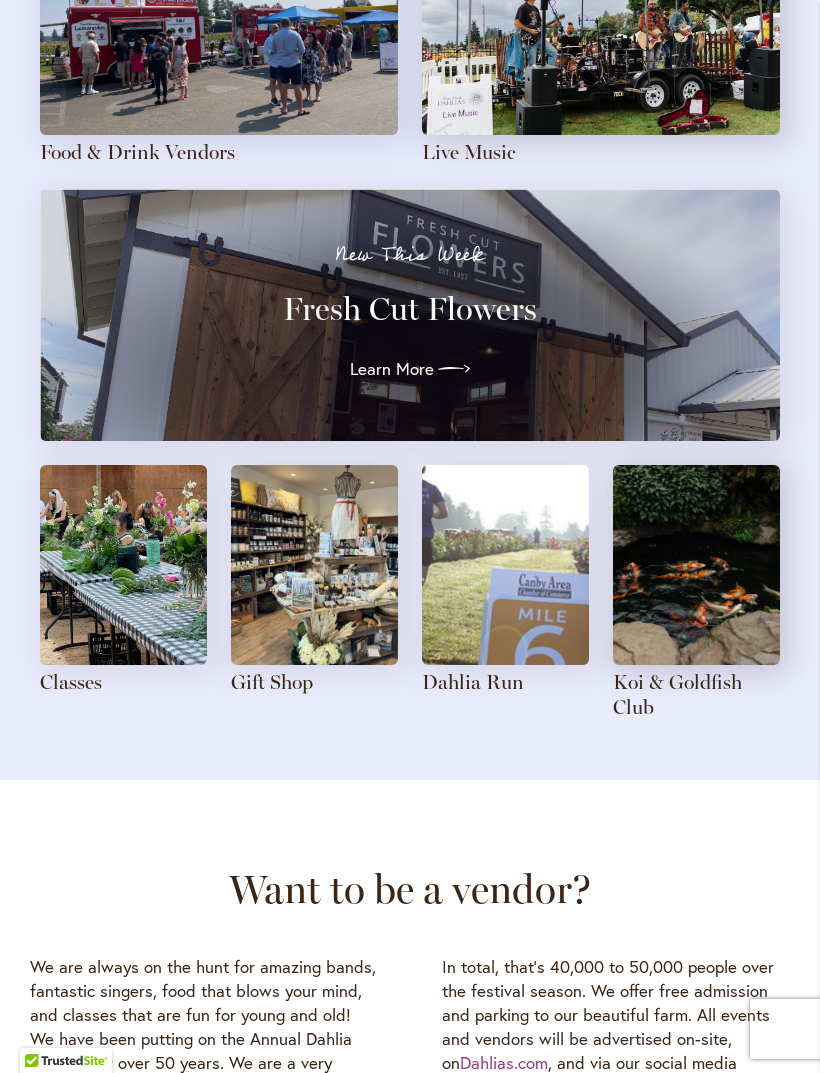 click at bounding box center [123, 565] 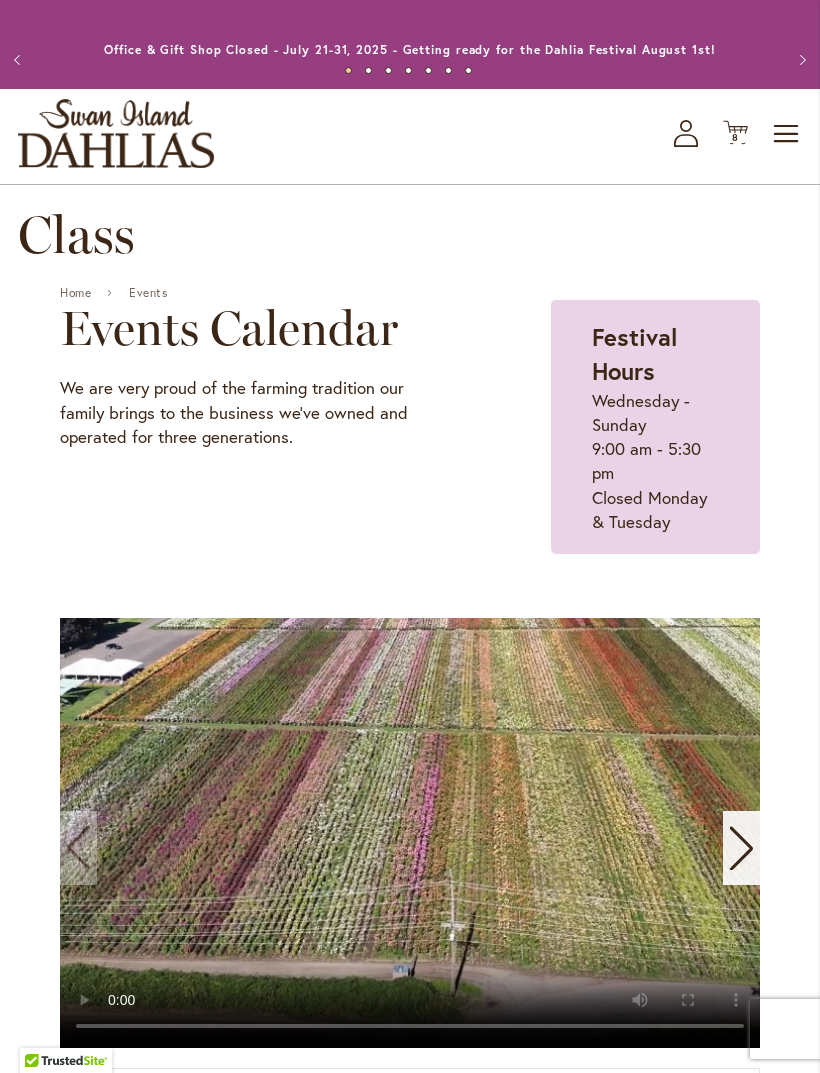 scroll, scrollTop: 0, scrollLeft: 0, axis: both 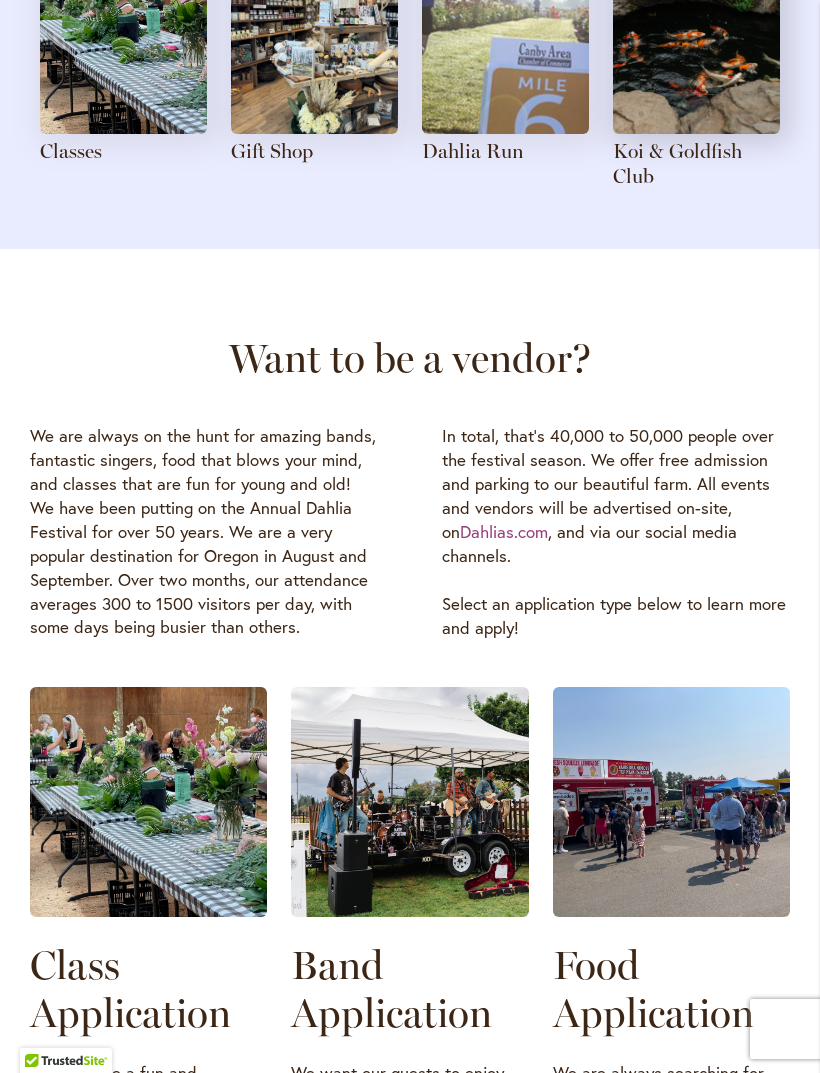click on "We want our guests to enjoy their day amongst the beautiful flowers. What better way to enjoy, than with music!" at bounding box center (409, 1109) 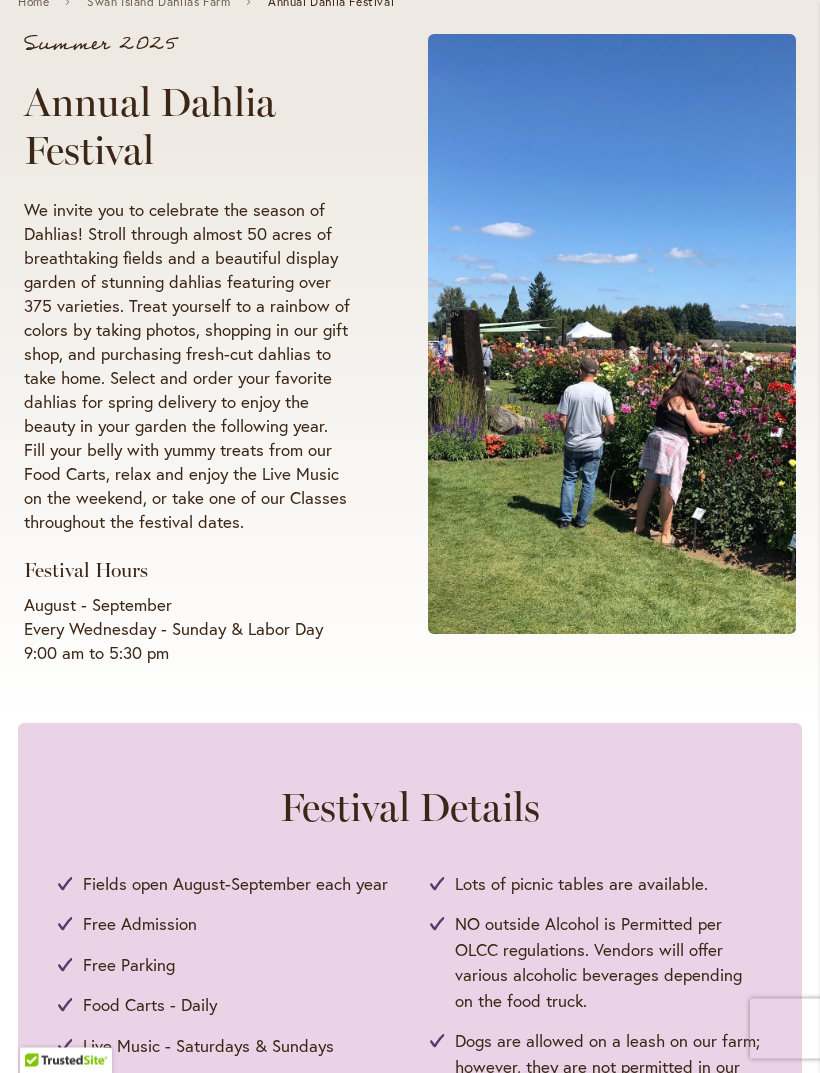 scroll, scrollTop: 0, scrollLeft: 0, axis: both 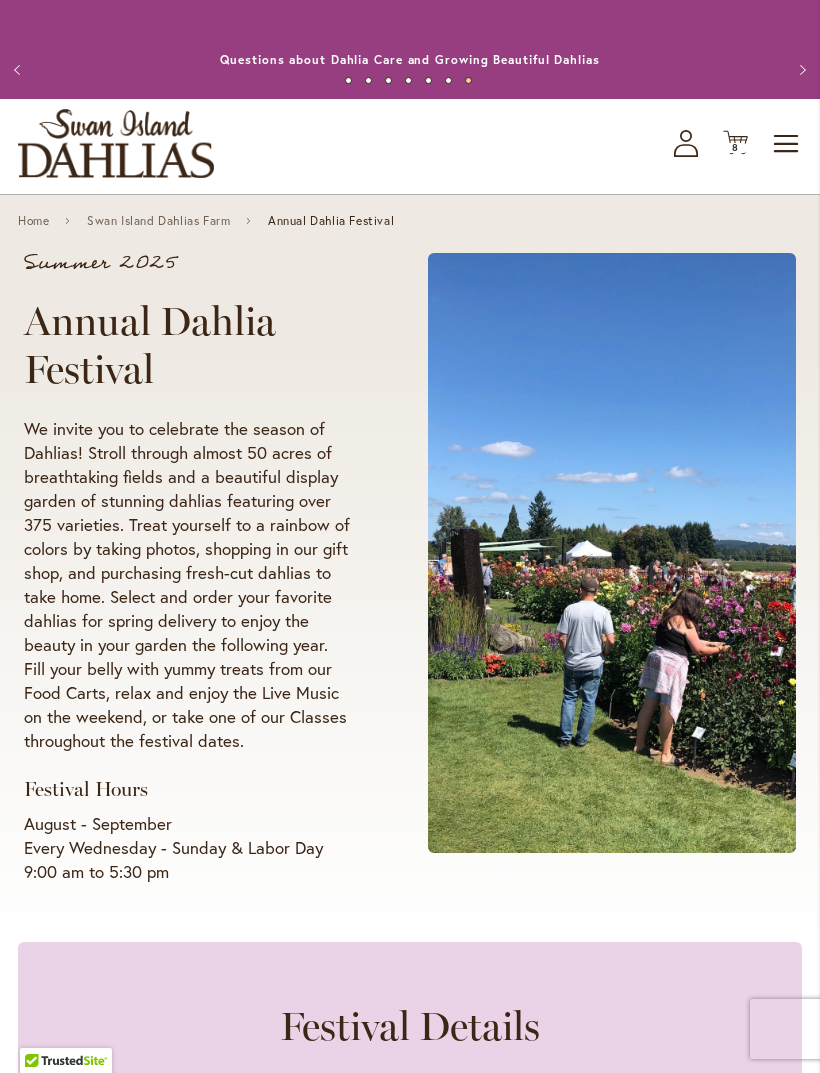 click on "Toggle Nav" at bounding box center [787, 144] 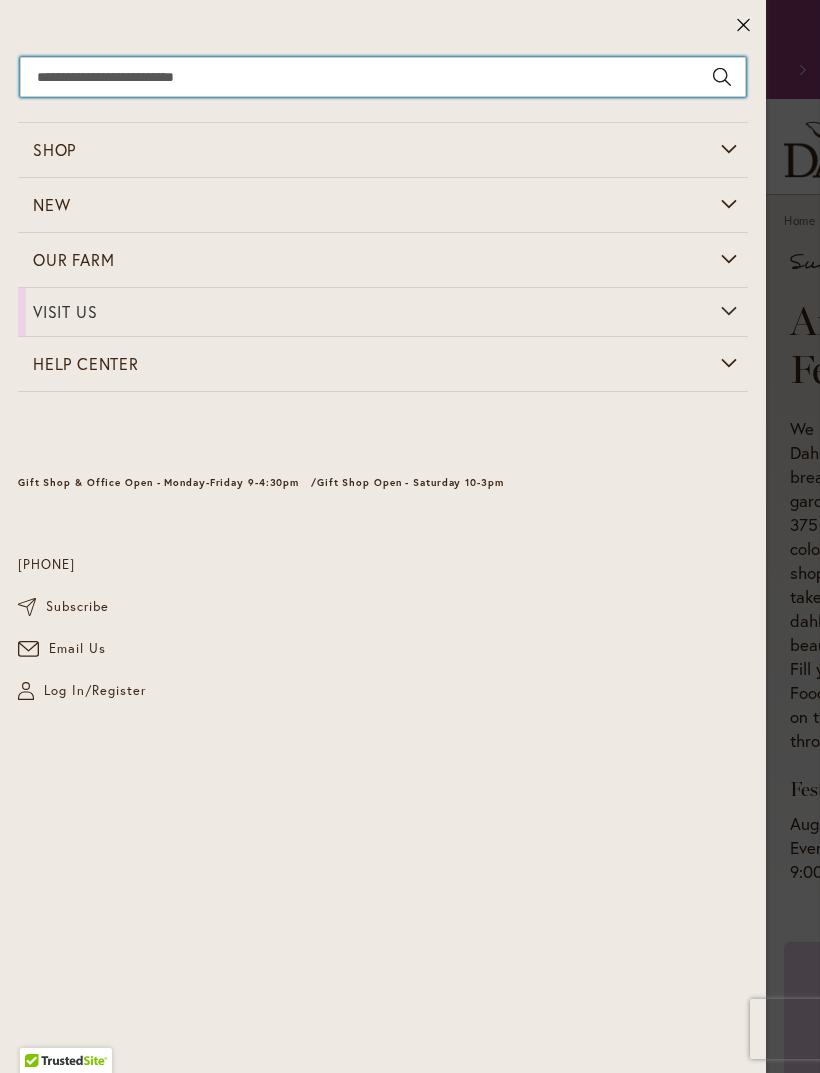 click on "Search" at bounding box center [383, 77] 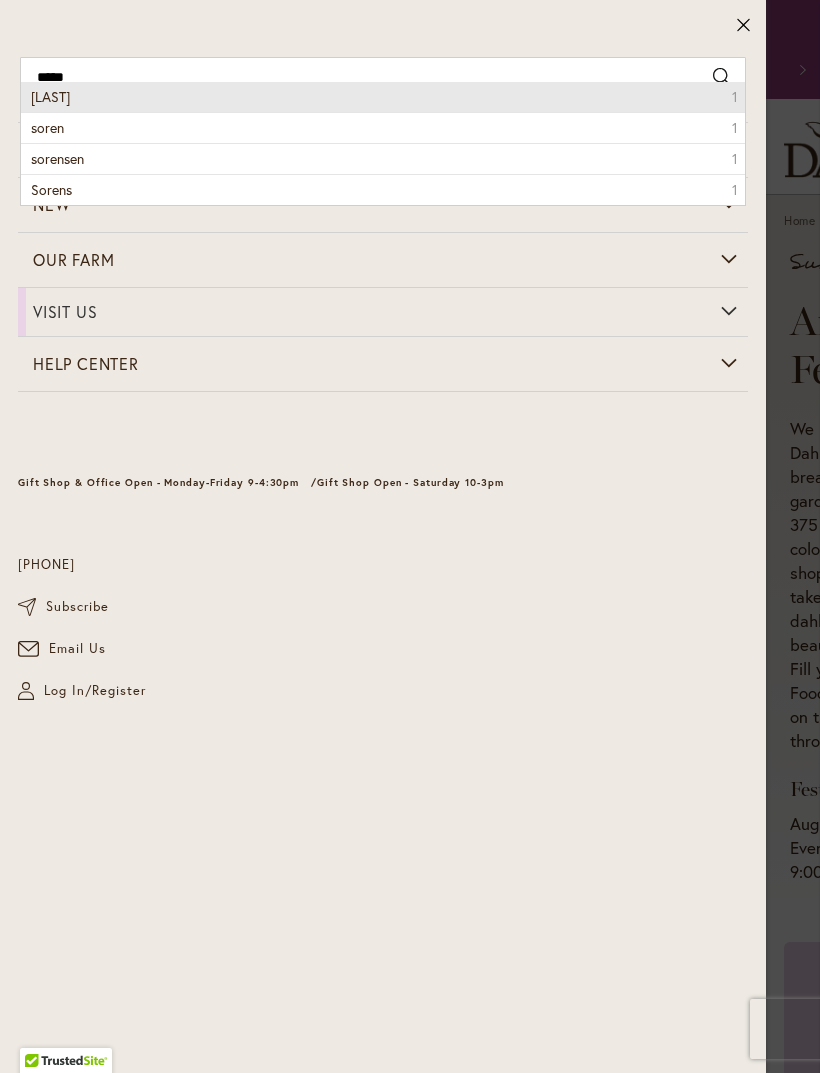 click on "Sorensenii 1" at bounding box center (383, 97) 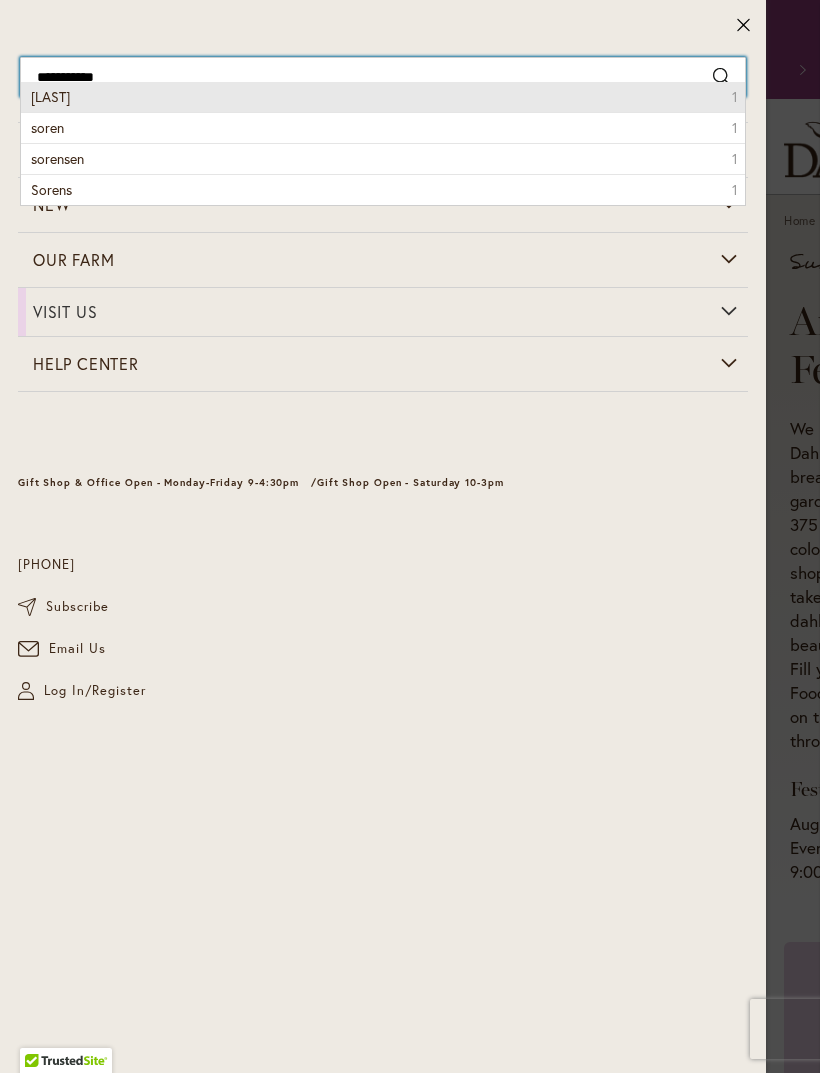 type on "**********" 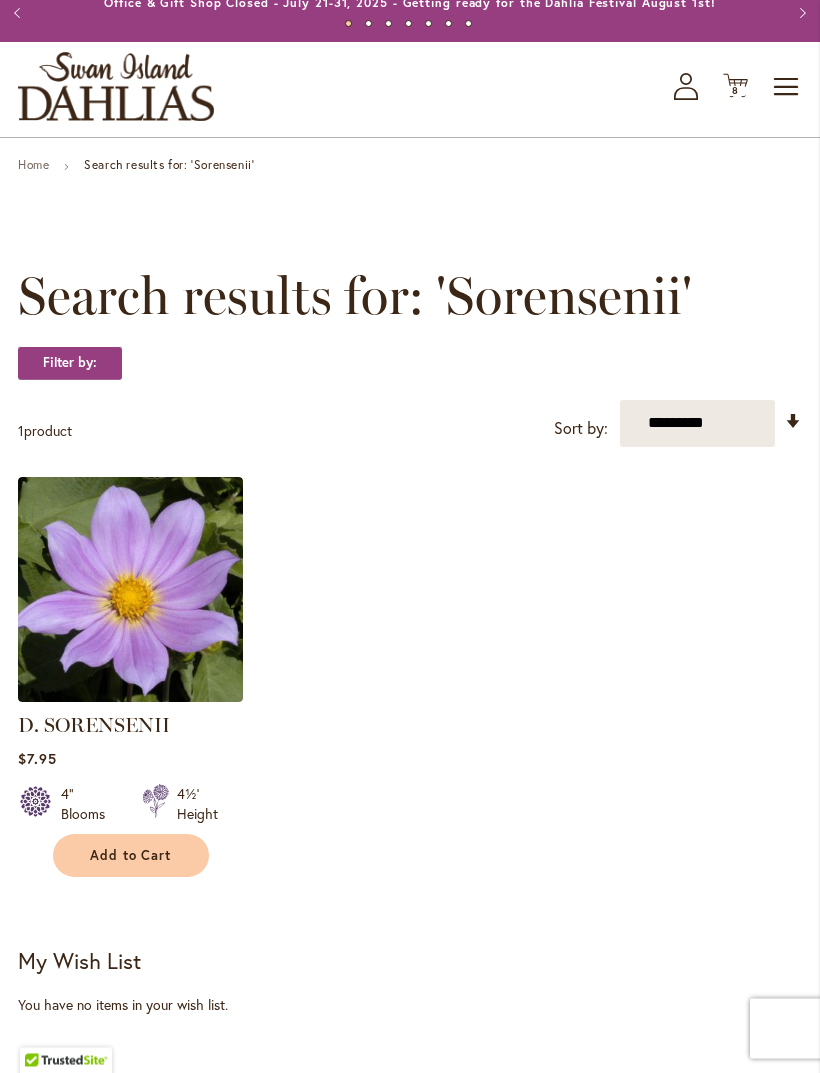 scroll, scrollTop: 61, scrollLeft: 0, axis: vertical 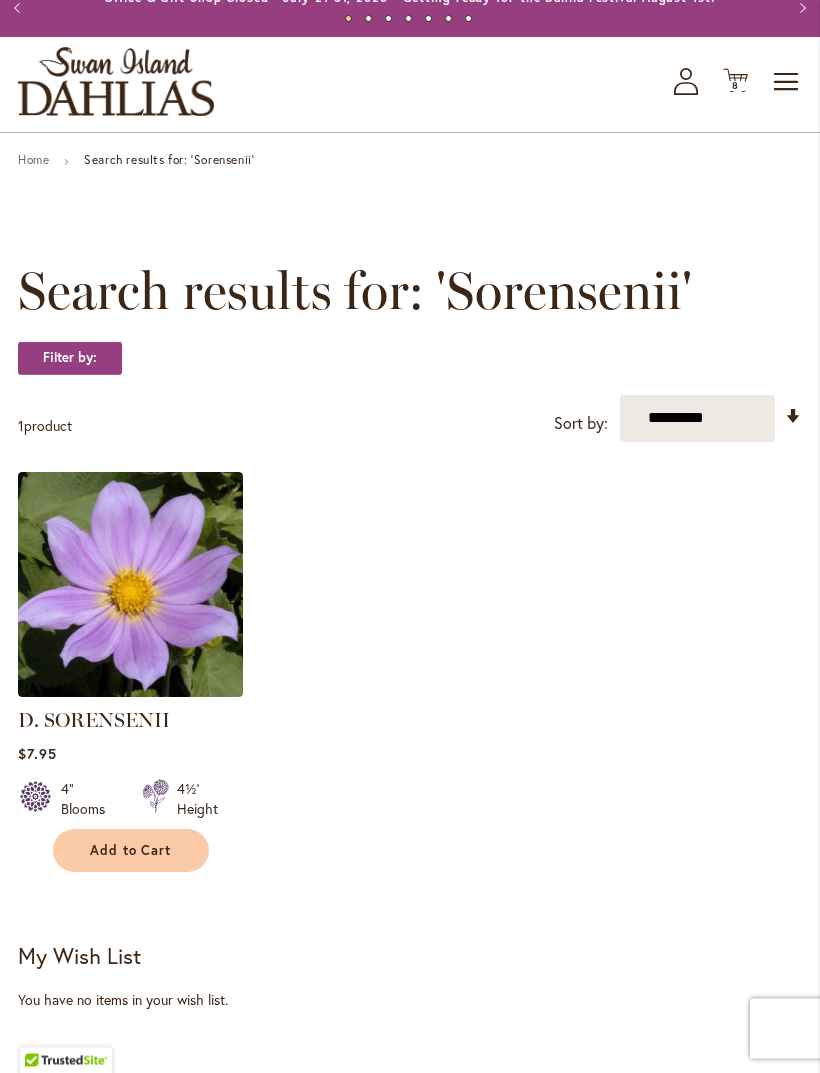 click at bounding box center (130, 585) 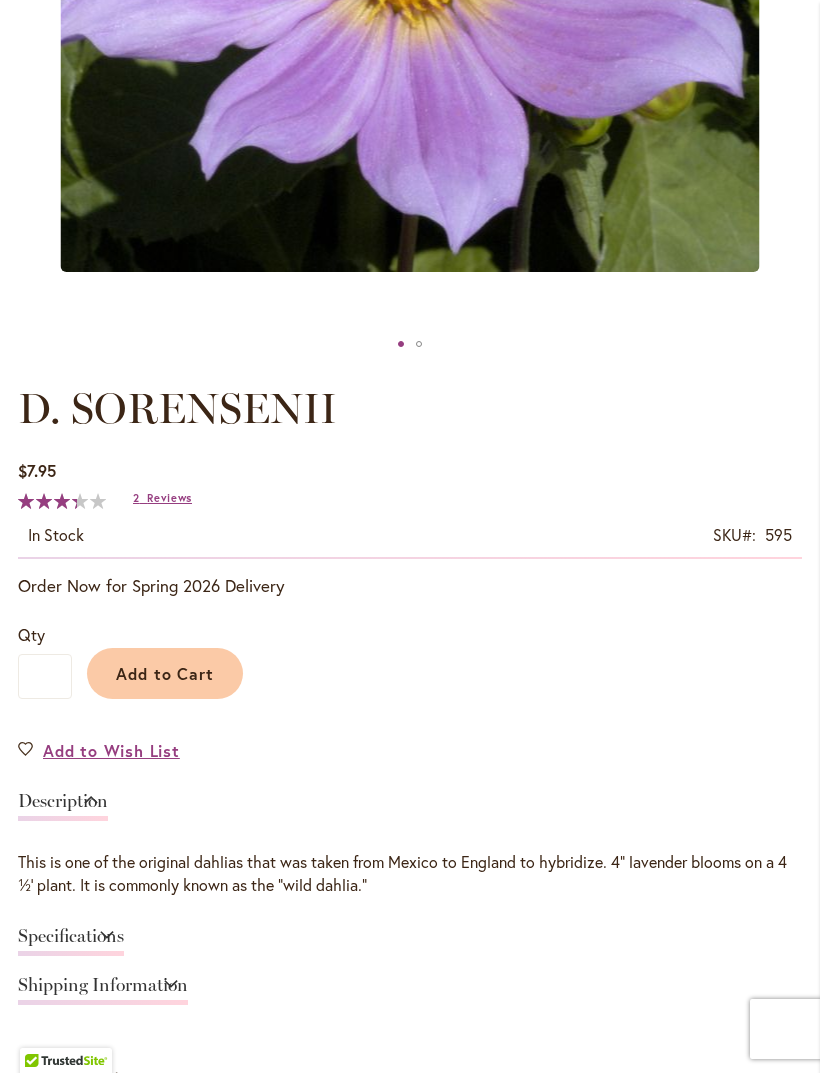 scroll, scrollTop: 754, scrollLeft: 0, axis: vertical 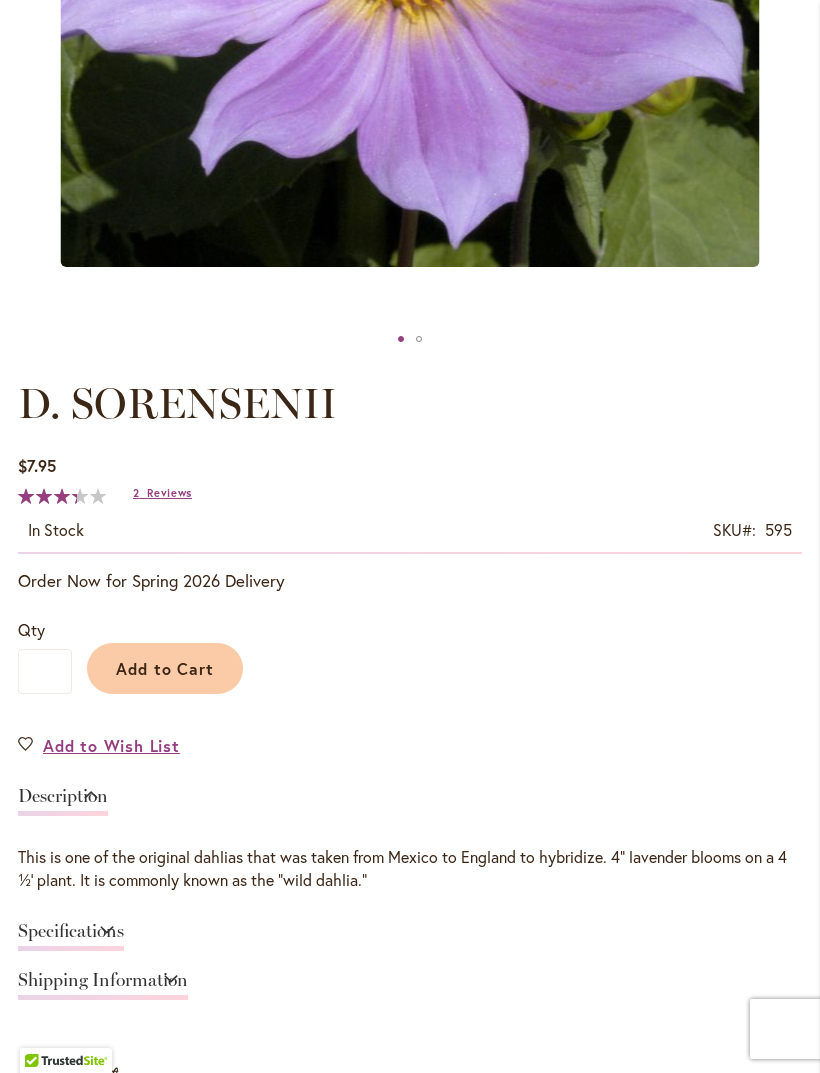 click on "Specifications" at bounding box center (71, 936) 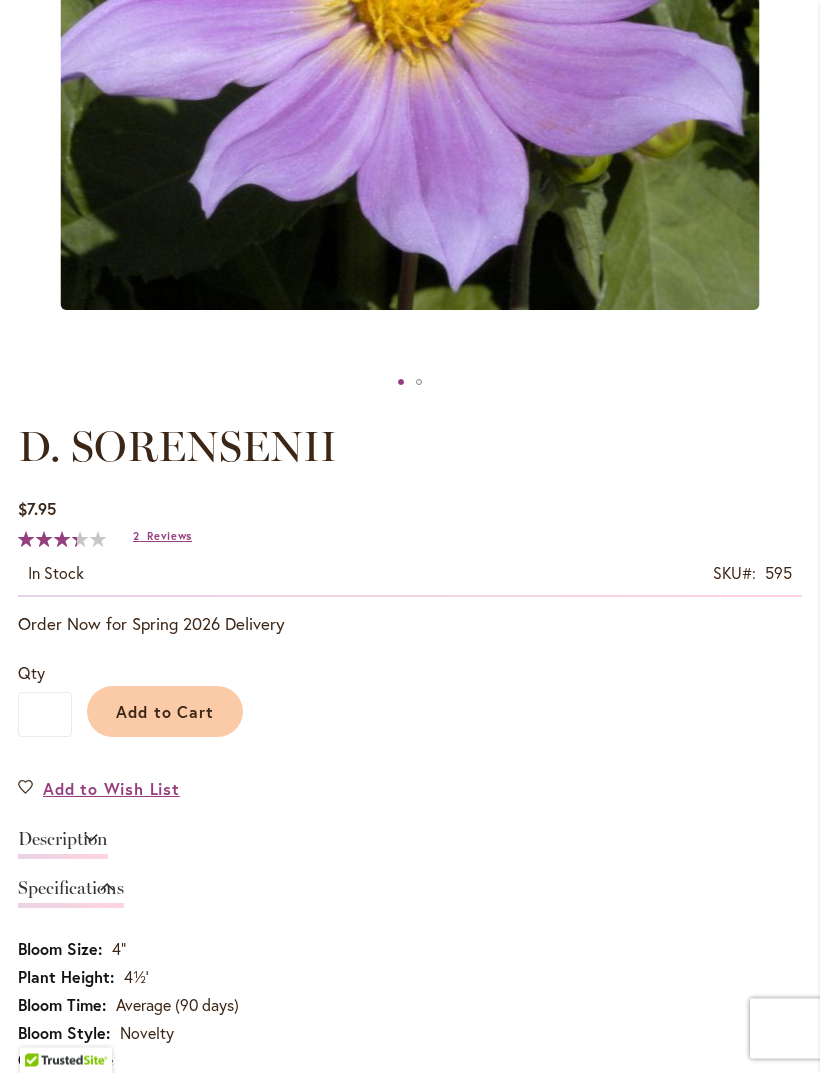scroll, scrollTop: 707, scrollLeft: 0, axis: vertical 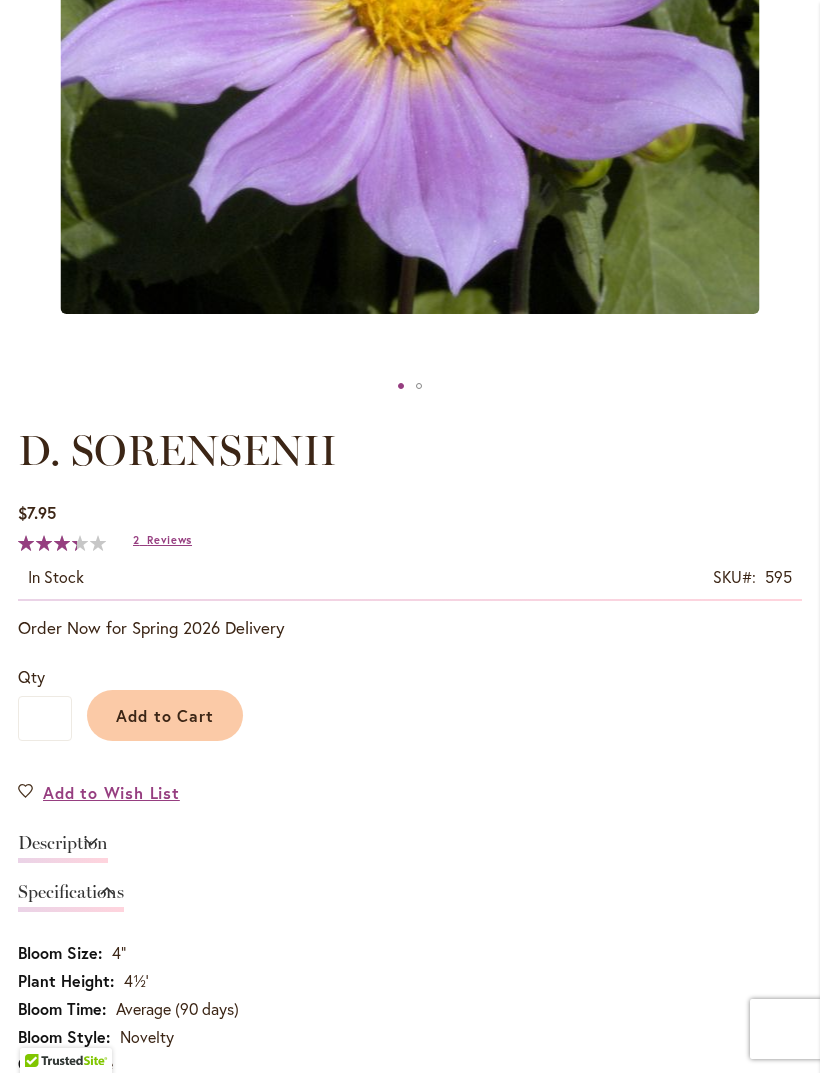 click on "Add to Cart" at bounding box center (165, 715) 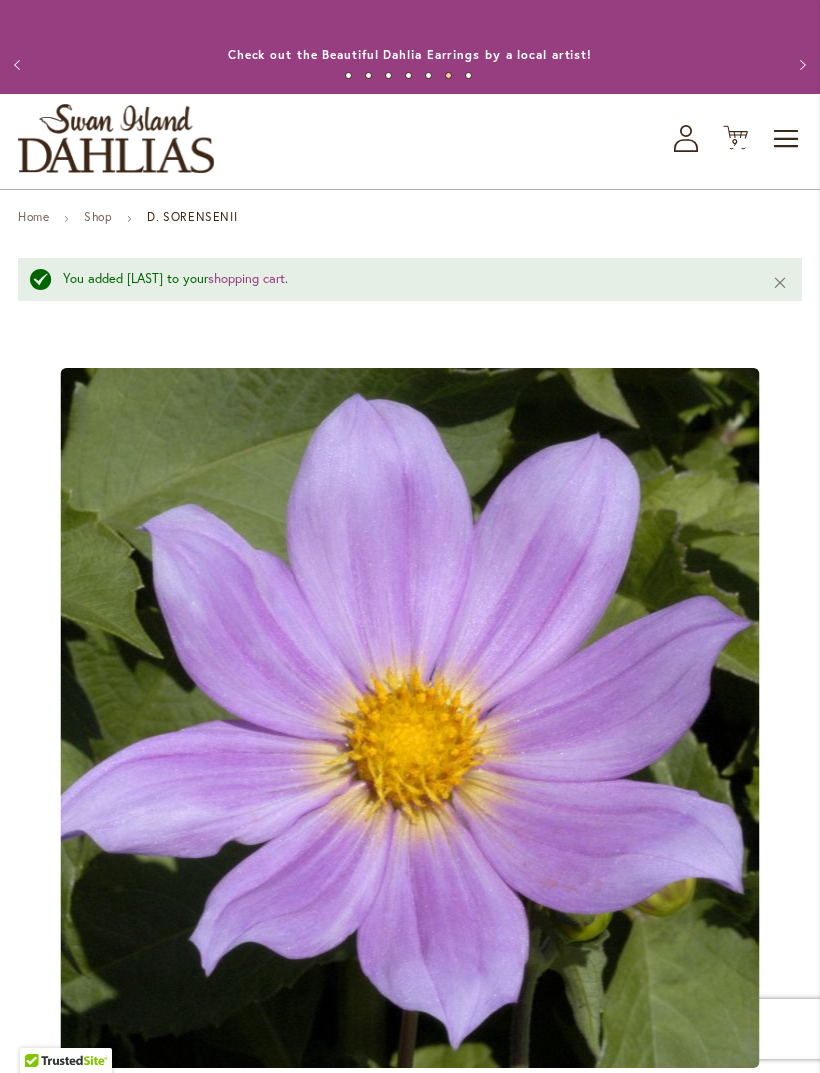 scroll, scrollTop: 4, scrollLeft: 0, axis: vertical 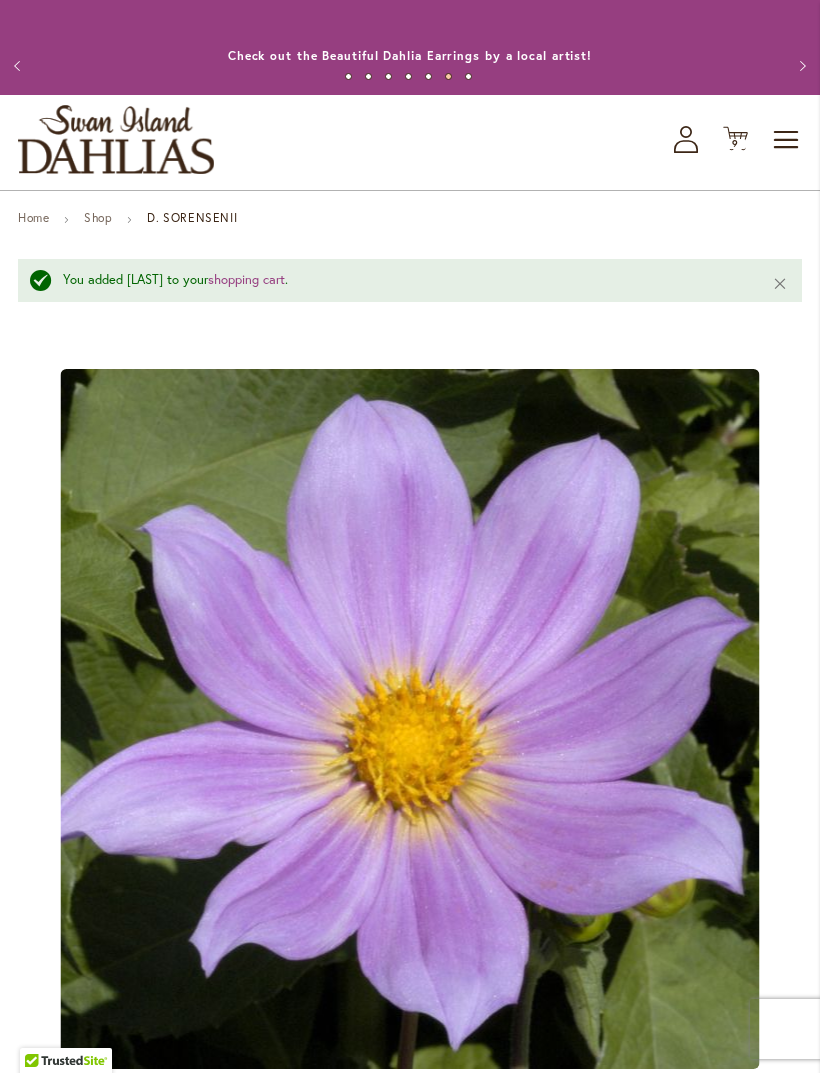click 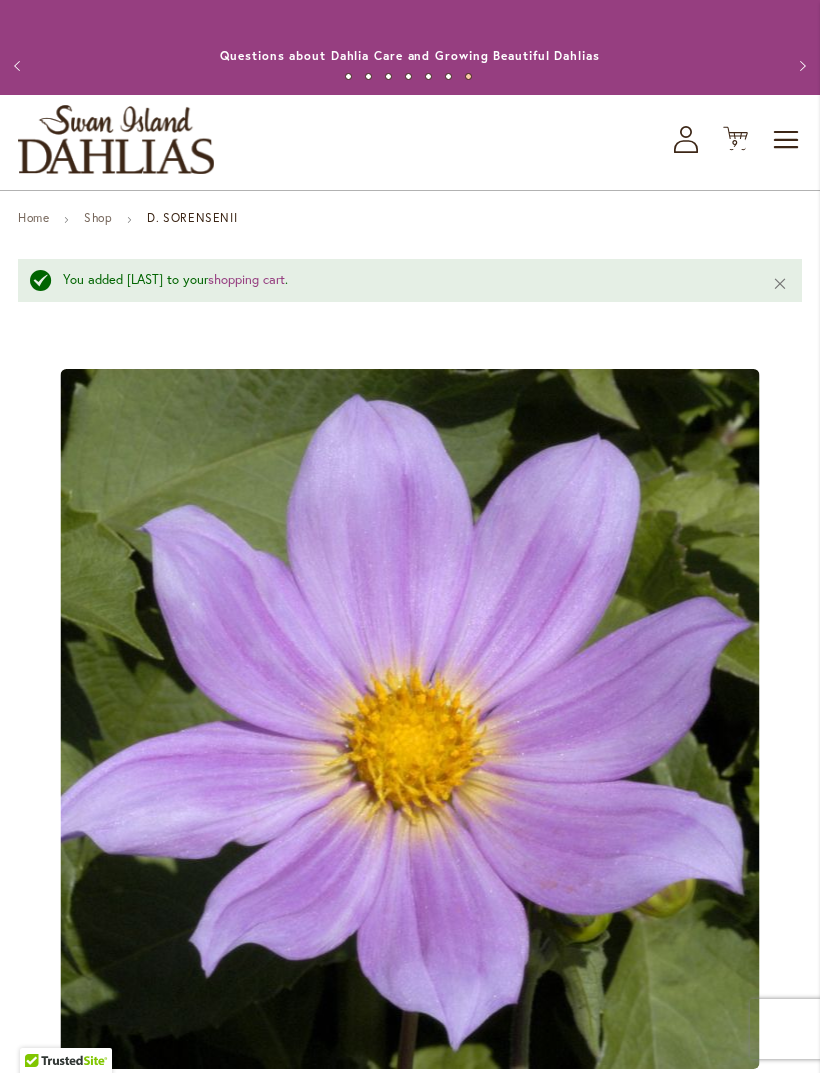 click on "Toggle Nav" at bounding box center [787, 140] 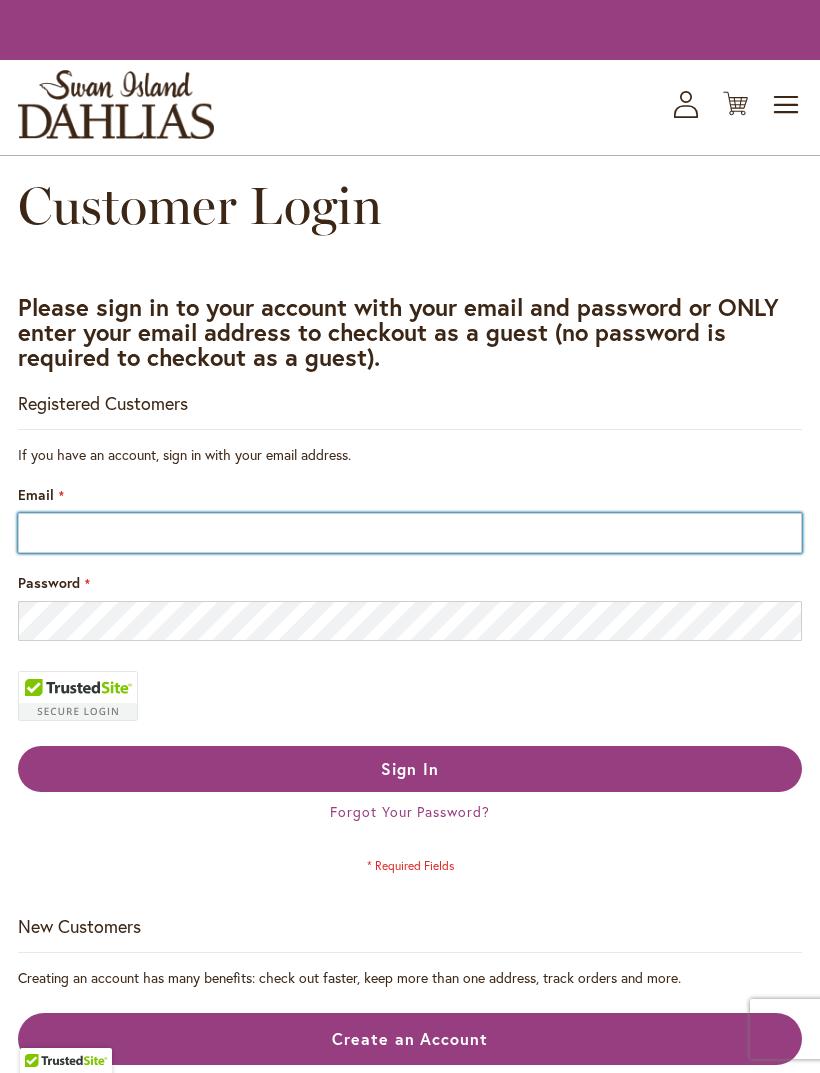 scroll, scrollTop: 0, scrollLeft: 0, axis: both 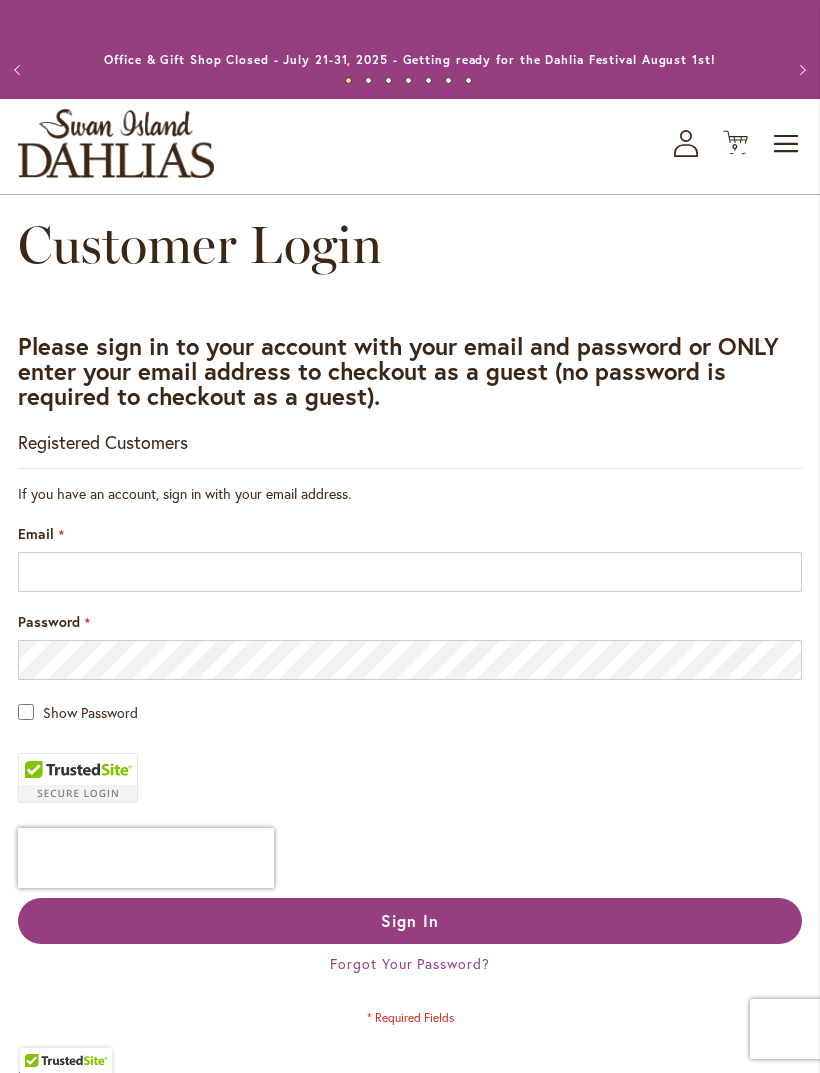 click on "Toggle Nav" at bounding box center (787, 144) 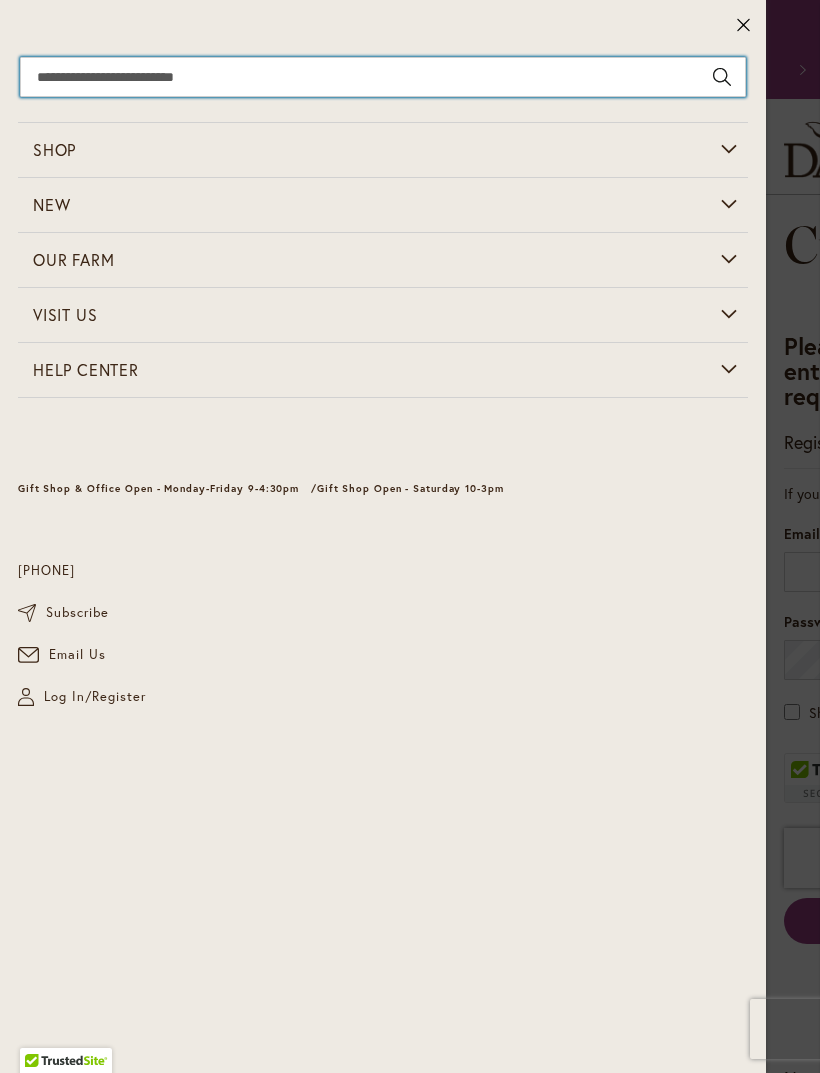 click on "Search" at bounding box center [383, 77] 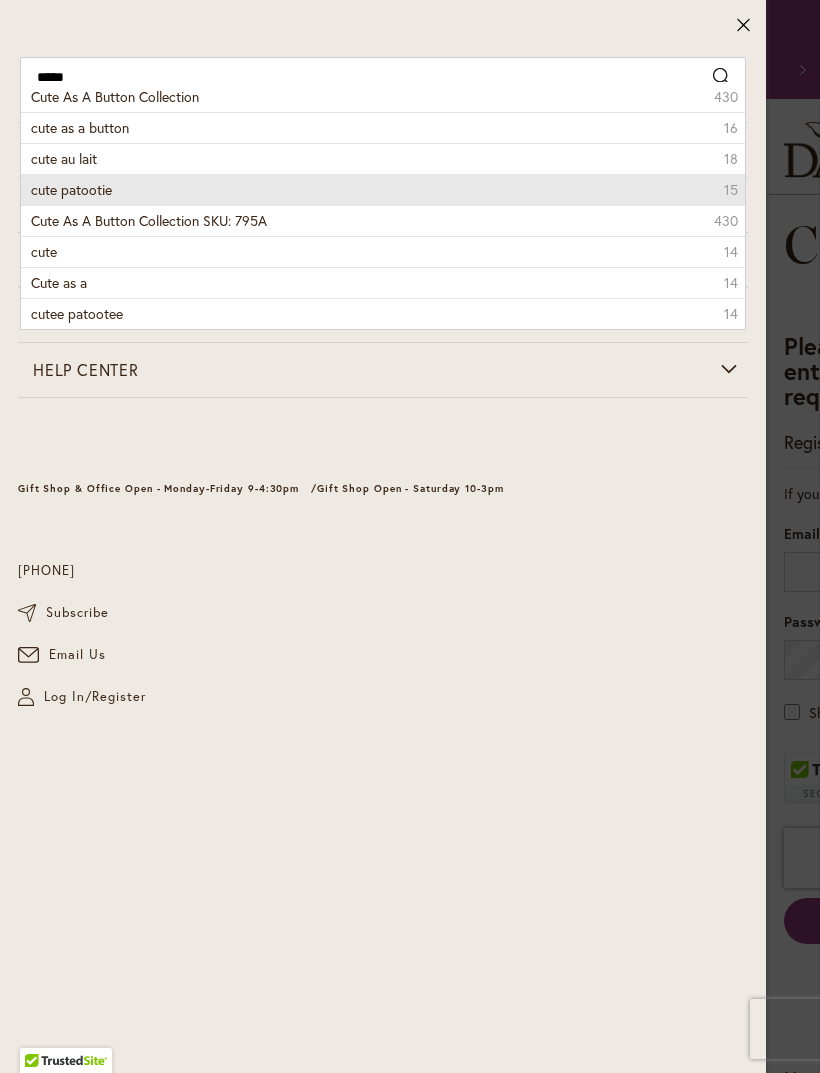 click on "cute patootie 15" at bounding box center [383, 189] 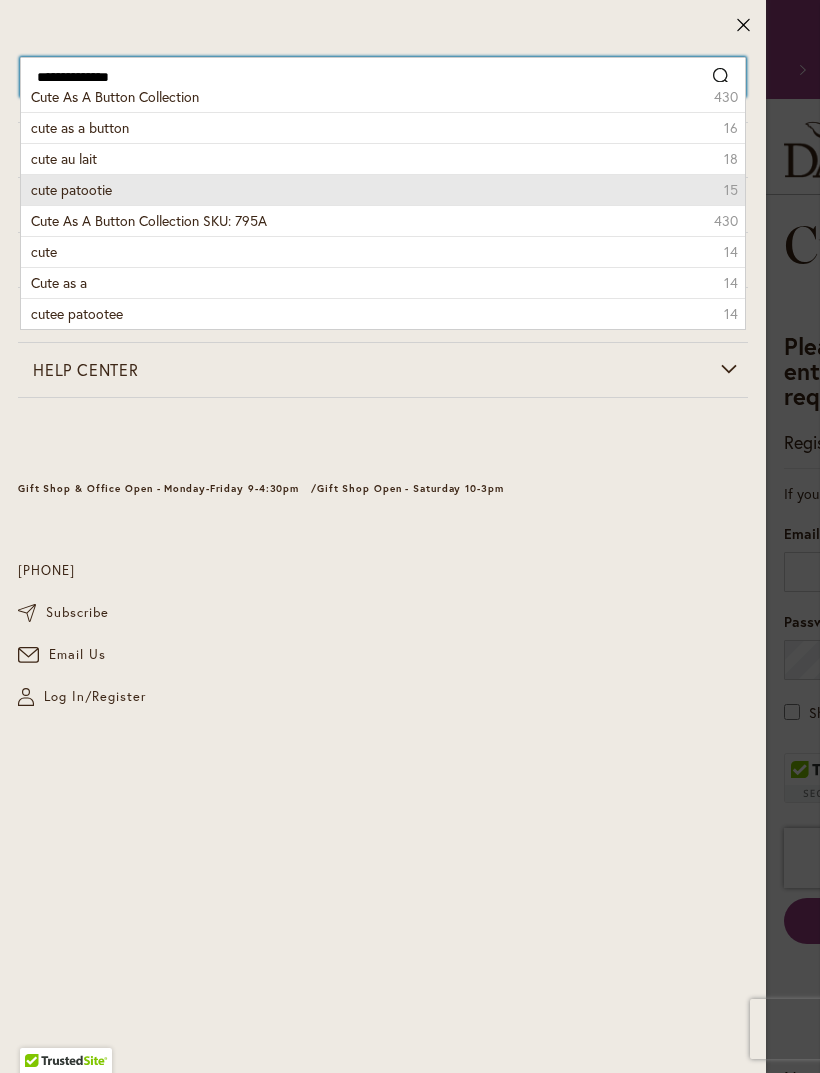 type on "**********" 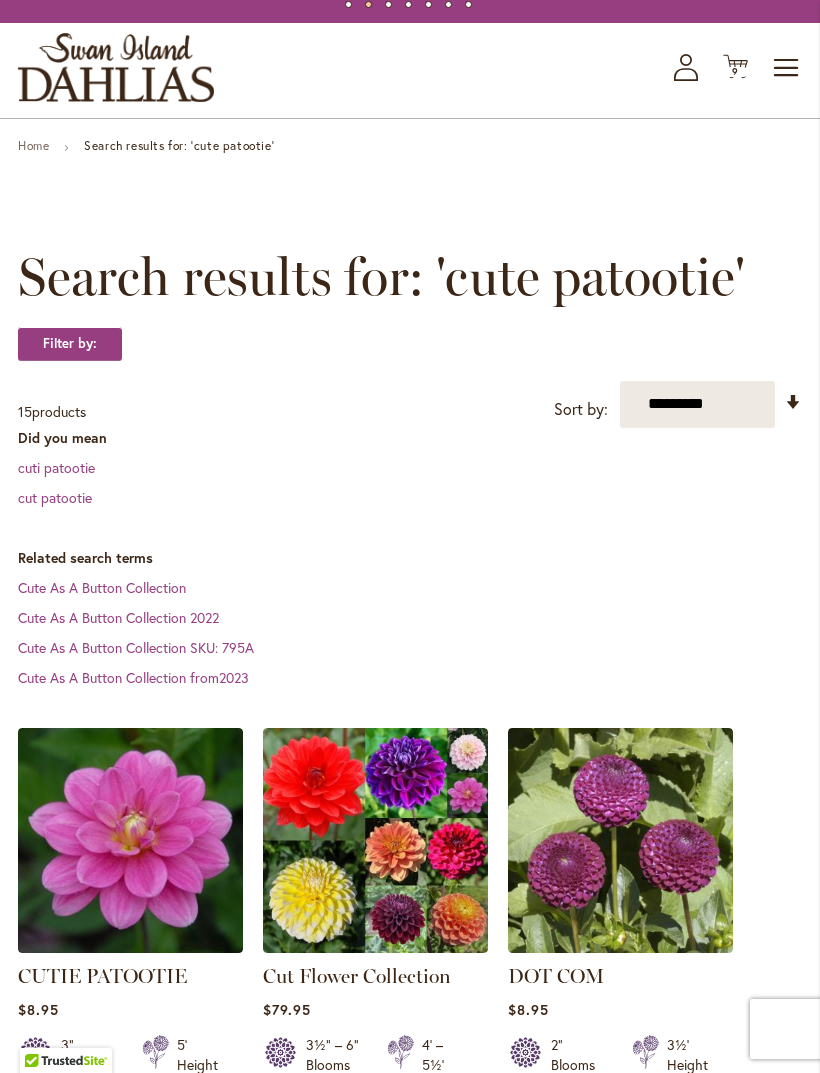 scroll, scrollTop: 82, scrollLeft: 0, axis: vertical 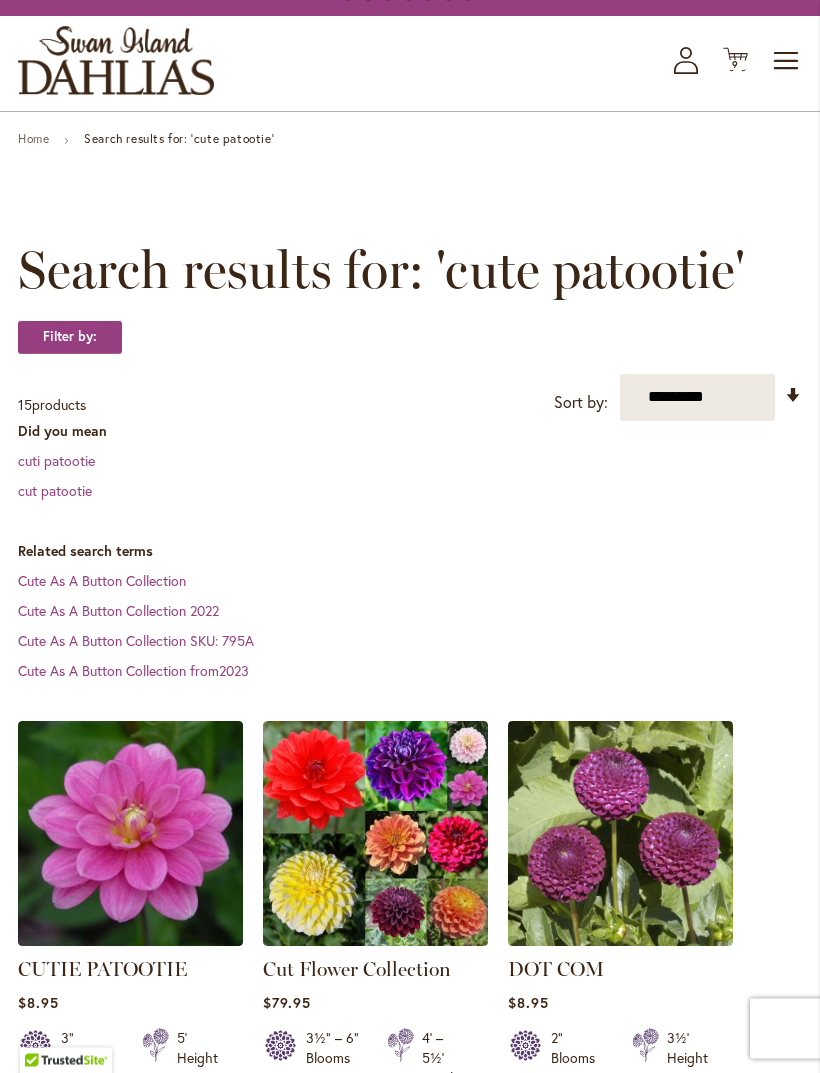 click on "CUTIE PATOOTIE
Rating:
81%
5                  Reviews
$8.95
3" Blooms 5' Height Add to Cart" at bounding box center [410, 1772] 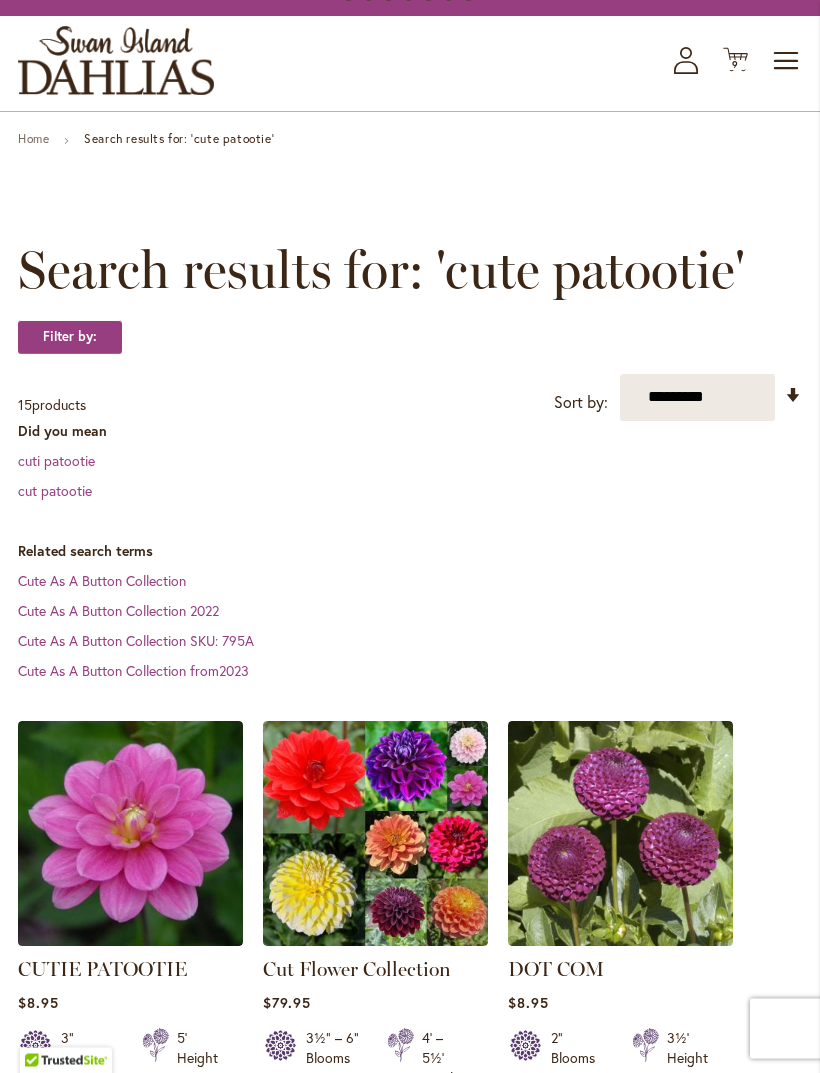 scroll, scrollTop: 83, scrollLeft: 0, axis: vertical 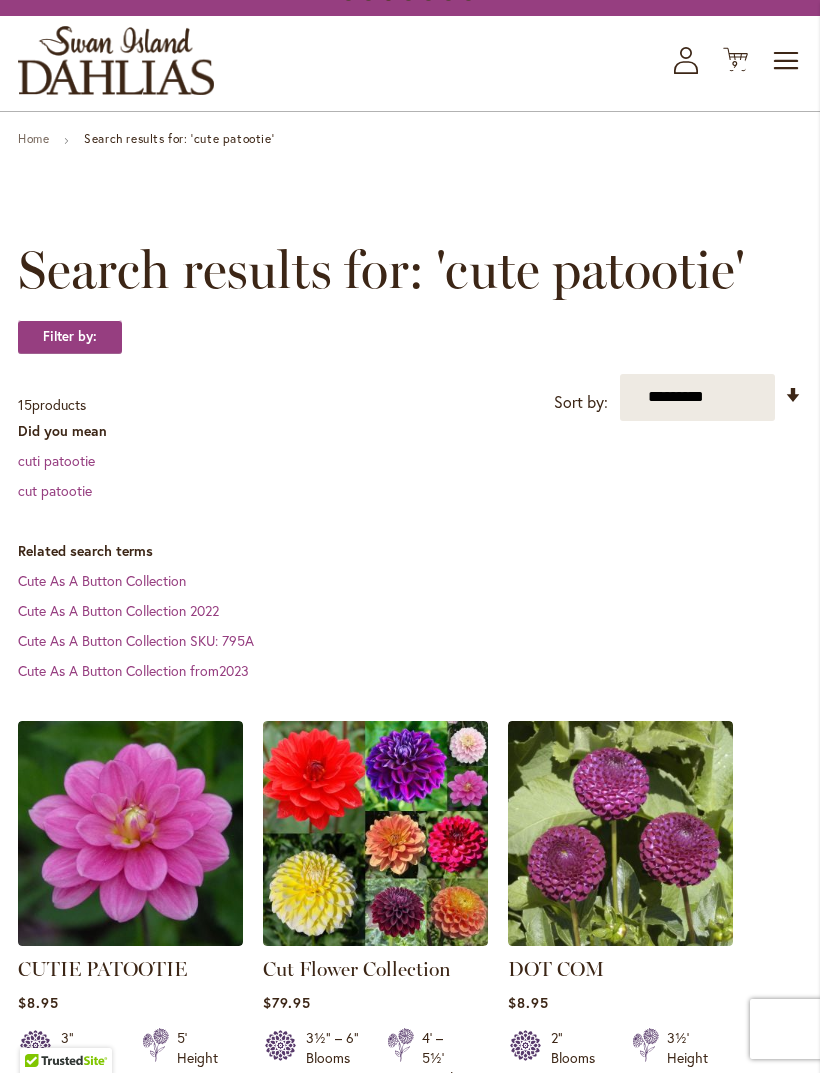 click at bounding box center [130, 833] 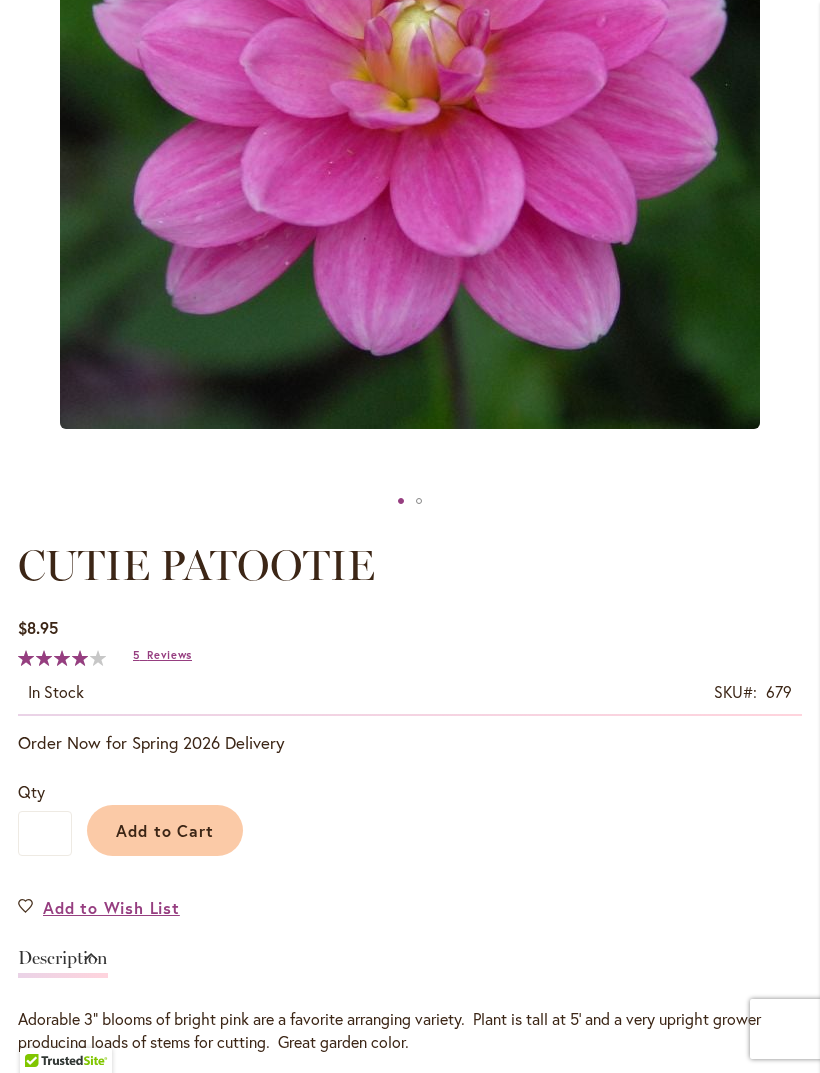 scroll, scrollTop: 616, scrollLeft: 0, axis: vertical 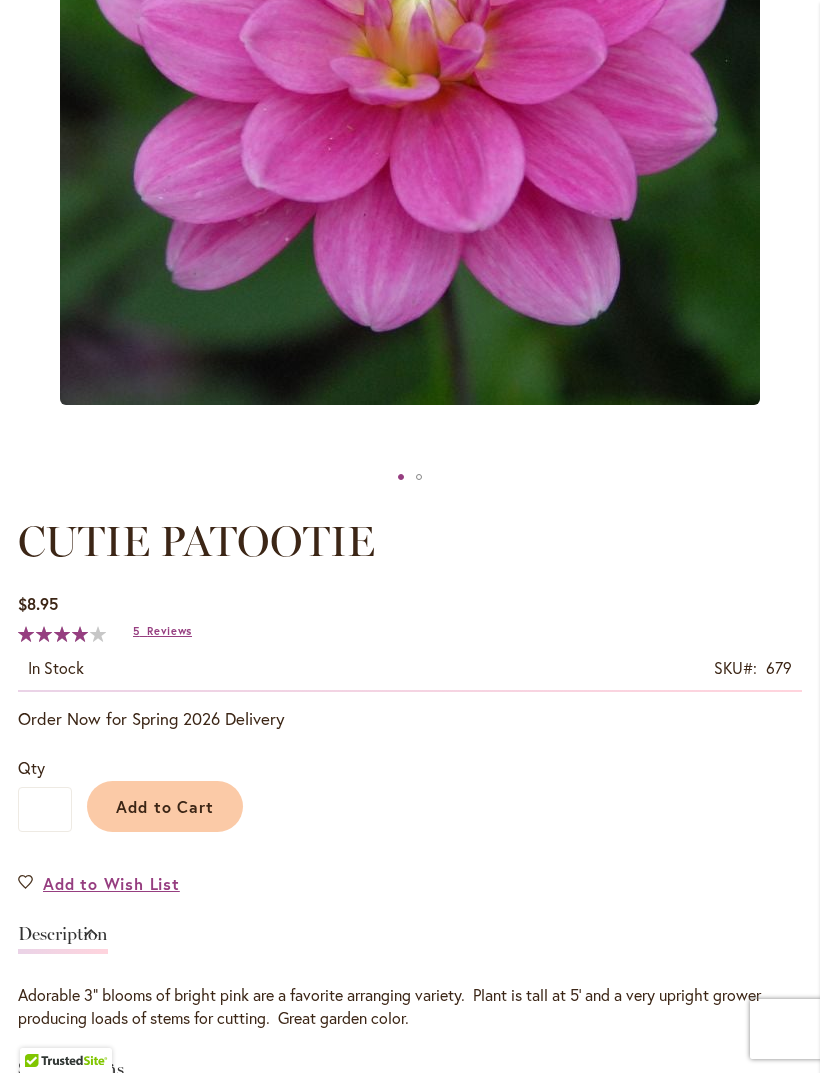 click on "Add to Cart" at bounding box center (165, 806) 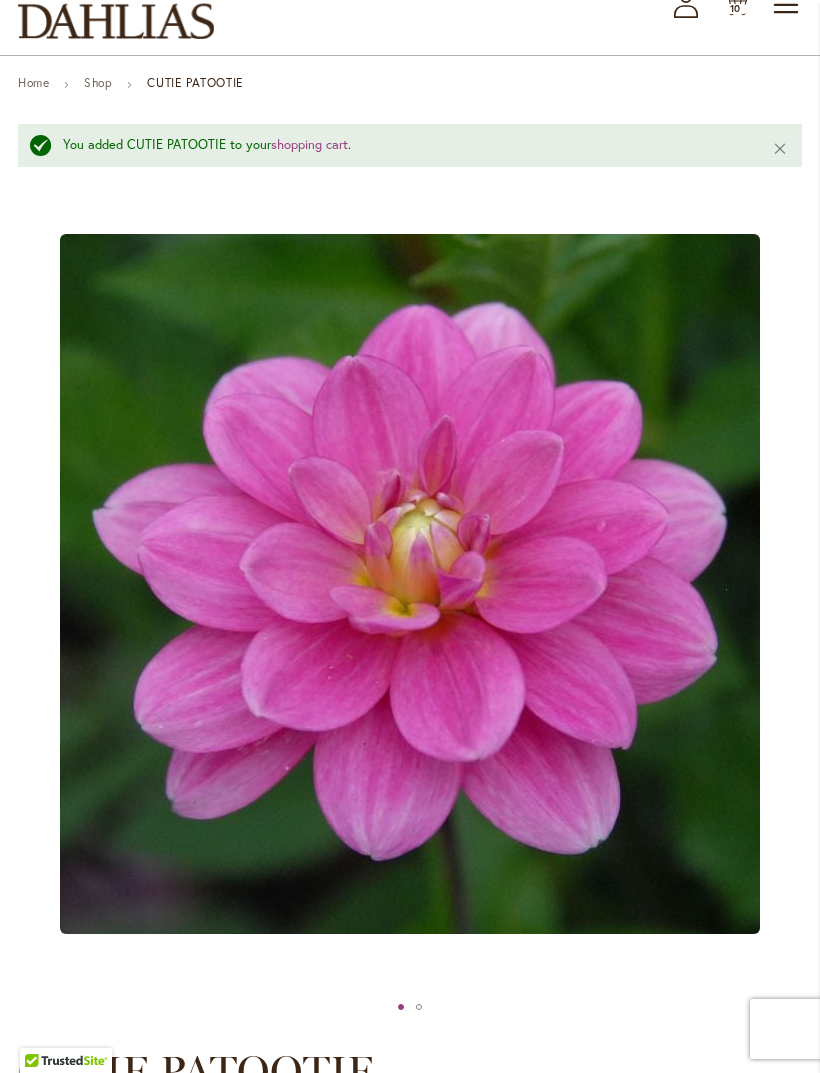 scroll, scrollTop: 0, scrollLeft: 0, axis: both 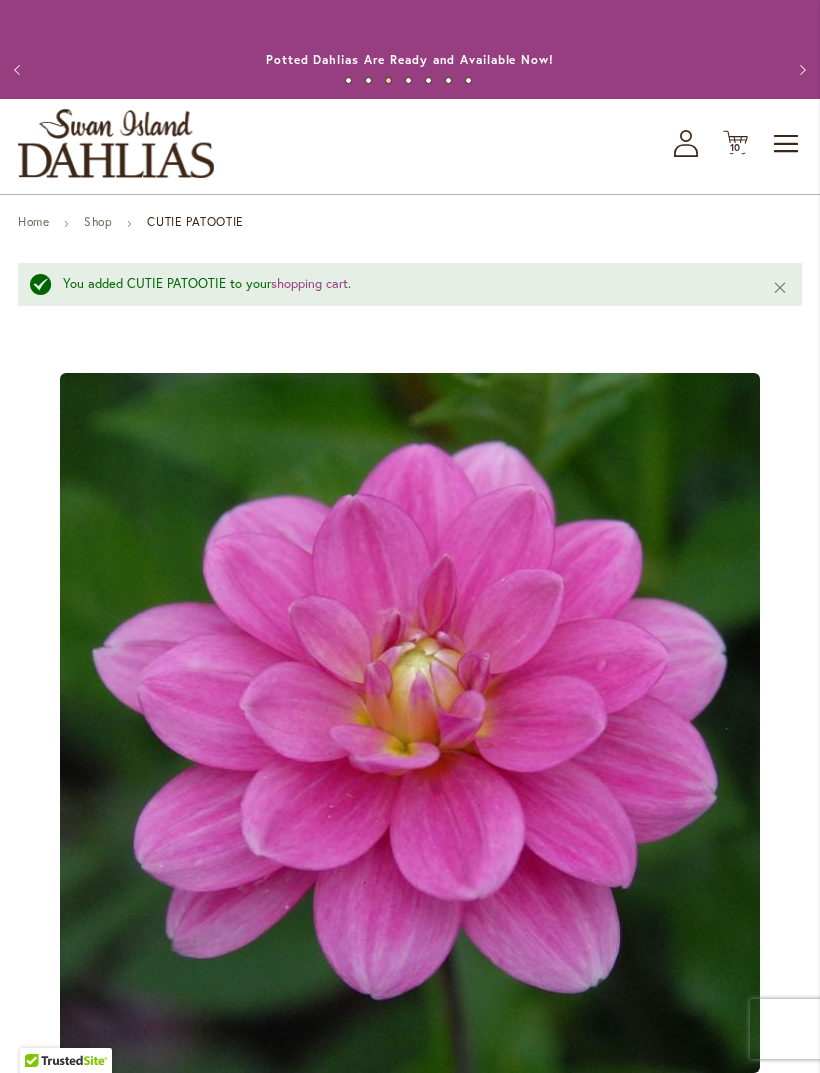 click on "Toggle Nav" at bounding box center [787, 144] 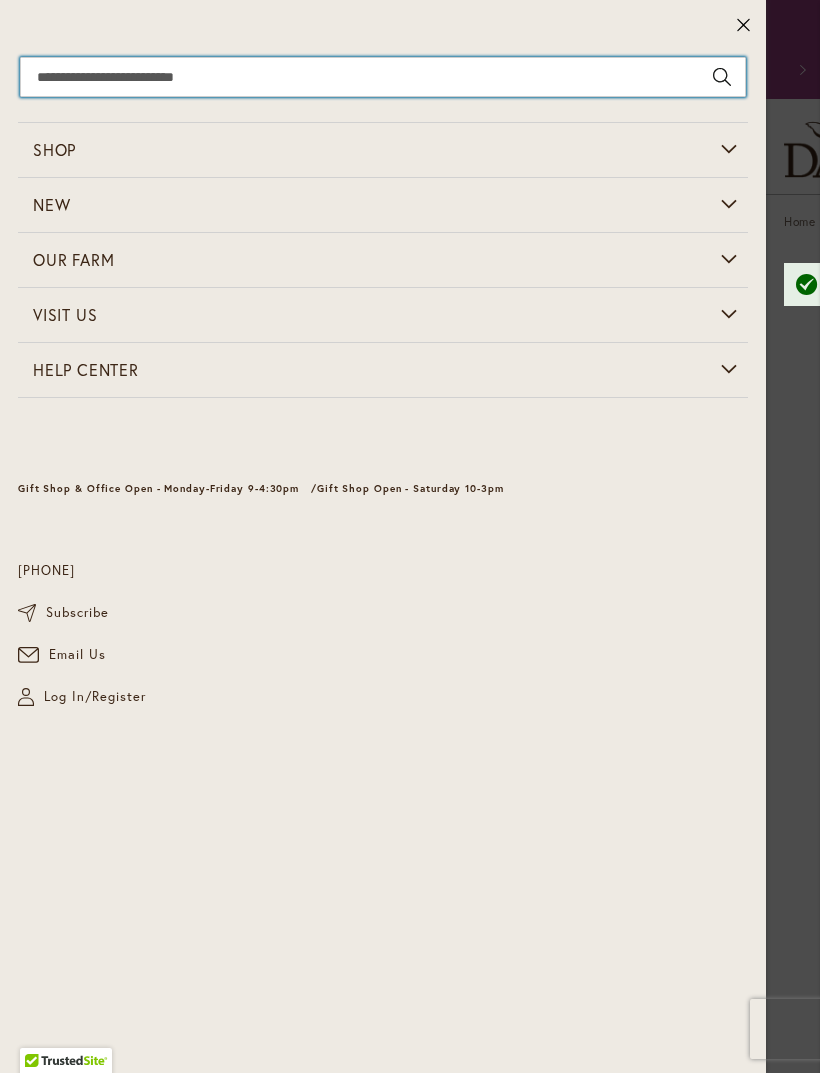 click on "Search" at bounding box center (383, 77) 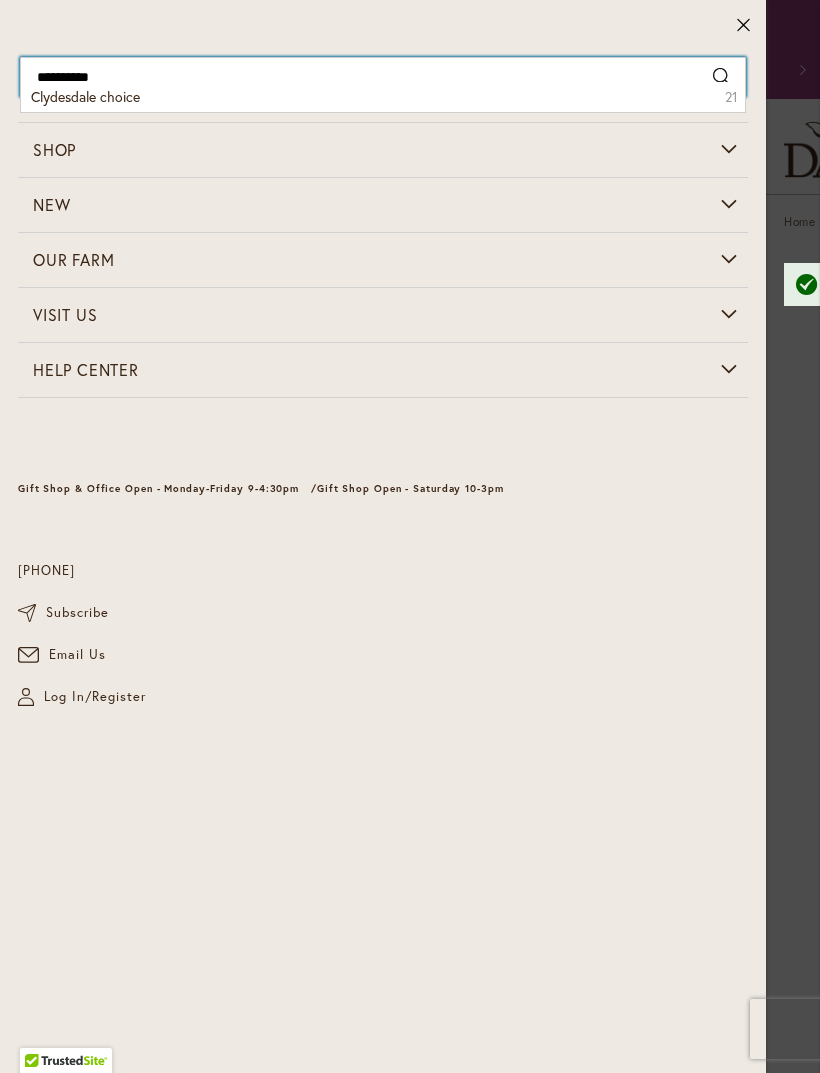 type on "**********" 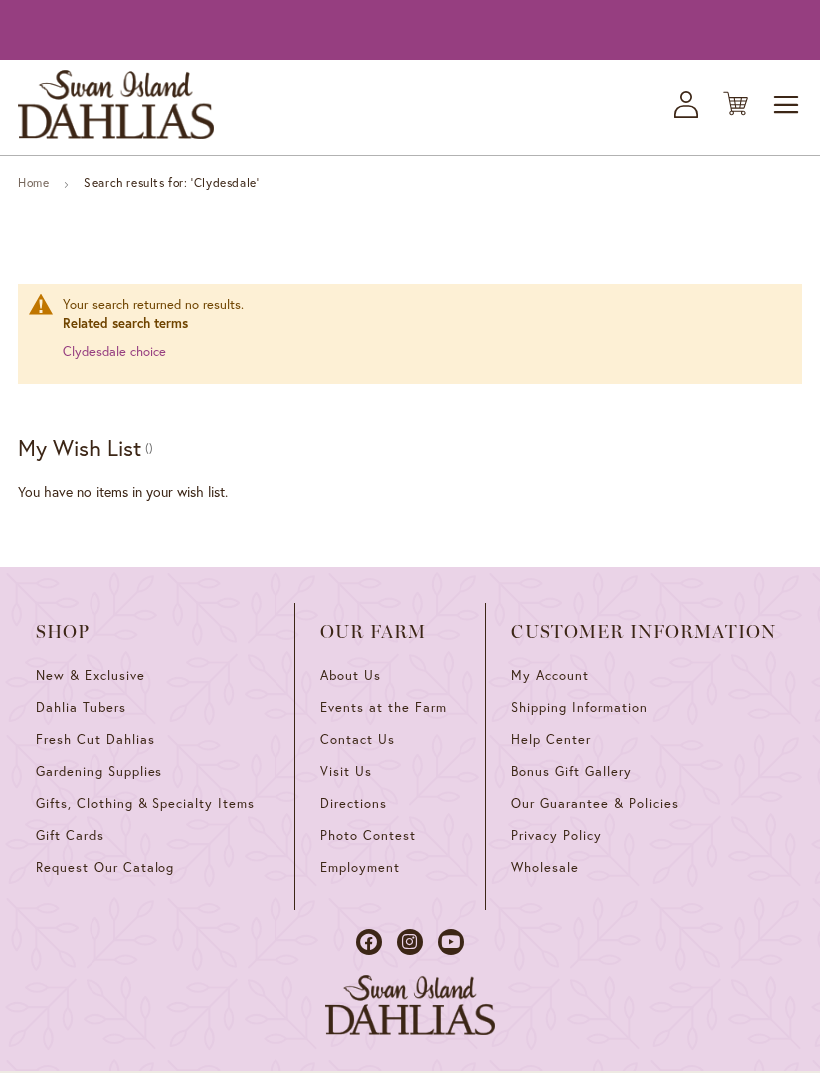 scroll, scrollTop: 0, scrollLeft: 0, axis: both 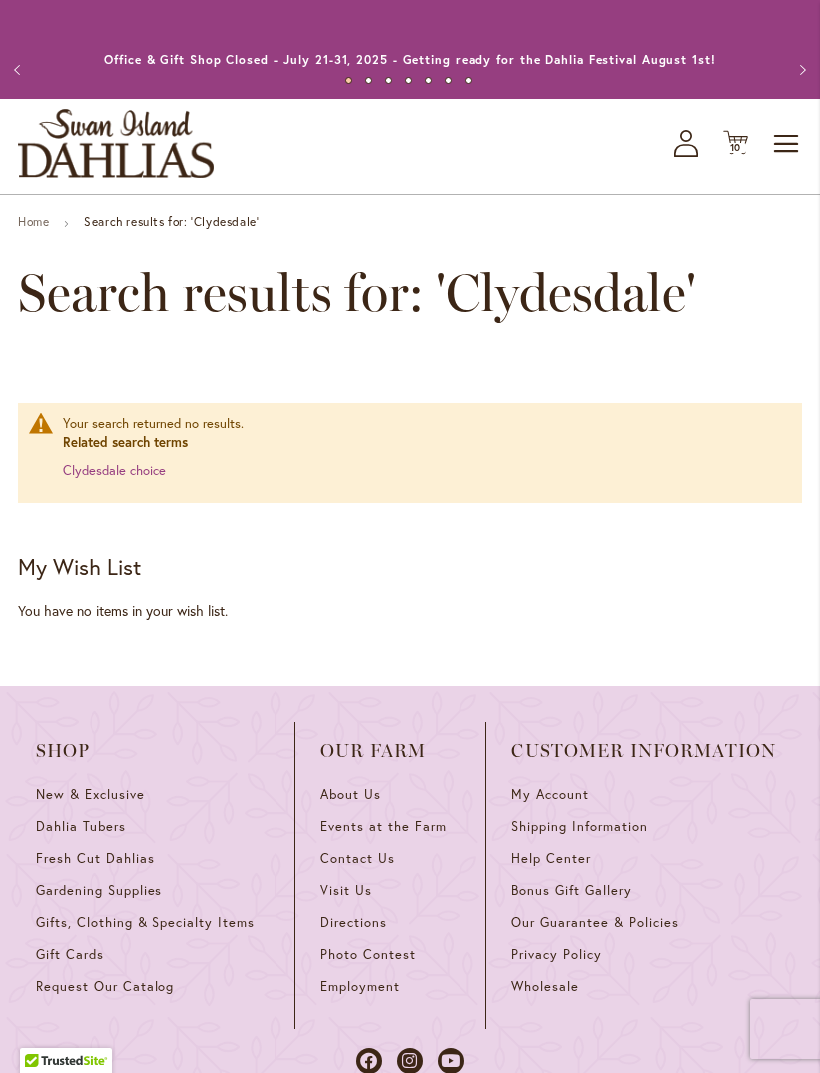 click on "10
10
items" at bounding box center [736, 148] 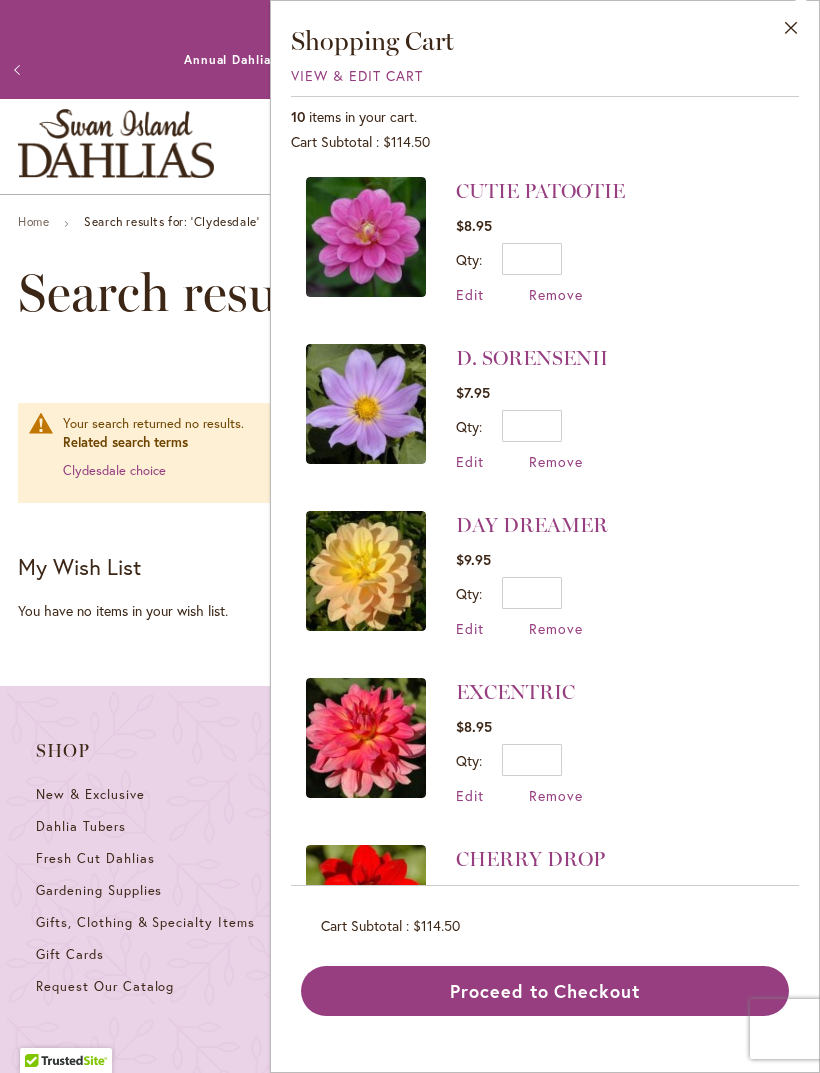 click on "Close" at bounding box center [791, 32] 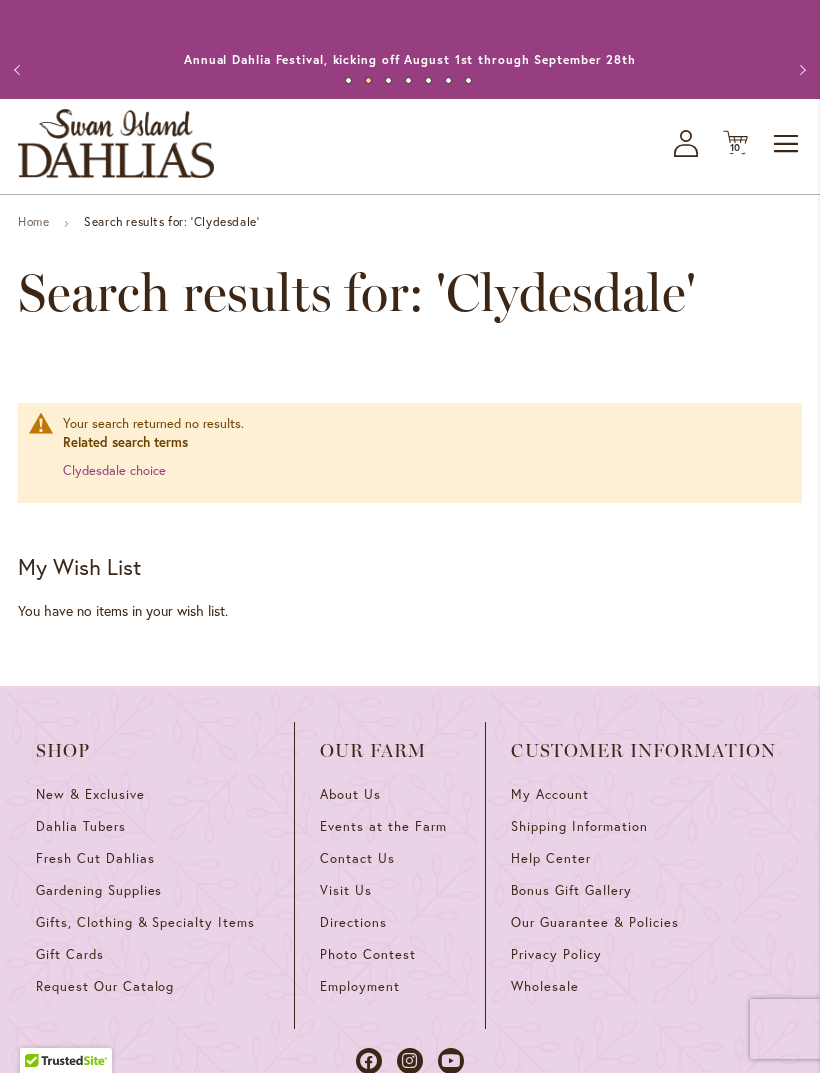 click on "Toggle Nav" at bounding box center (787, 144) 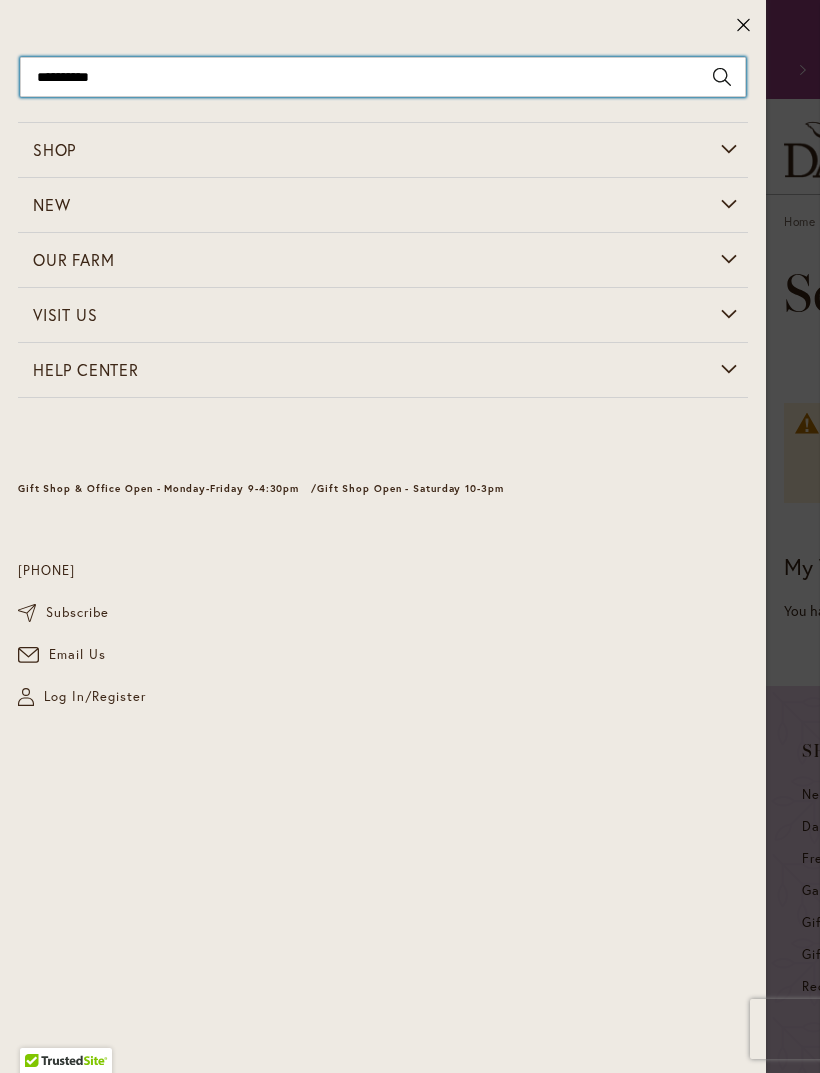 click on "**********" at bounding box center (383, 77) 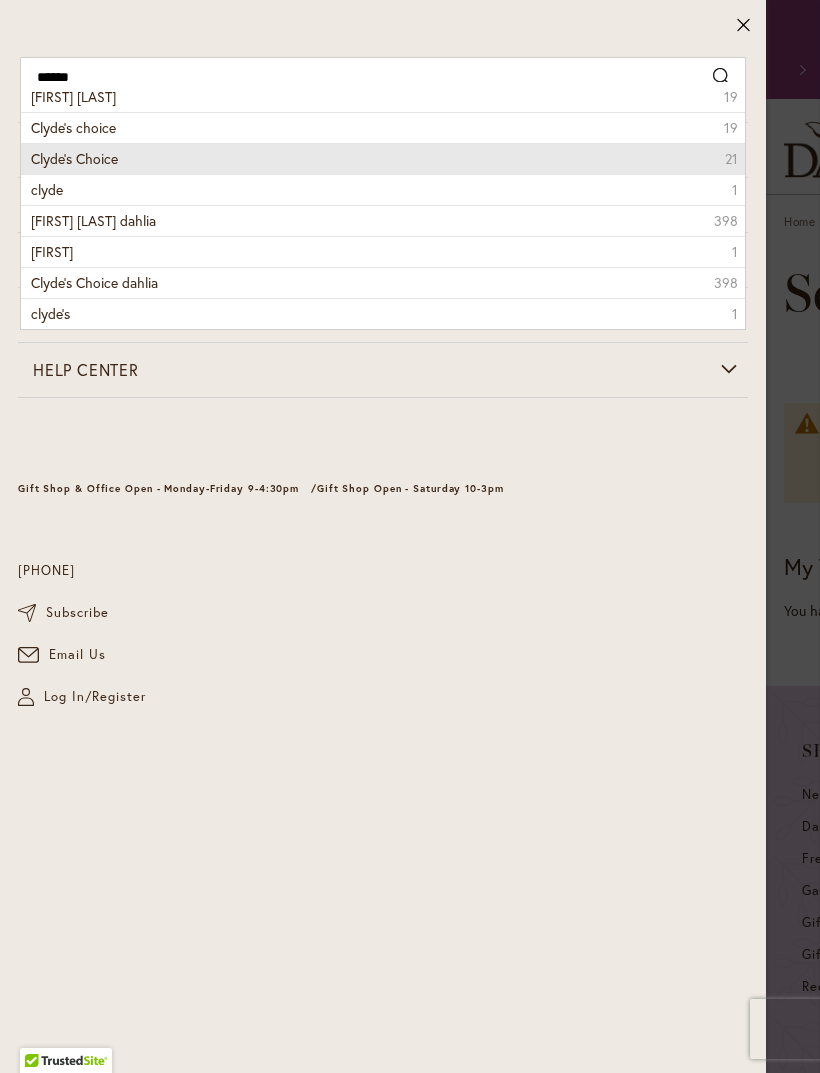 click on "Clyde’s Choice 21" at bounding box center [383, 158] 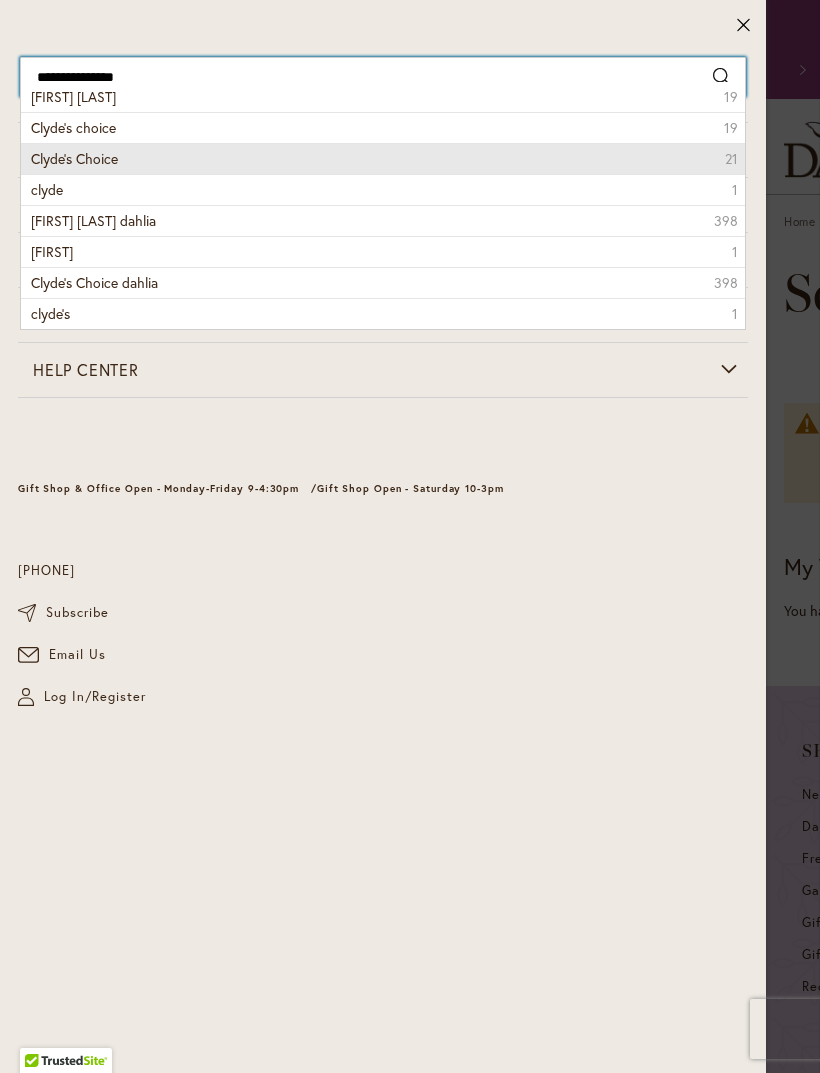 type on "**********" 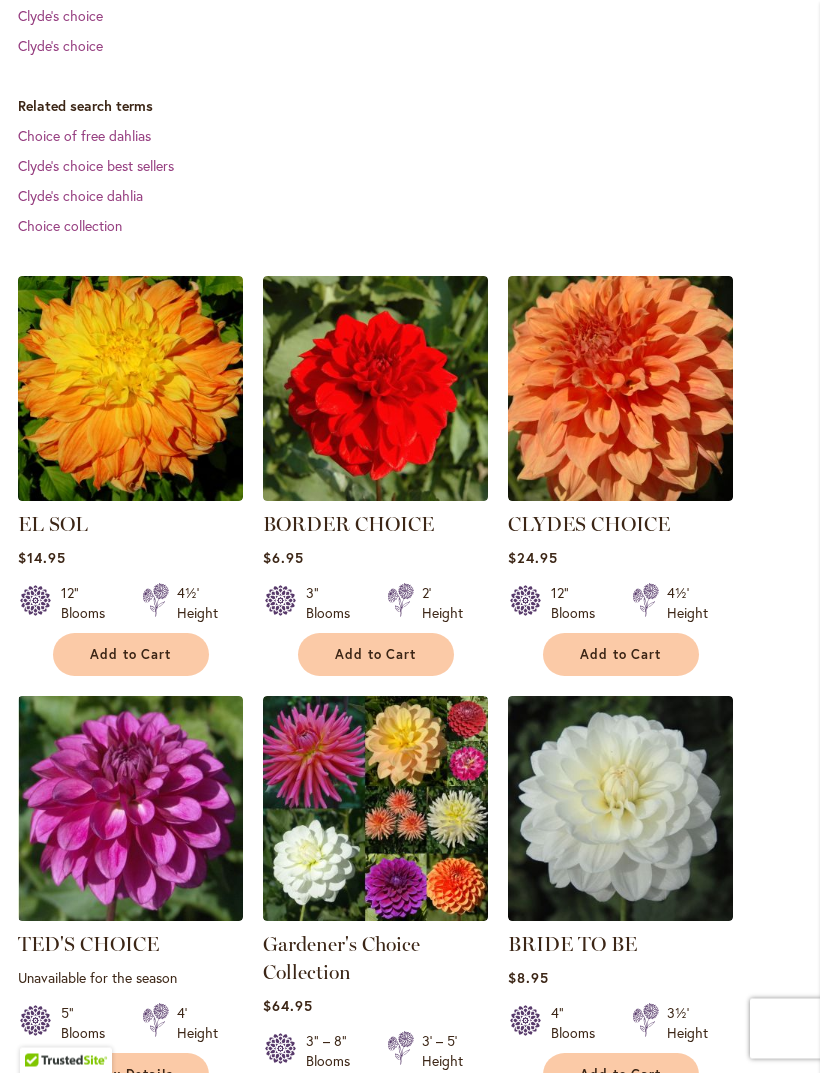 scroll, scrollTop: 531, scrollLeft: 0, axis: vertical 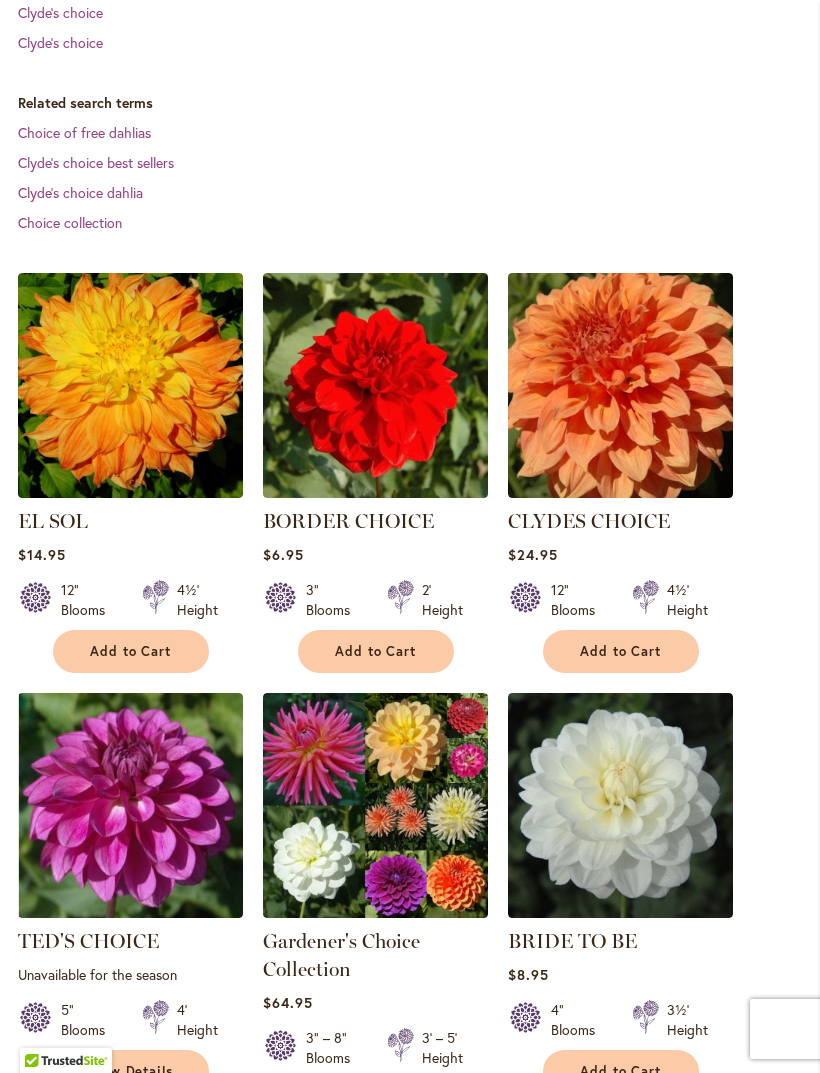 click at bounding box center [620, 385] 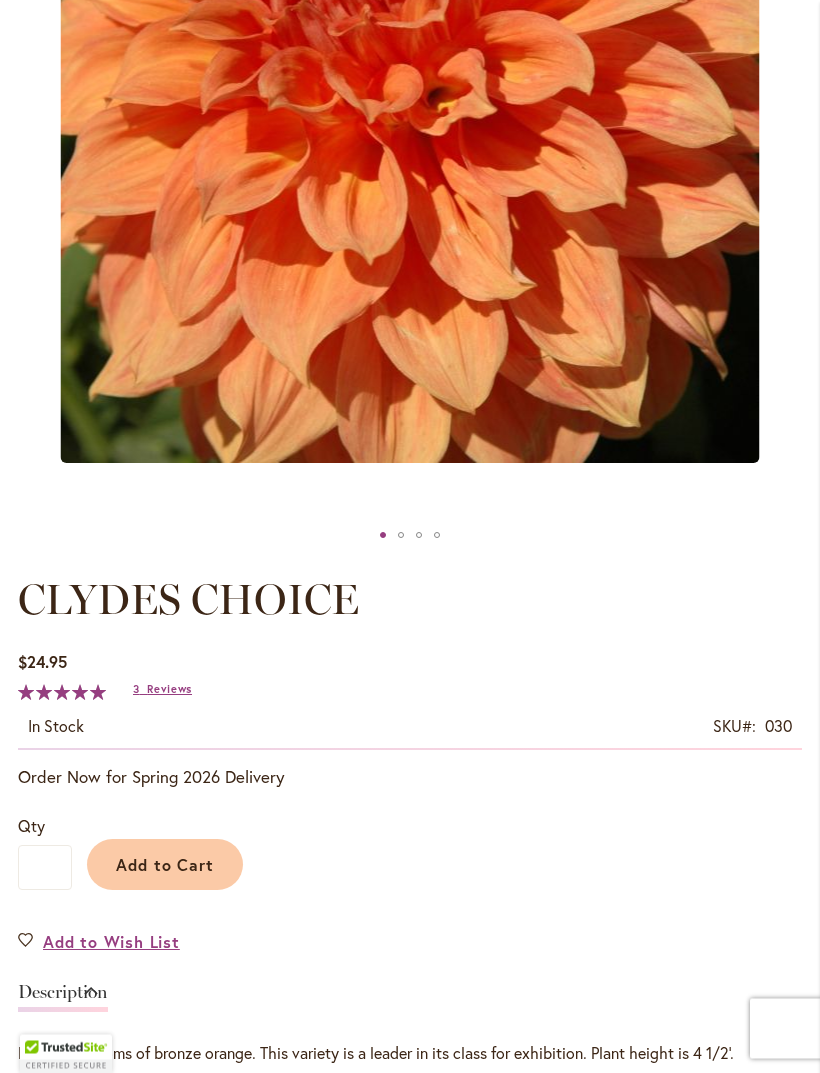 scroll, scrollTop: 558, scrollLeft: 0, axis: vertical 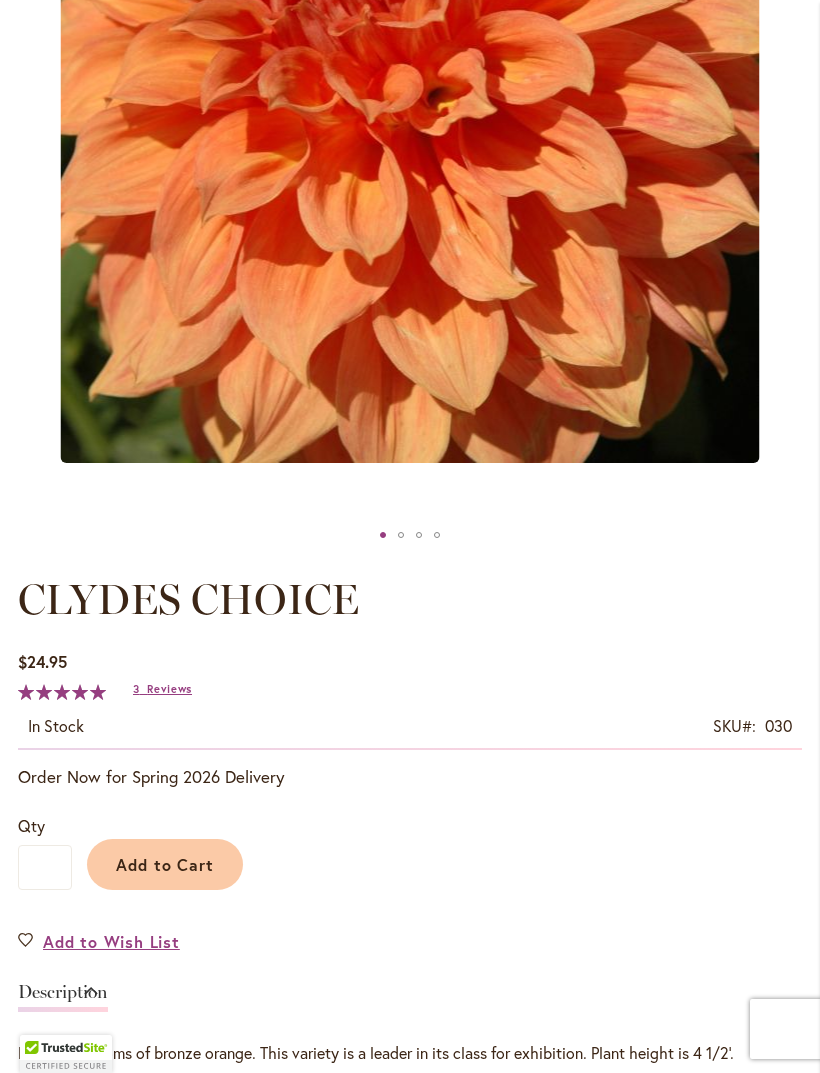 click on "Add to Cart" at bounding box center (165, 864) 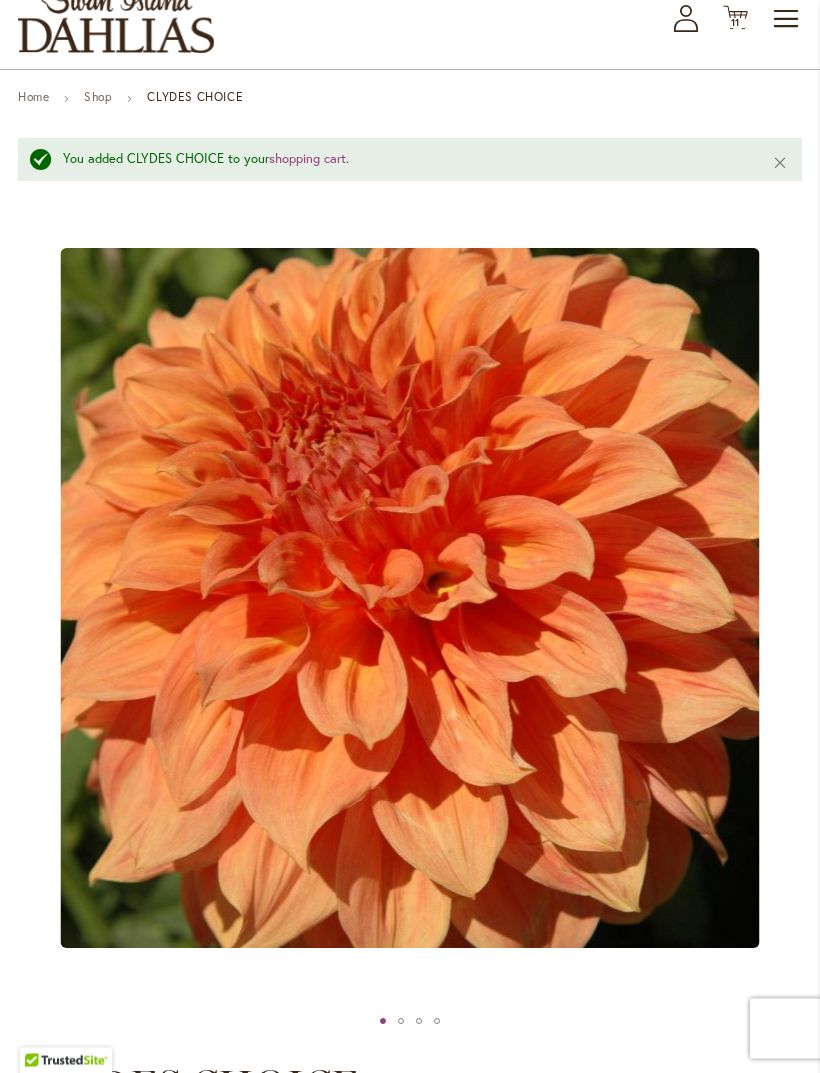 scroll, scrollTop: 0, scrollLeft: 0, axis: both 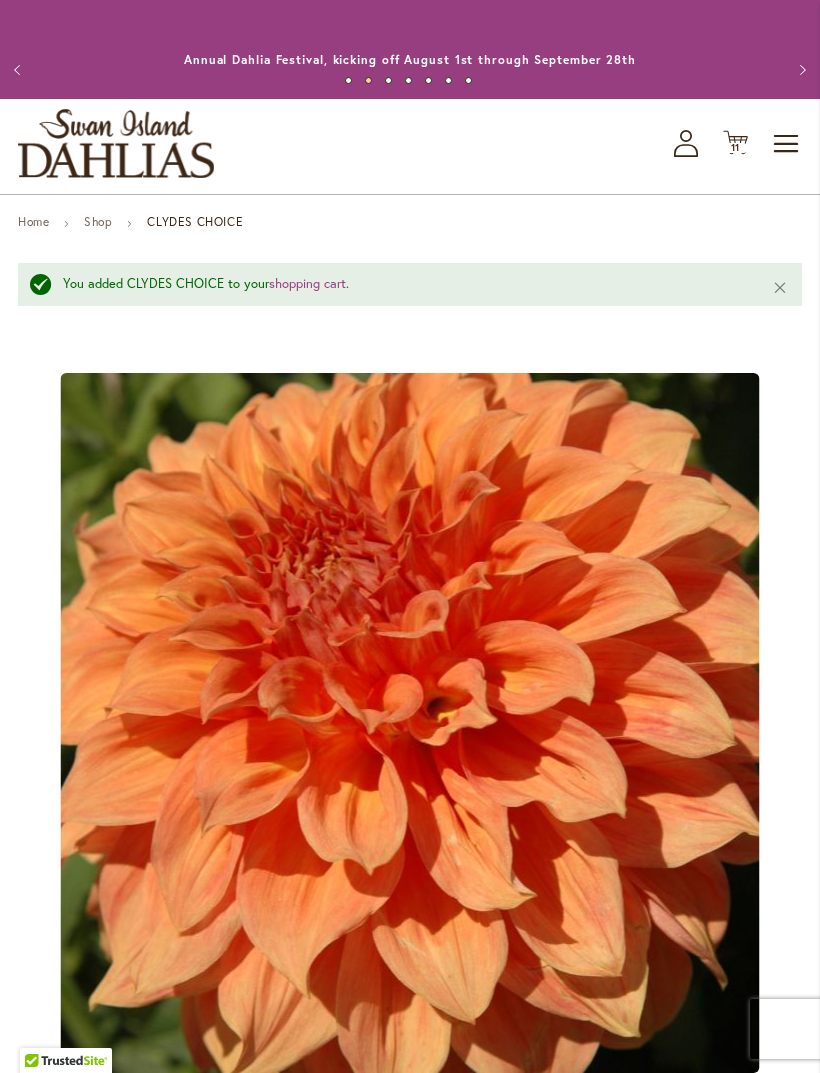 click on "11" at bounding box center [736, 147] 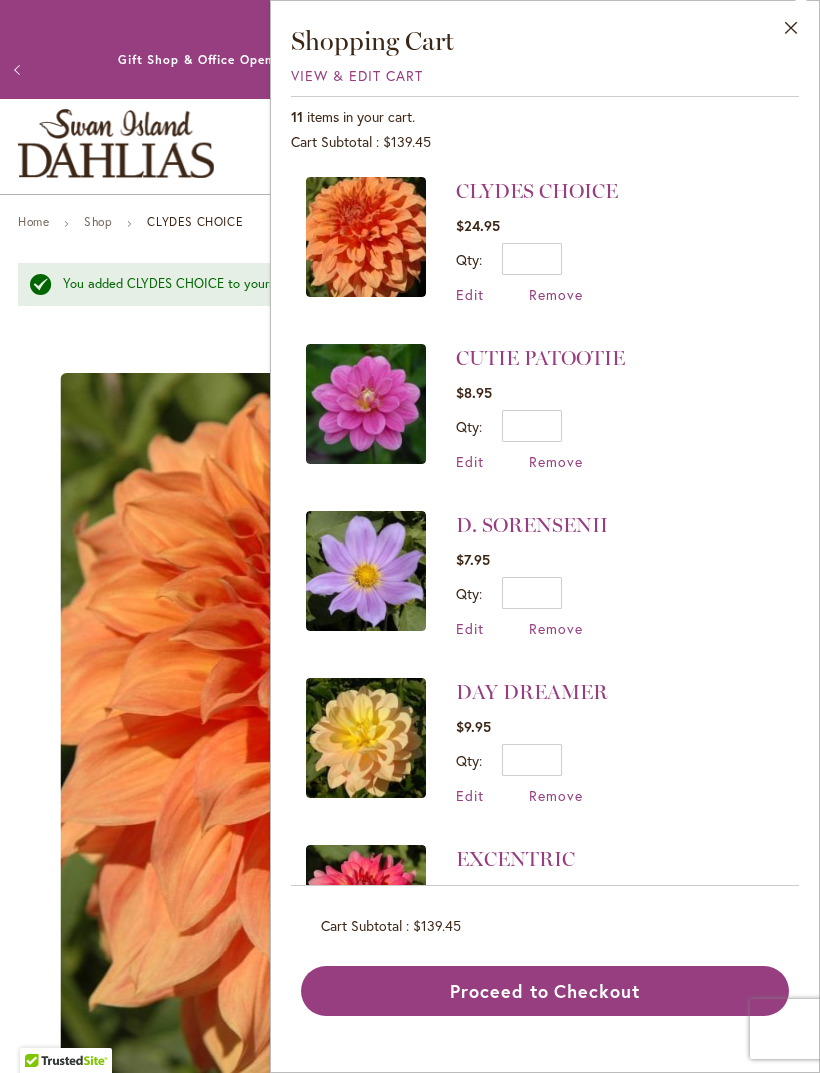 click on "Close" at bounding box center [791, 32] 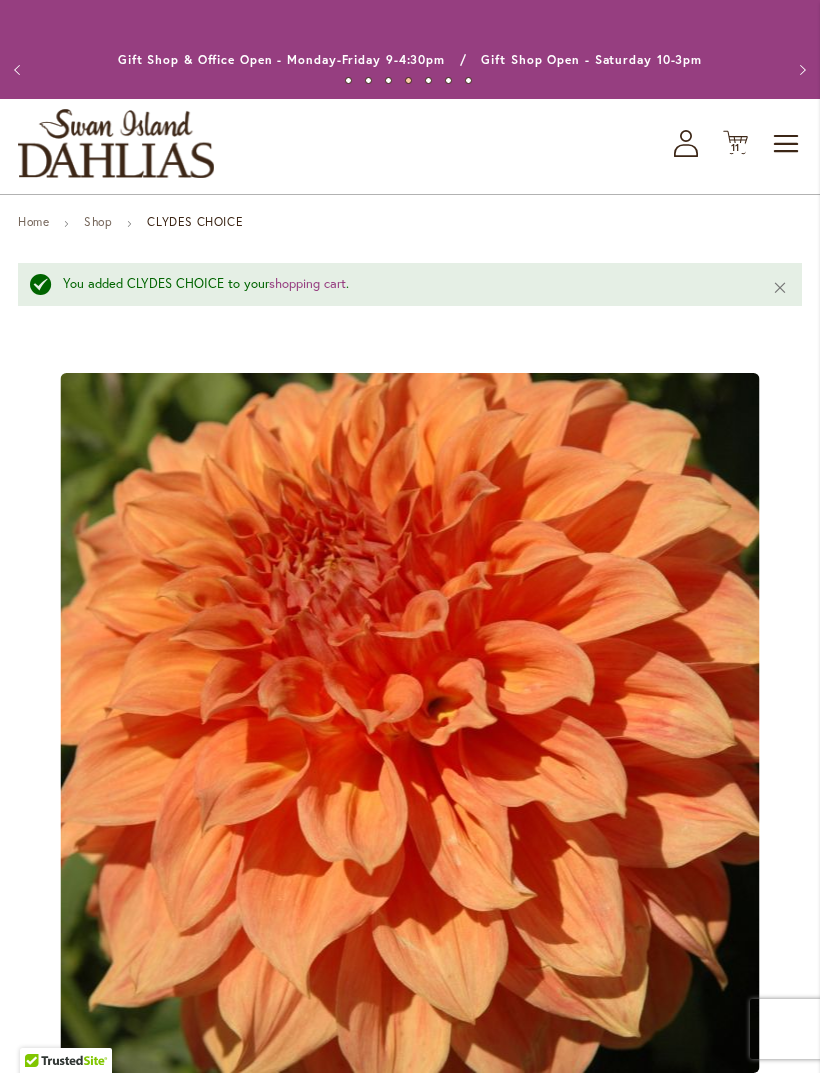 click on "Toggle Nav" at bounding box center (787, 144) 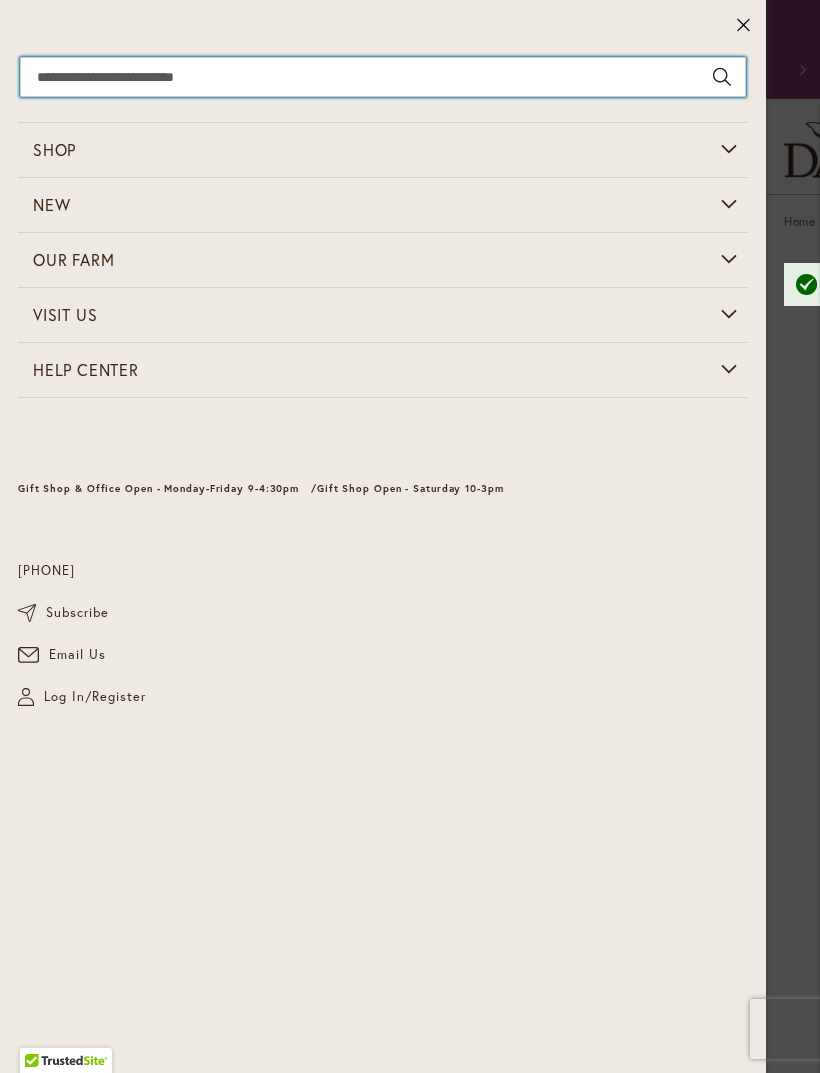 click on "Search" at bounding box center [383, 77] 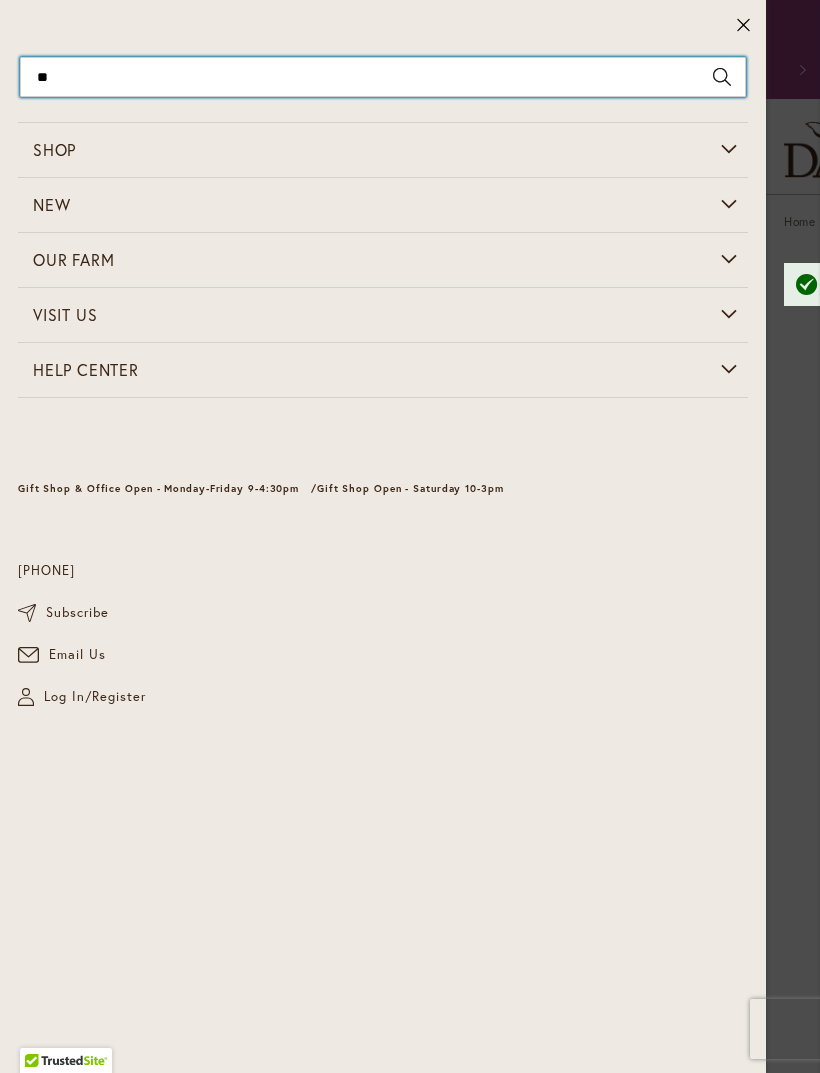 type on "*" 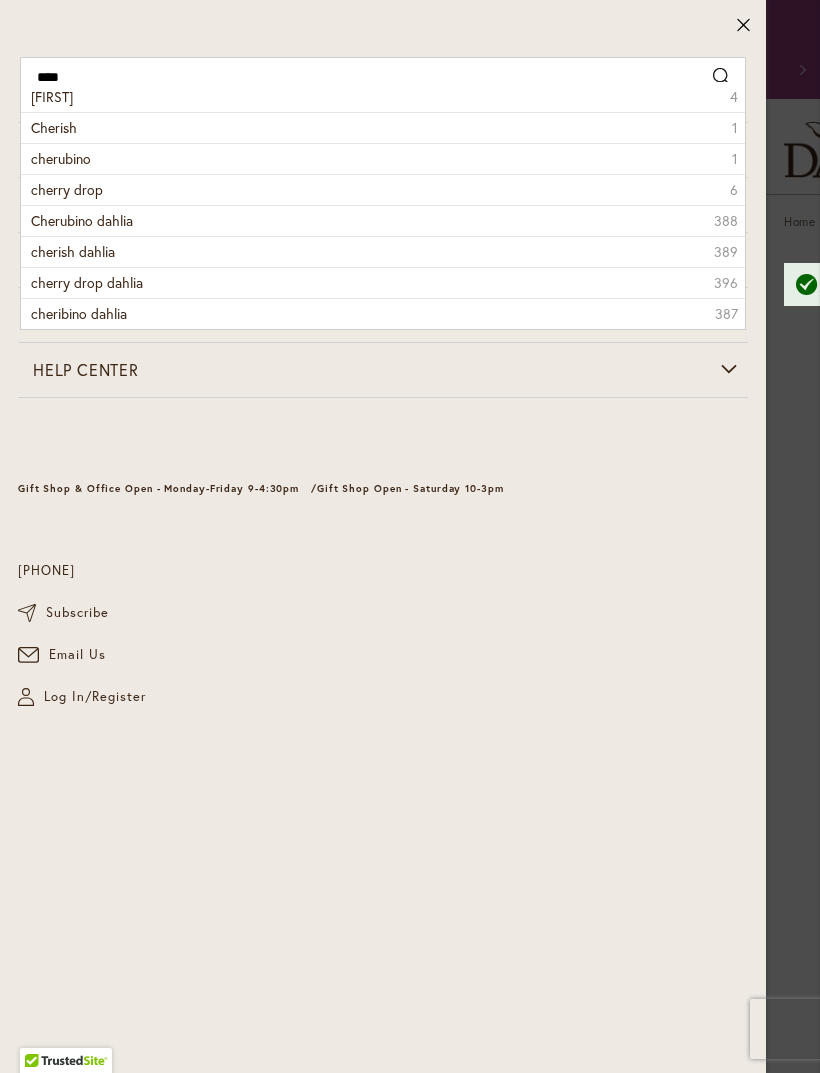 click on "cherubino 1" at bounding box center (383, 158) 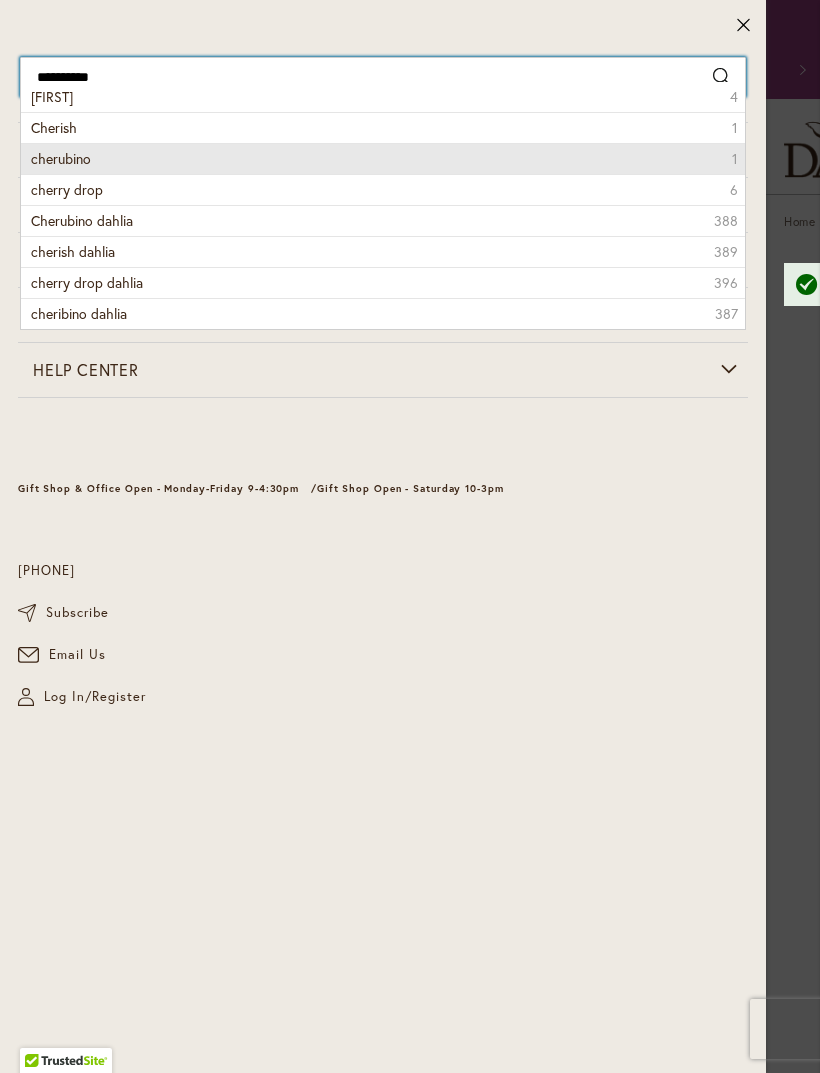 type on "*********" 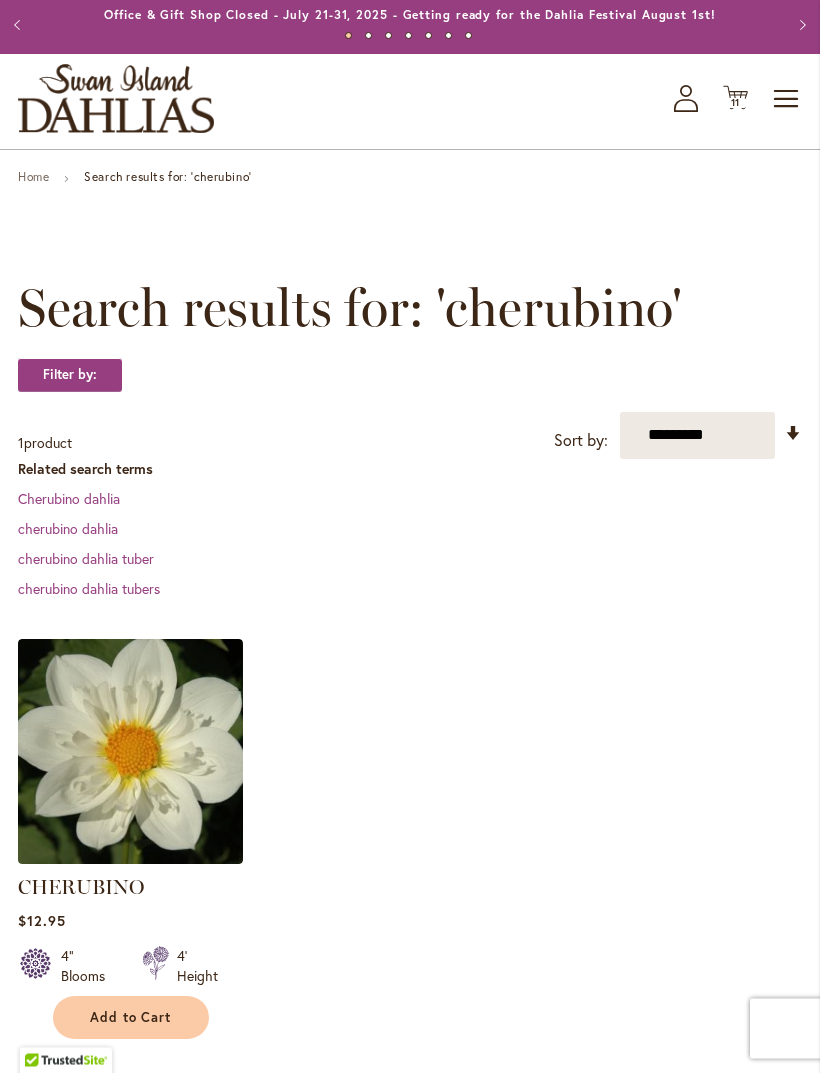 scroll, scrollTop: 45, scrollLeft: 0, axis: vertical 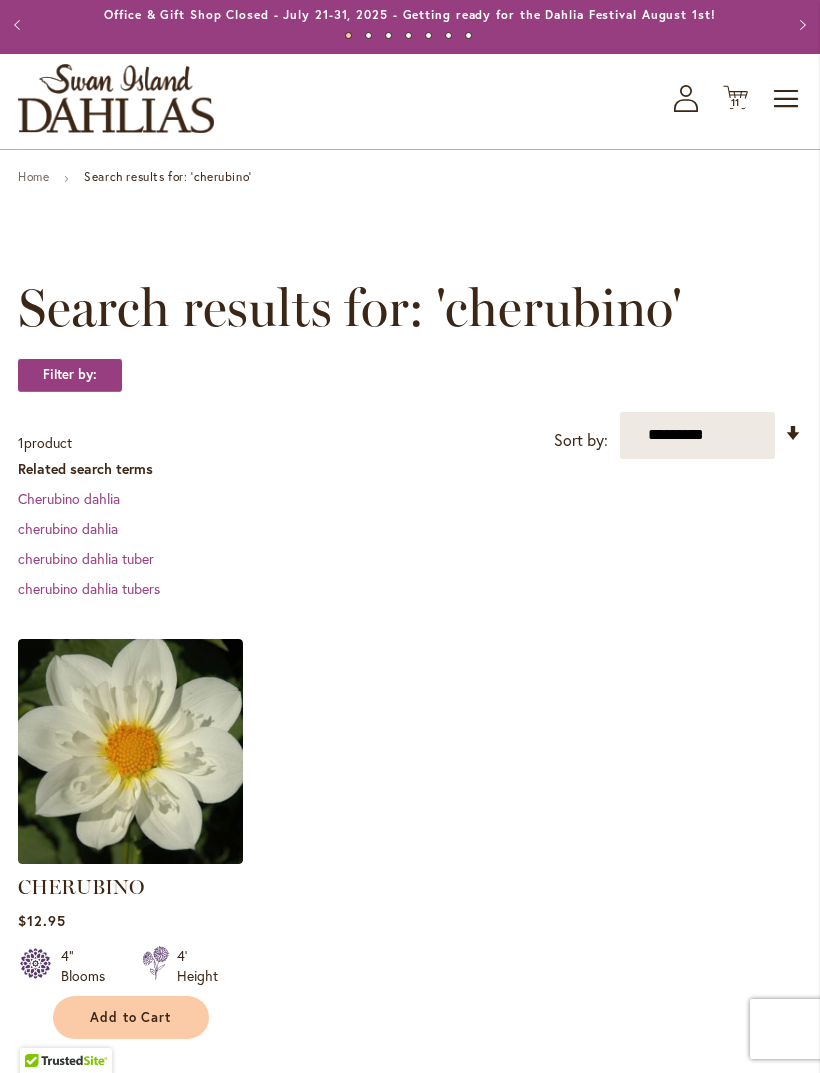click on "Add to Cart" at bounding box center (131, 1017) 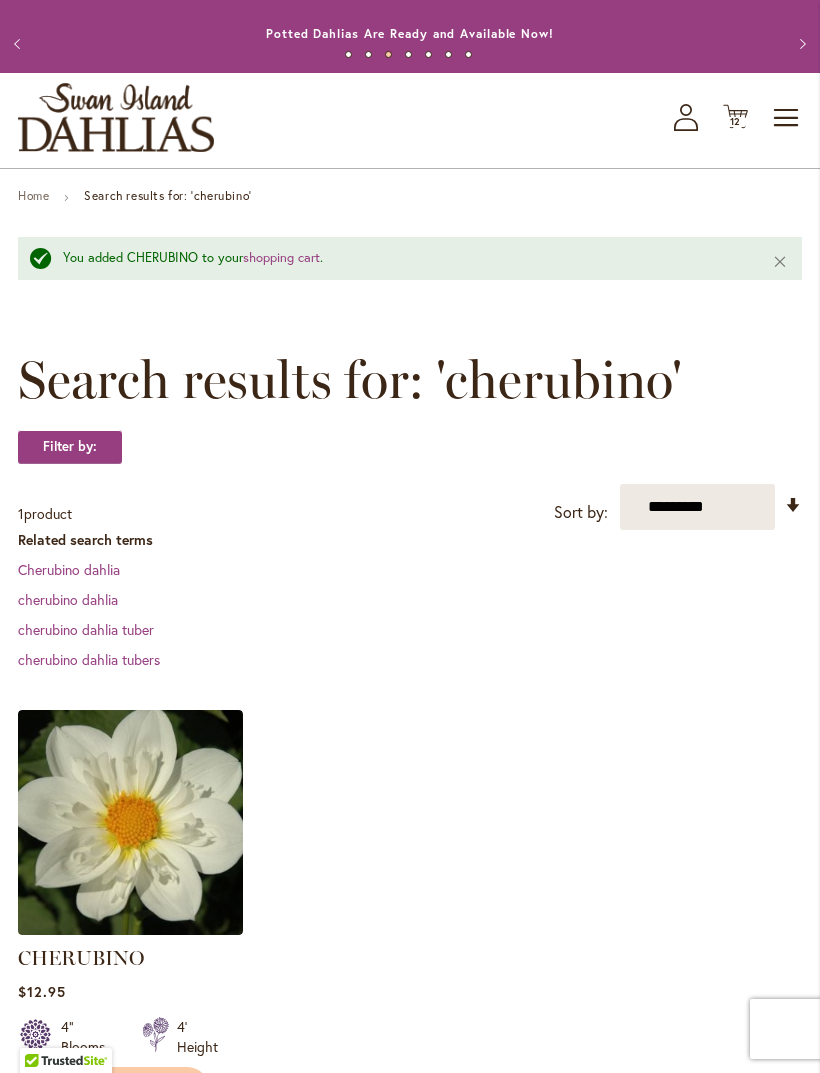 scroll, scrollTop: 0, scrollLeft: 0, axis: both 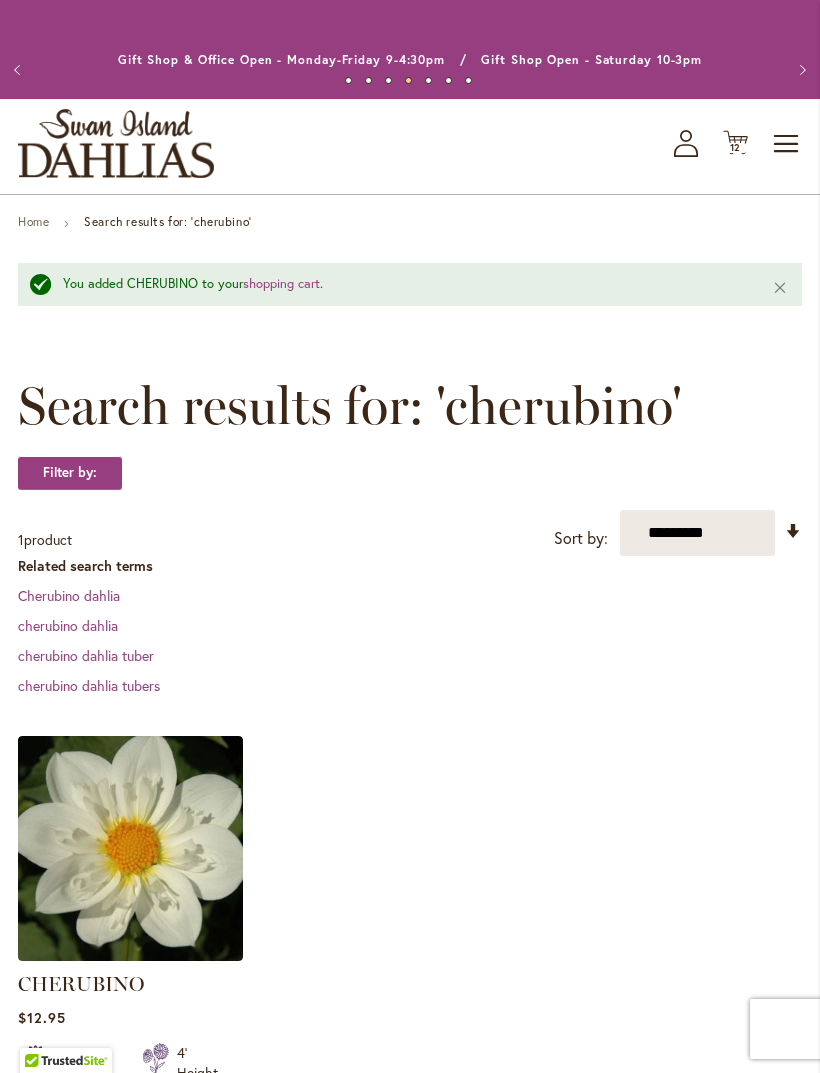 click on "12
12
items" at bounding box center [736, 148] 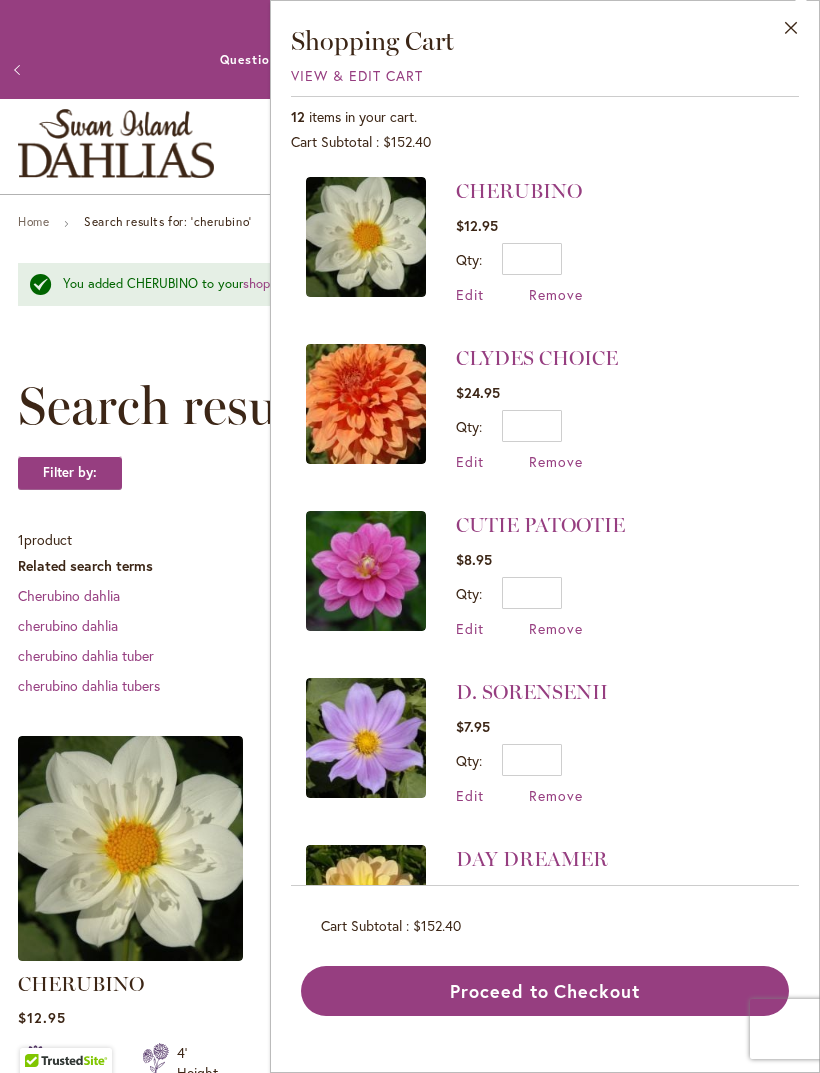 click on "Close" at bounding box center (791, 32) 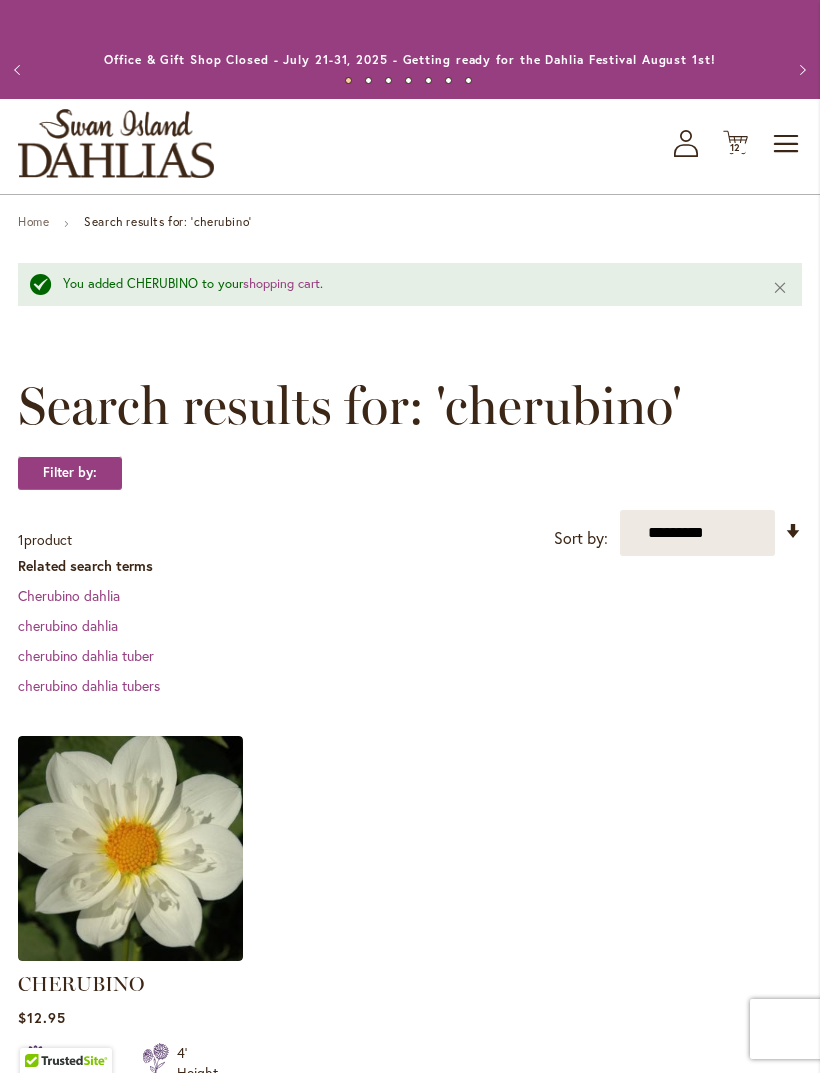 click on "Toggle Nav" at bounding box center (787, 144) 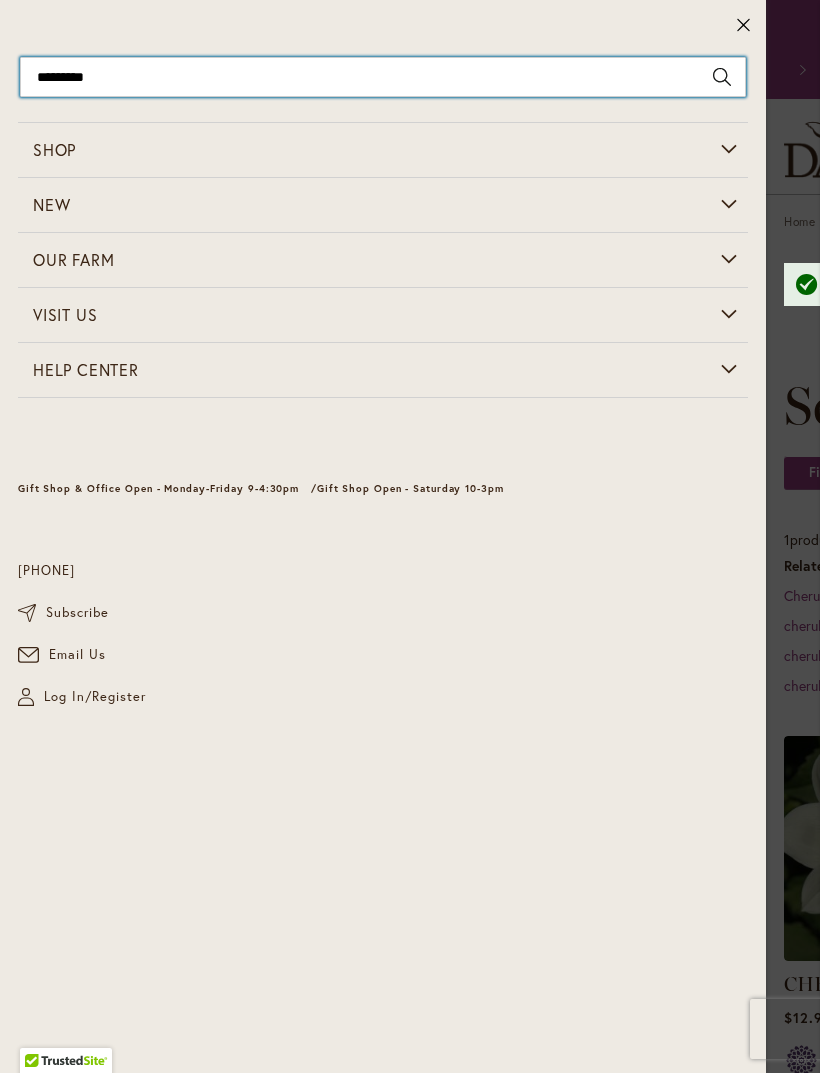 click on "*********" at bounding box center (383, 77) 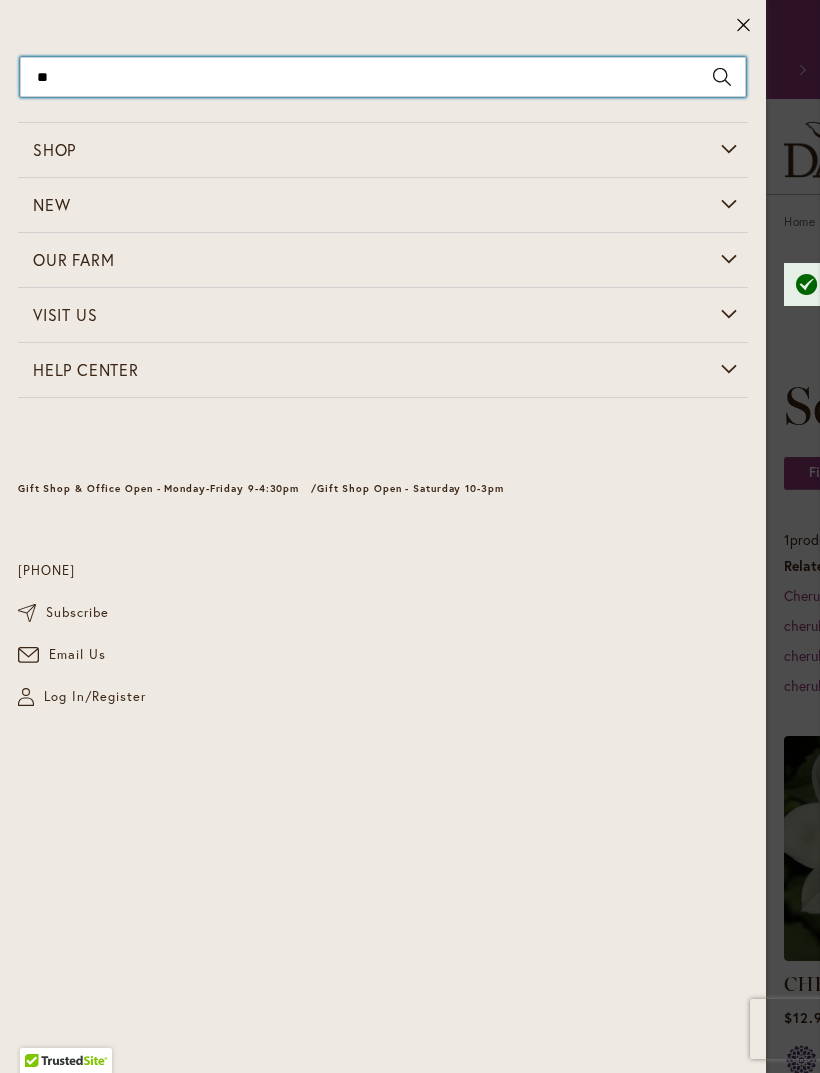 type on "*" 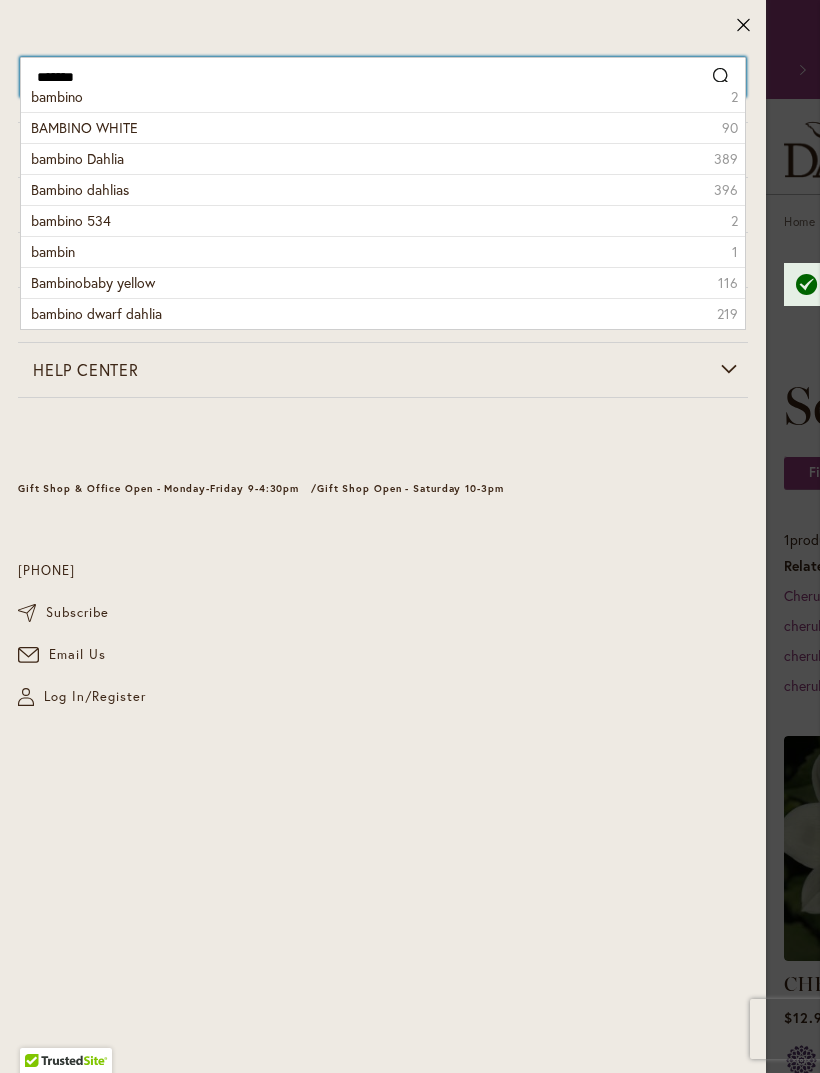 type on "*******" 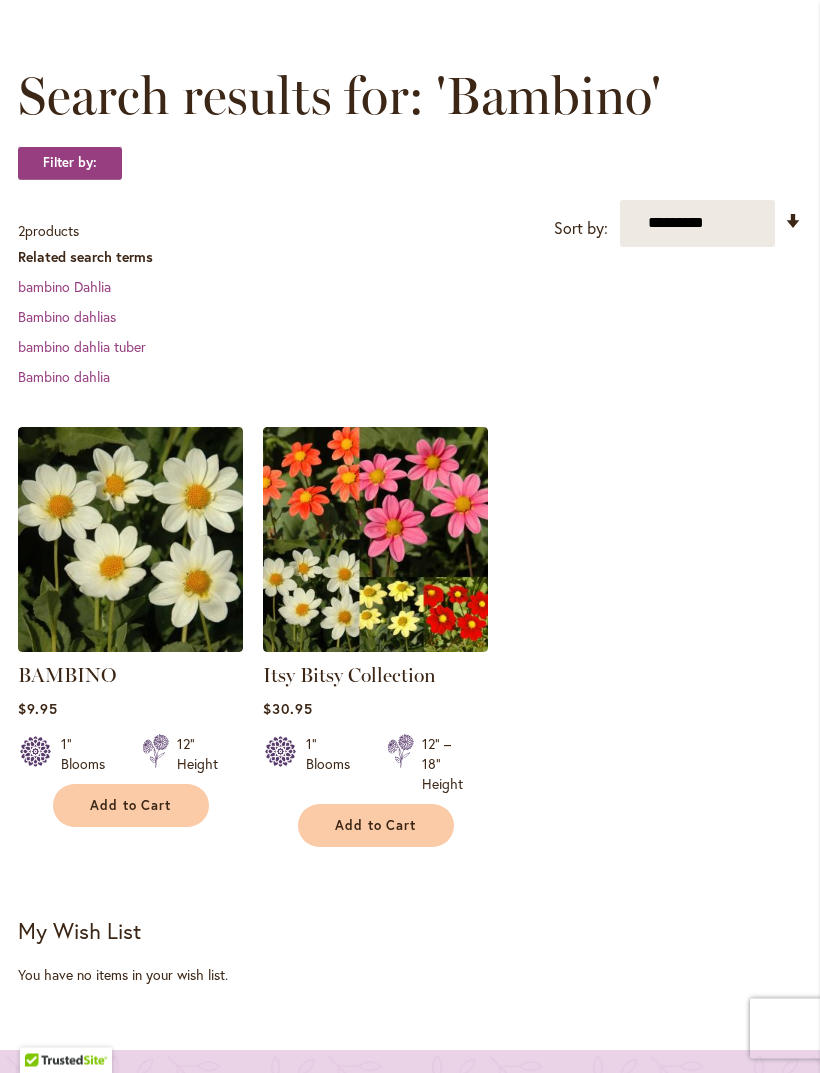 scroll, scrollTop: 264, scrollLeft: 0, axis: vertical 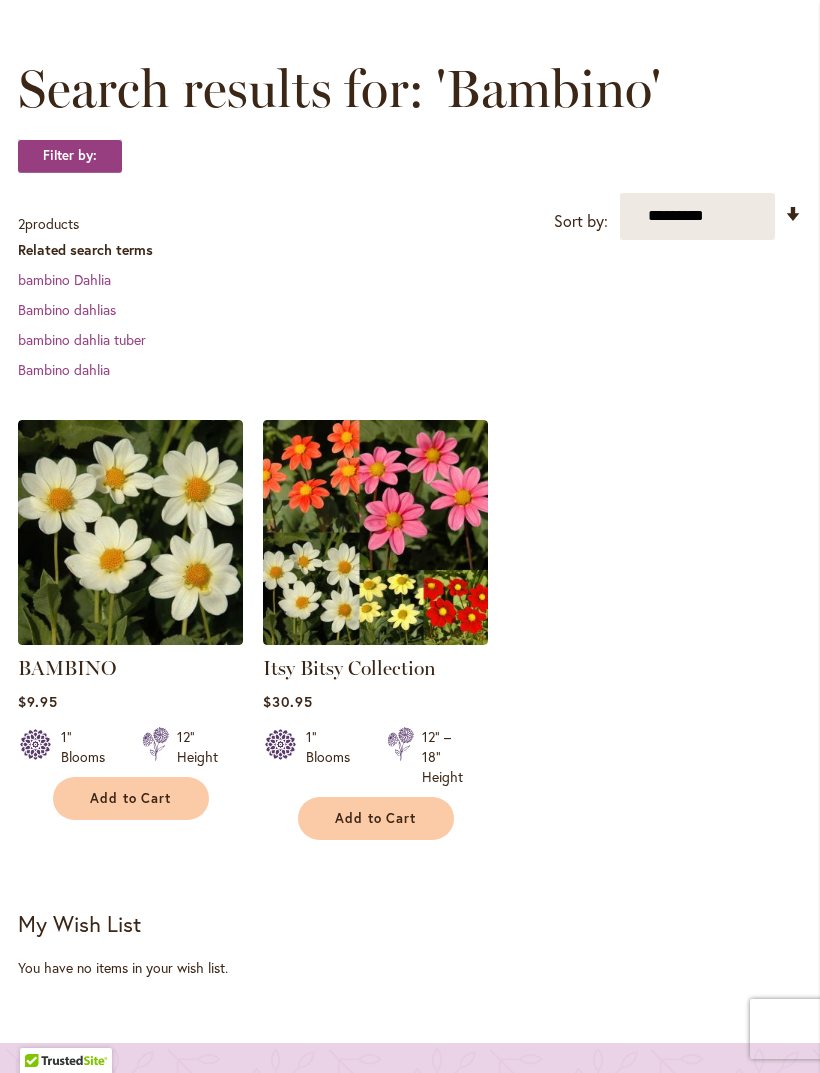 click at bounding box center [130, 532] 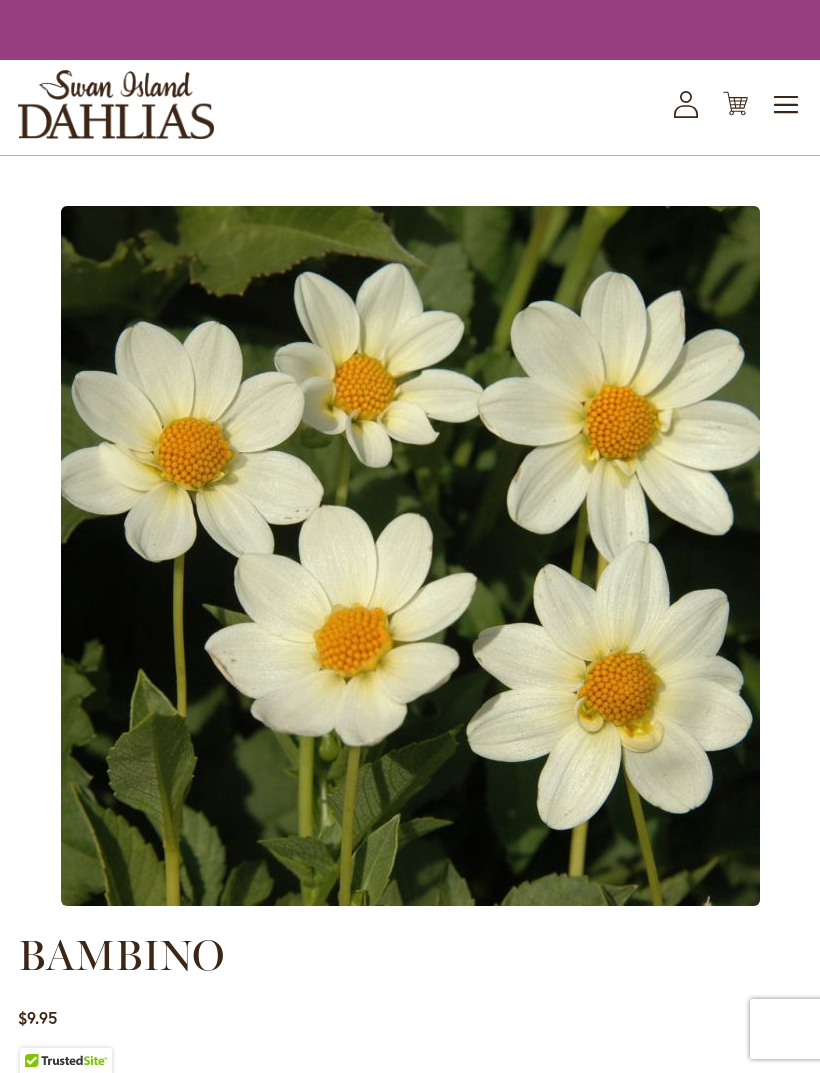 scroll, scrollTop: 0, scrollLeft: 0, axis: both 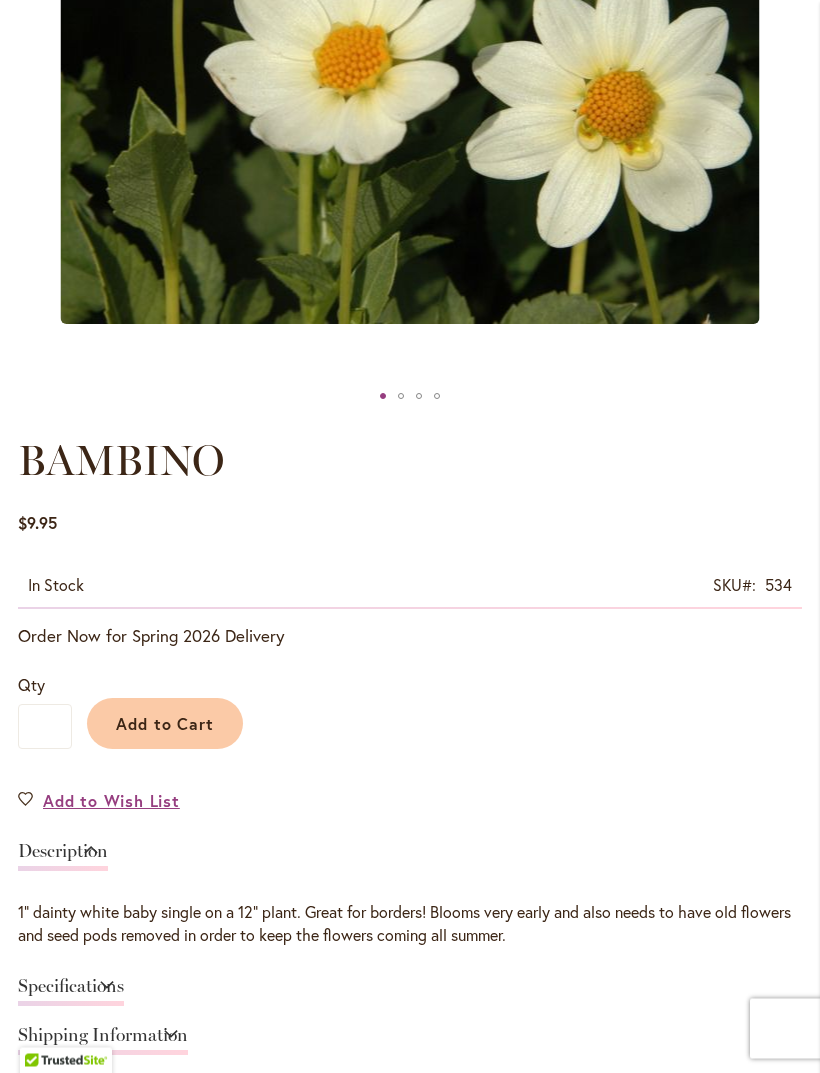 click on "Add to Cart" at bounding box center (165, 724) 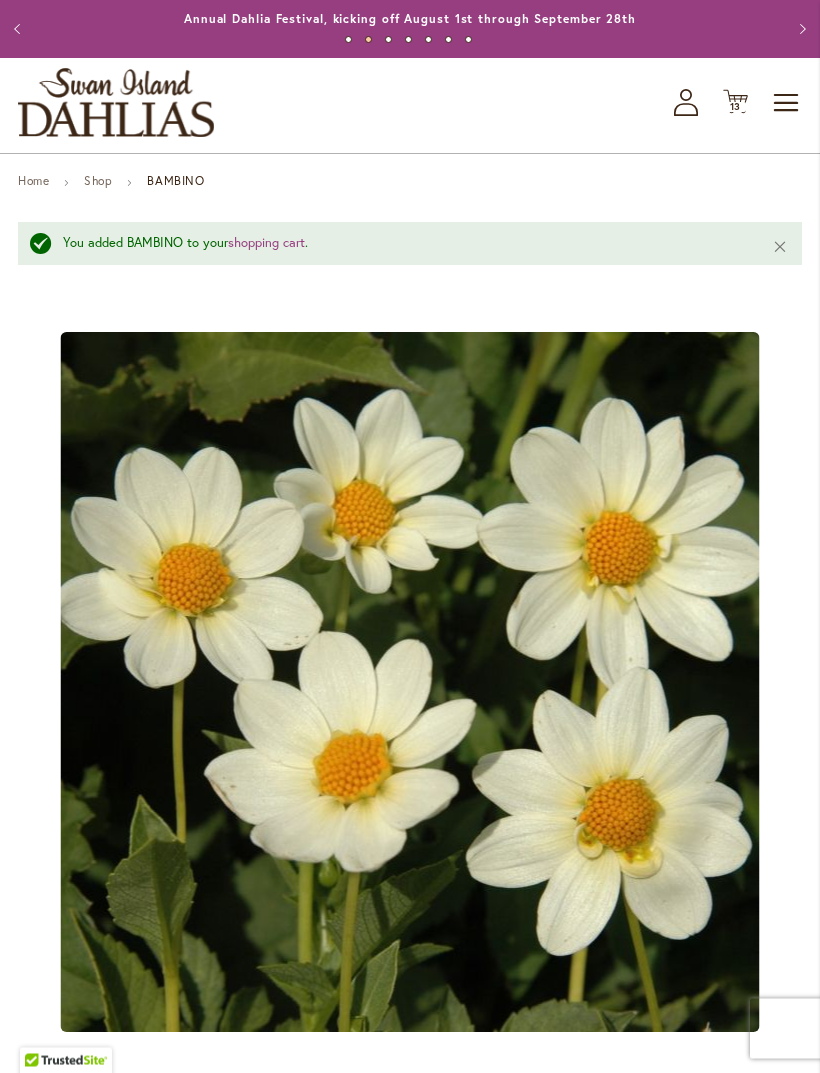 scroll, scrollTop: 0, scrollLeft: 0, axis: both 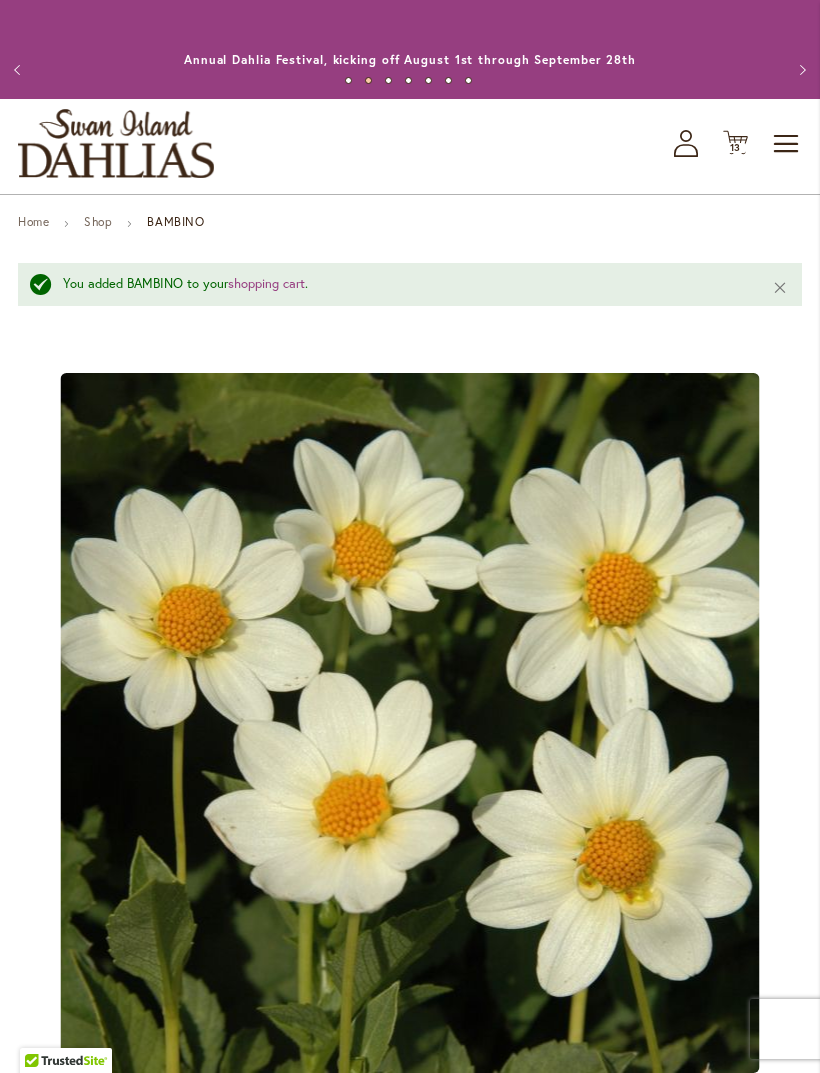 click on "Toggle Nav" at bounding box center (787, 144) 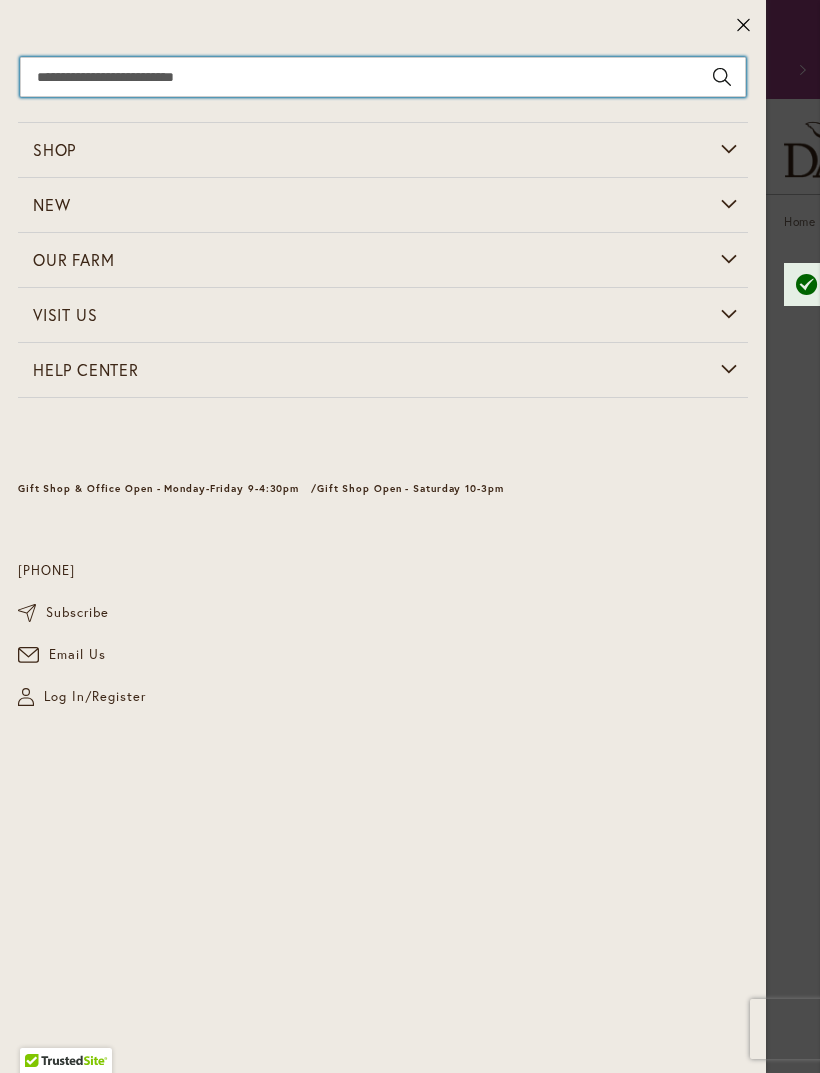 click on "Search" at bounding box center [383, 77] 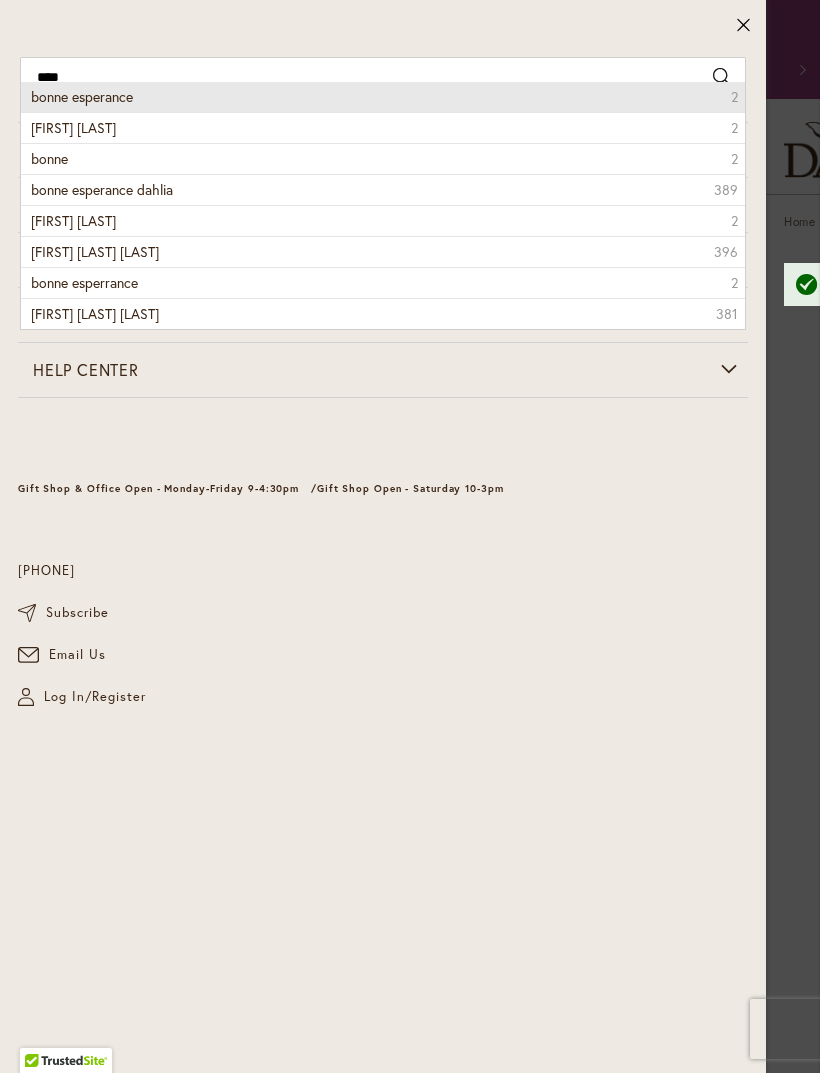 click on "bonne esperance 2" at bounding box center (383, 97) 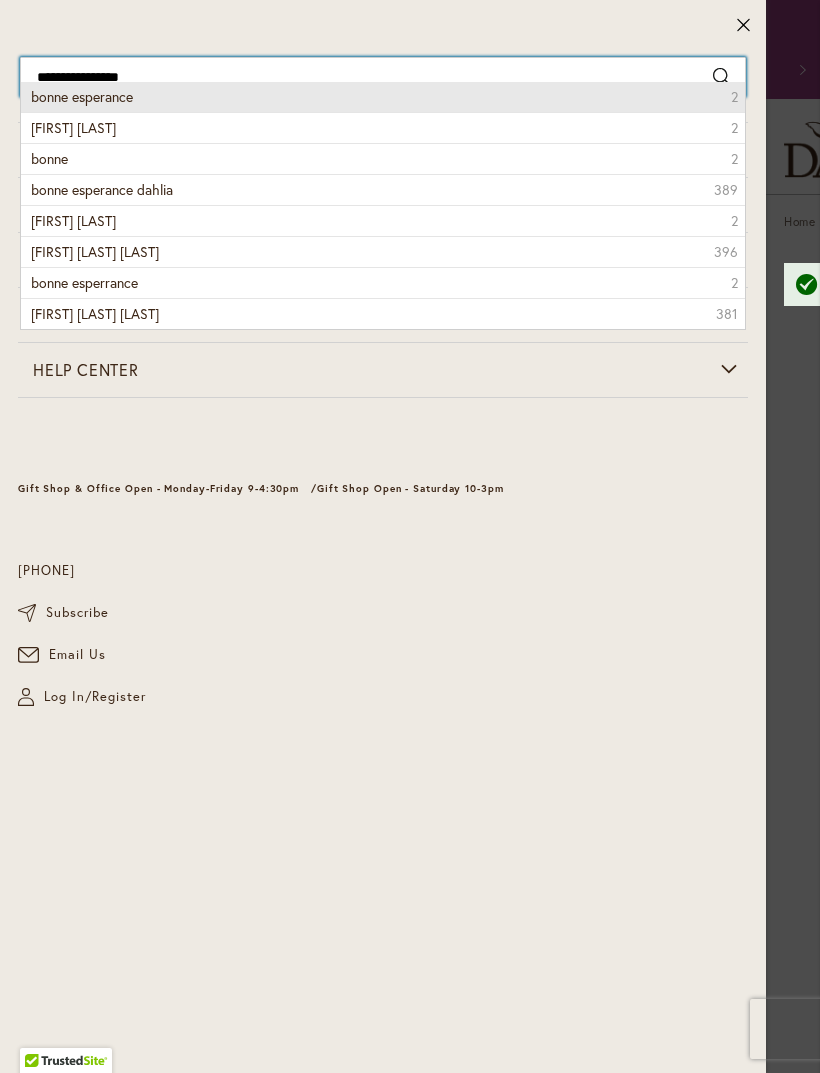 type on "**********" 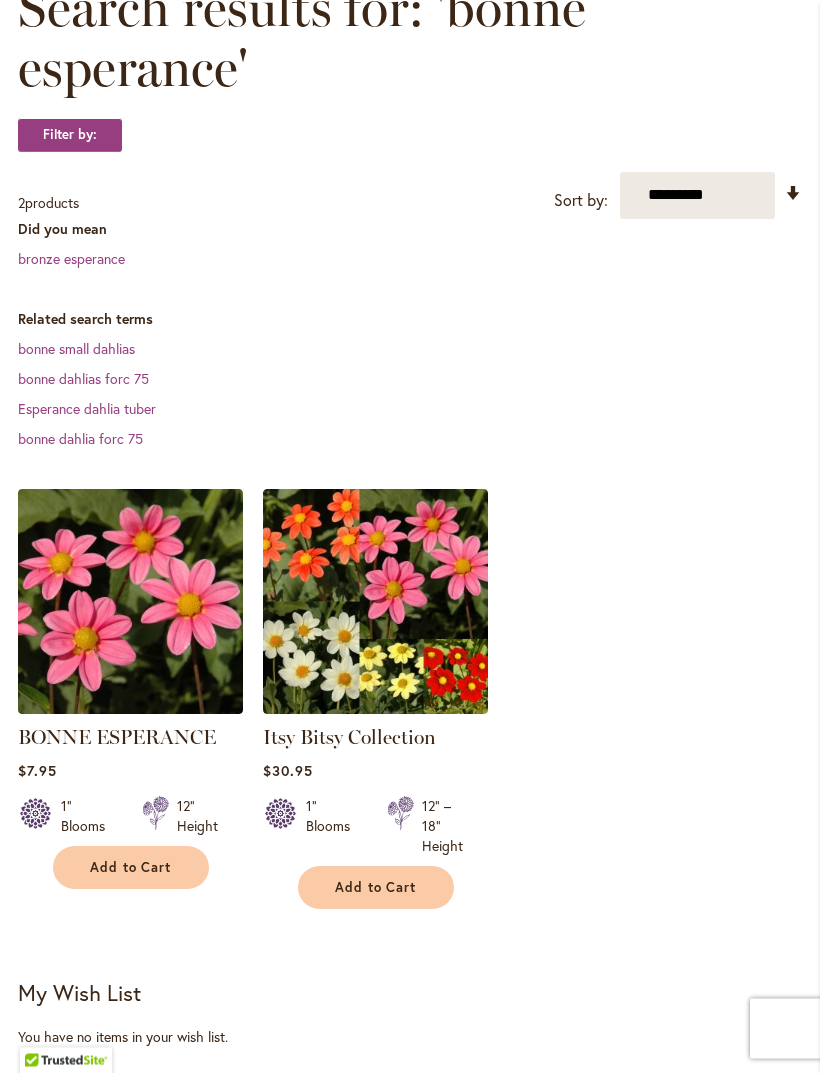 scroll, scrollTop: 347, scrollLeft: 0, axis: vertical 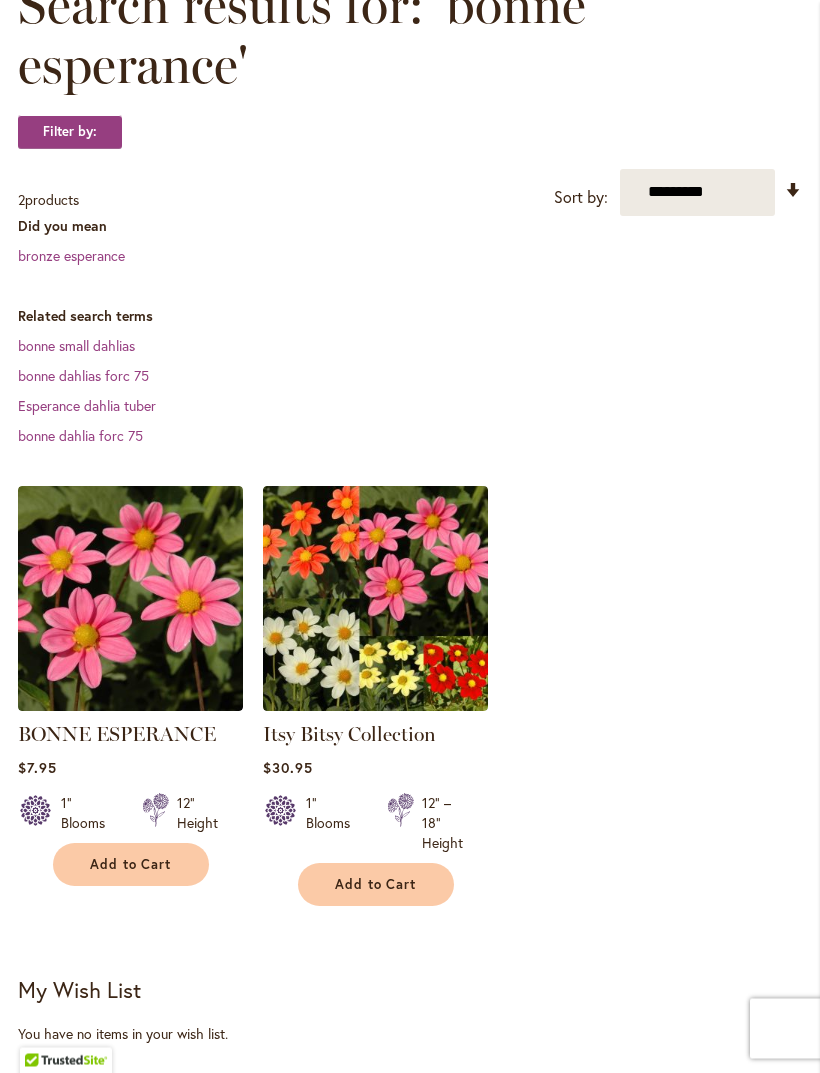 click on "Add to Cart" at bounding box center (131, 865) 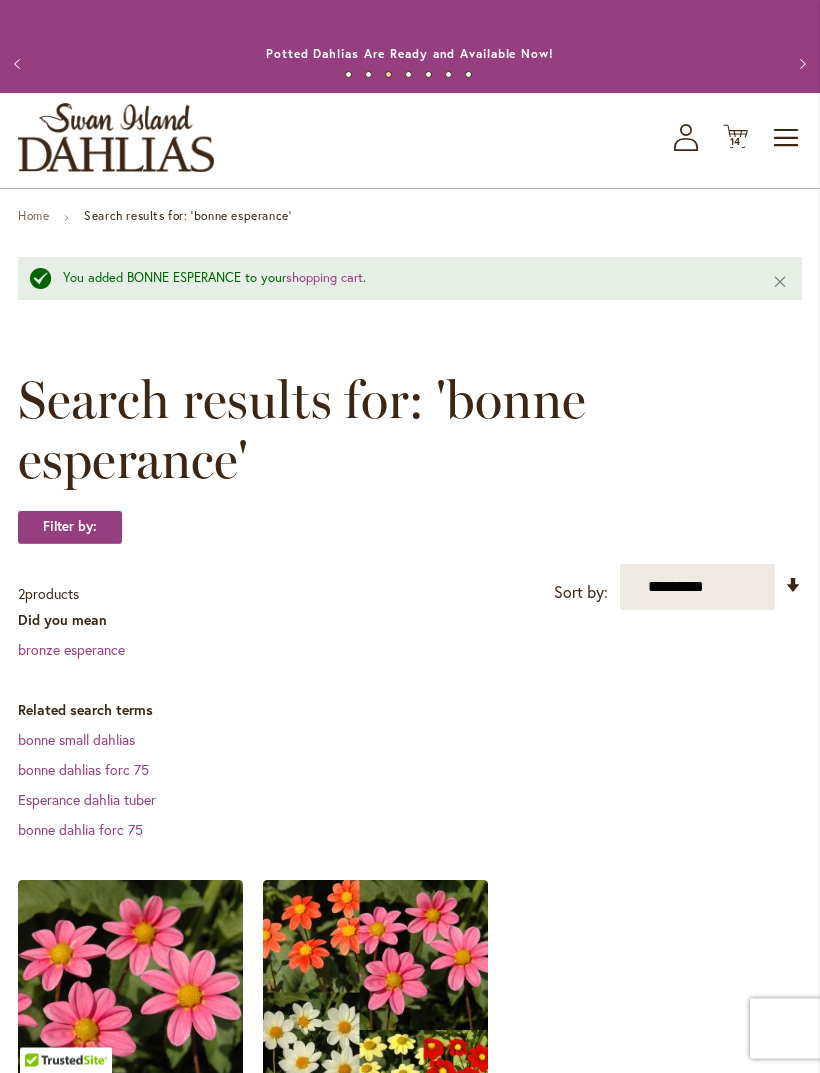 scroll, scrollTop: 0, scrollLeft: 0, axis: both 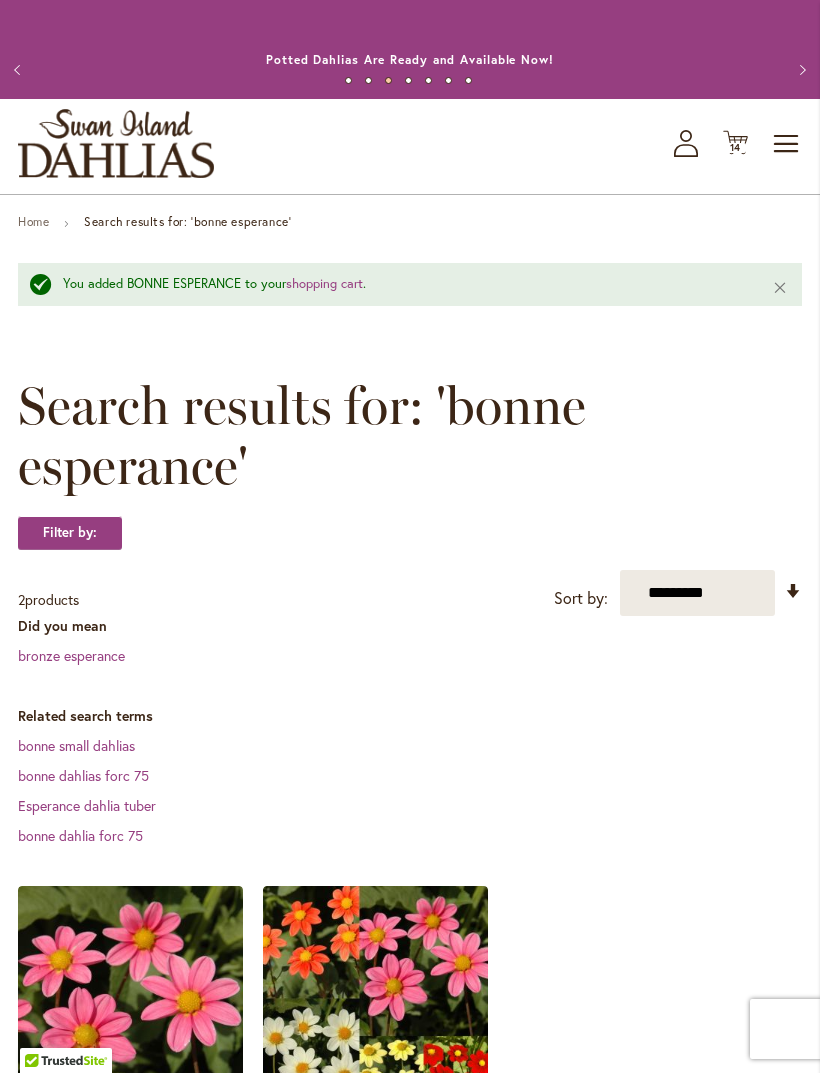 click on "14
14
items" at bounding box center (736, 148) 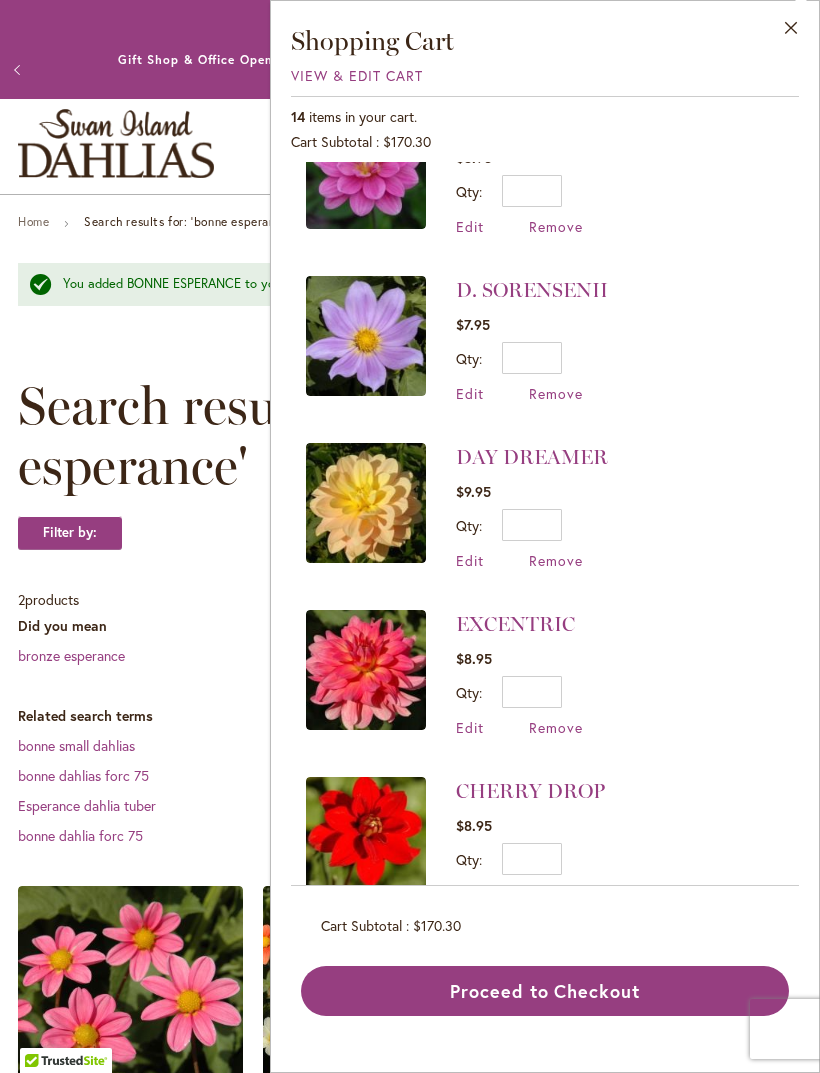scroll, scrollTop: 738, scrollLeft: 0, axis: vertical 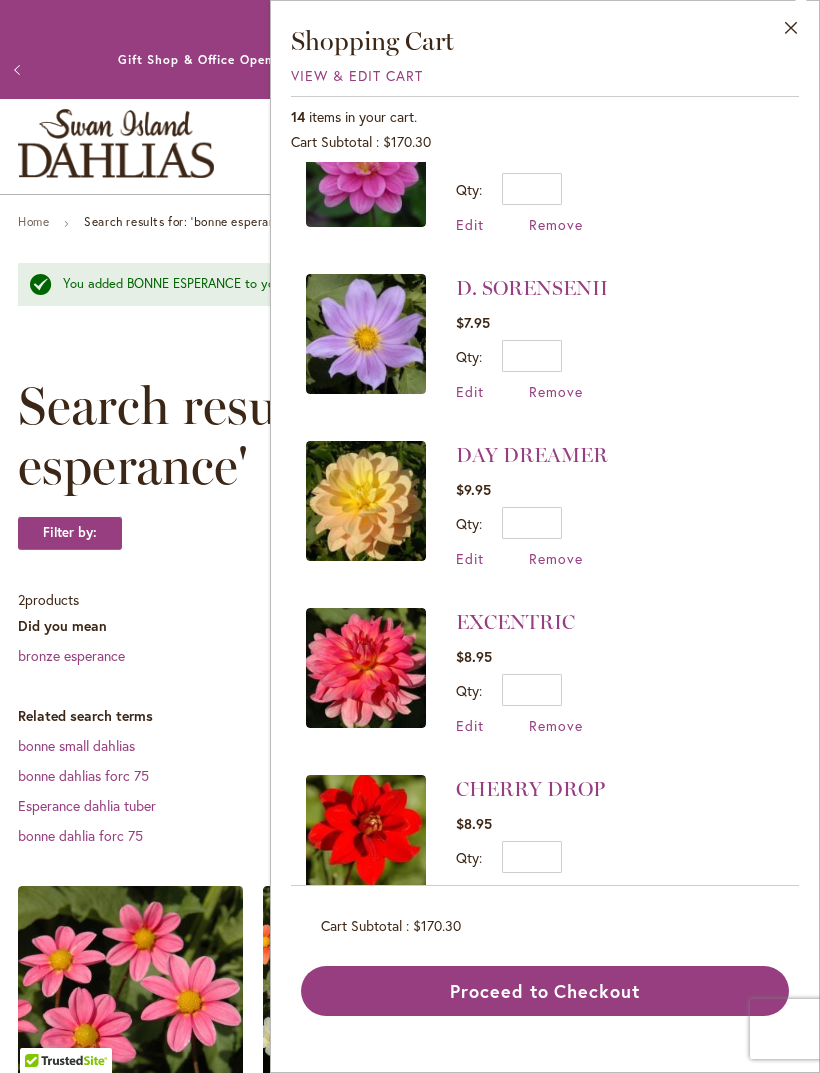 click on "Did you mean" at bounding box center [410, 626] 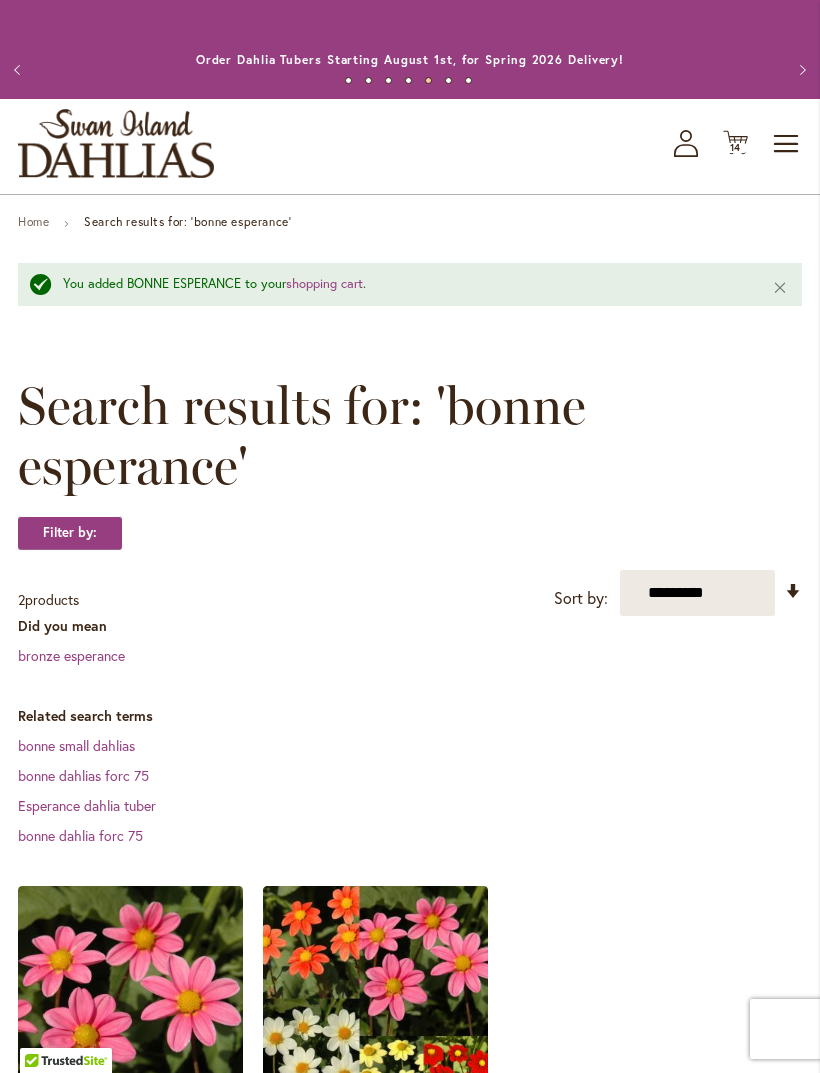click on "Toggle Nav" at bounding box center (787, 144) 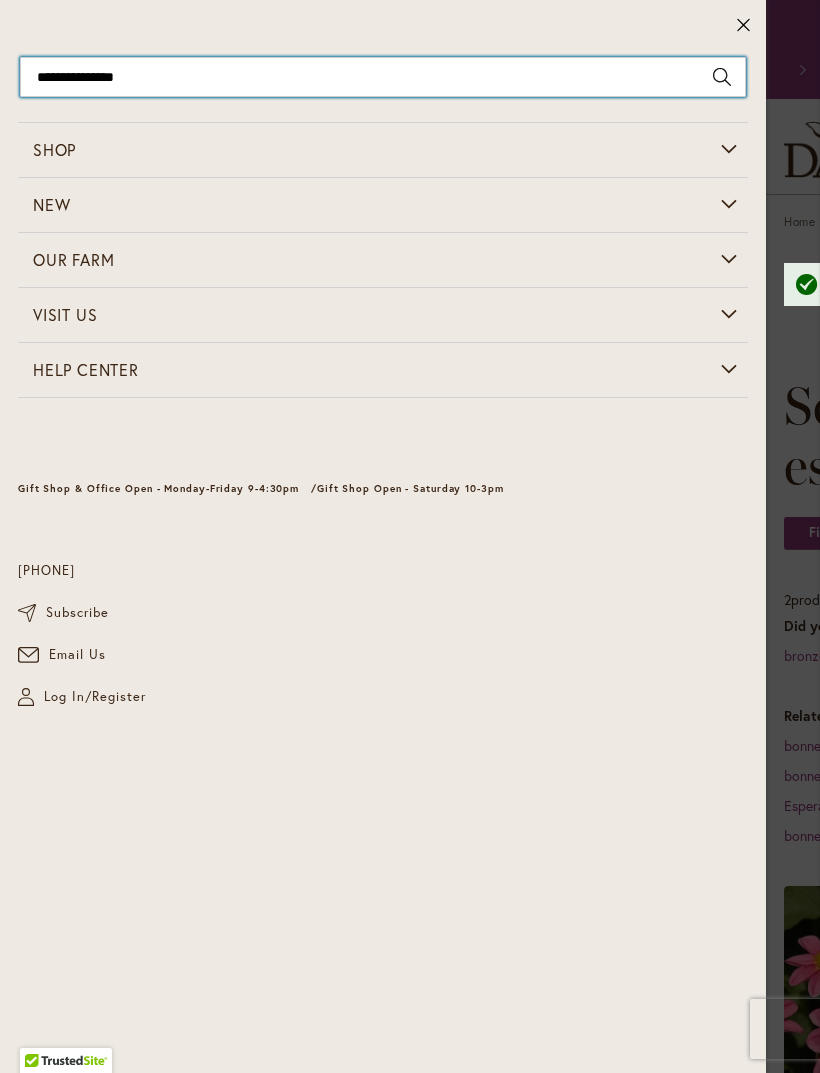 click on "**********" at bounding box center (383, 77) 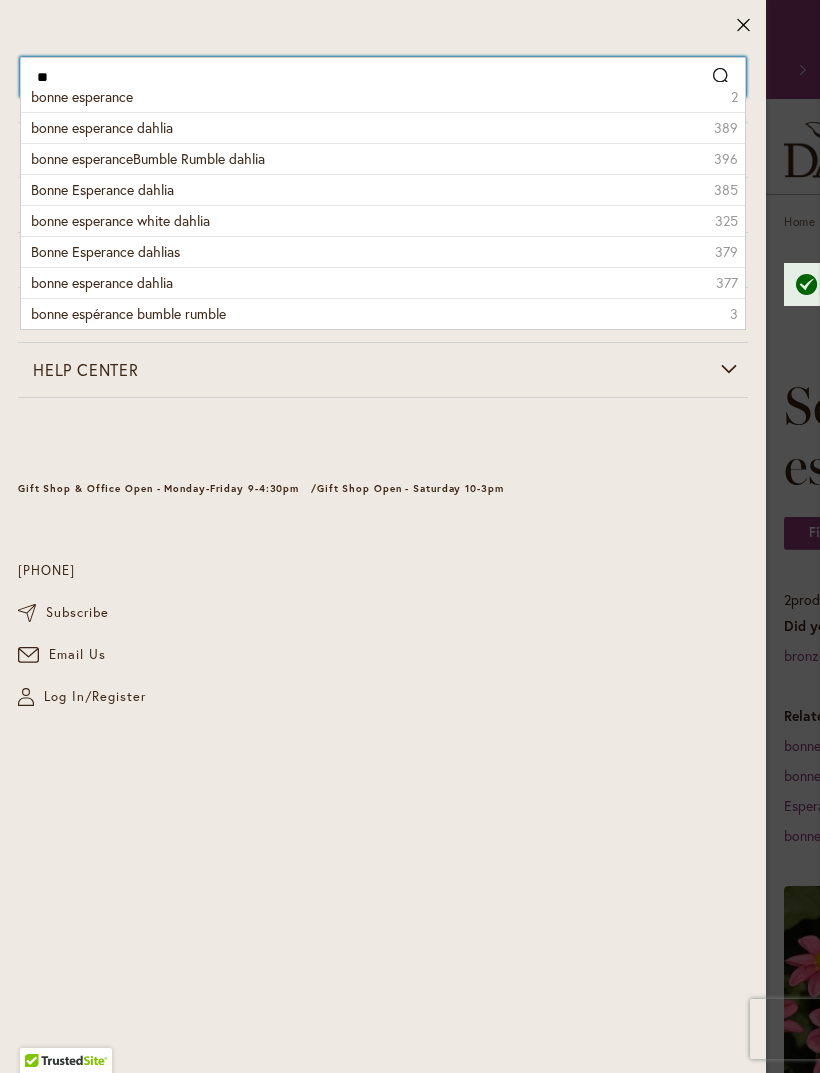 type on "*" 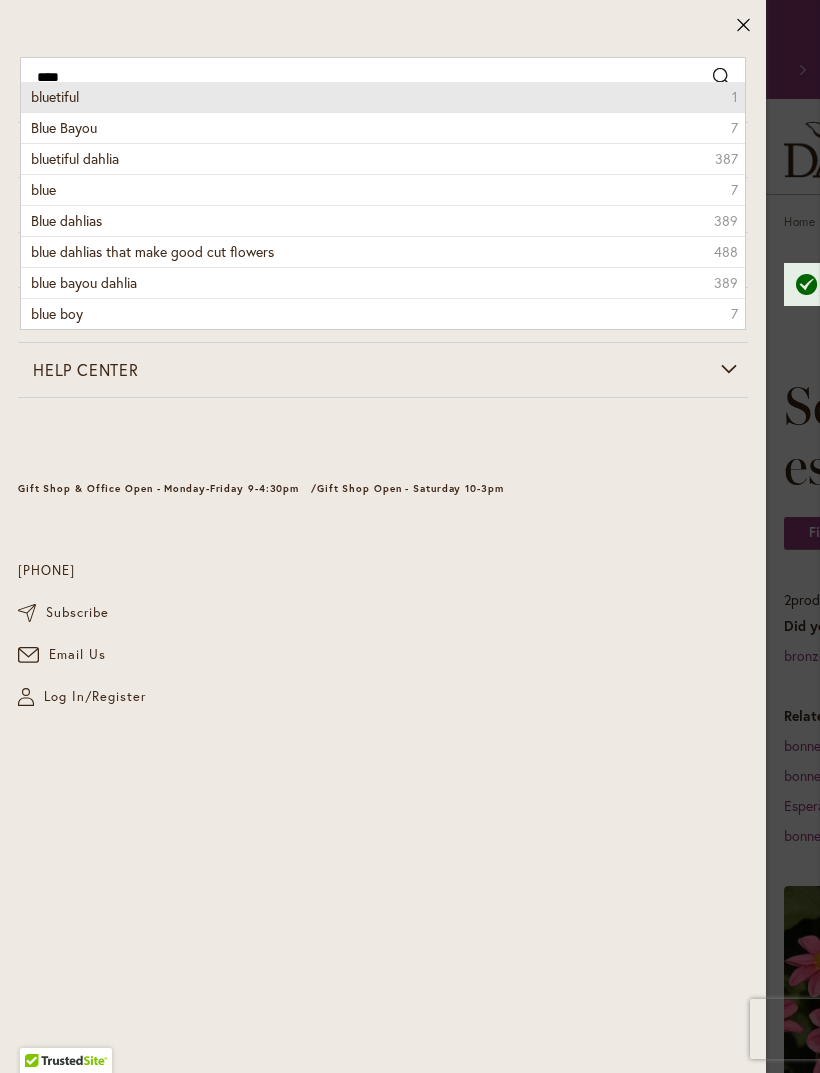 click on "bluetiful 1" at bounding box center (383, 97) 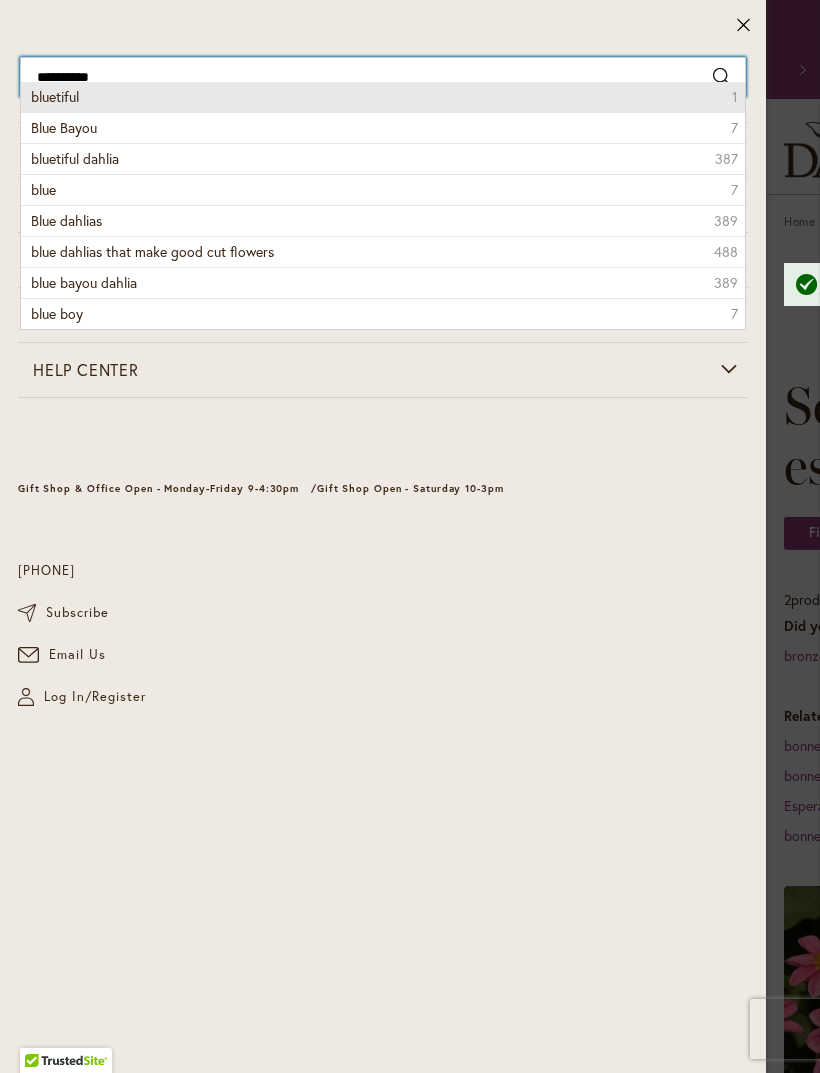 type on "*********" 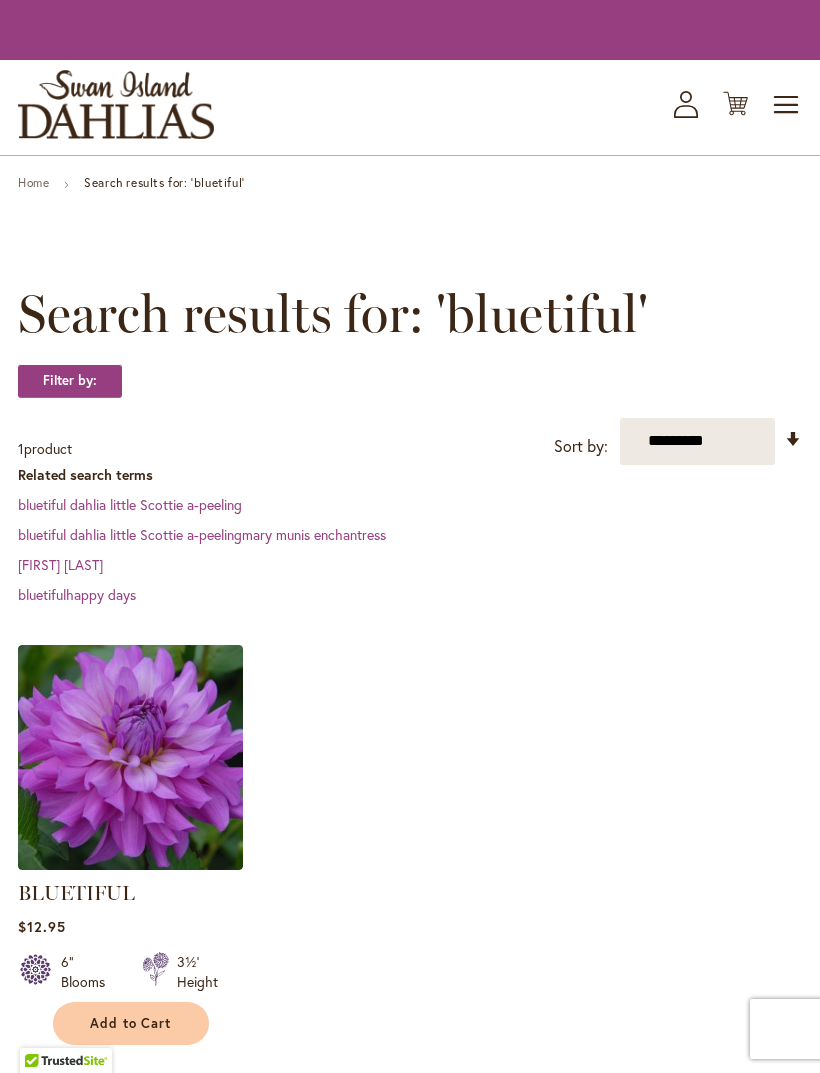 scroll, scrollTop: 0, scrollLeft: 0, axis: both 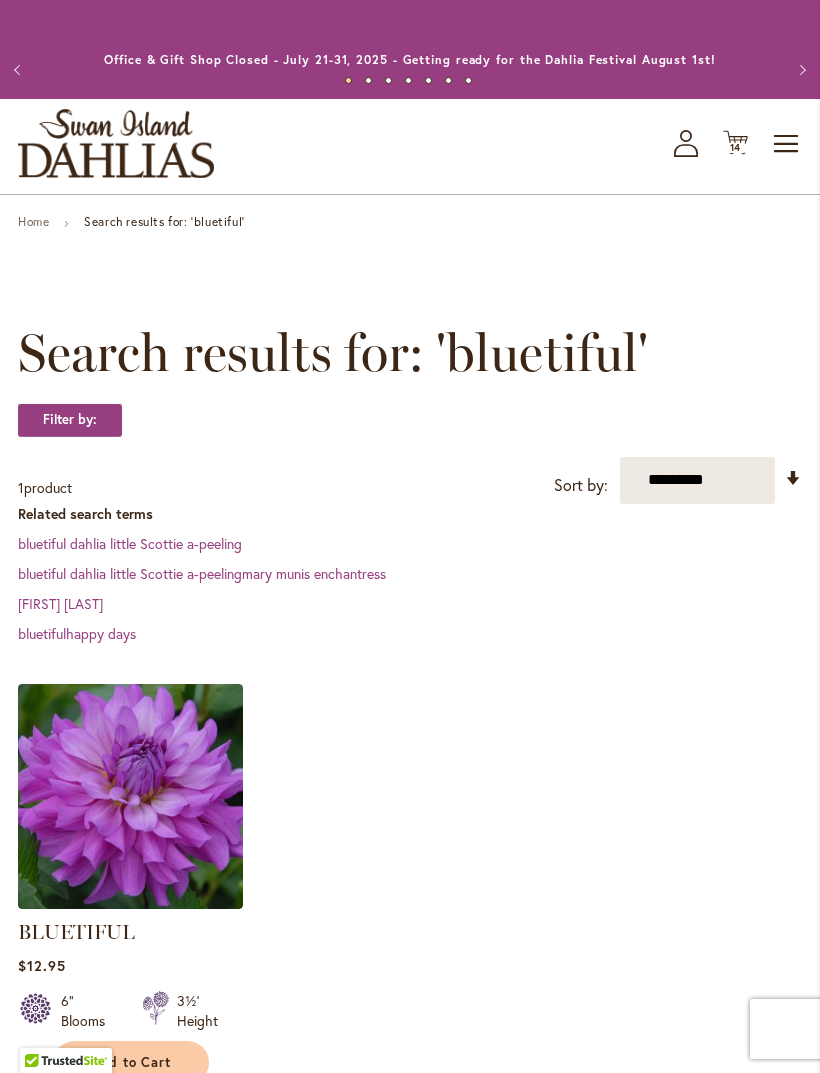 click at bounding box center [130, 796] 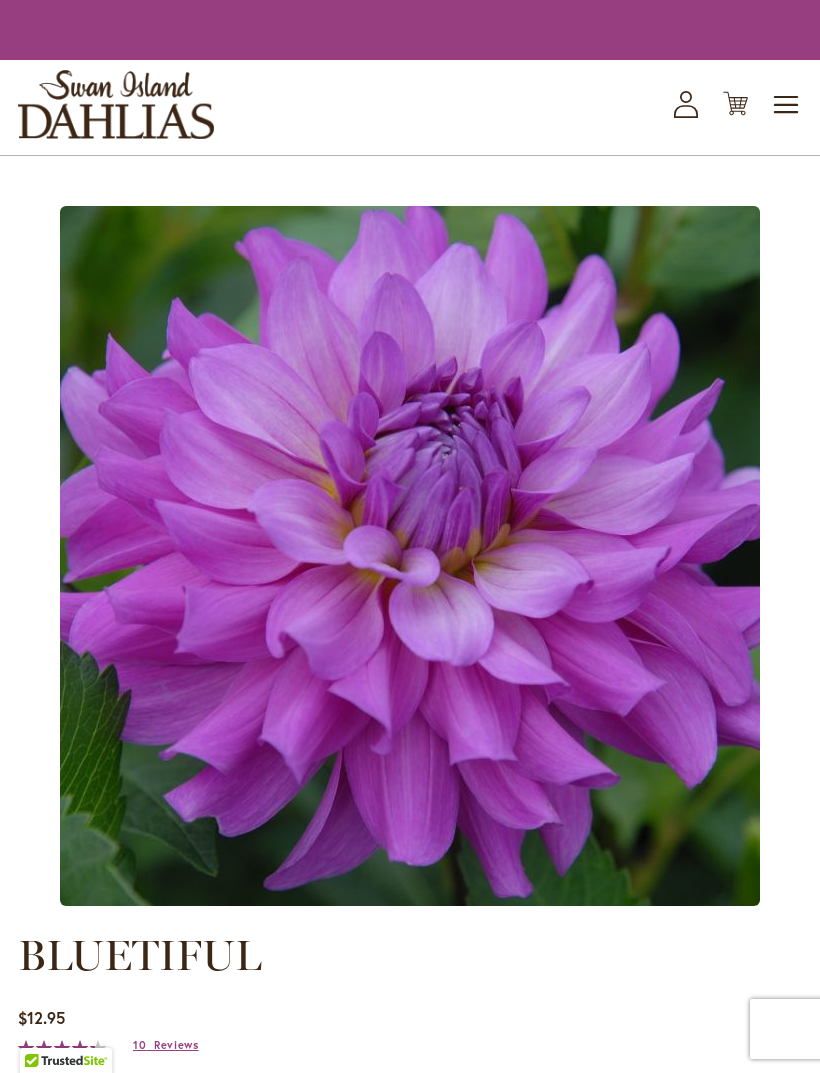 scroll, scrollTop: 0, scrollLeft: 0, axis: both 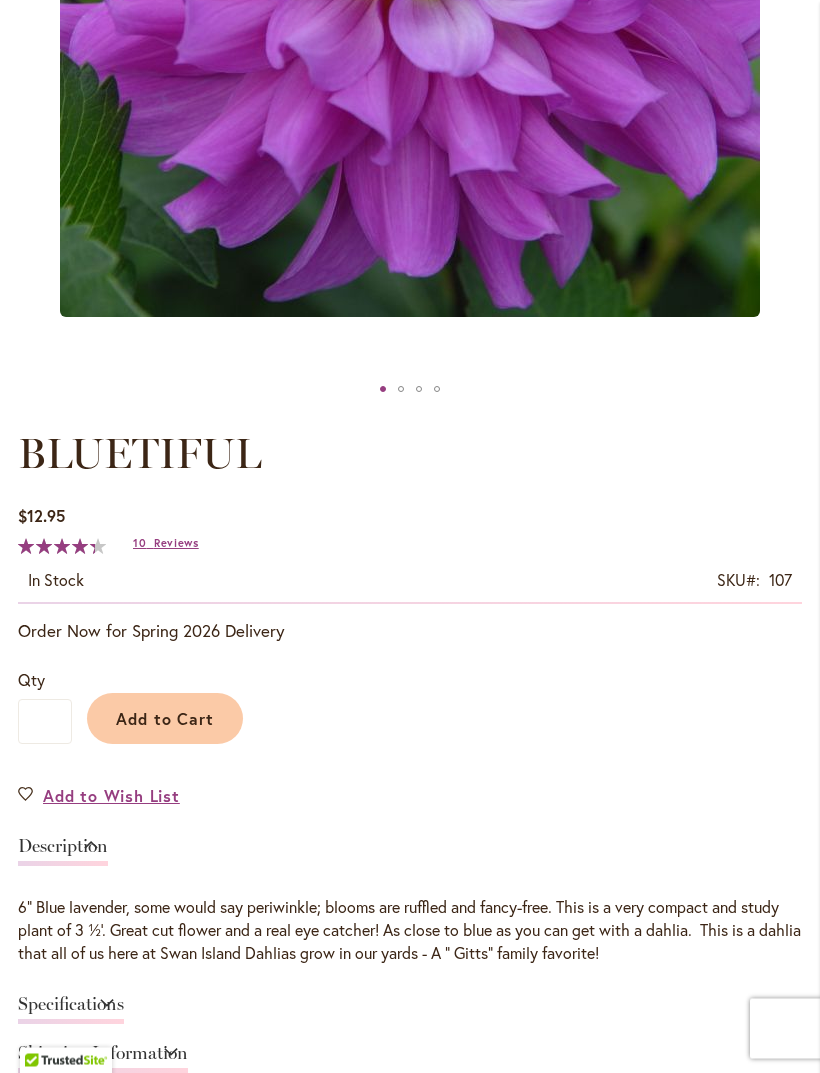 click on "Add to Cart" at bounding box center (165, 719) 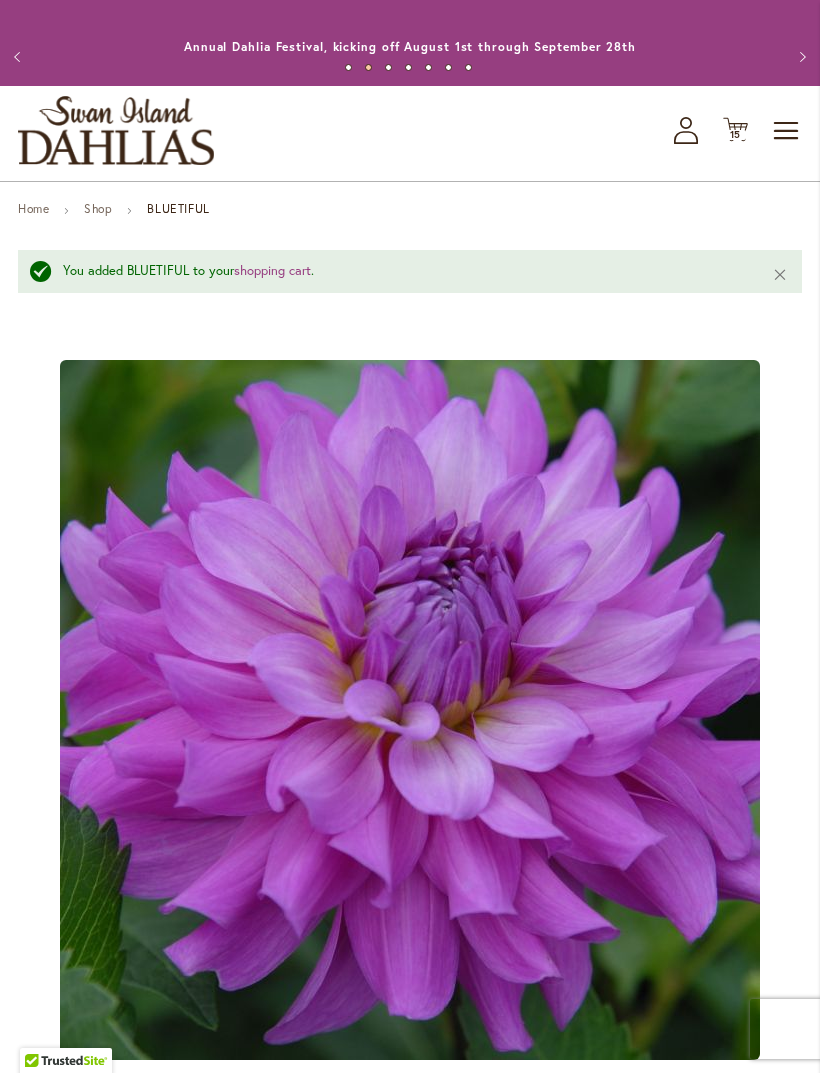 scroll, scrollTop: 0, scrollLeft: 0, axis: both 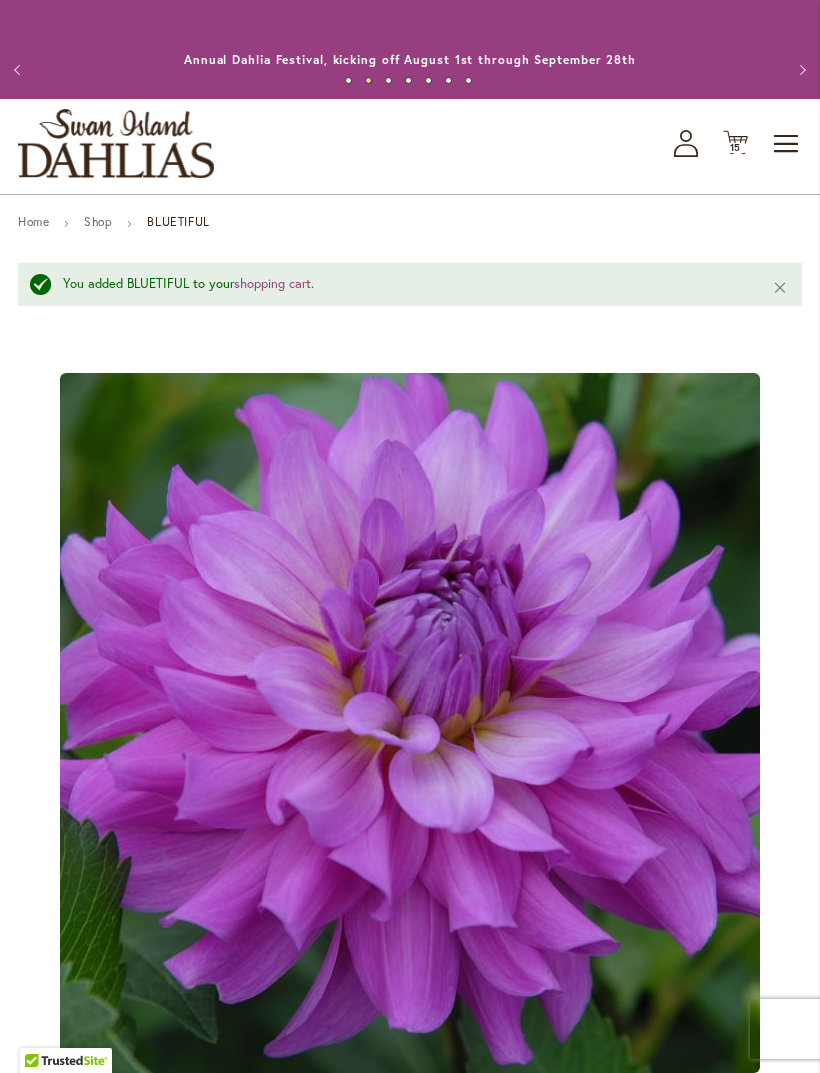 click on "My Account" 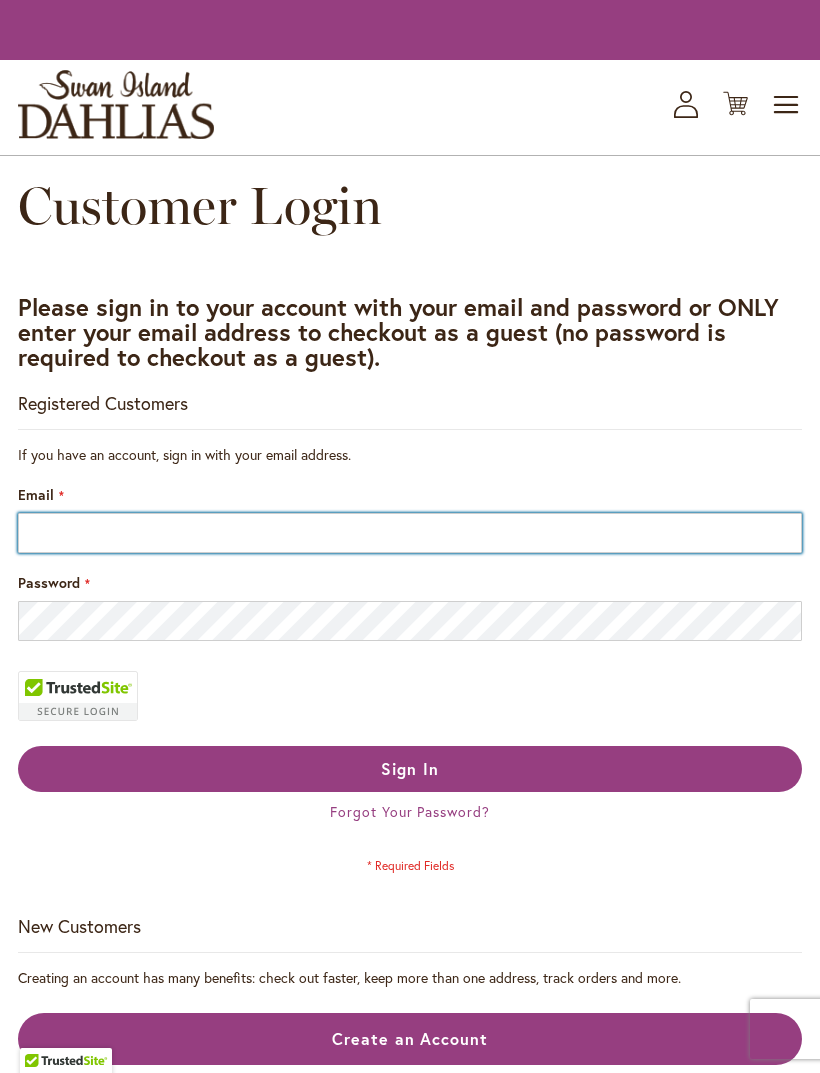 scroll, scrollTop: 0, scrollLeft: 0, axis: both 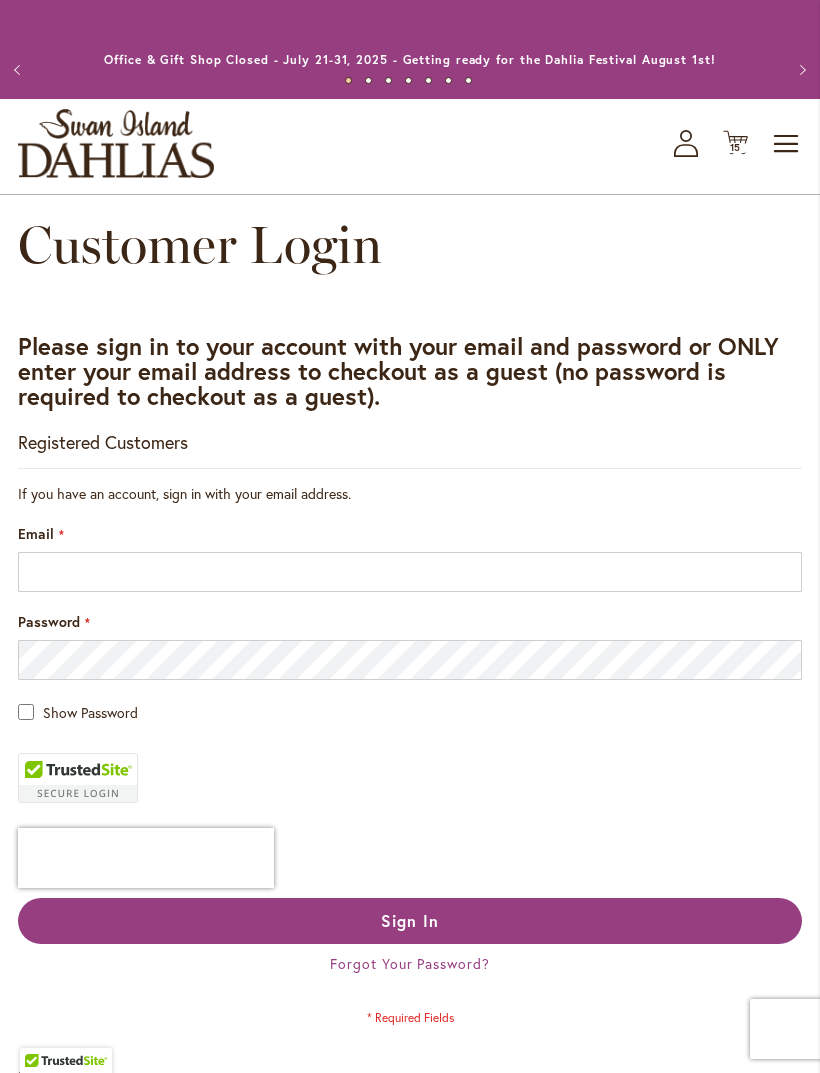 click on "Toggle Nav" at bounding box center (787, 144) 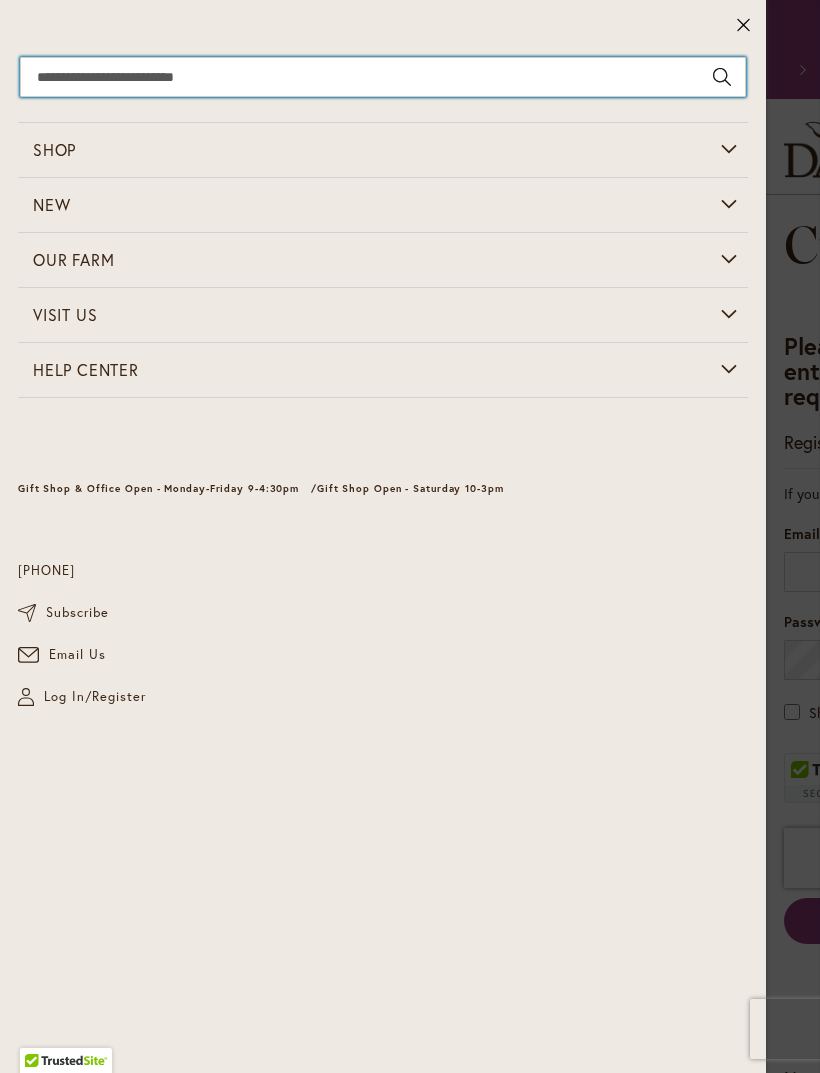 click on "Search" at bounding box center [383, 77] 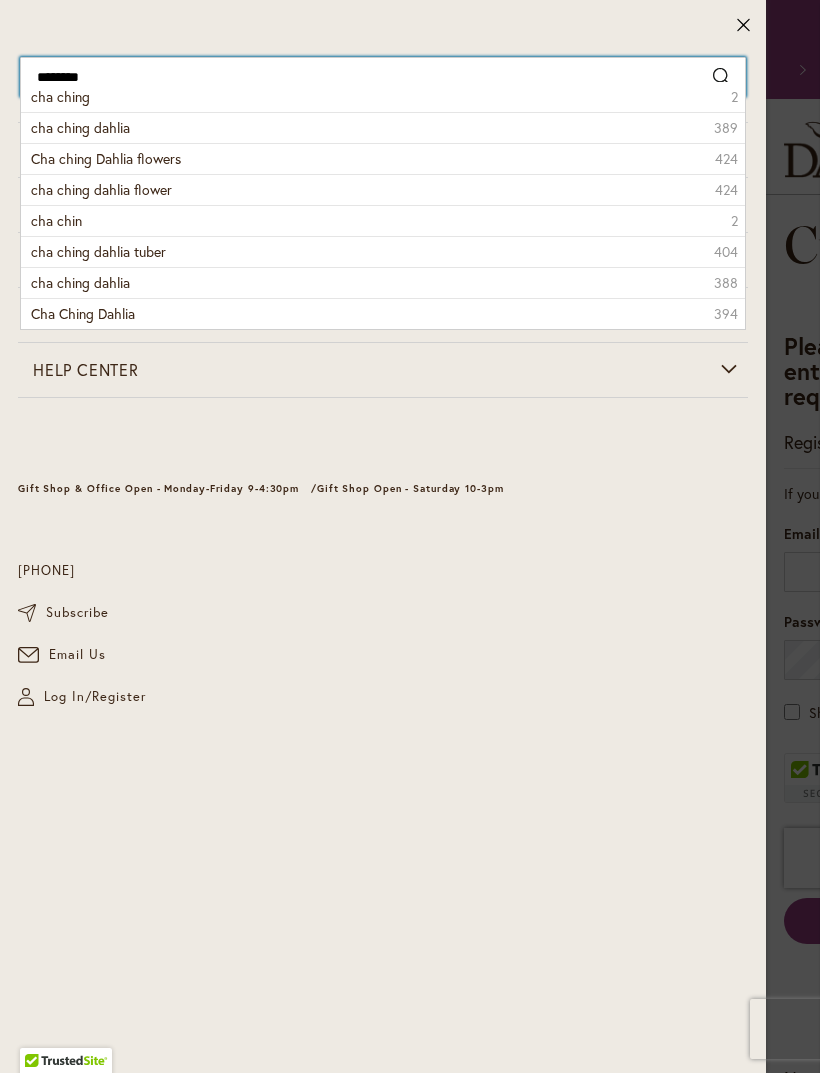 type on "*********" 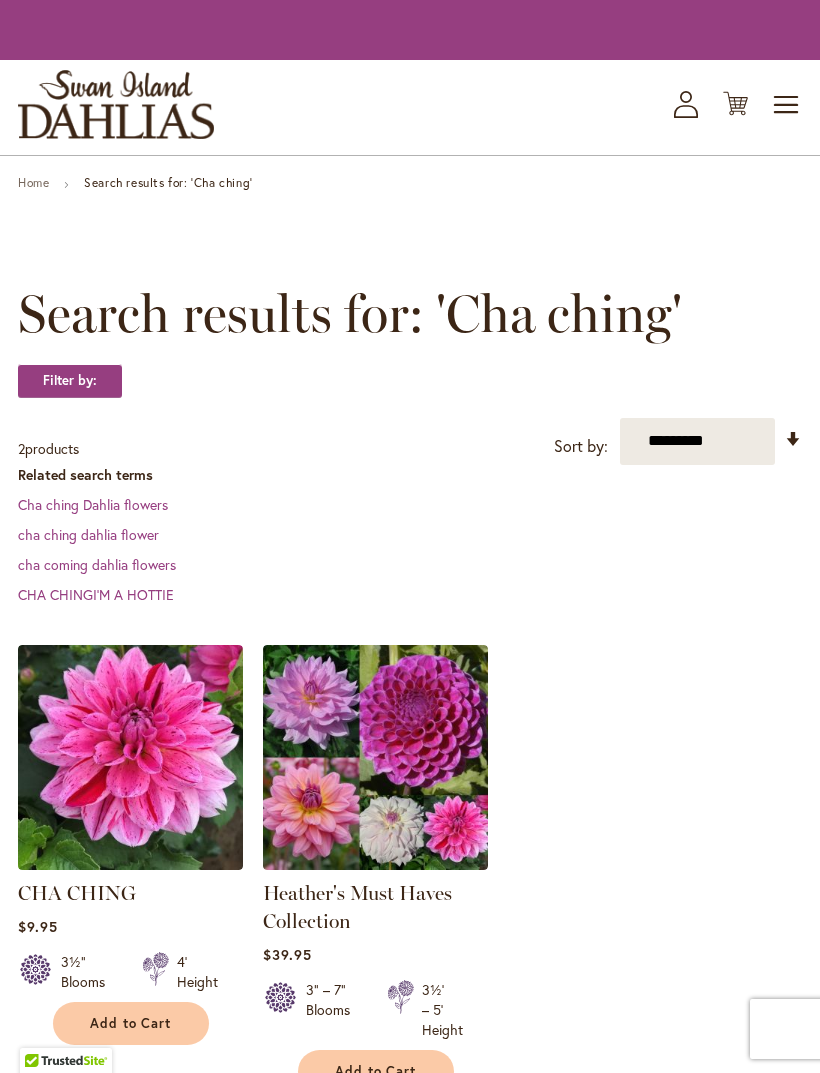 scroll, scrollTop: 0, scrollLeft: 0, axis: both 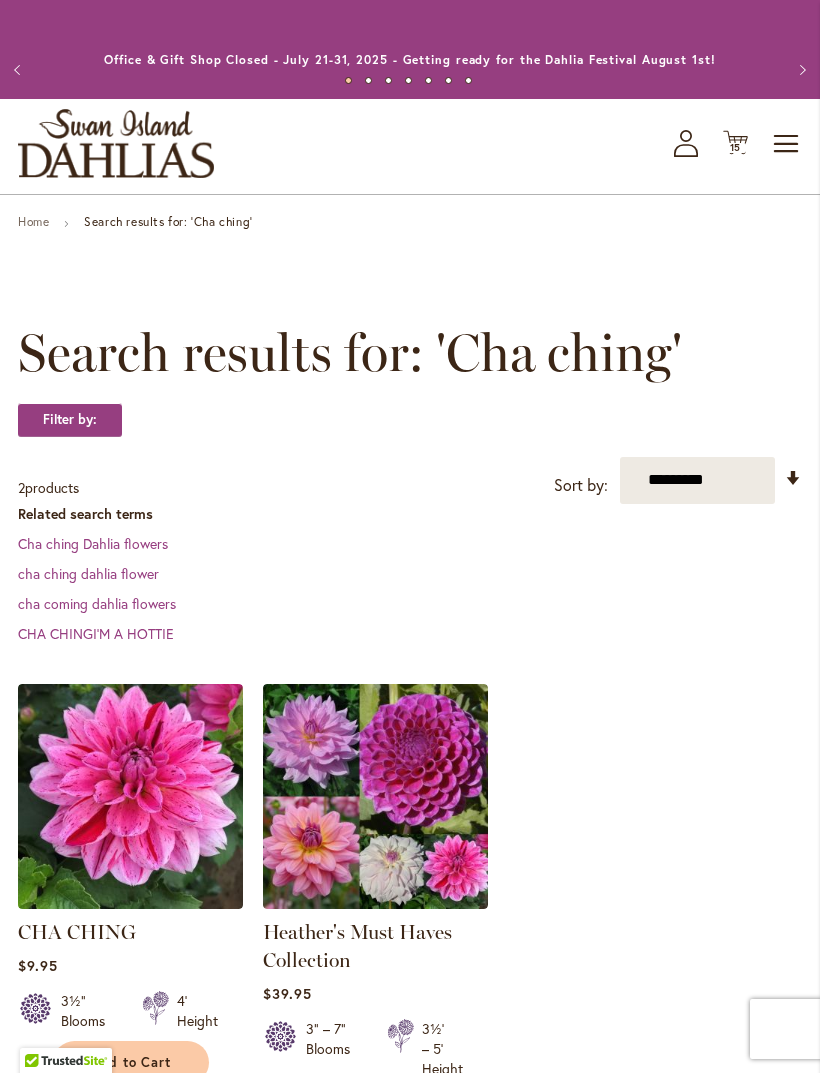 click at bounding box center [130, 796] 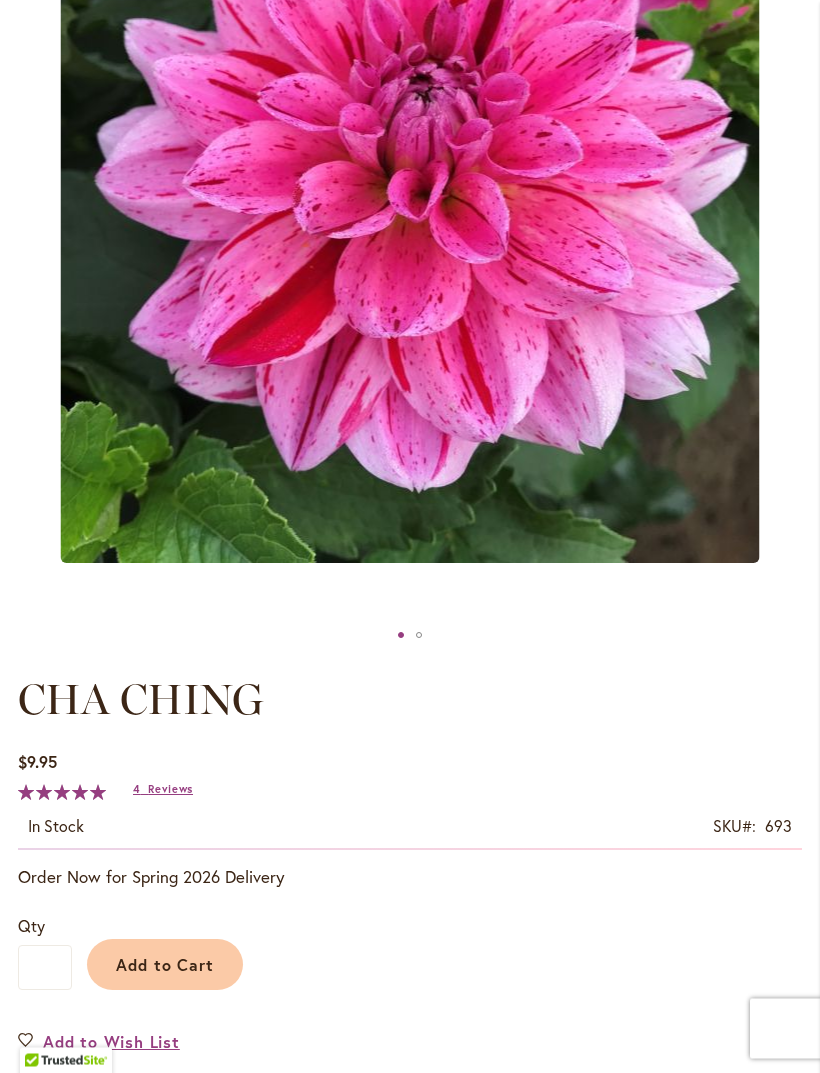 scroll, scrollTop: 458, scrollLeft: 0, axis: vertical 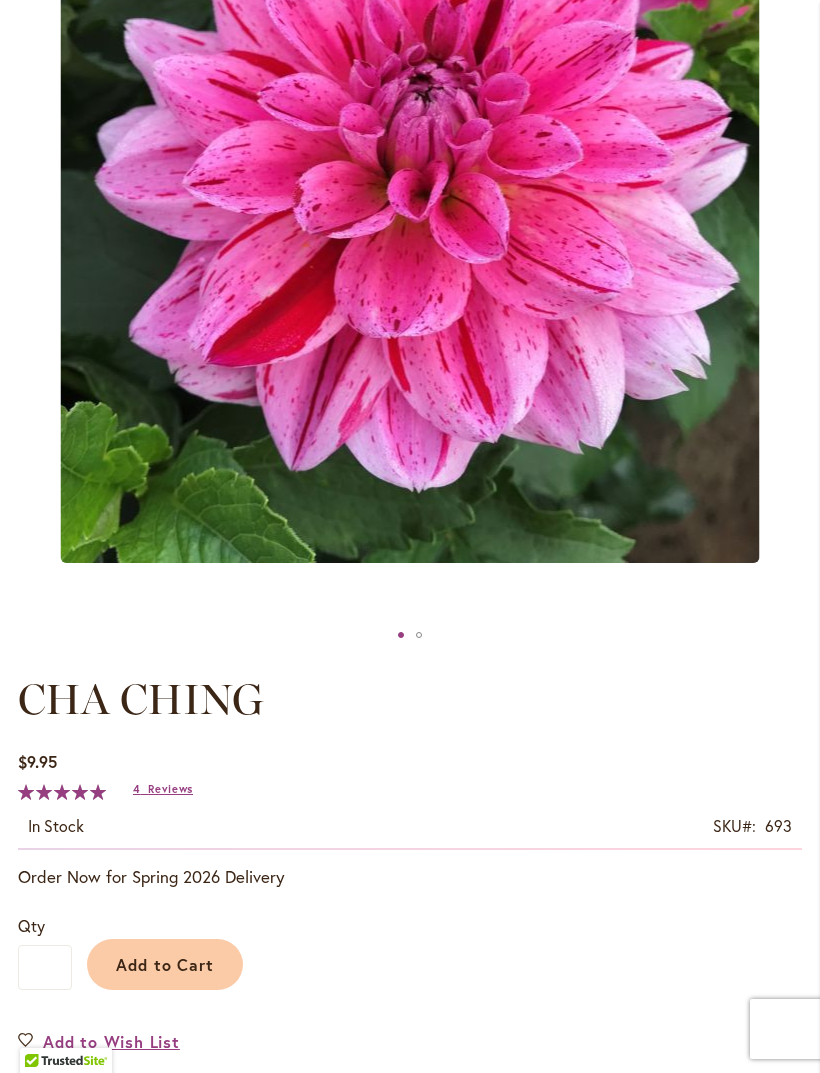 click on "Add to Cart" at bounding box center [165, 964] 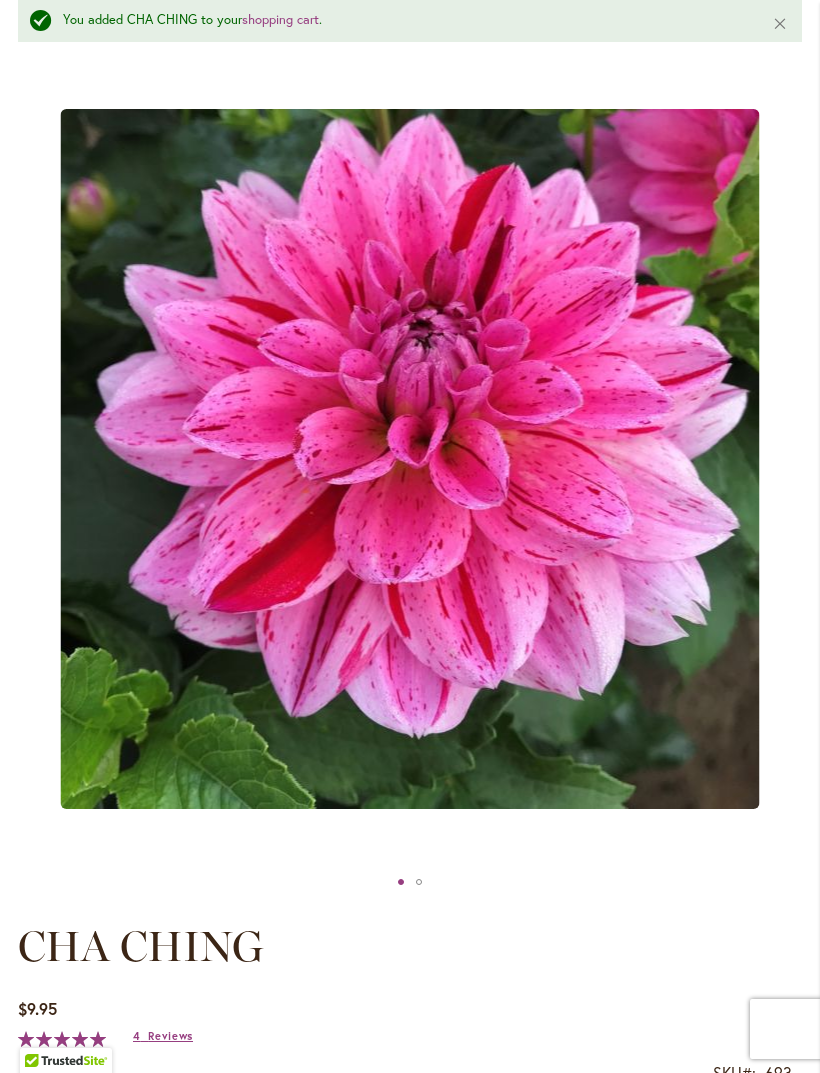 scroll, scrollTop: 0, scrollLeft: 0, axis: both 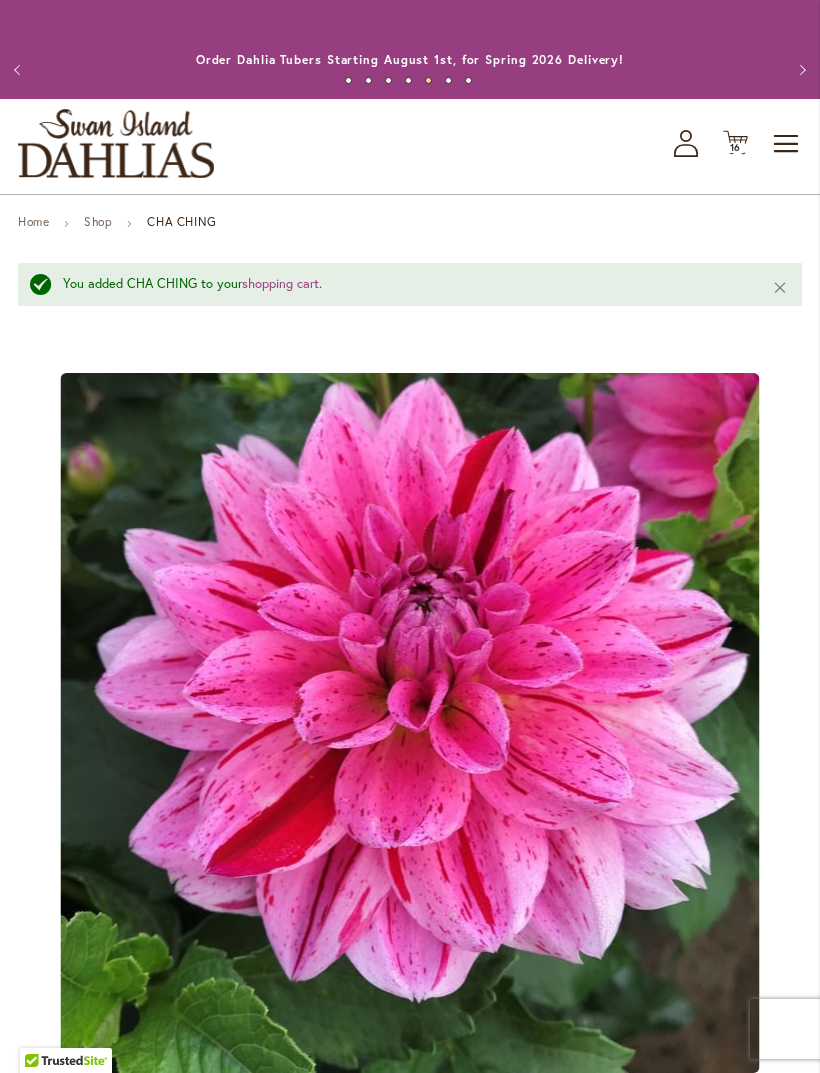click on "My Account" 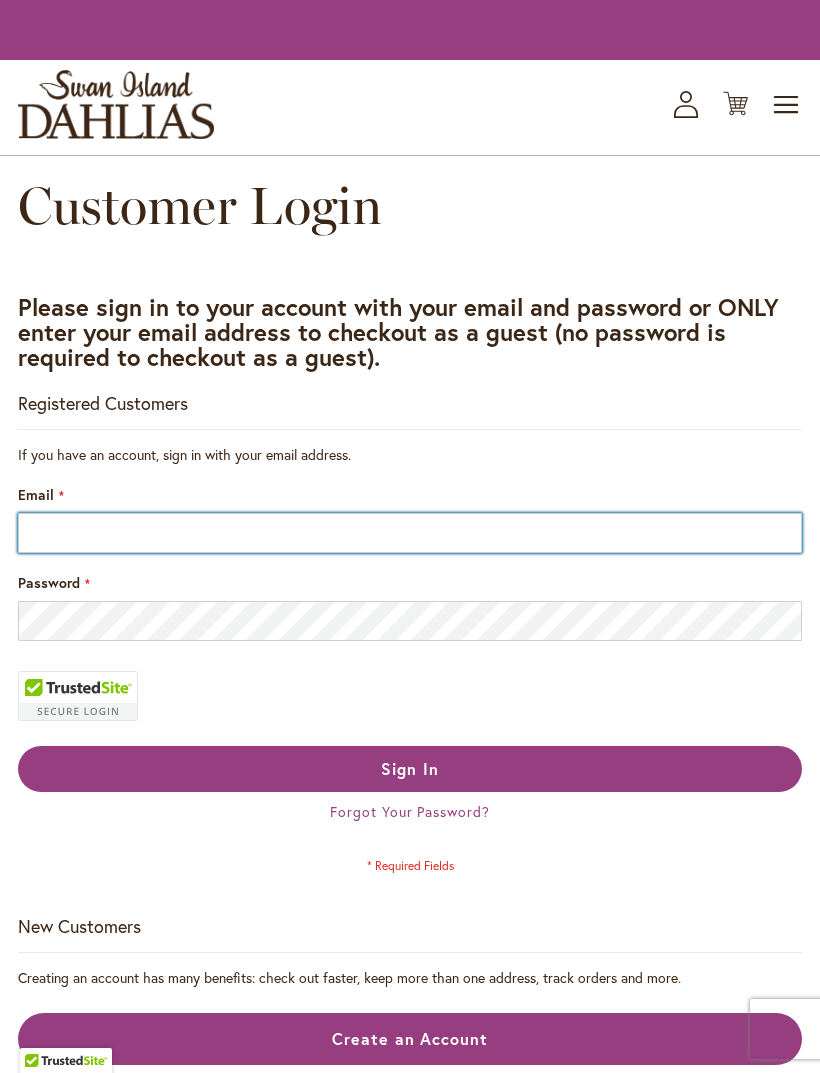 scroll, scrollTop: 0, scrollLeft: 0, axis: both 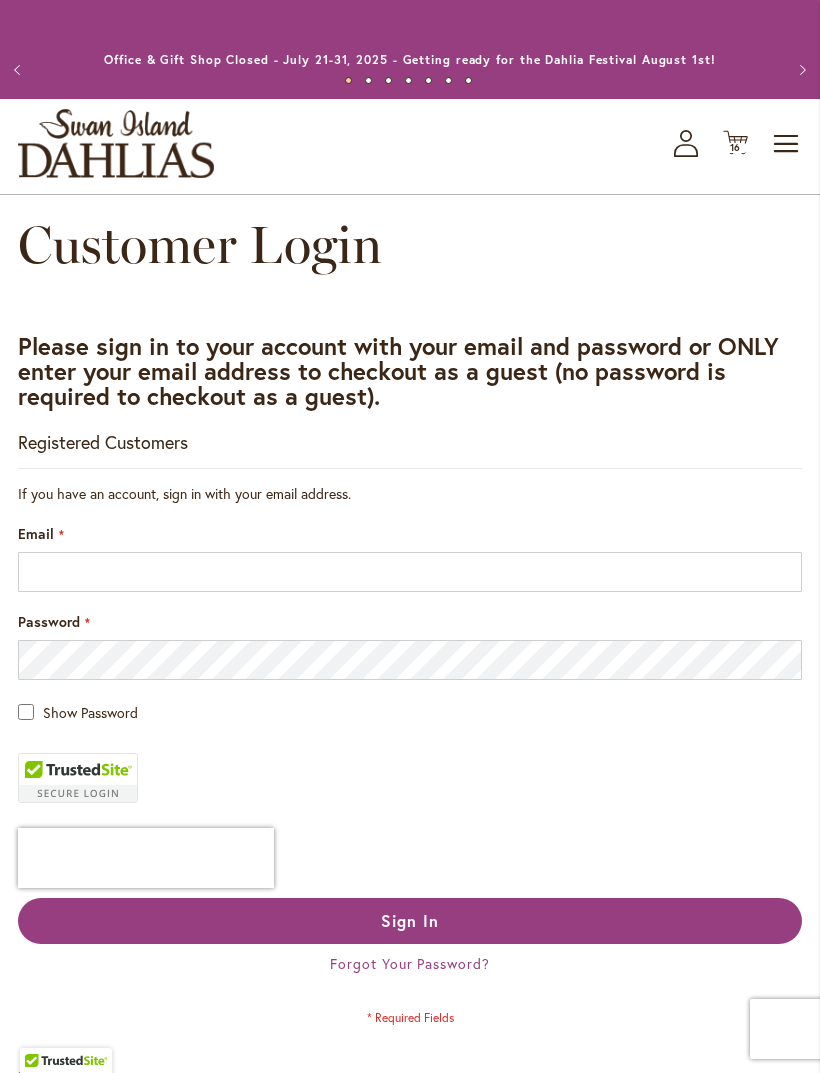 click on "16" at bounding box center (736, 147) 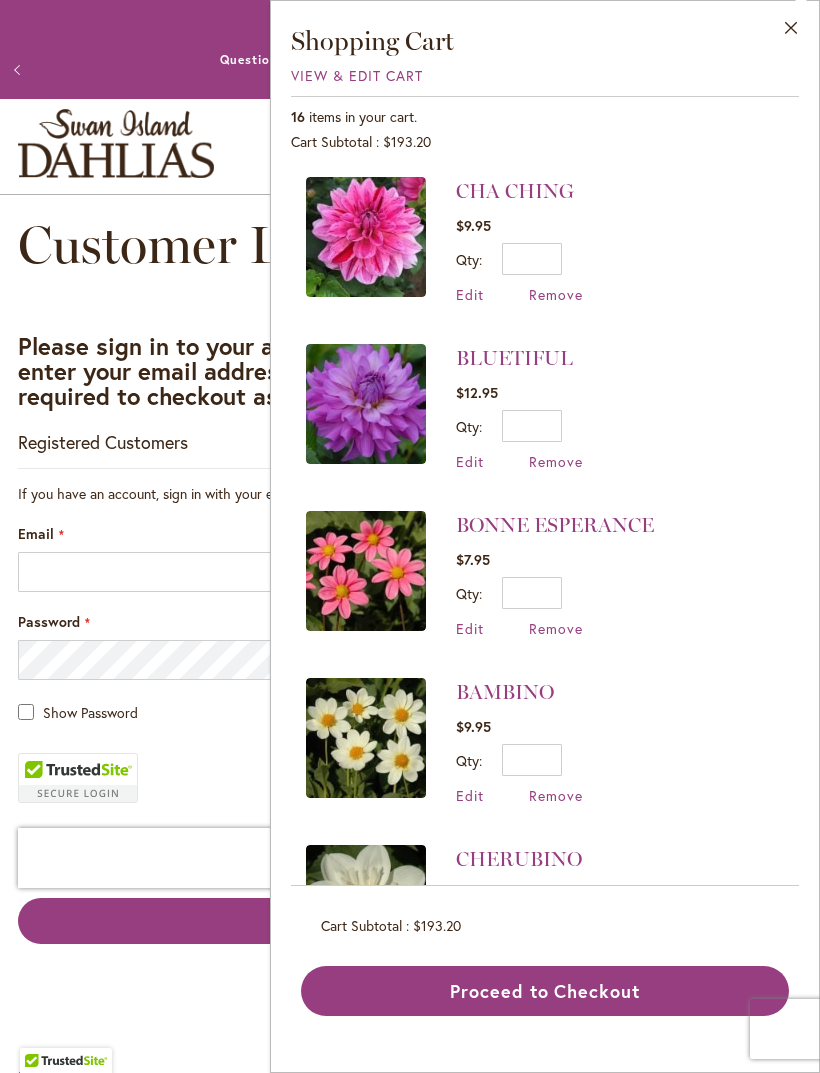 scroll, scrollTop: 0, scrollLeft: 0, axis: both 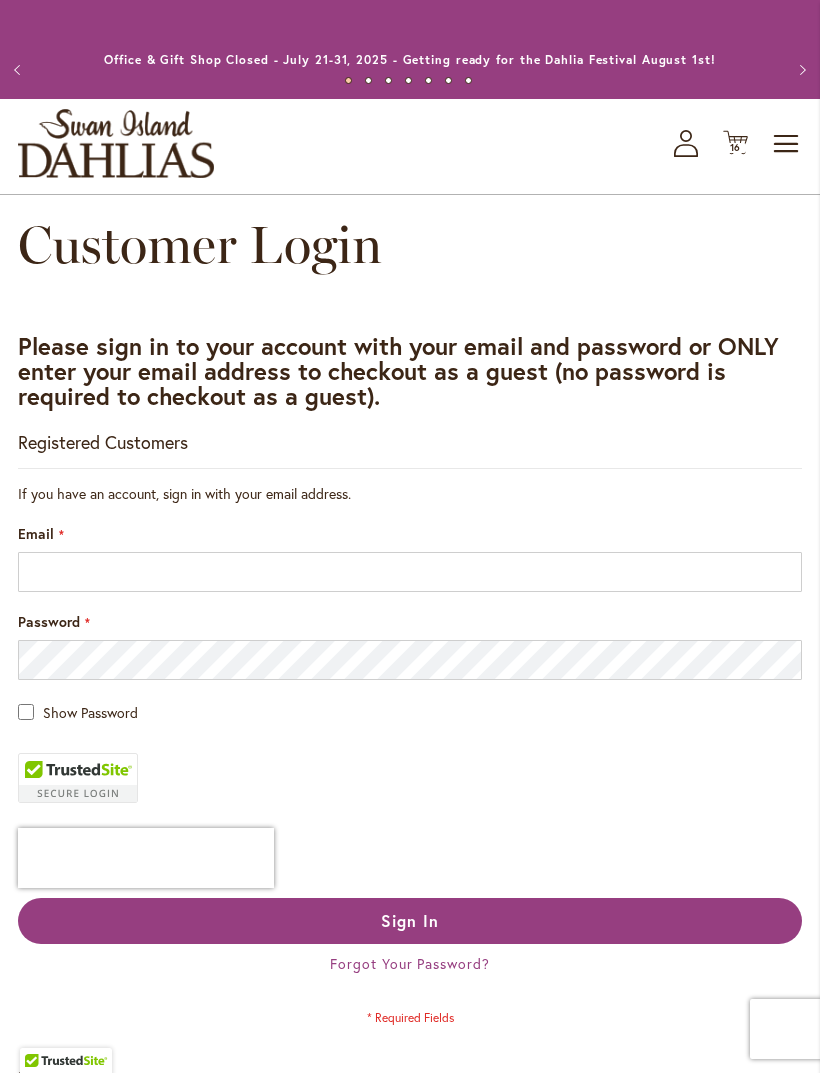 click on "Toggle Nav" at bounding box center [787, 144] 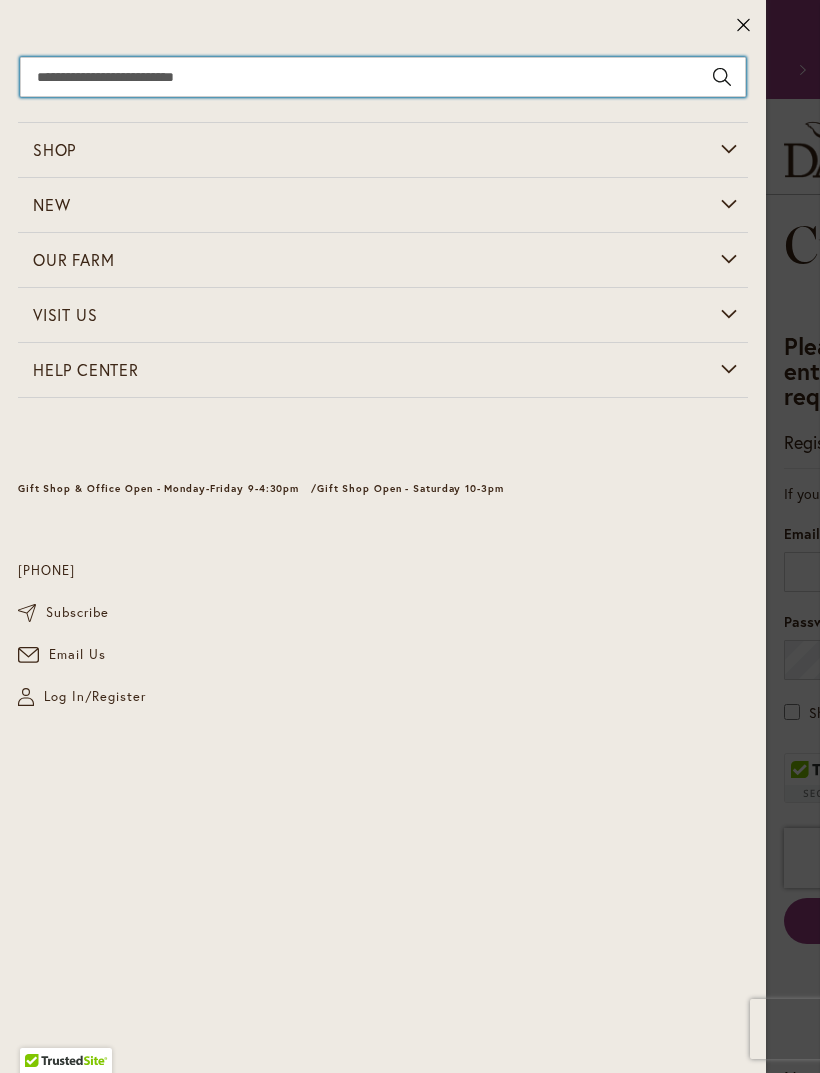 click on "Search" at bounding box center (383, 77) 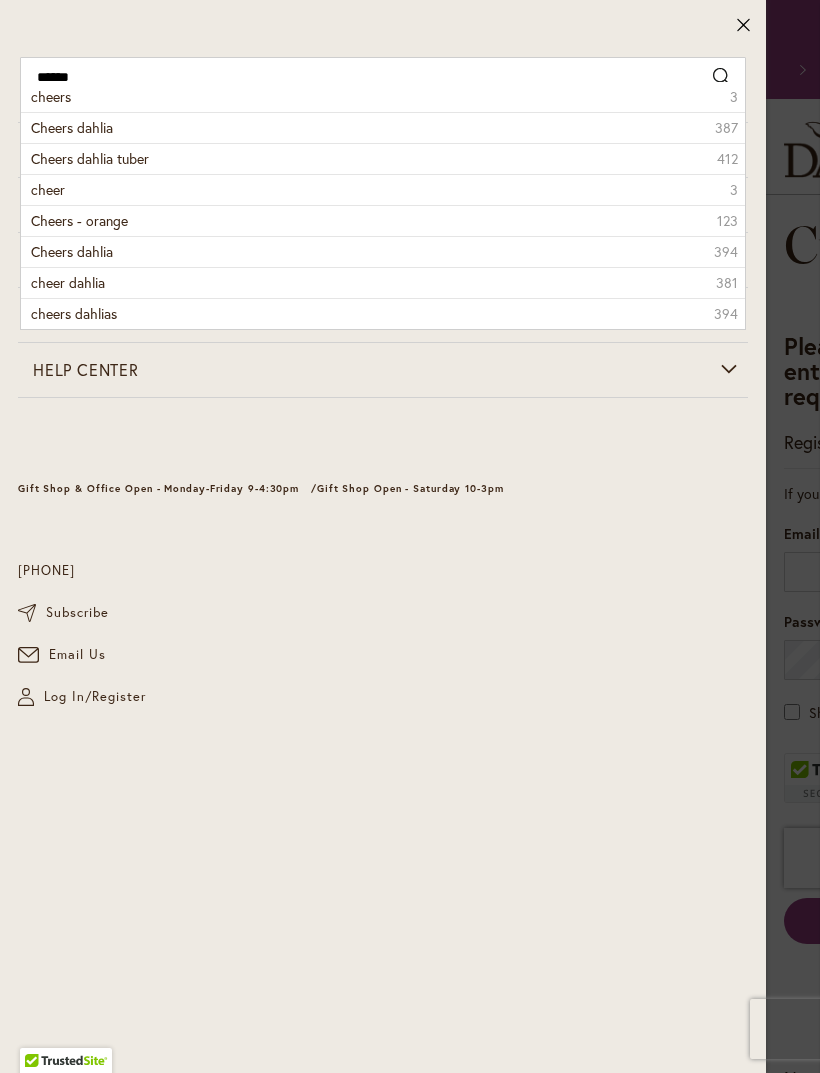 click on "Cheers dahlia 387" at bounding box center [383, 127] 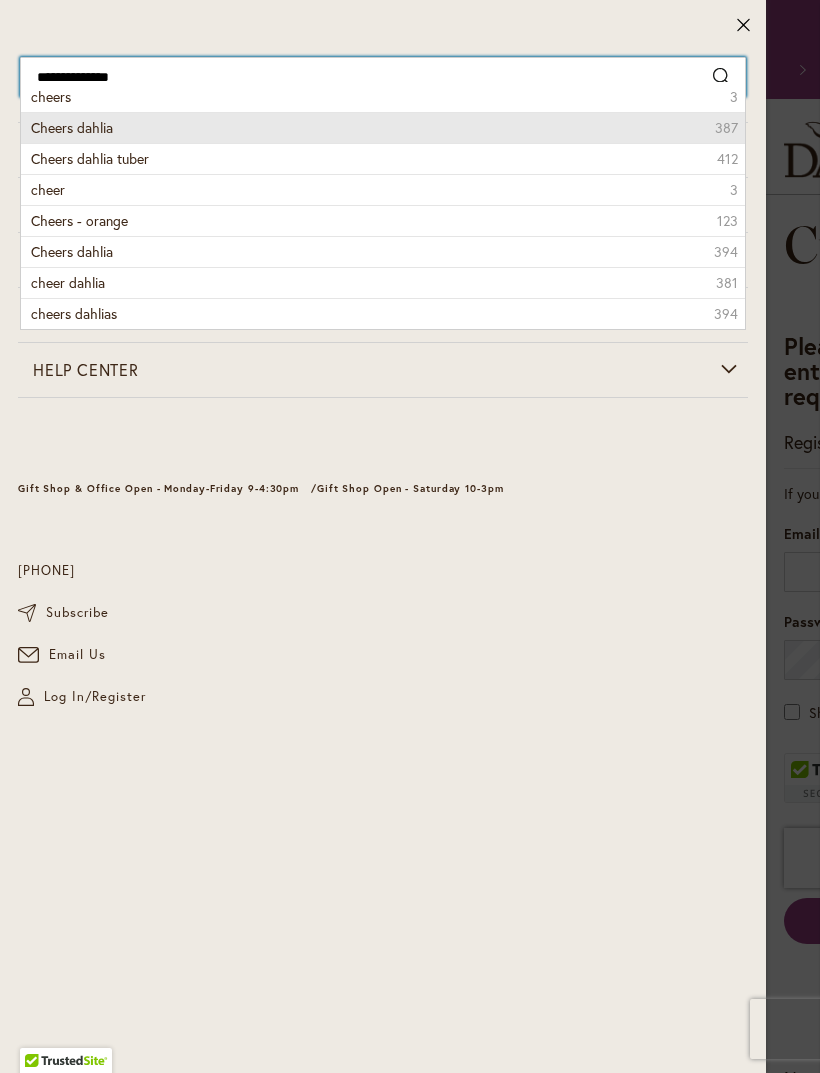 type on "**********" 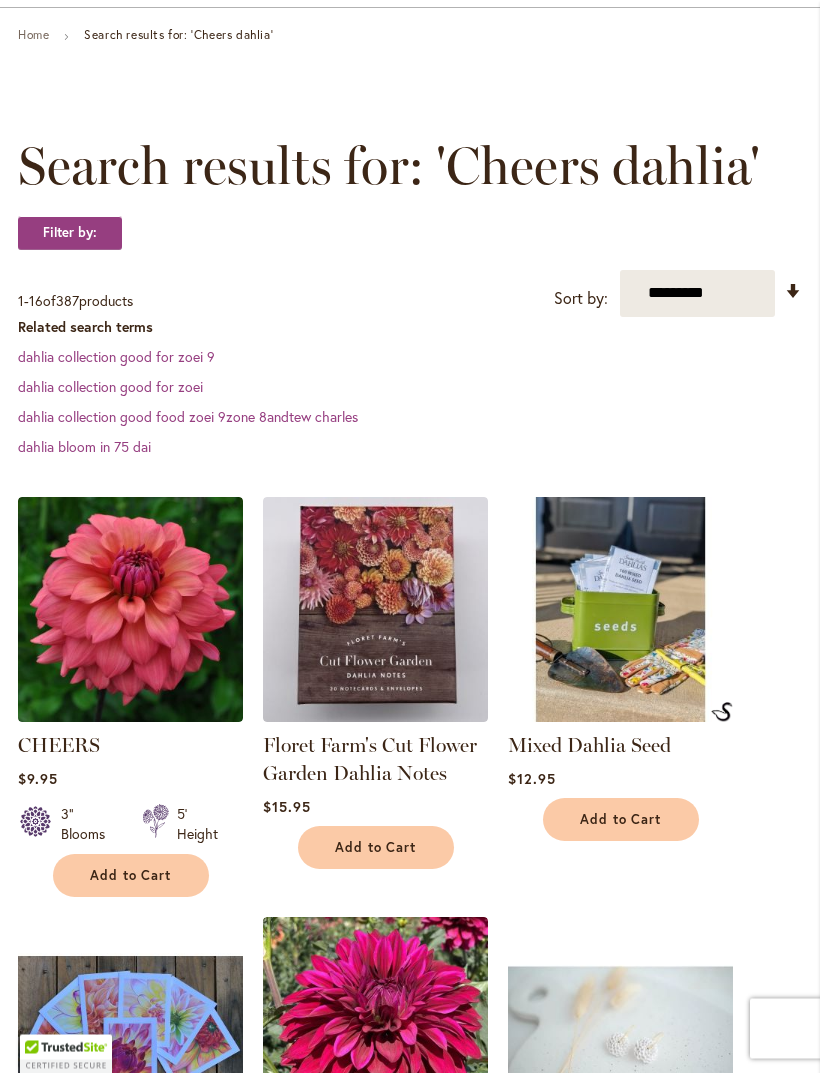 scroll, scrollTop: 193, scrollLeft: 0, axis: vertical 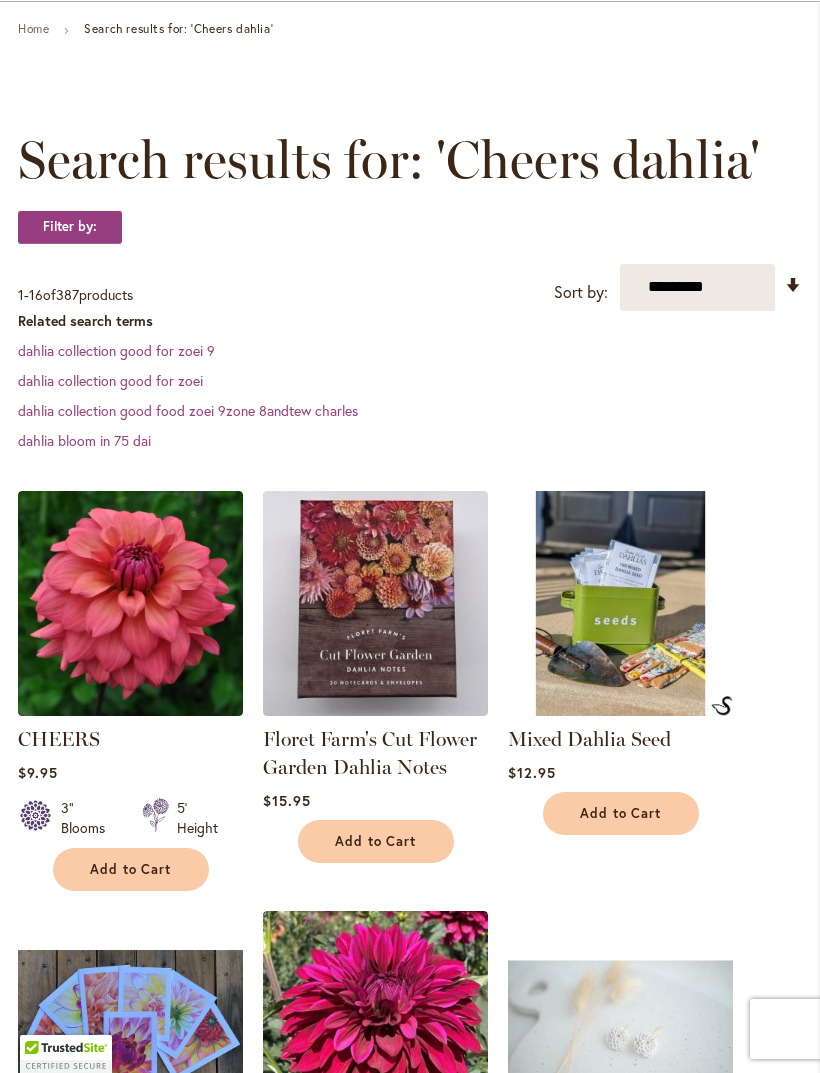 click on "Add to Cart" at bounding box center [131, 869] 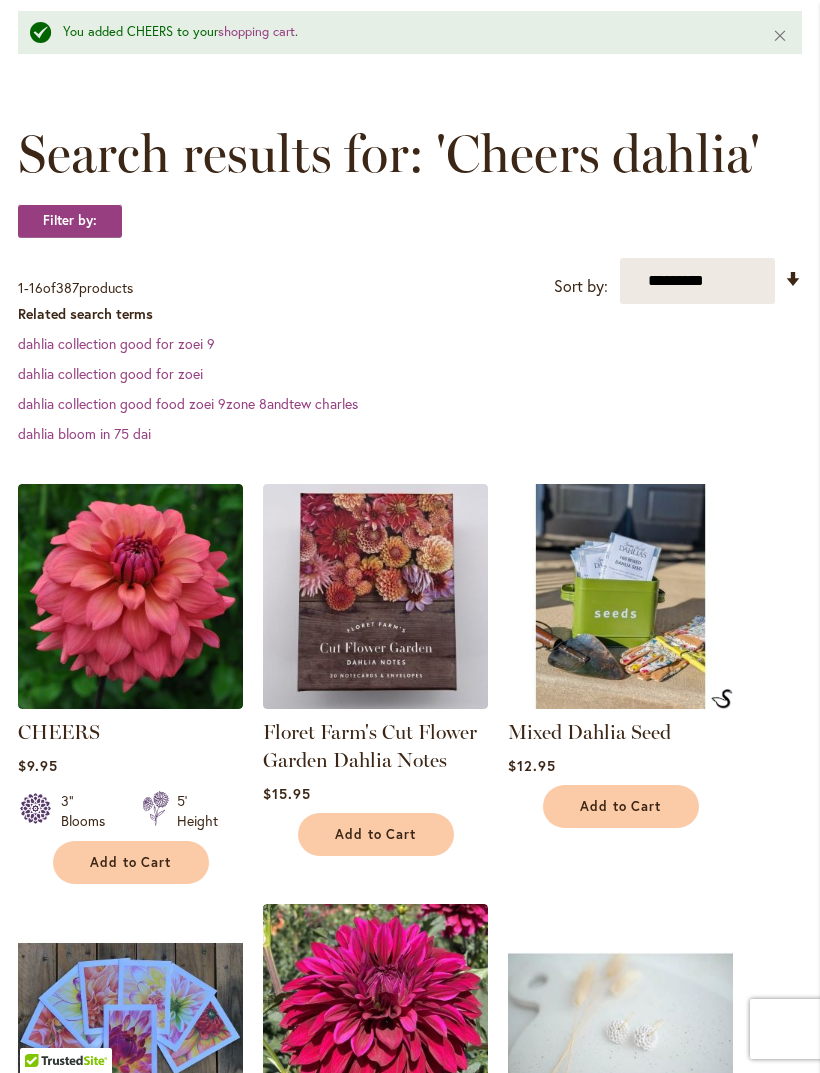 scroll, scrollTop: 0, scrollLeft: 0, axis: both 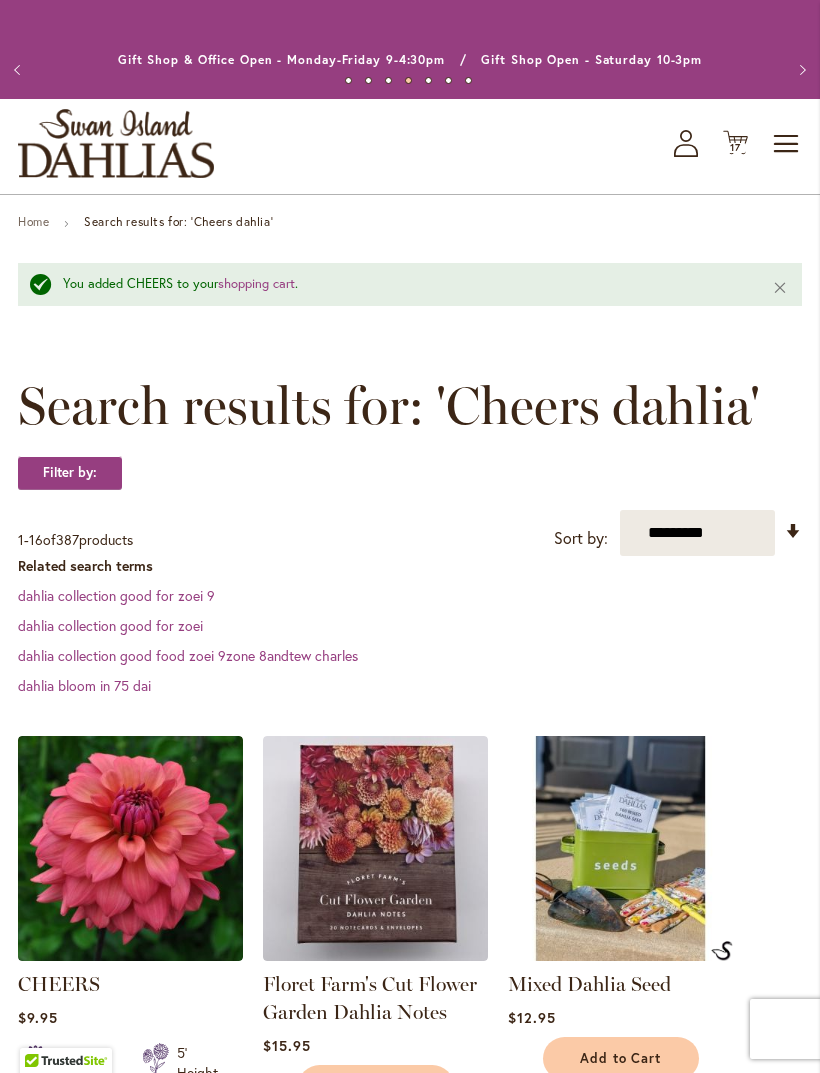 click at bounding box center [130, 848] 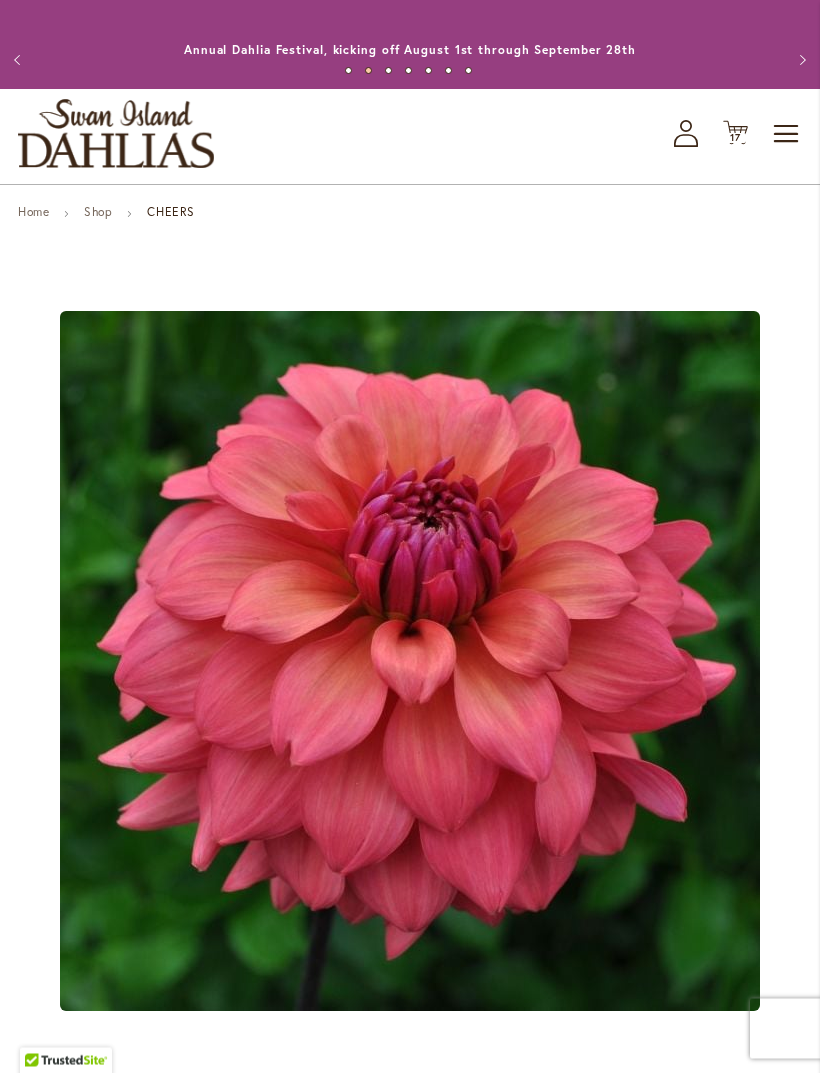 scroll, scrollTop: 0, scrollLeft: 0, axis: both 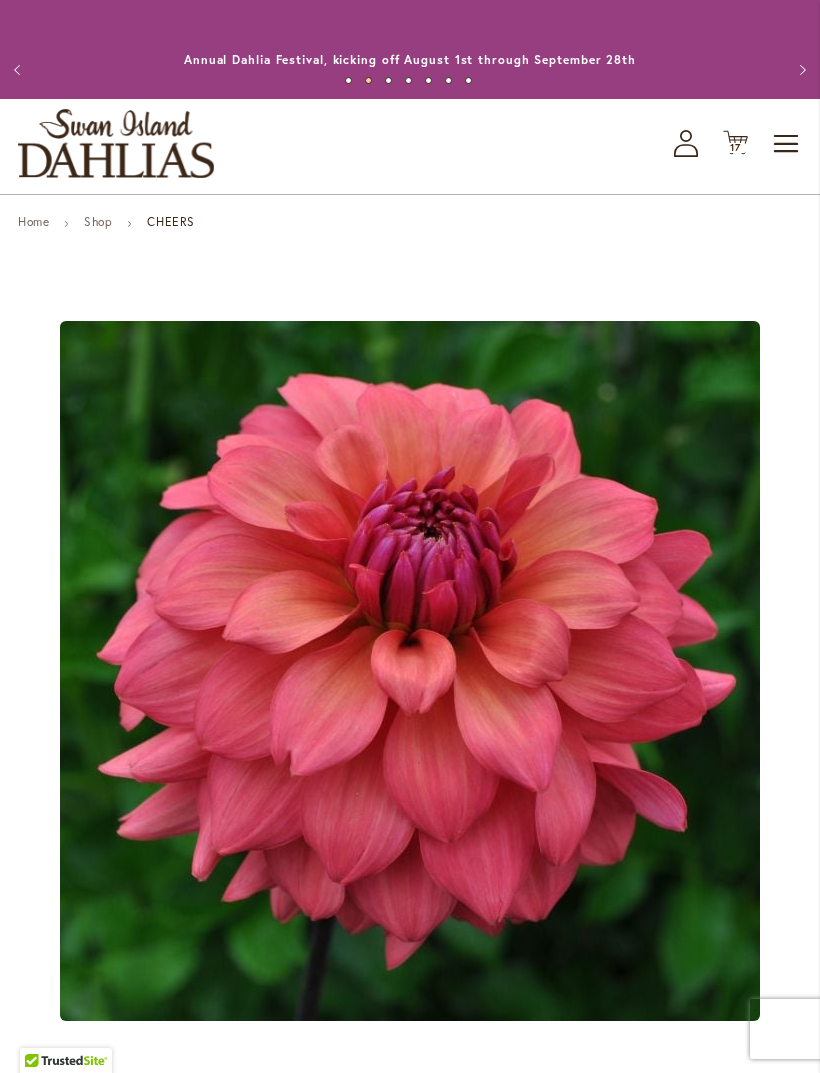 click 